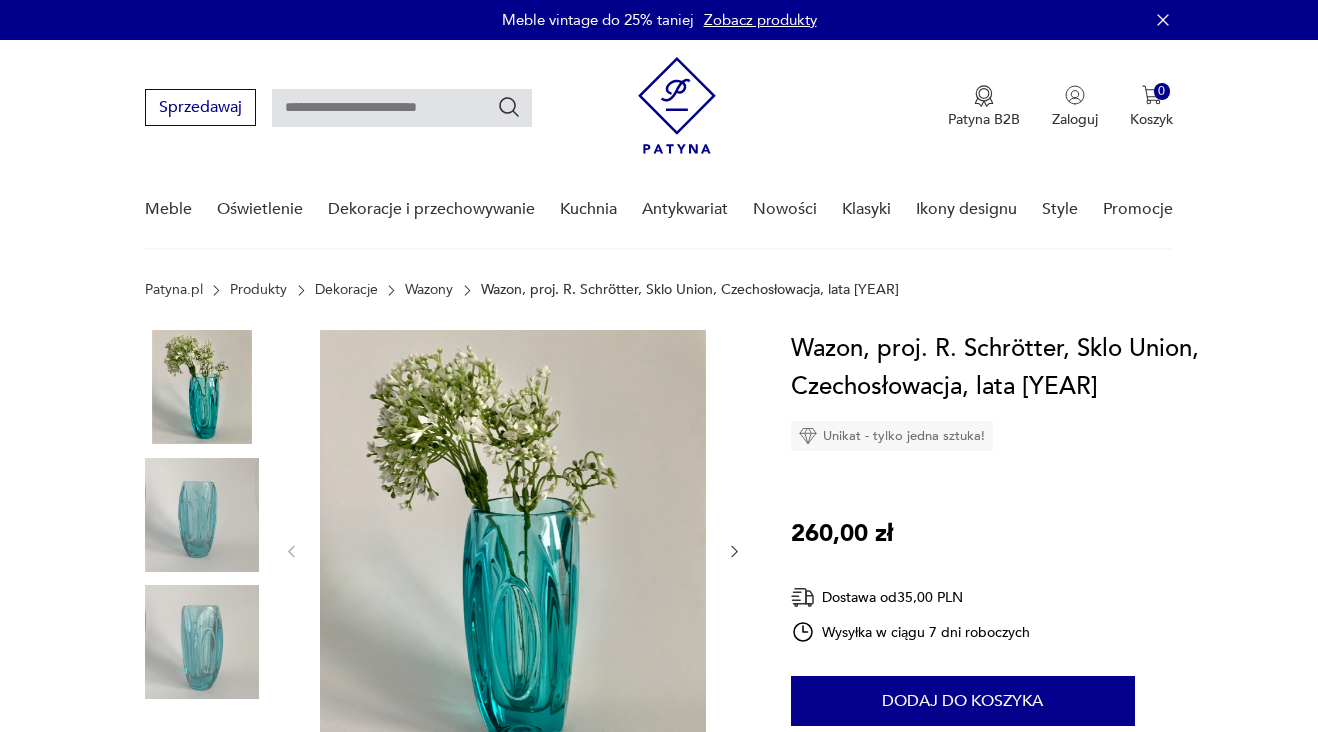 scroll, scrollTop: 0, scrollLeft: 0, axis: both 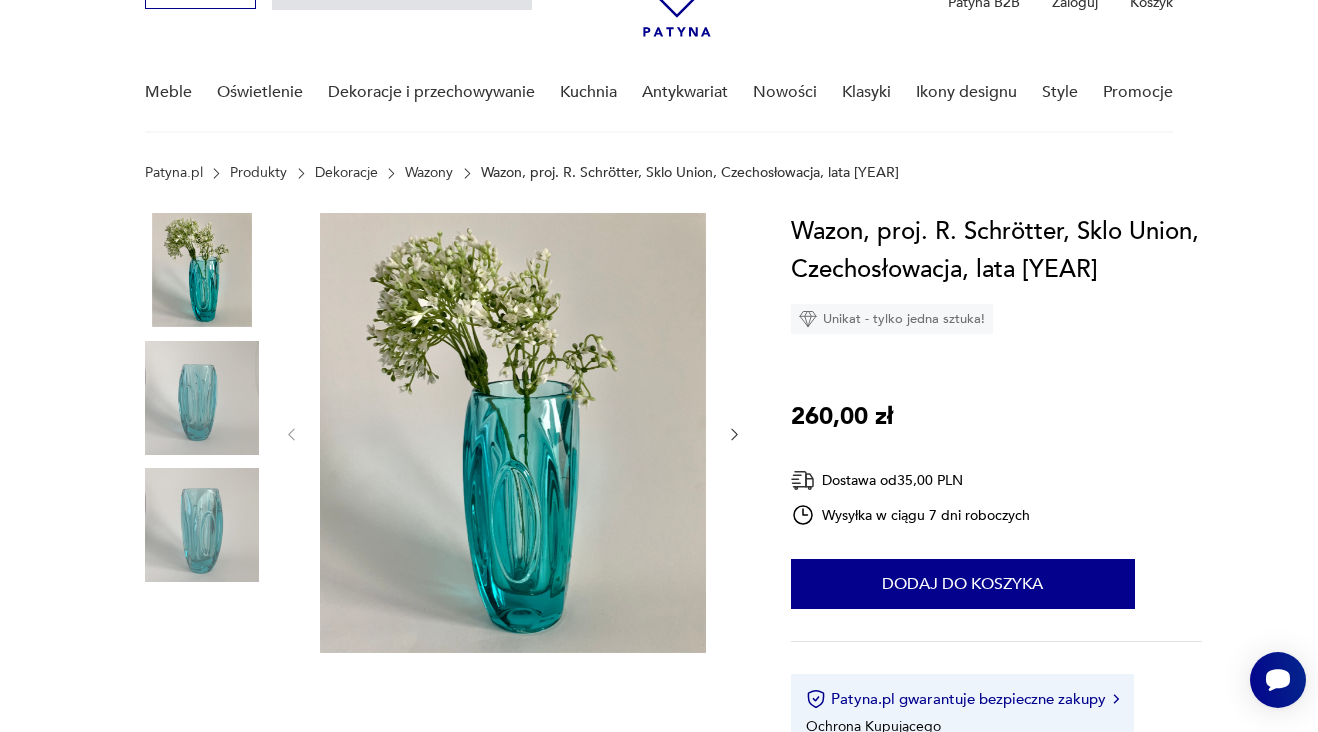 click at bounding box center [202, 398] 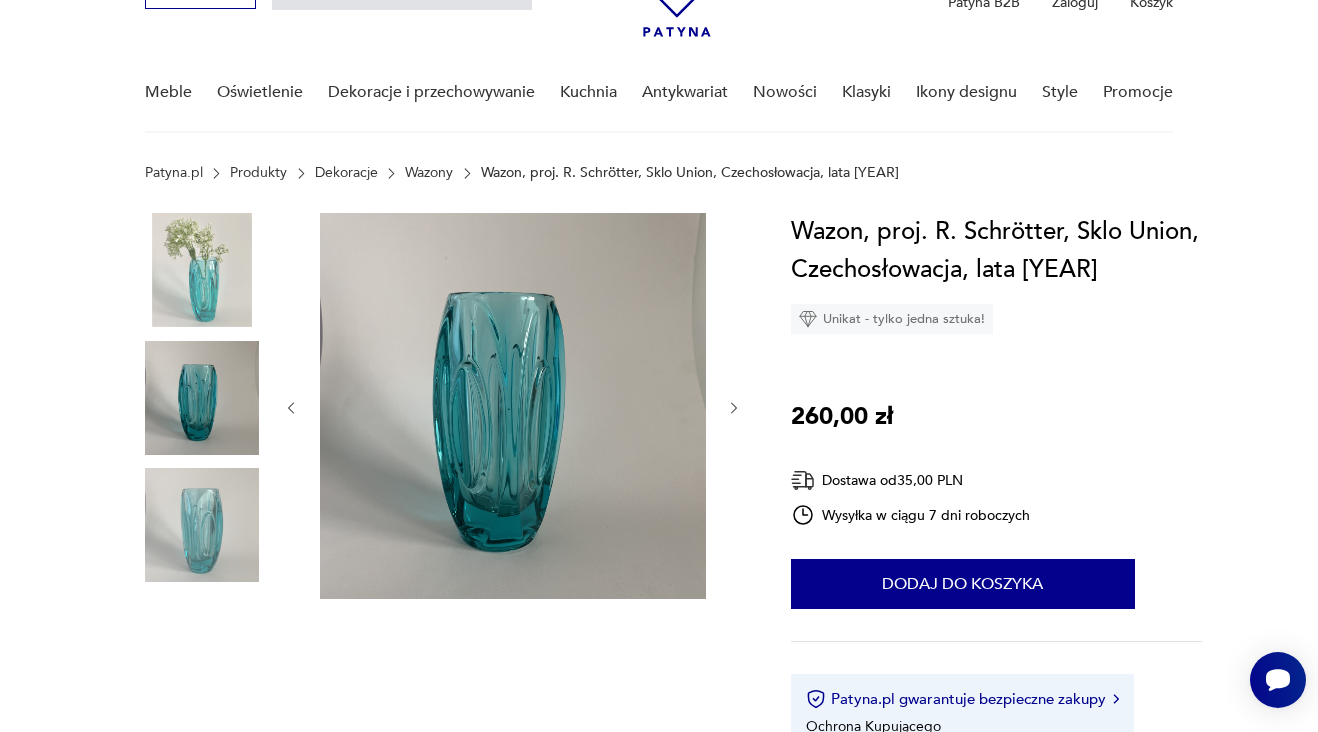 click at bounding box center (202, 525) 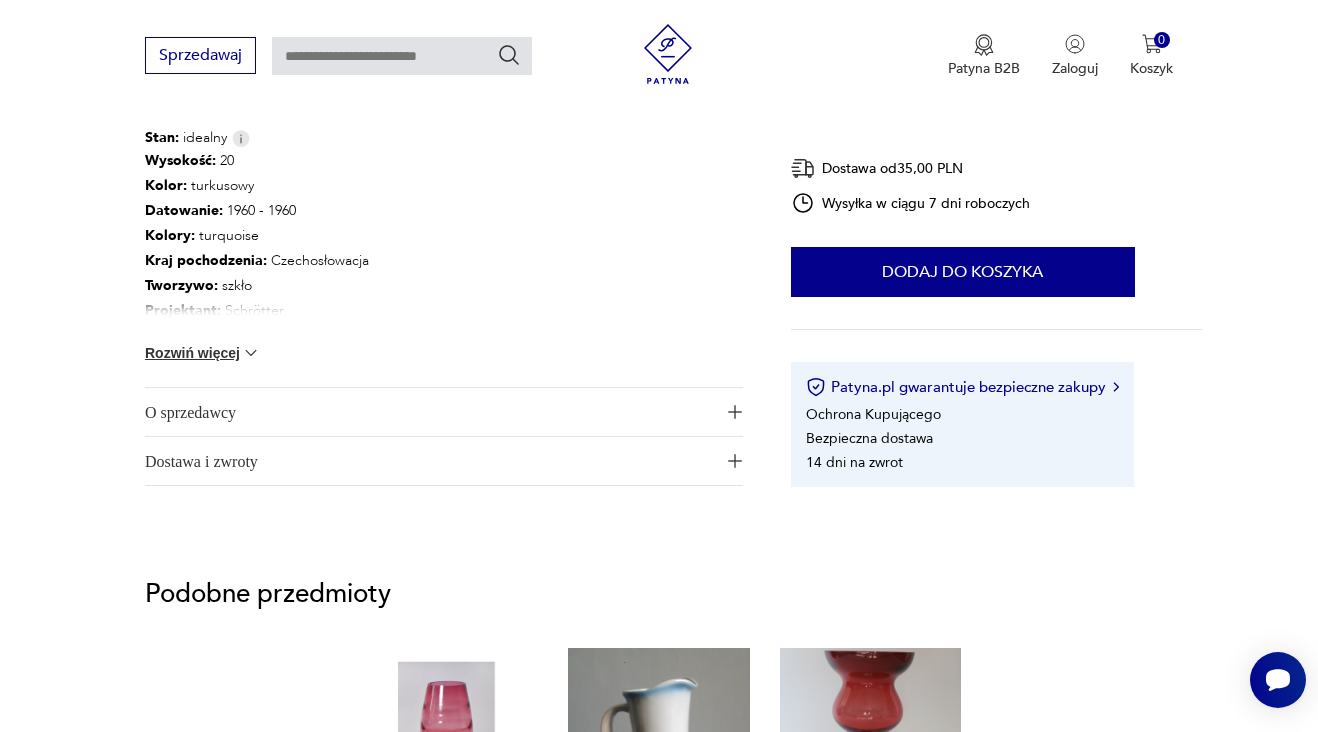 scroll, scrollTop: 1046, scrollLeft: 0, axis: vertical 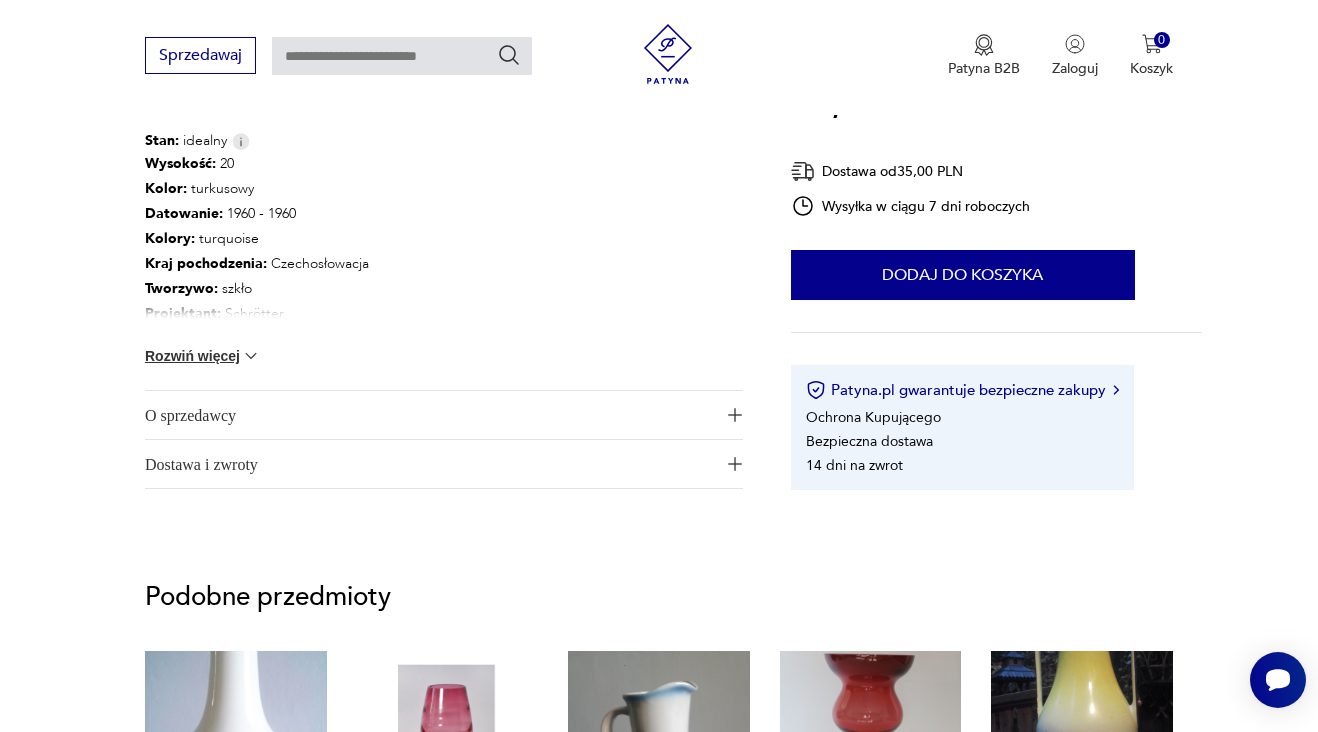 click at bounding box center [251, 356] 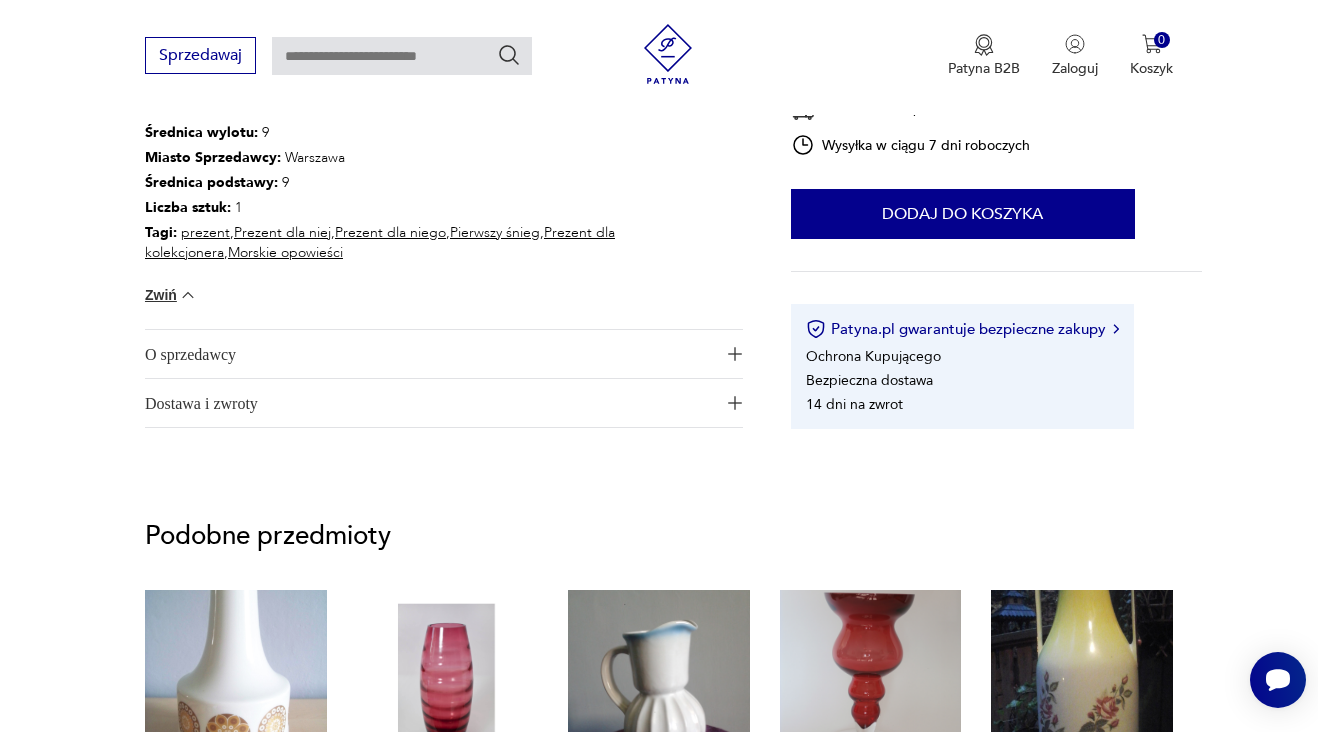 scroll, scrollTop: 1278, scrollLeft: 0, axis: vertical 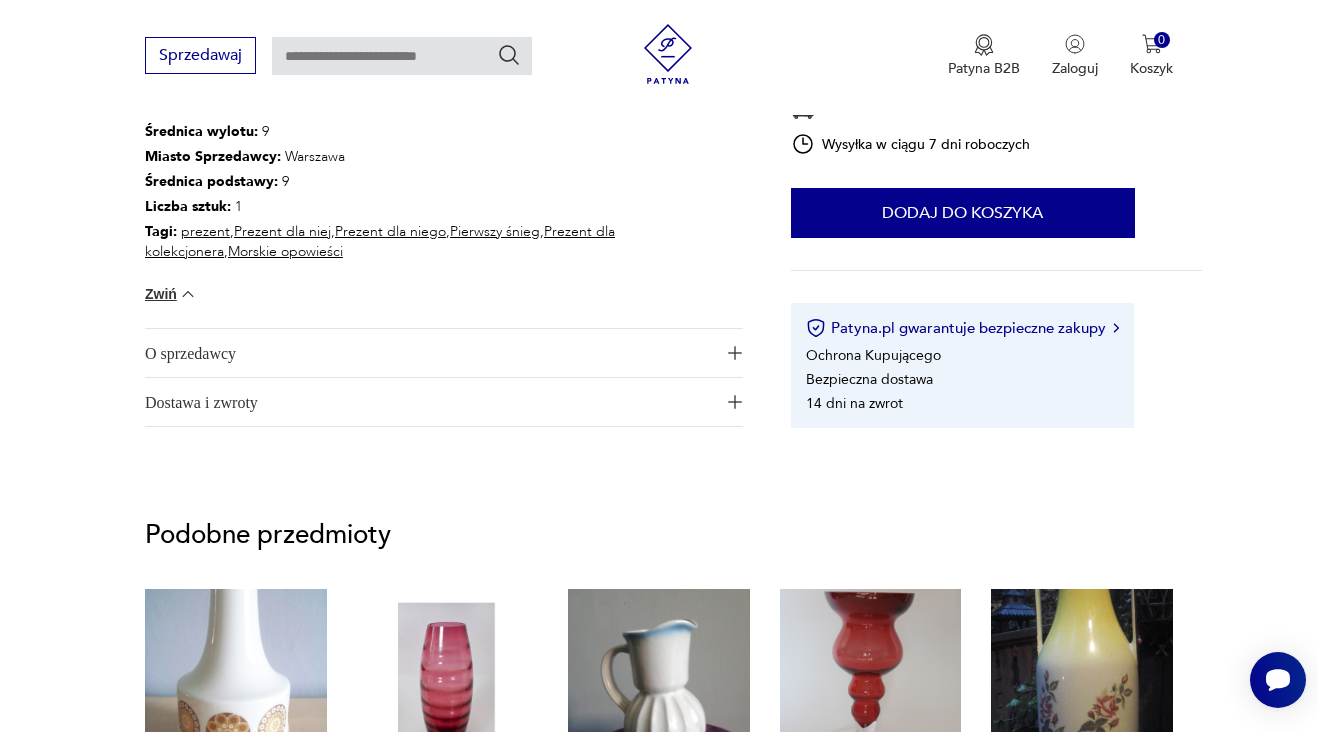 click on "Opis produktu Wazon projektu Rudolfa Schröttera dla Sklo Union Rosice został wyprodukowany w Czechosłowacji w latach 60.
Wymiary:
Szerokość: 9 cm
Wysokość: 20 cm
Głębokość: 9 cm Rozwiń więcej Szczegóły produktu Stan:   idealny Wysokość :   20 Kolor:   turkusowy Datowanie :   1960 - 1960 Kolory :   turquoise Kraj pochodzenia :   Czechosłowacja Tworzywo :   szkło Projektant :   Schrötter Producent :   Sklo Union Średnica wylotu :   9 Miasto Sprzedawcy :   Warszawa Średnica podstawy :   9 Liczba sztuk:   1 Tagi:   prezent ,  Prezent dla niej ,  Prezent dla niego ,  Pierwszy śnieg ,  Prezent dla kolekcjonera ,  Morskie opowieści Zwiń O sprzedawcy VintageRarytas Zweryfikowany sprzedawca Od 8 lat z Patyną Dostawa i zwroty Dostępne formy dostawy: Kurier   35,00 PLN Zwroty: Jeśli z jakiegokolwiek powodu chcesz zwrócić zamówiony przedmiot, masz na to   14 dni od momentu otrzymania przesyłki. Wazon, proj. R. Schrötter, Sklo Union, Czechosłowacja, lata 60. 260,00 zł Dostawa od" at bounding box center [659, -237] 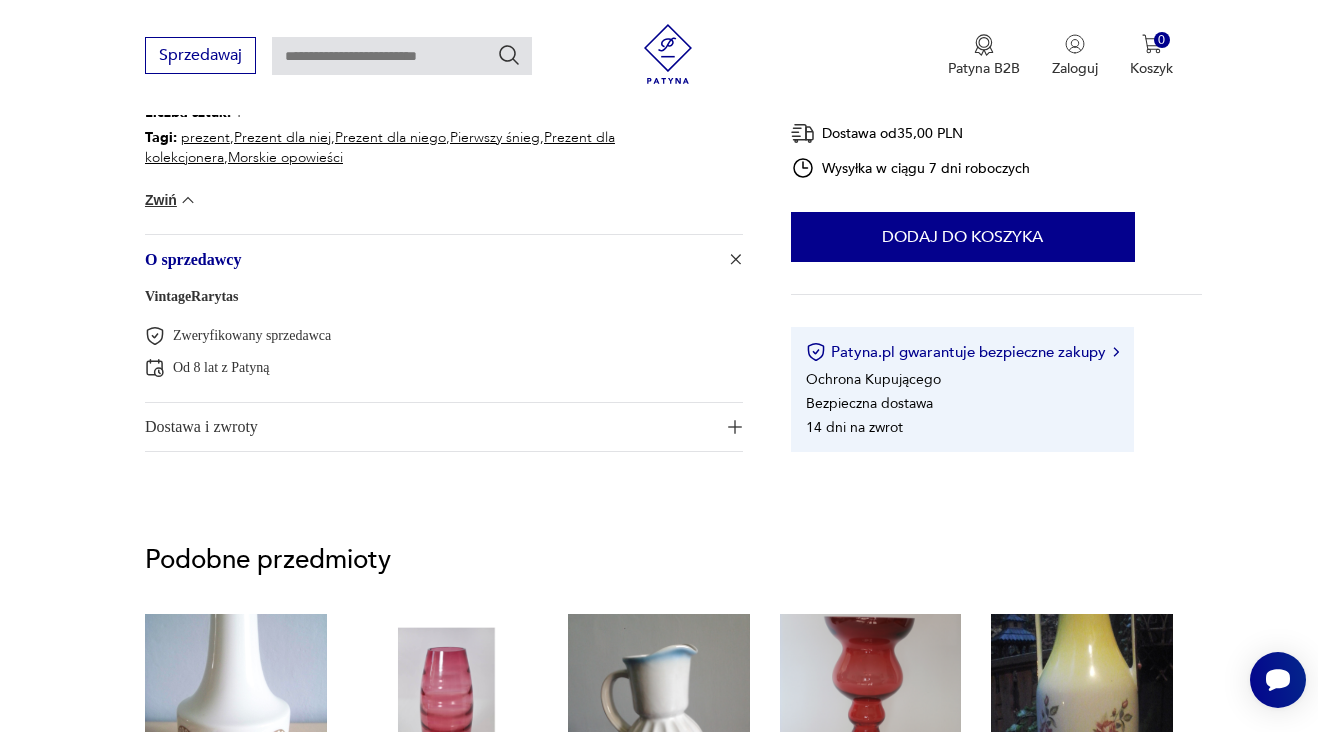 scroll, scrollTop: 1383, scrollLeft: 0, axis: vertical 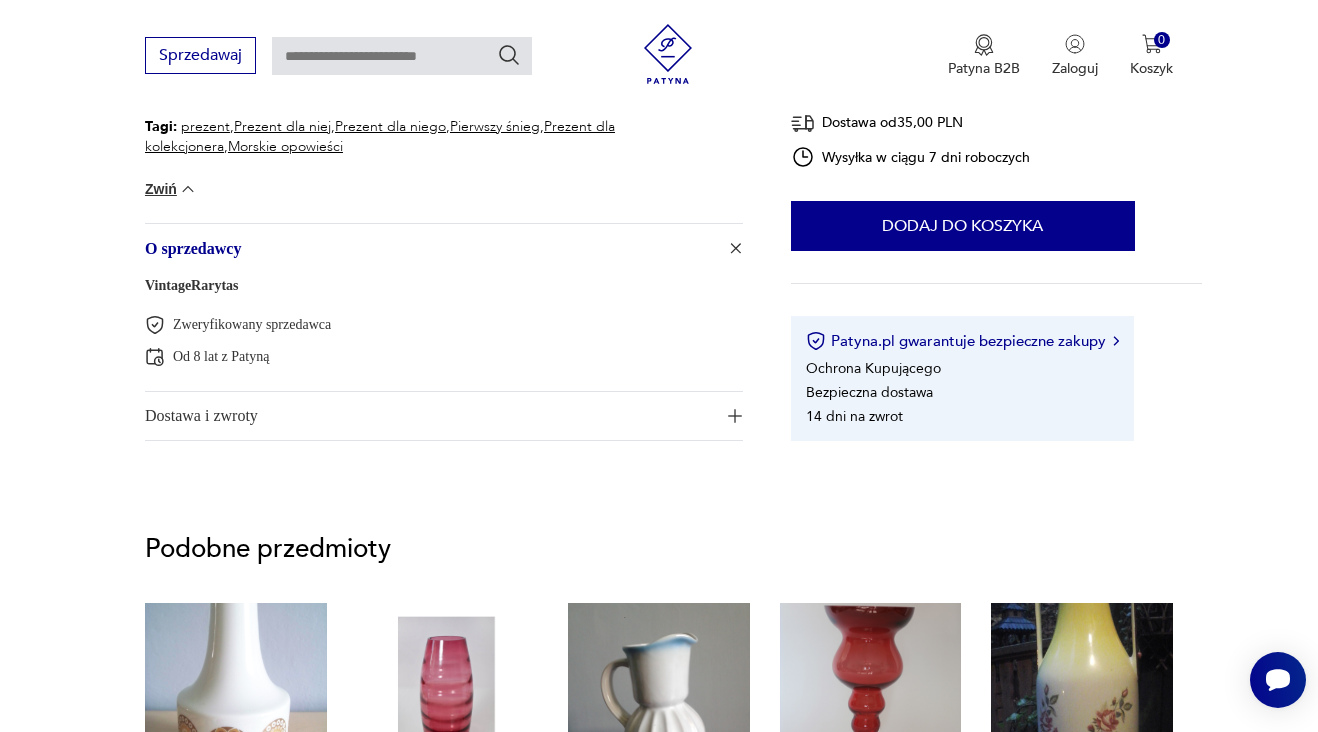 click on "VintageRarytas" at bounding box center (192, 285) 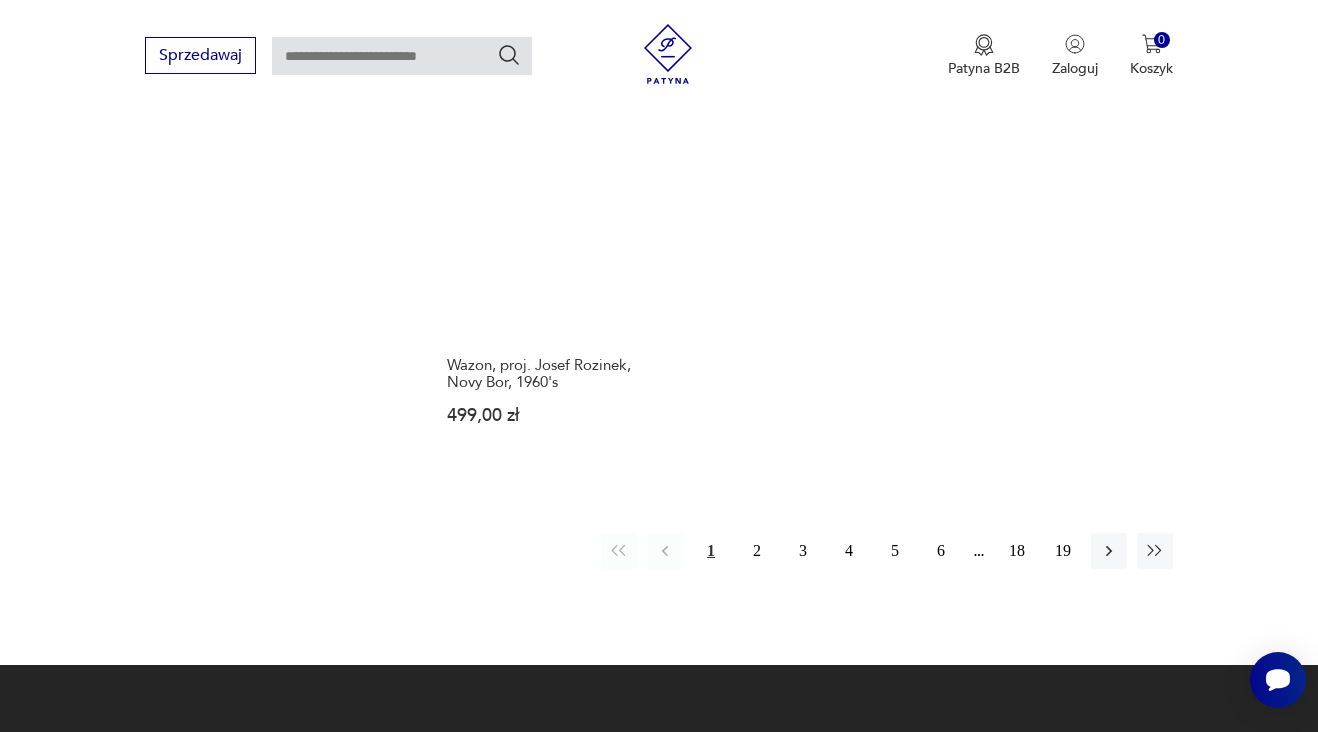 scroll, scrollTop: 2758, scrollLeft: 0, axis: vertical 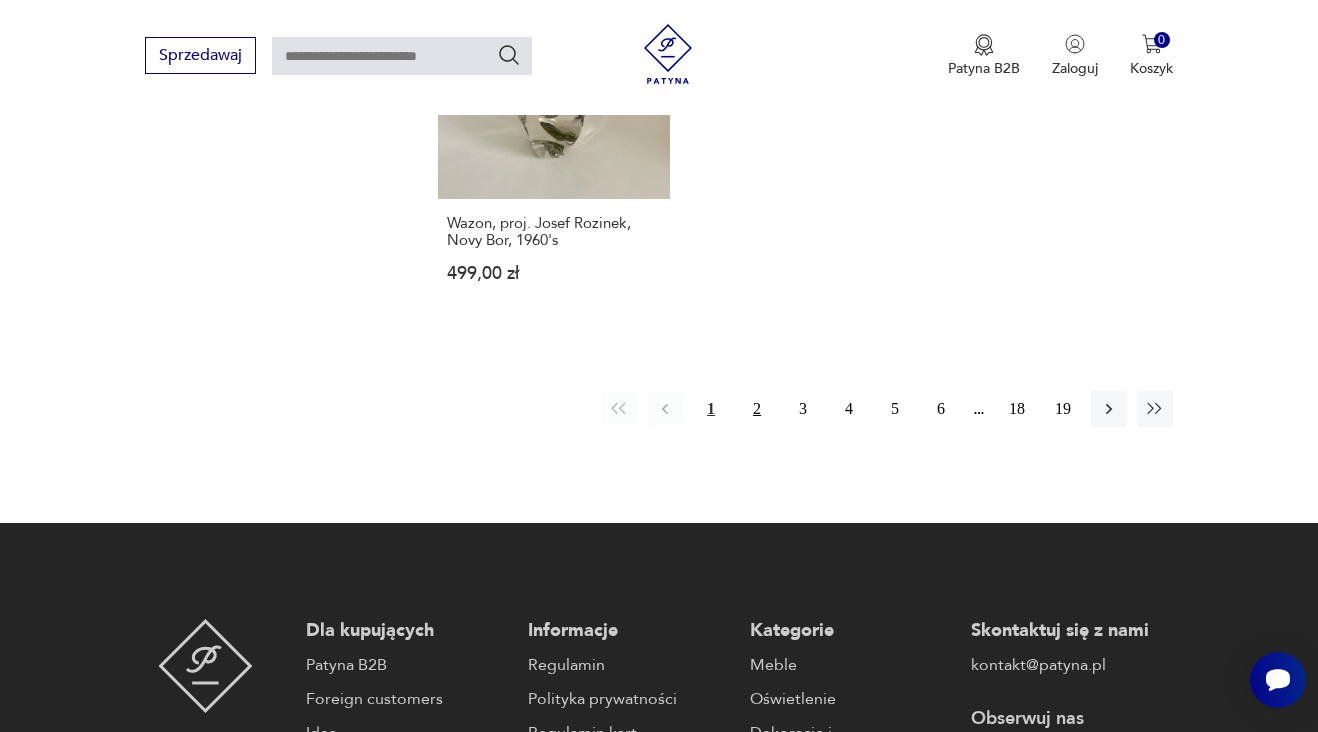 click on "2" at bounding box center [757, 409] 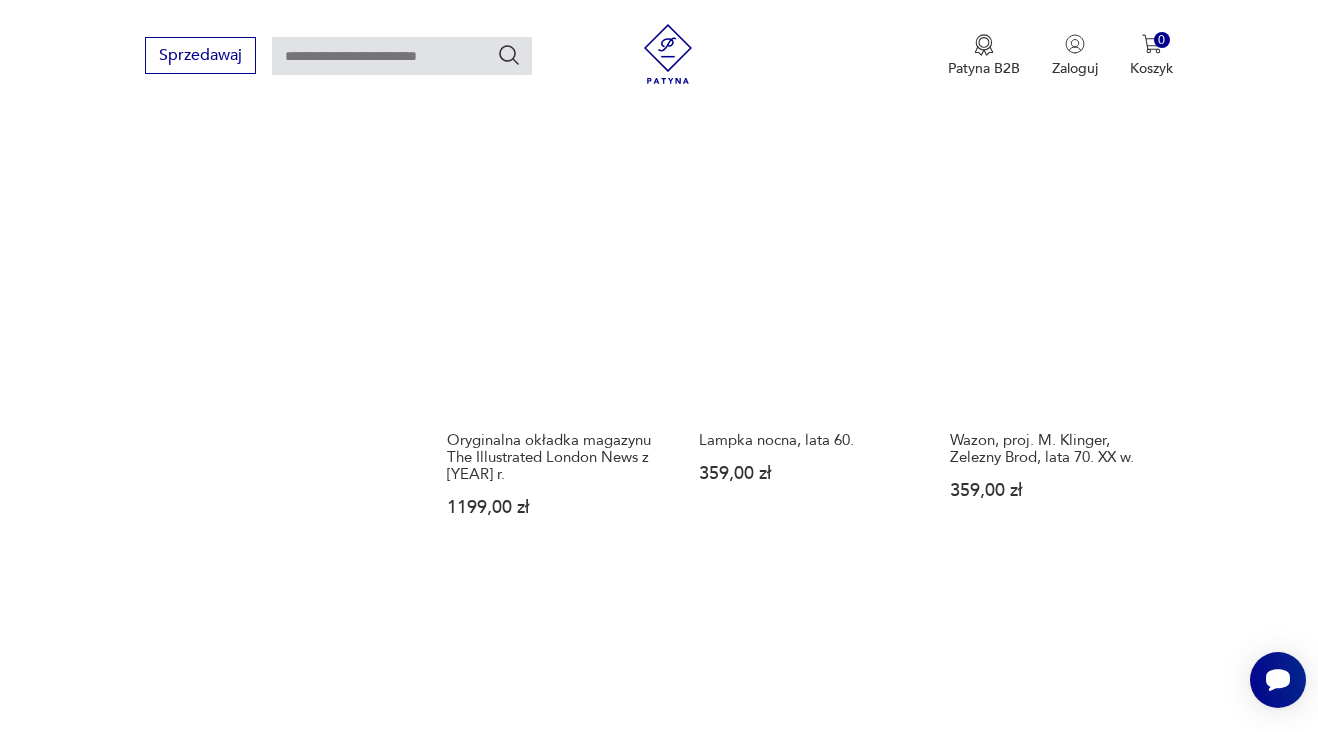 scroll, scrollTop: 2105, scrollLeft: 0, axis: vertical 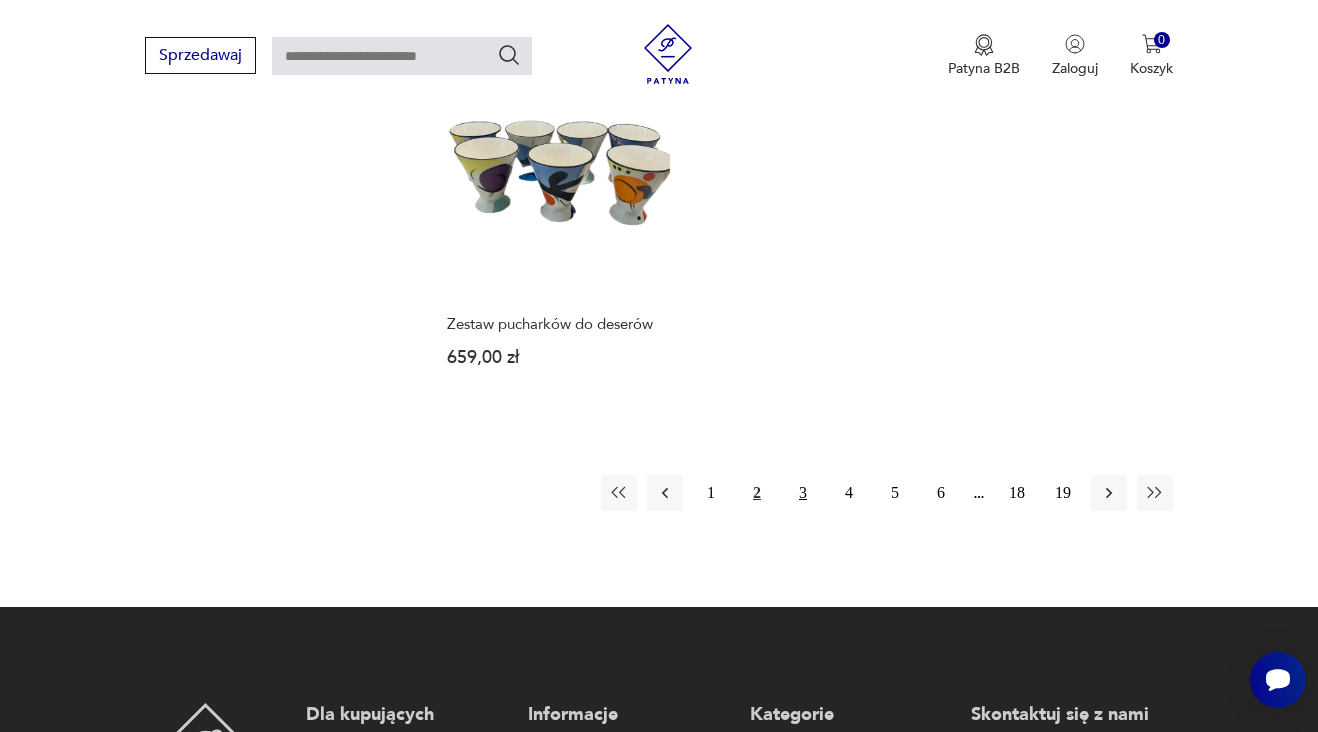 click on "3" at bounding box center [803, 493] 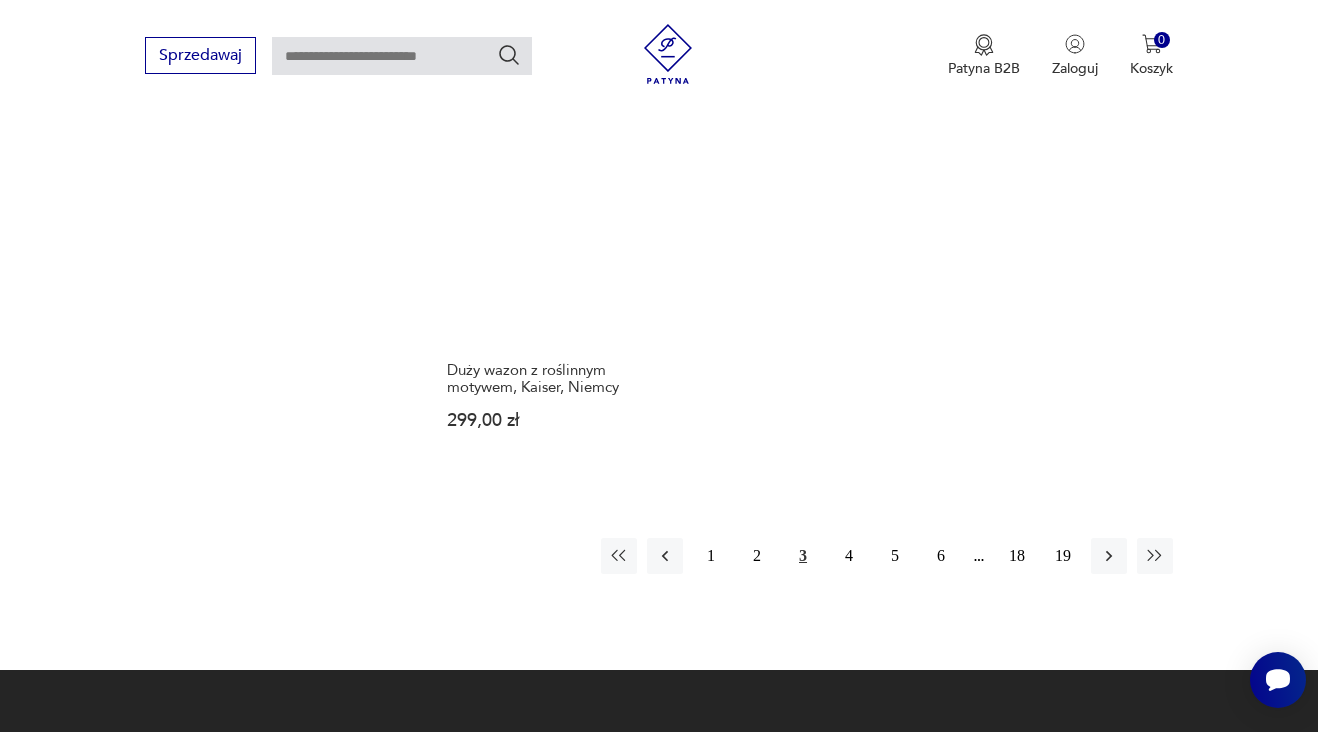 scroll, scrollTop: 2597, scrollLeft: 0, axis: vertical 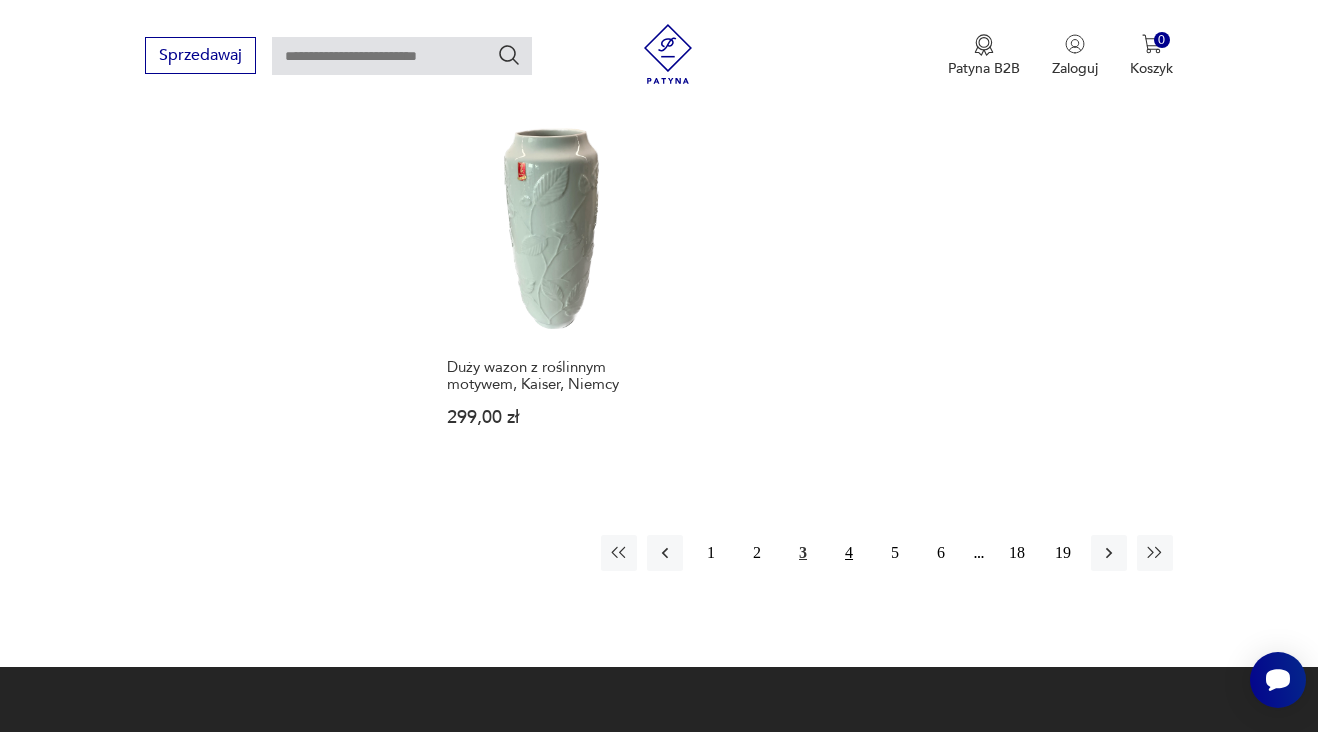 click on "4" at bounding box center (849, 553) 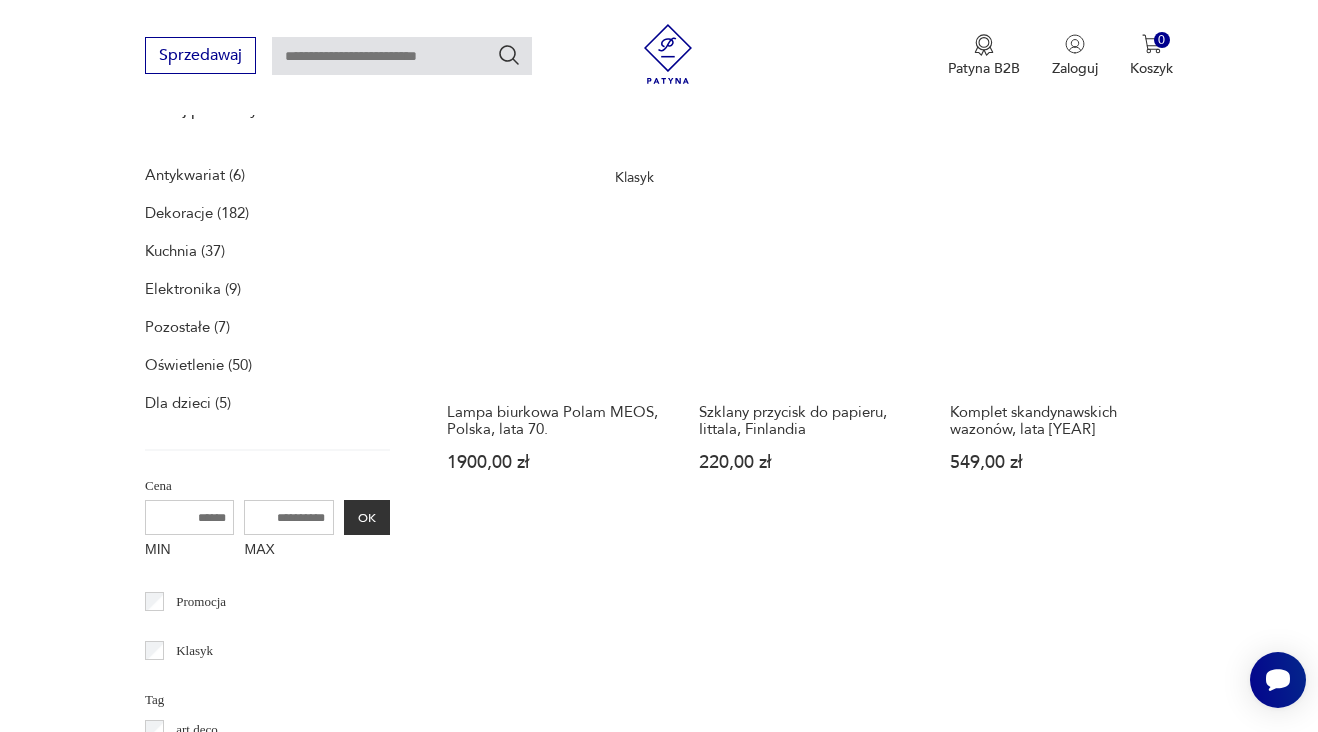 scroll, scrollTop: 622, scrollLeft: 0, axis: vertical 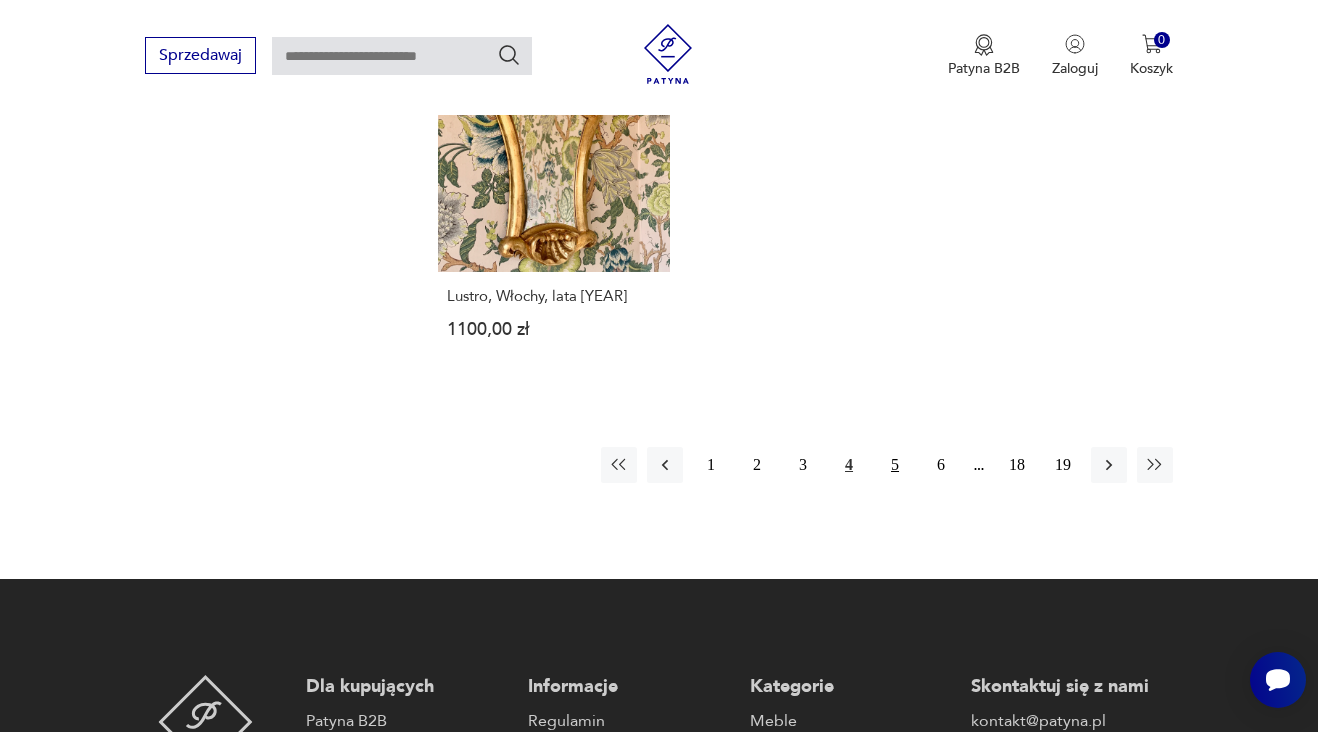 click on "5" at bounding box center [895, 465] 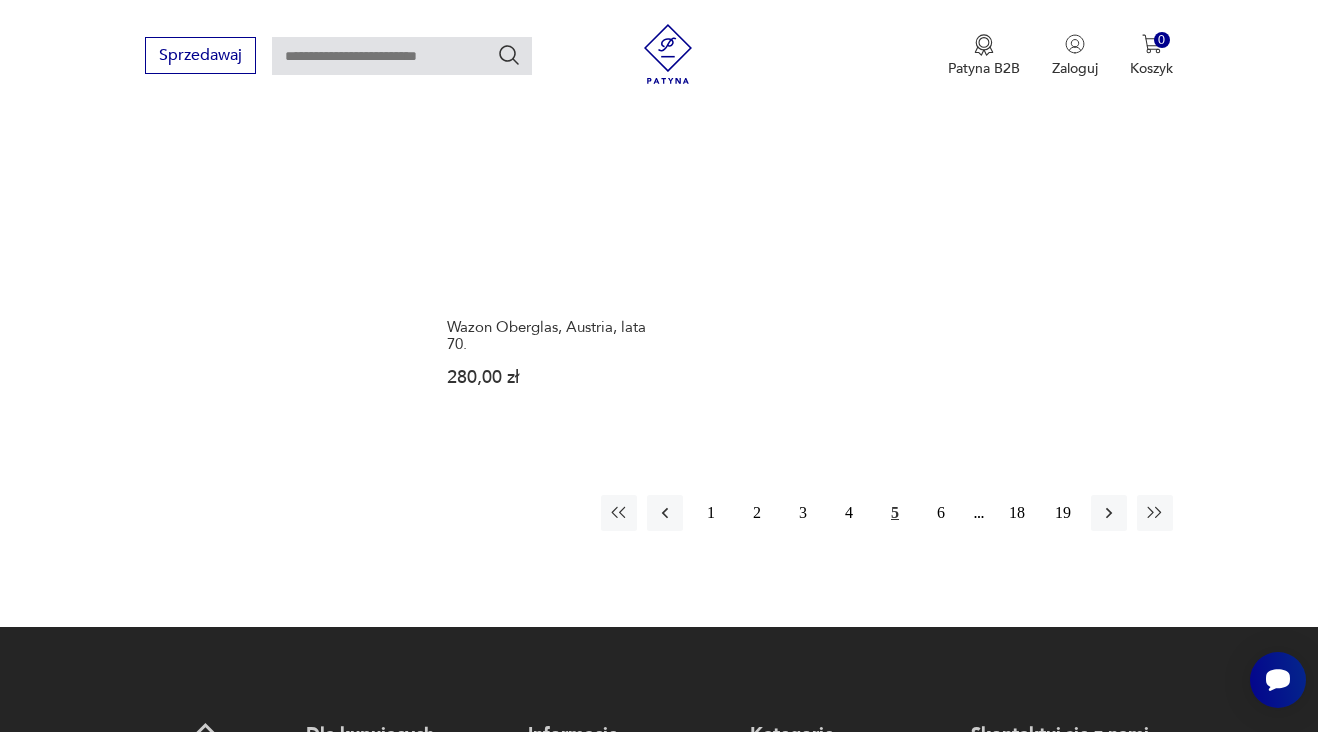 scroll, scrollTop: 2676, scrollLeft: 0, axis: vertical 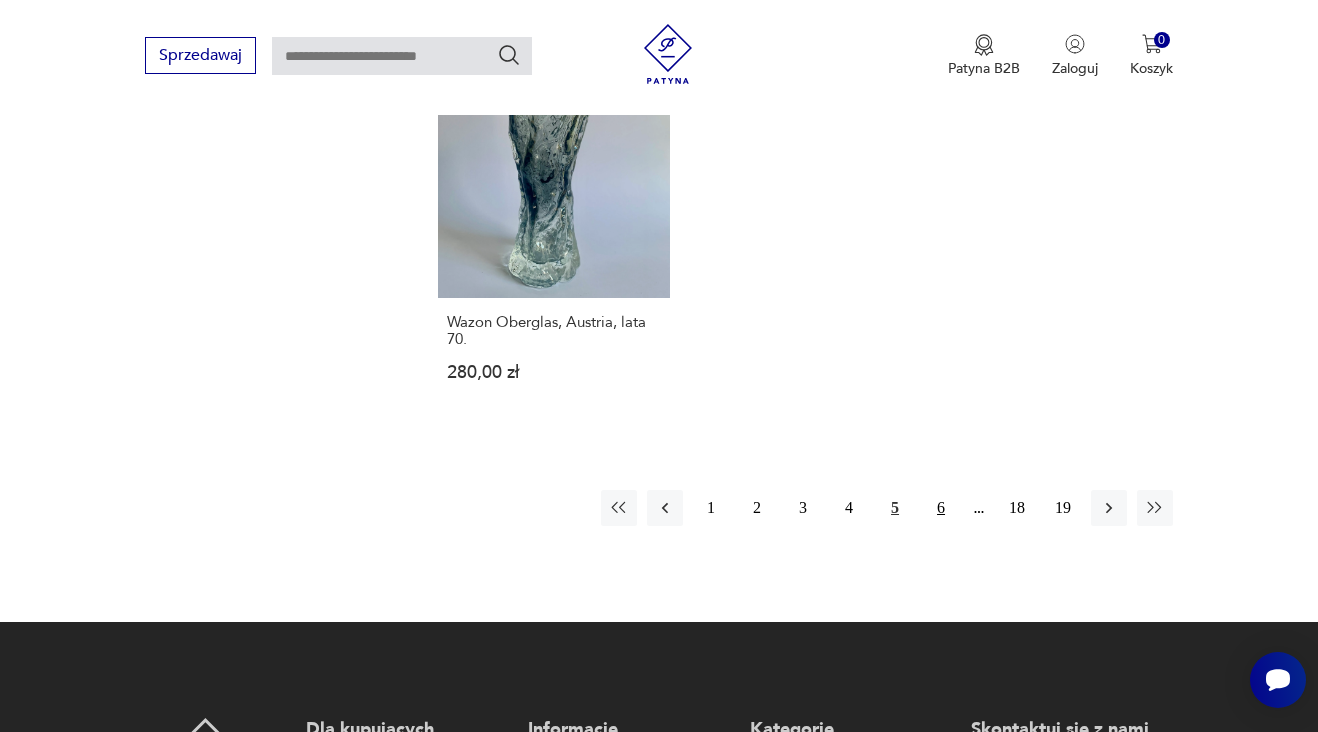 click on "6" at bounding box center (941, 508) 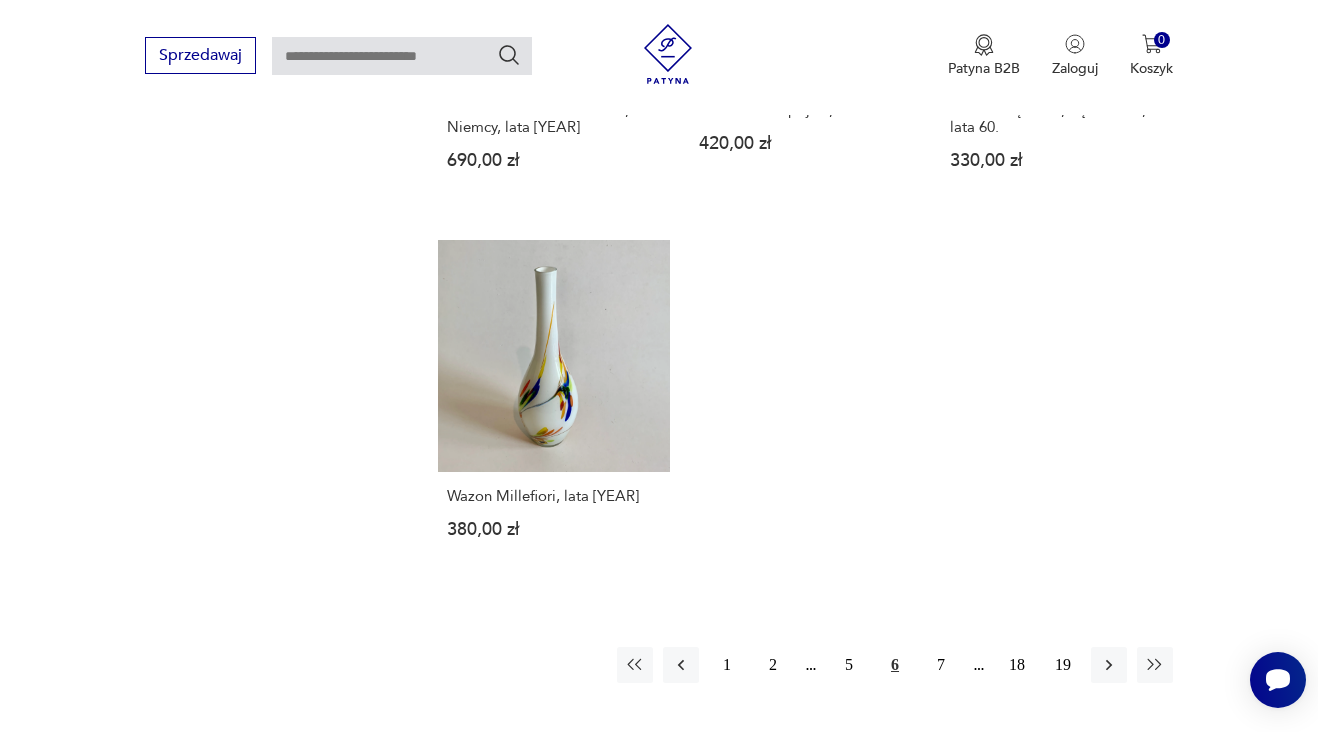 scroll, scrollTop: 2506, scrollLeft: 0, axis: vertical 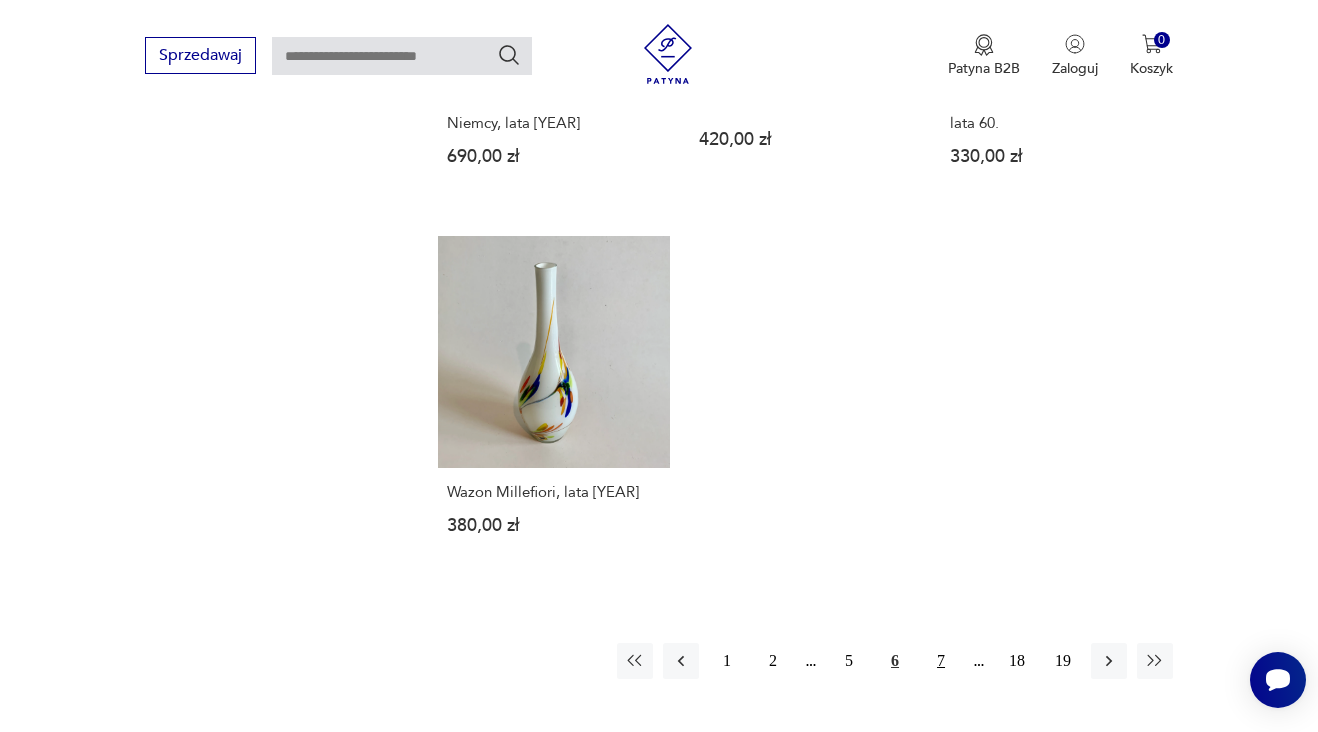 click on "7" at bounding box center (941, 661) 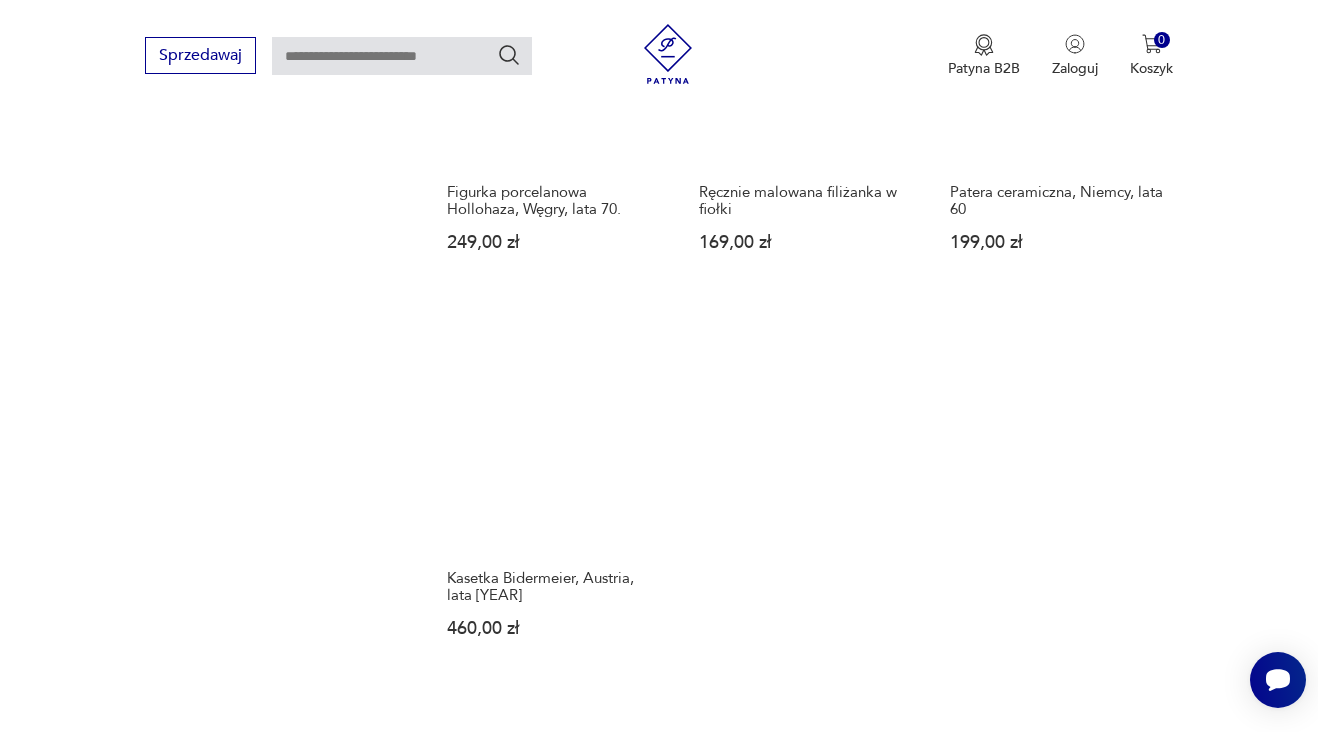 scroll, scrollTop: 2473, scrollLeft: 0, axis: vertical 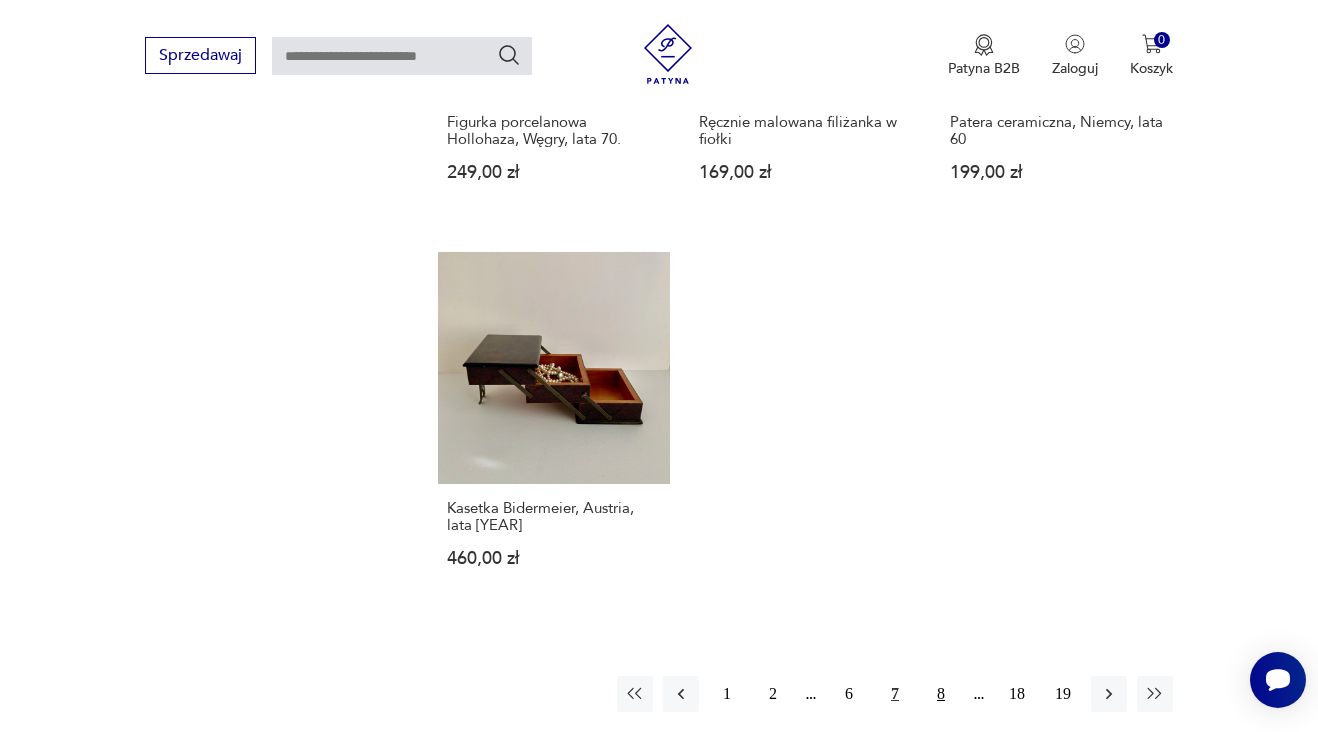 click on "8" at bounding box center (941, 694) 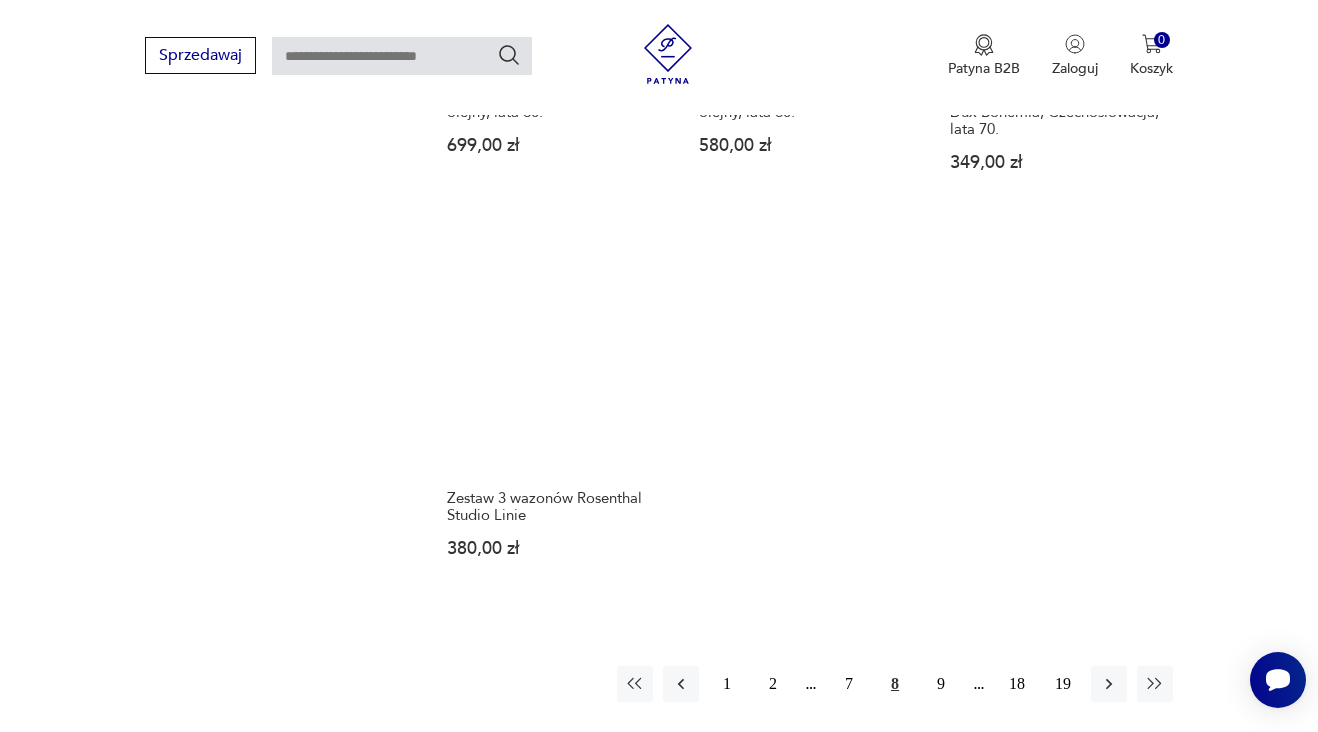 scroll, scrollTop: 2522, scrollLeft: 0, axis: vertical 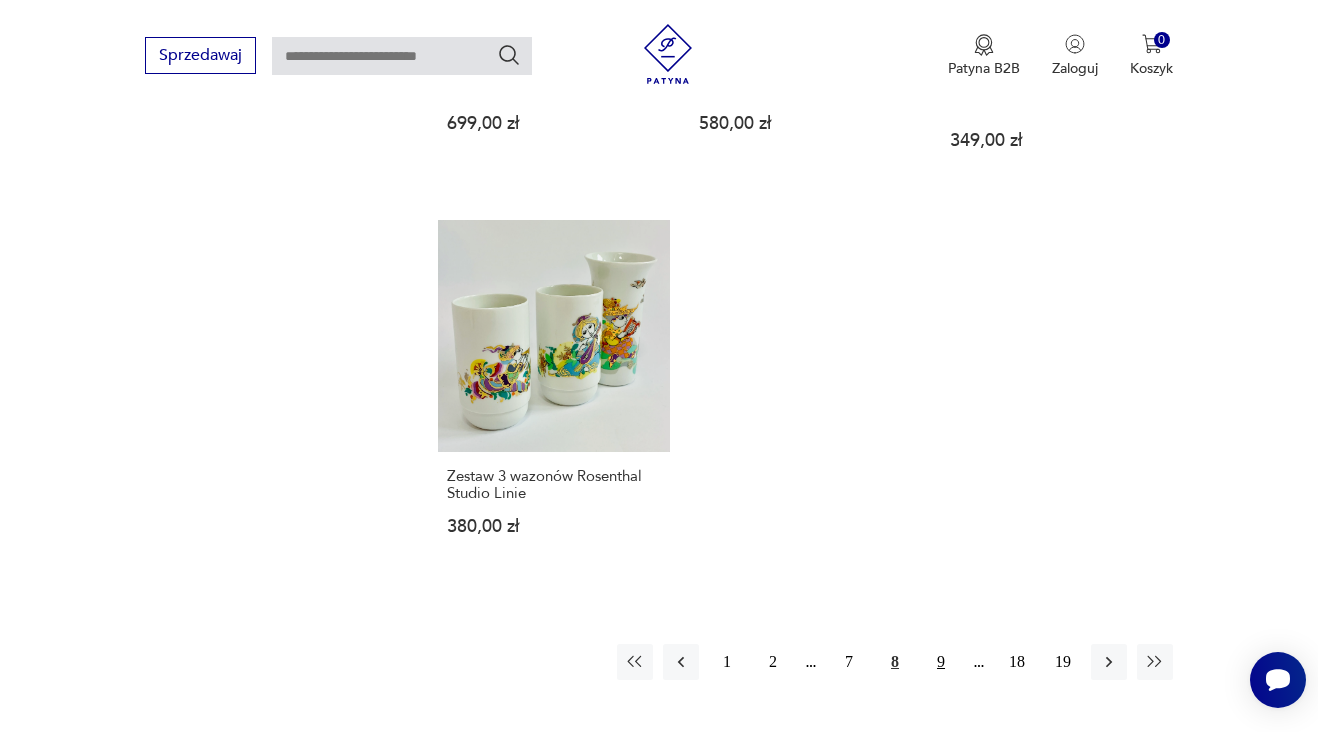 click on "9" at bounding box center [941, 662] 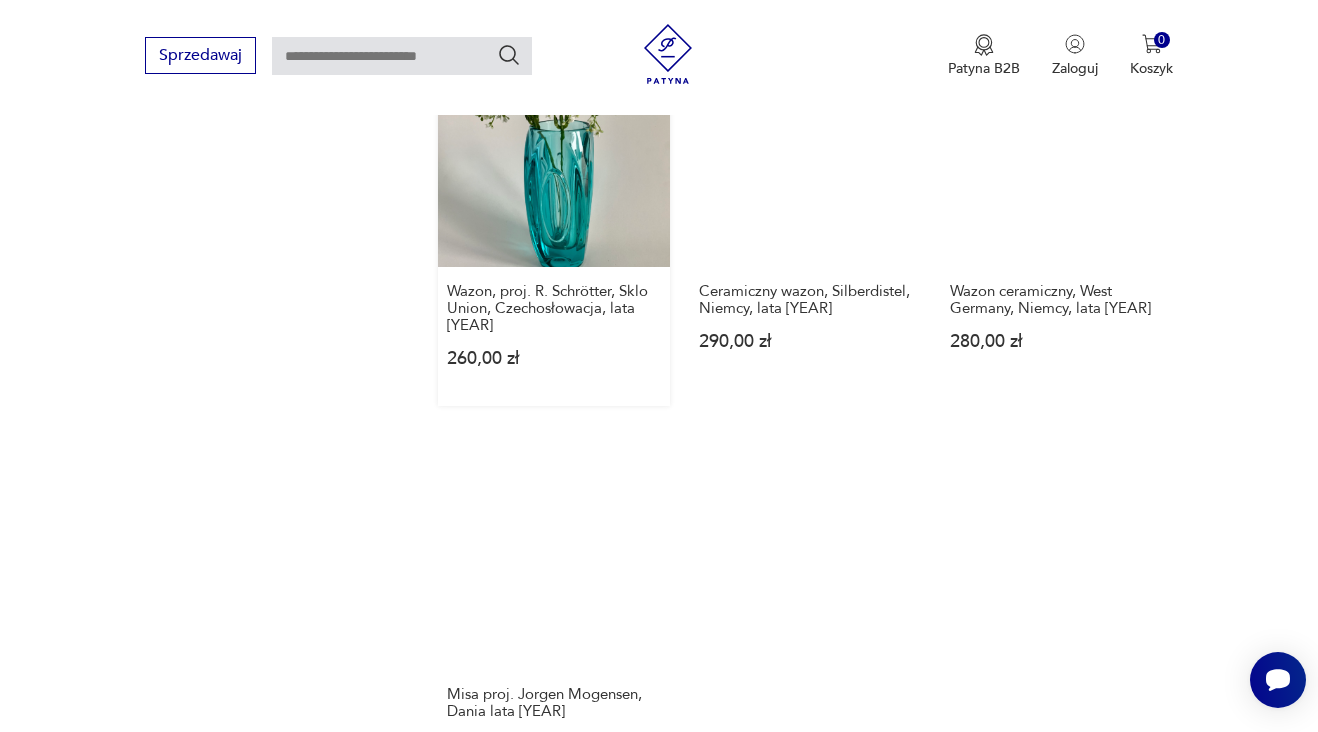 scroll, scrollTop: 2317, scrollLeft: 0, axis: vertical 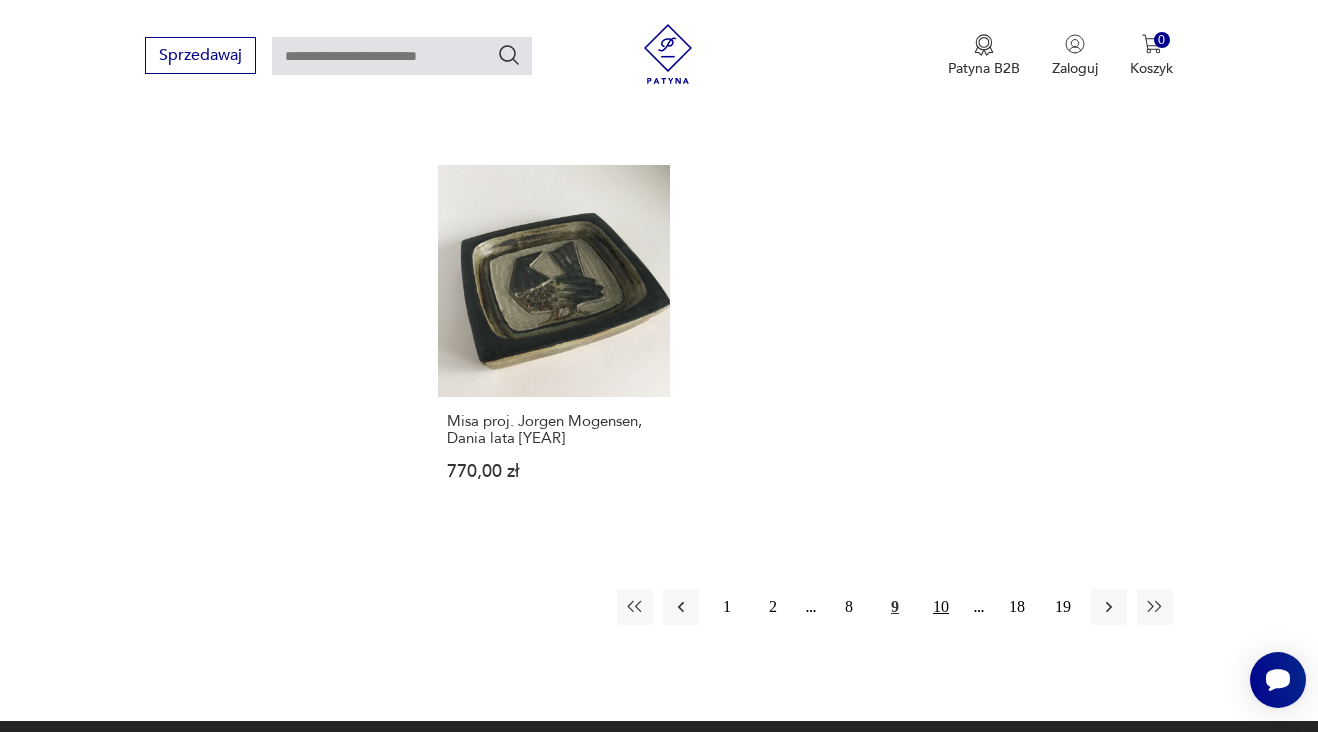 click on "10" at bounding box center (941, 607) 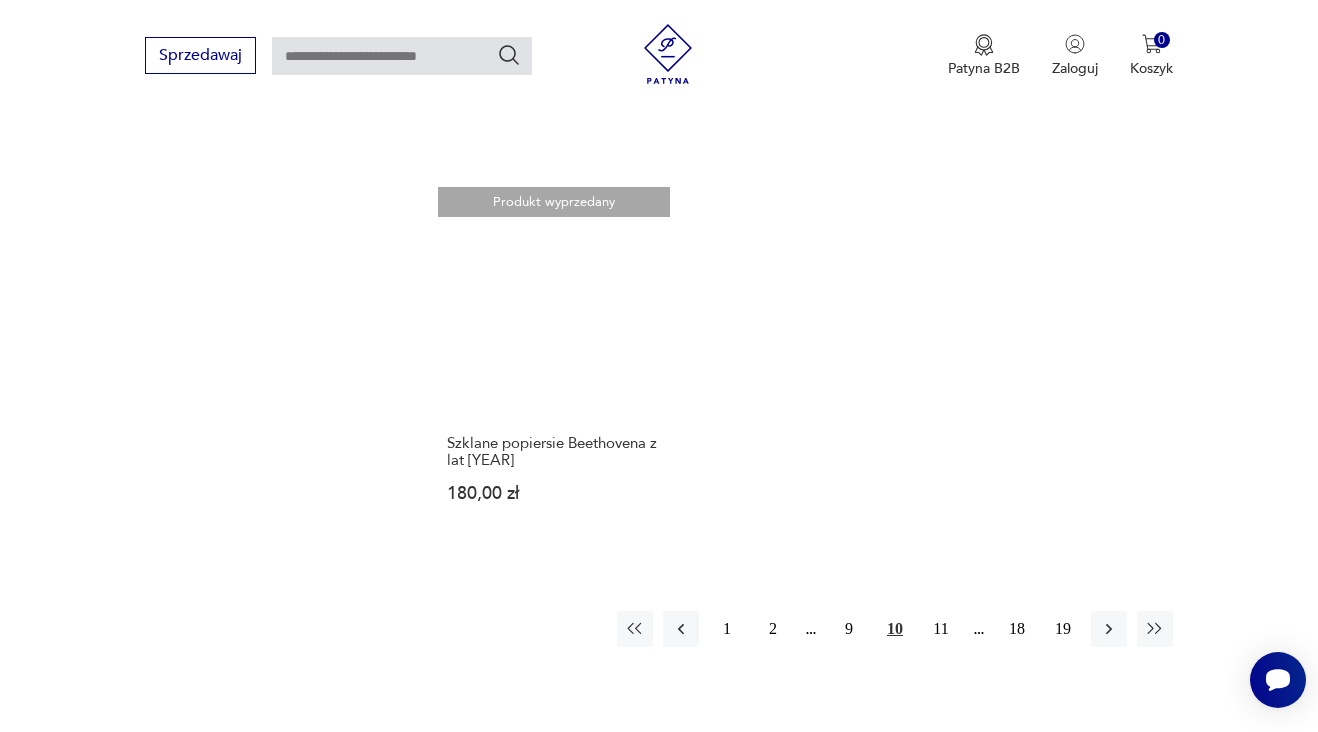 scroll, scrollTop: 2517, scrollLeft: 0, axis: vertical 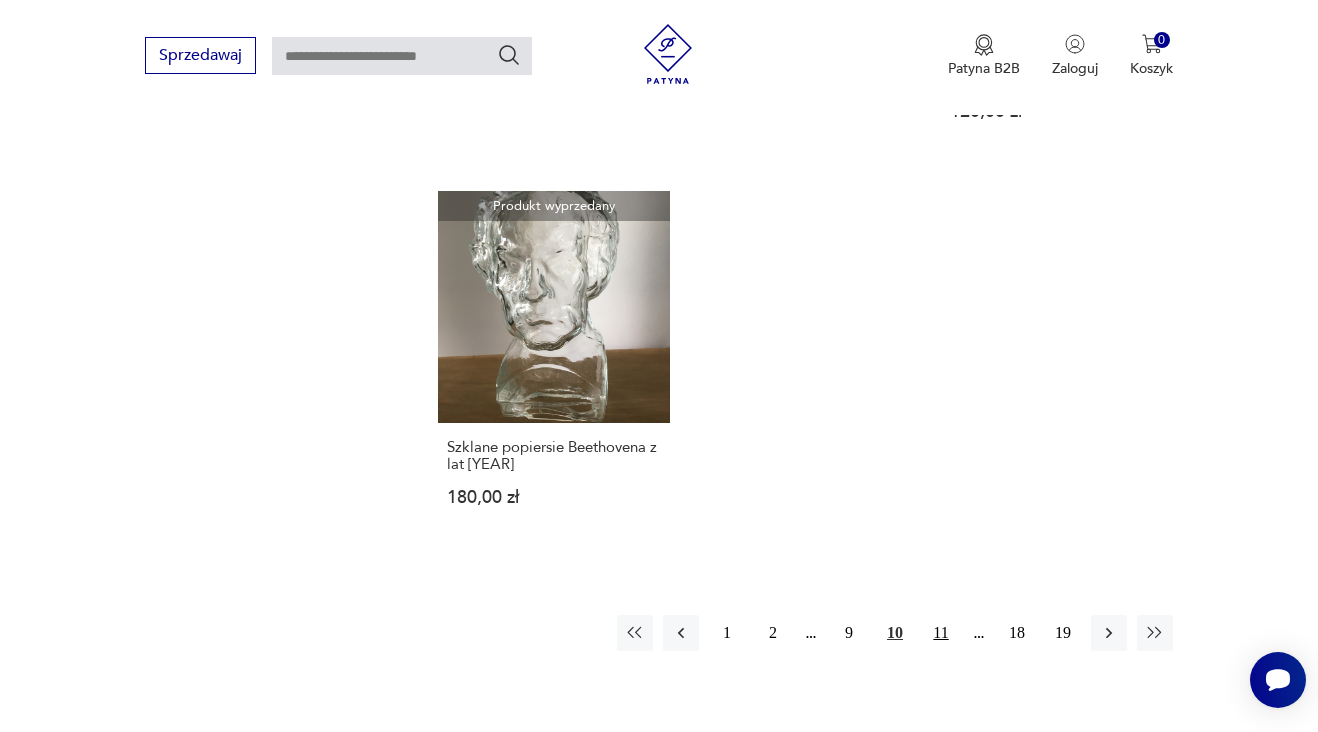 click on "11" at bounding box center [941, 633] 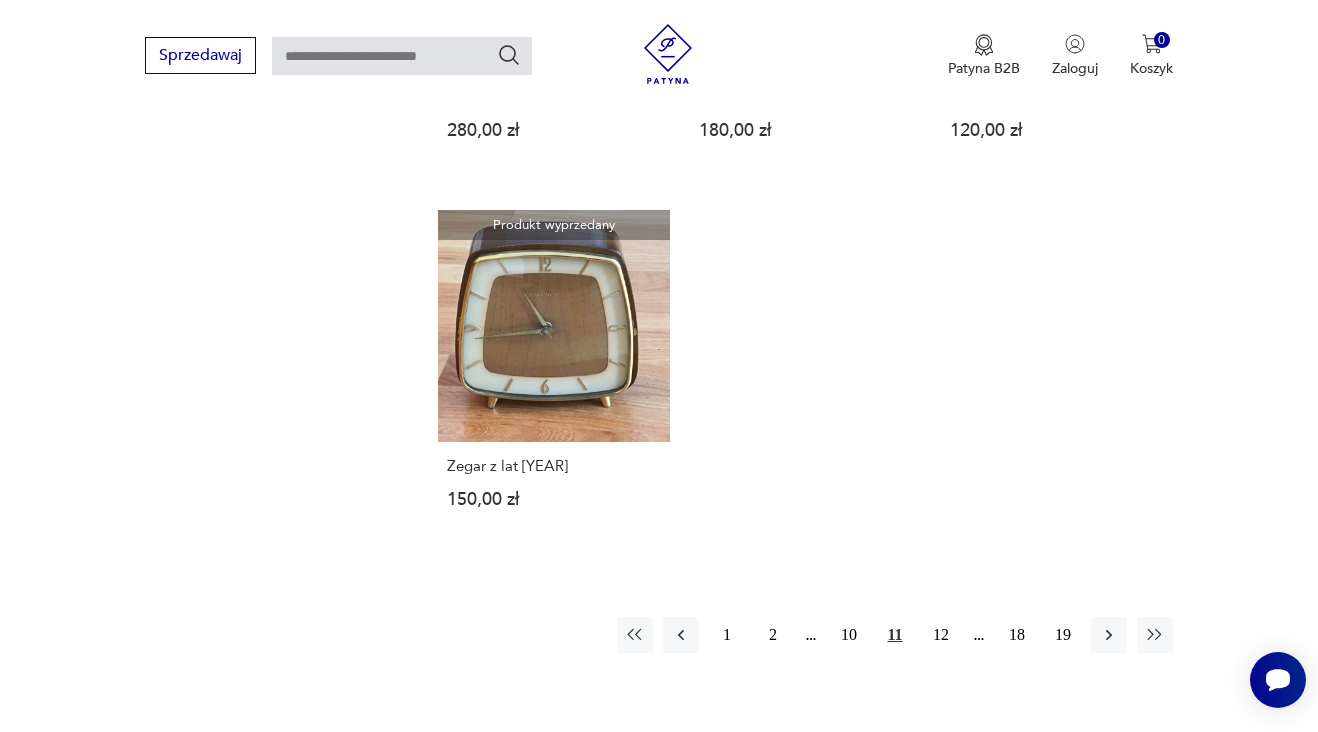 scroll, scrollTop: 2522, scrollLeft: 0, axis: vertical 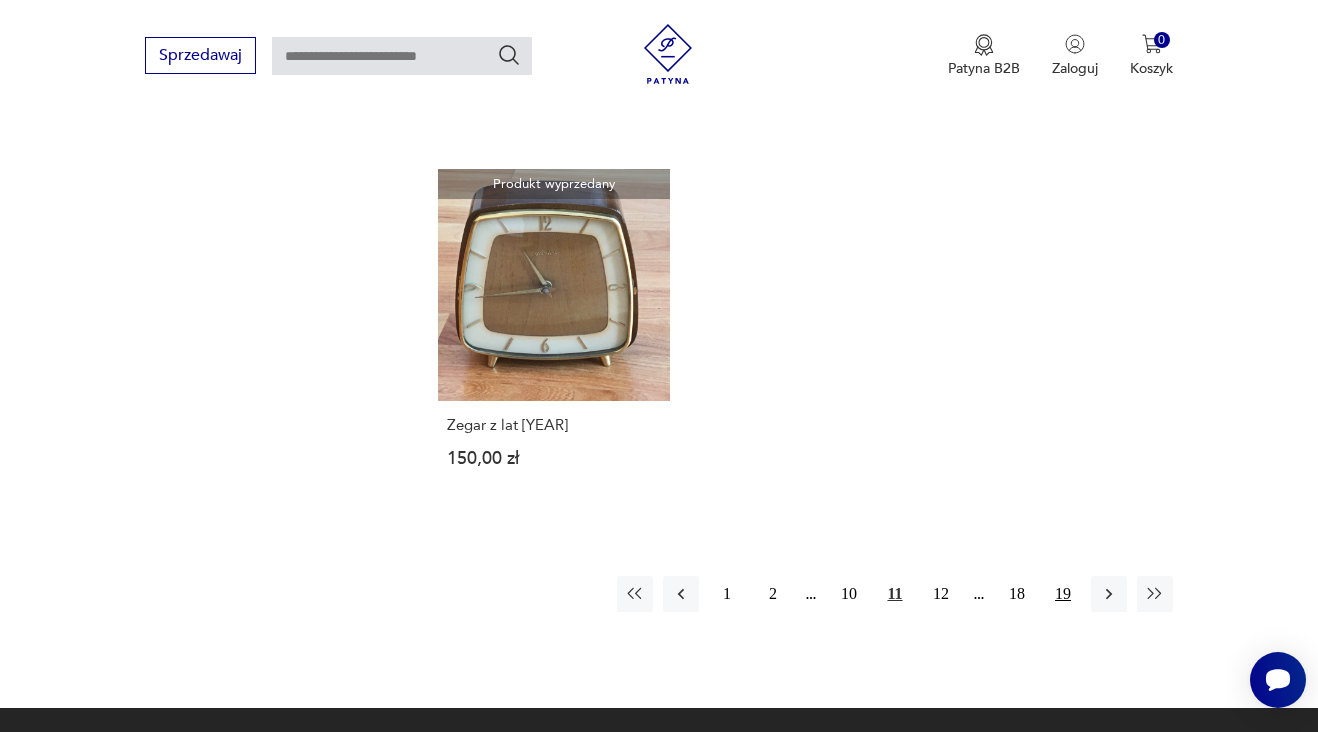 click on "19" at bounding box center [1063, 594] 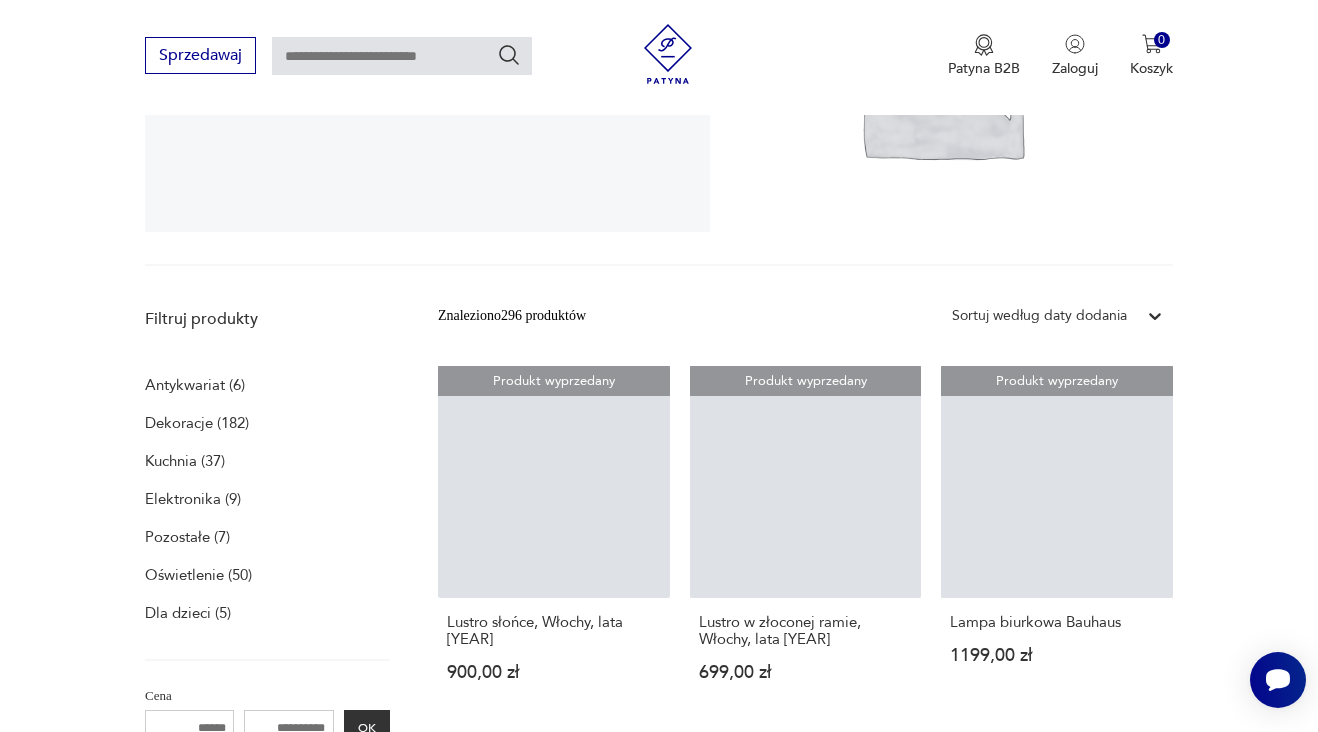scroll, scrollTop: 411, scrollLeft: 0, axis: vertical 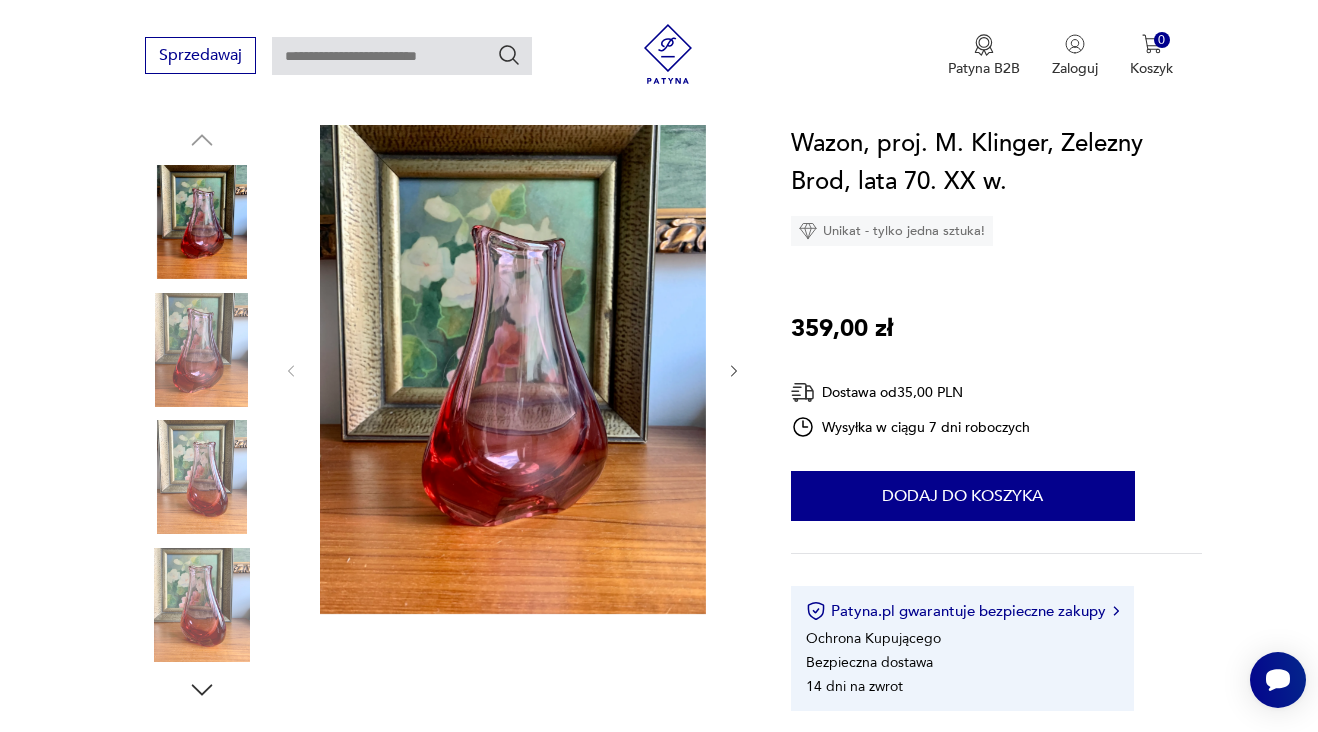 click 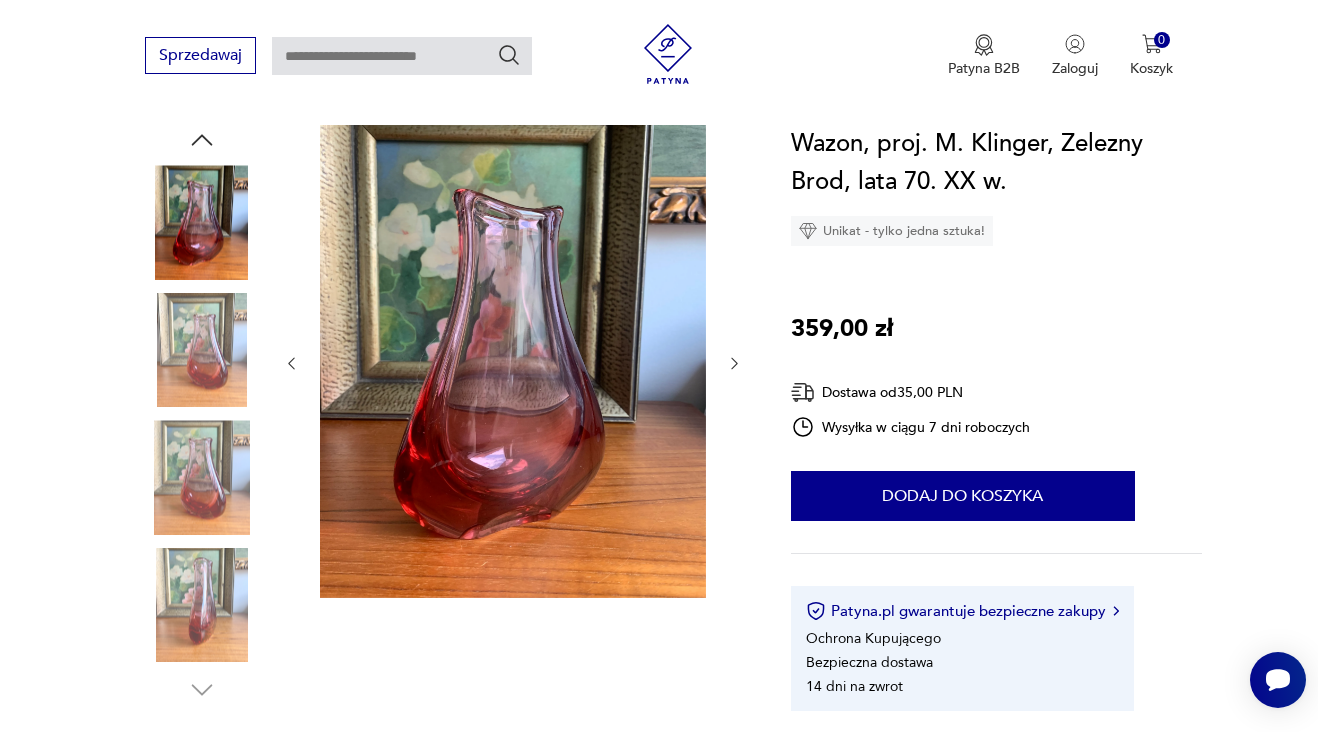 click 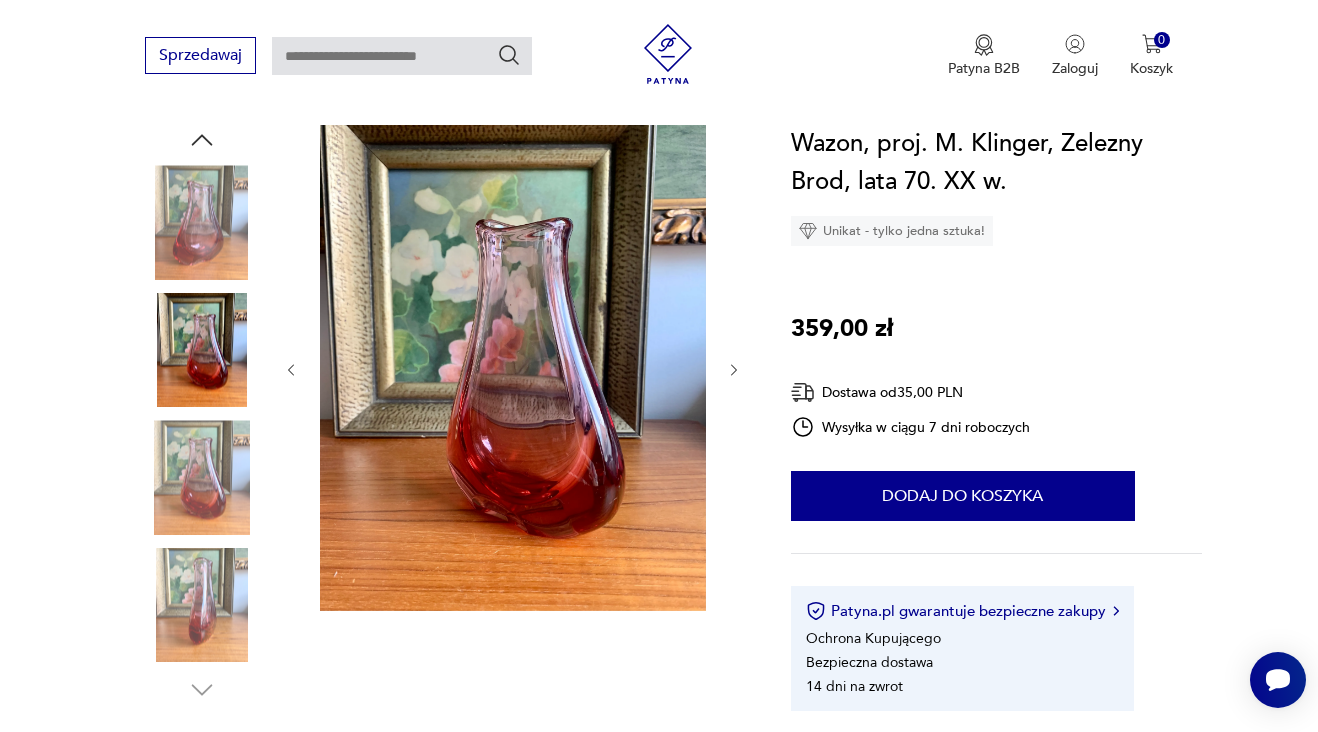 click 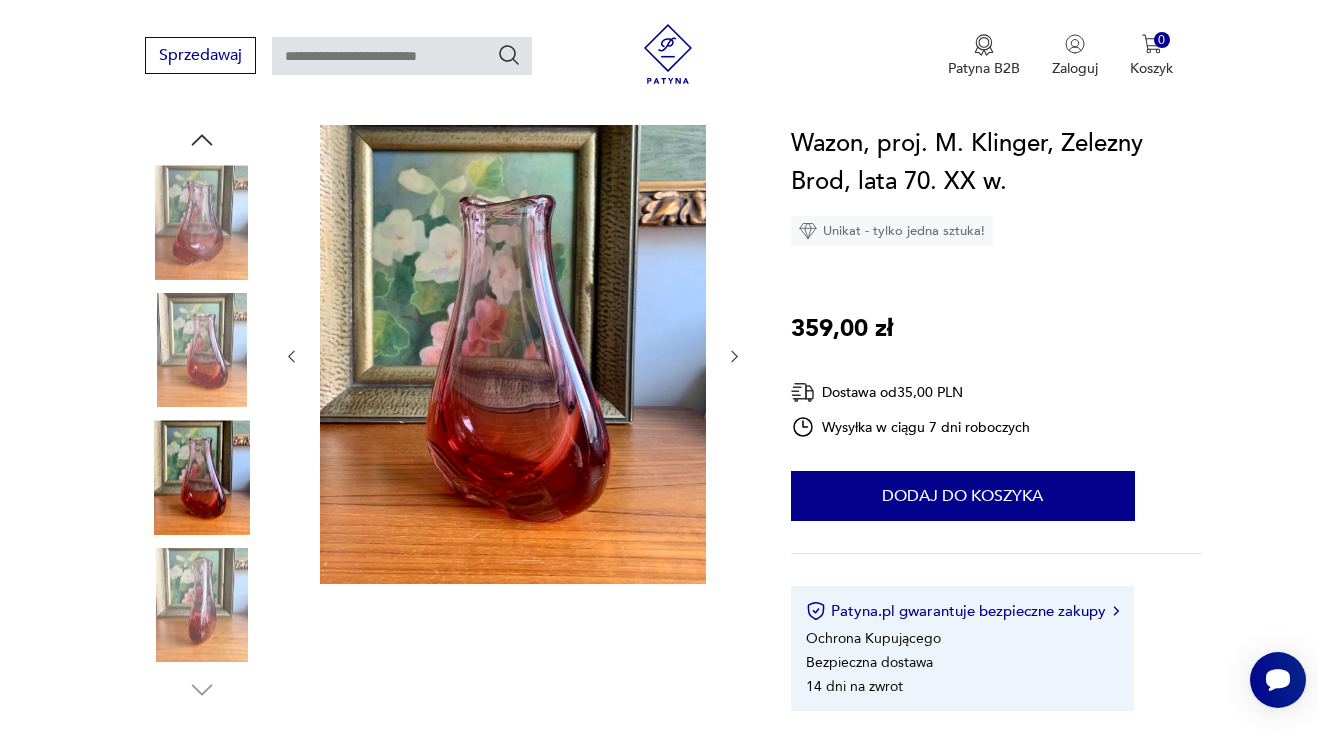 click at bounding box center [513, 356] 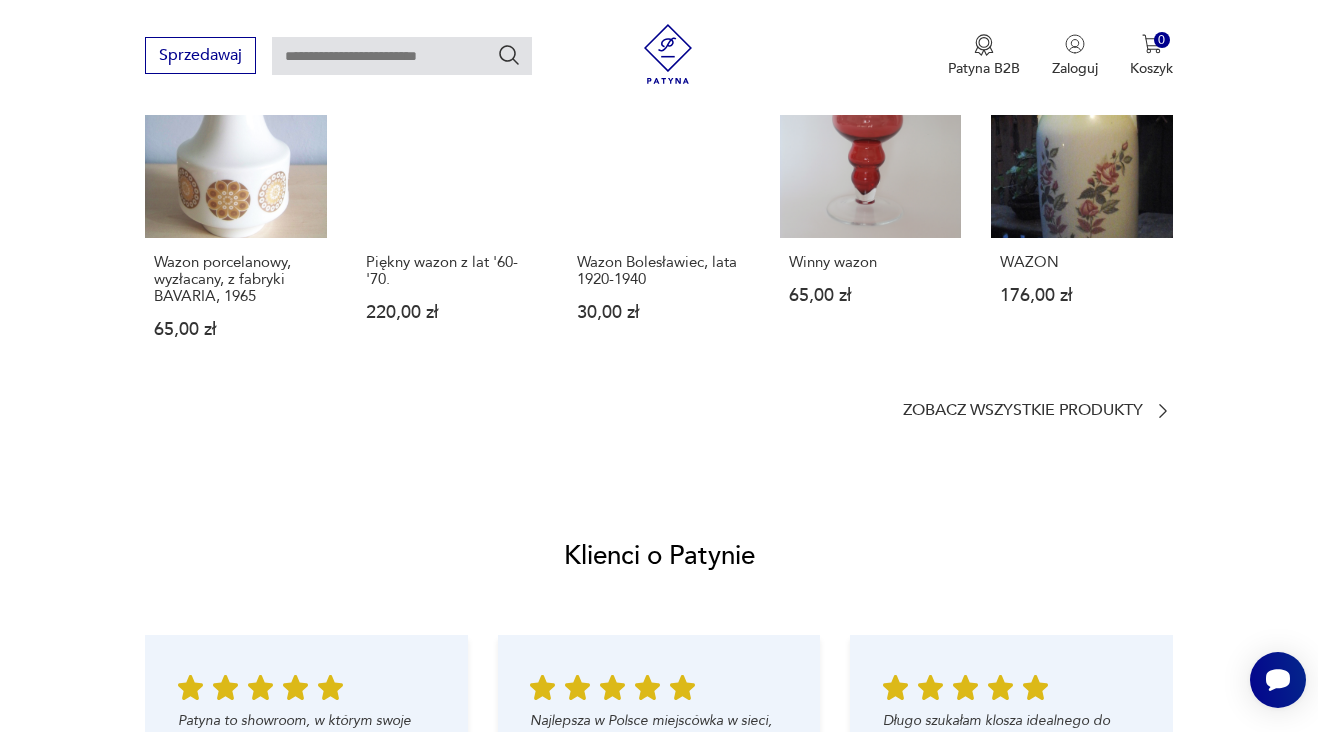 scroll, scrollTop: 1594, scrollLeft: 0, axis: vertical 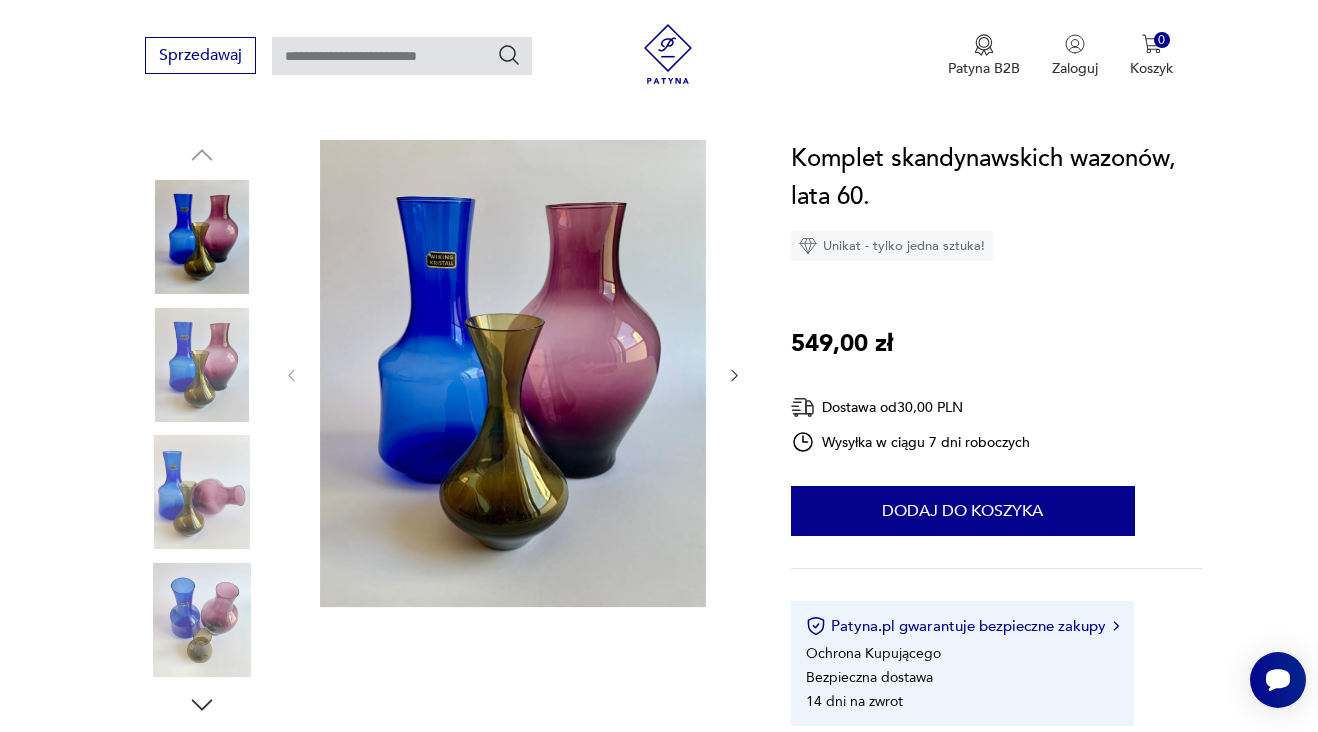 click at bounding box center (202, 365) 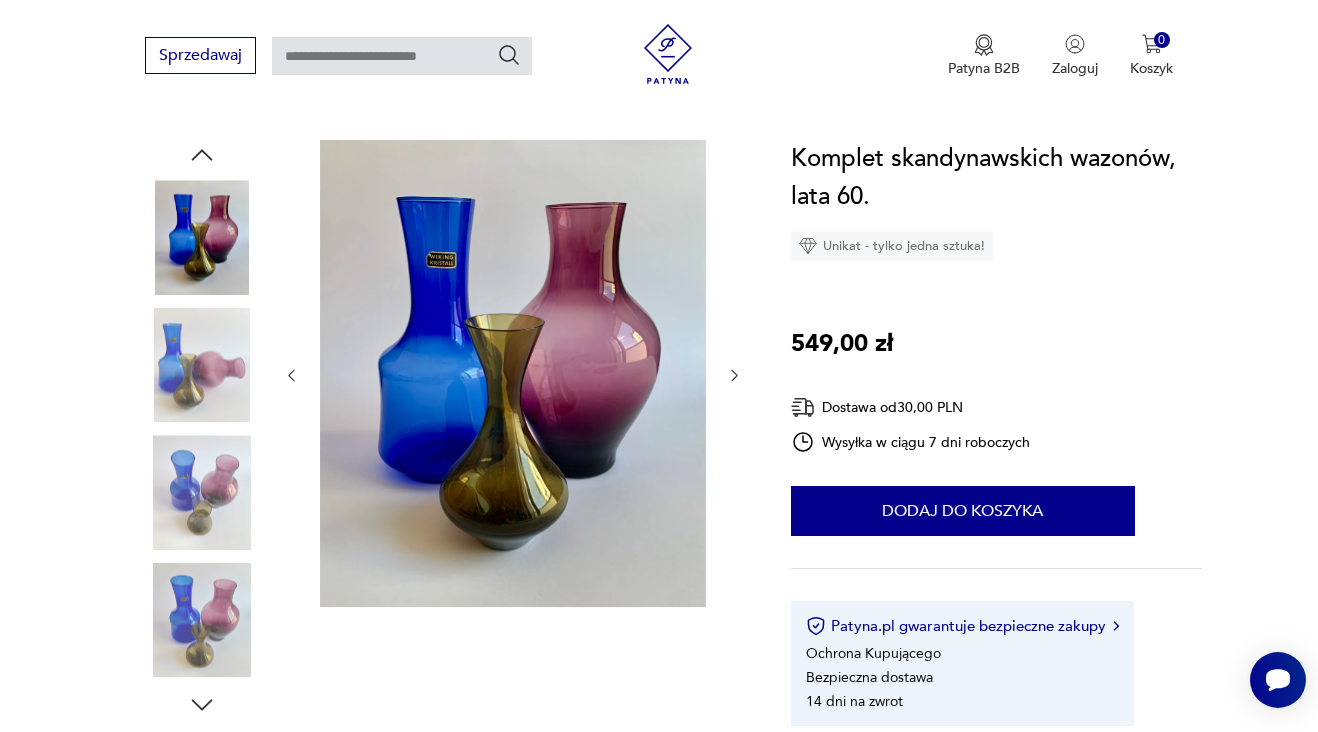 click at bounding box center [202, 365] 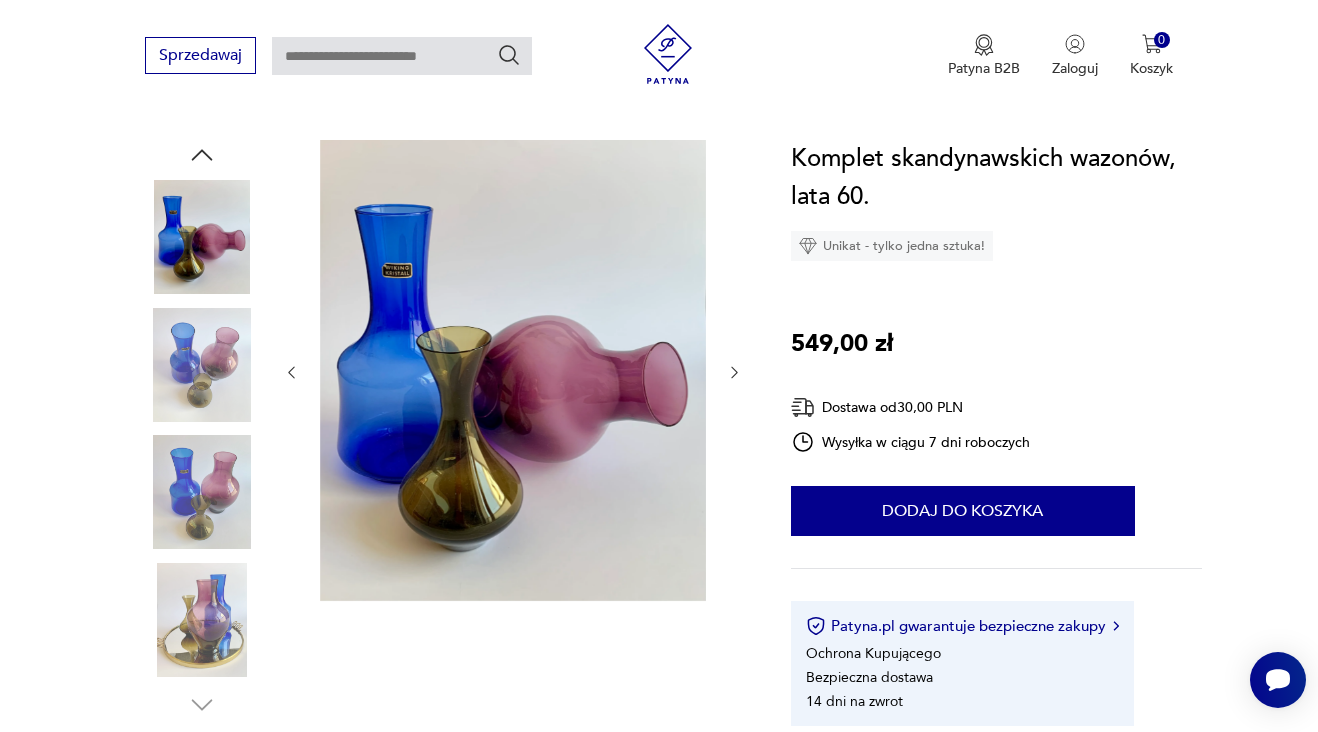 click at bounding box center (202, 492) 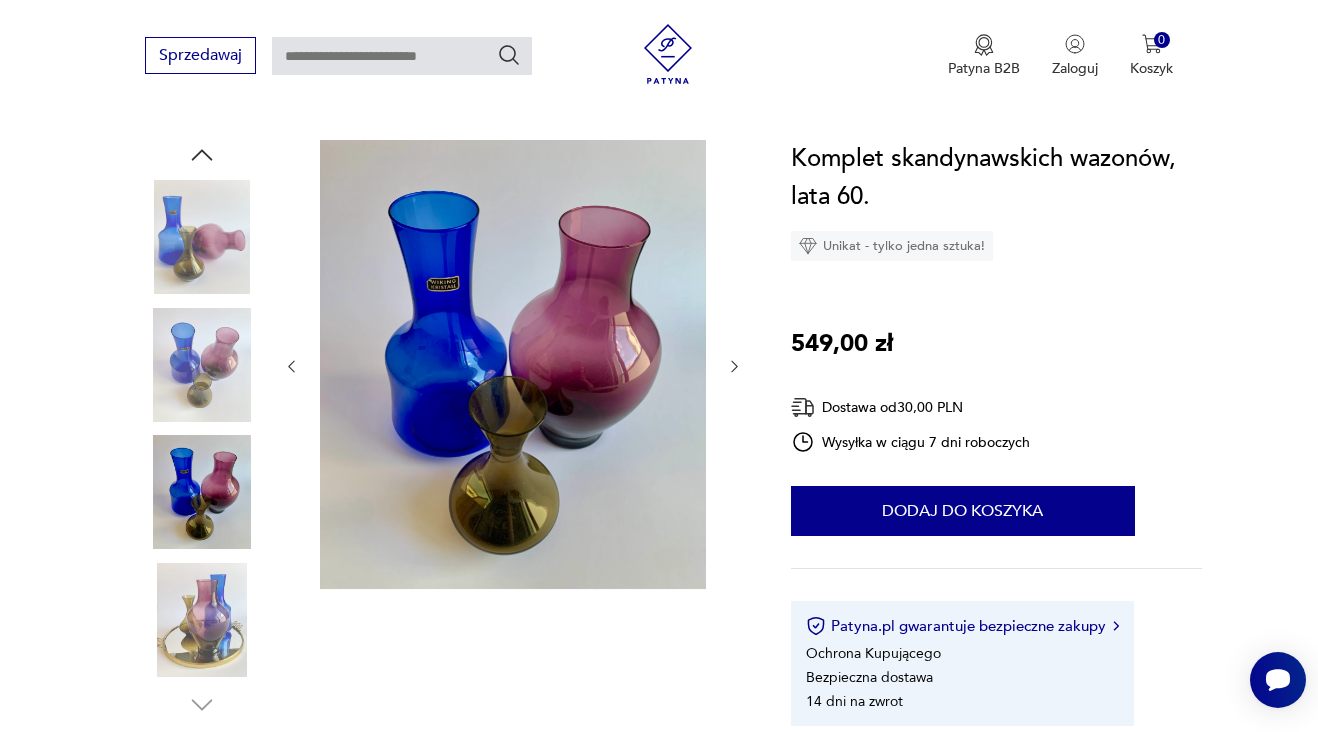 click at bounding box center (202, 620) 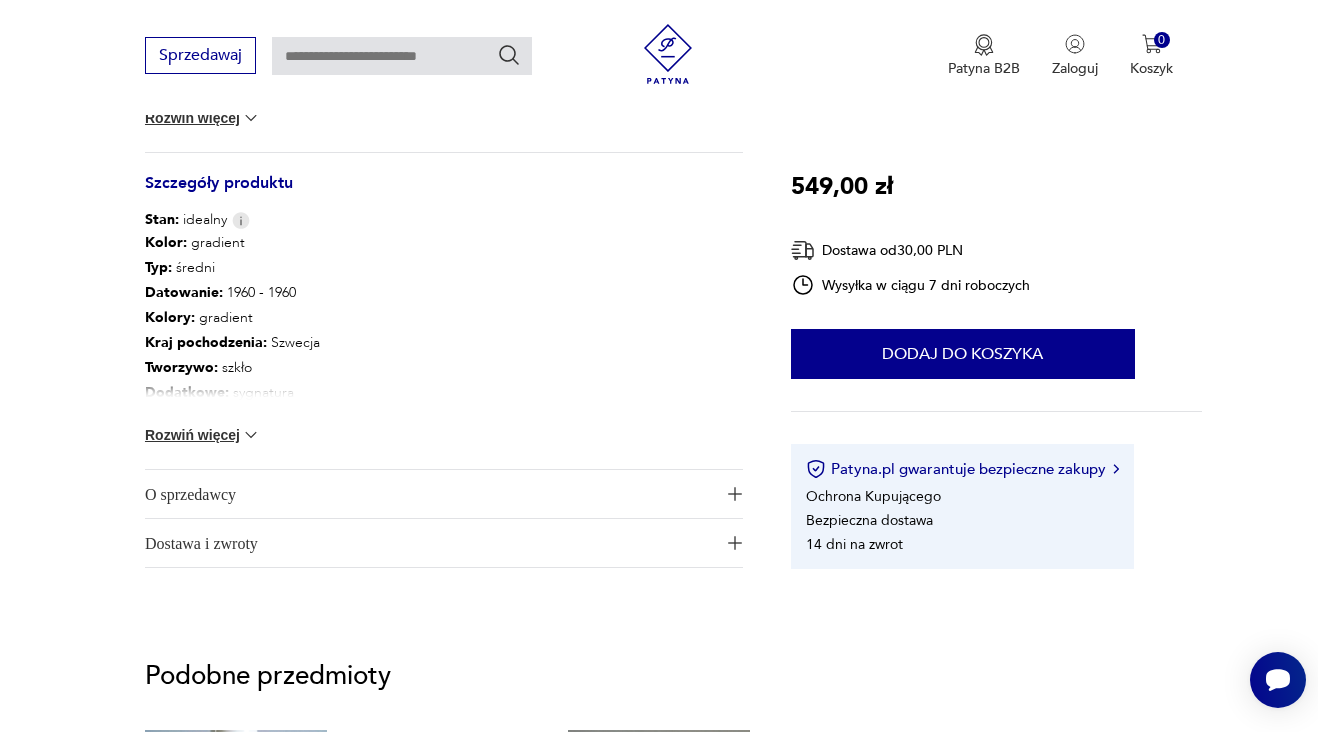 scroll, scrollTop: 991, scrollLeft: 0, axis: vertical 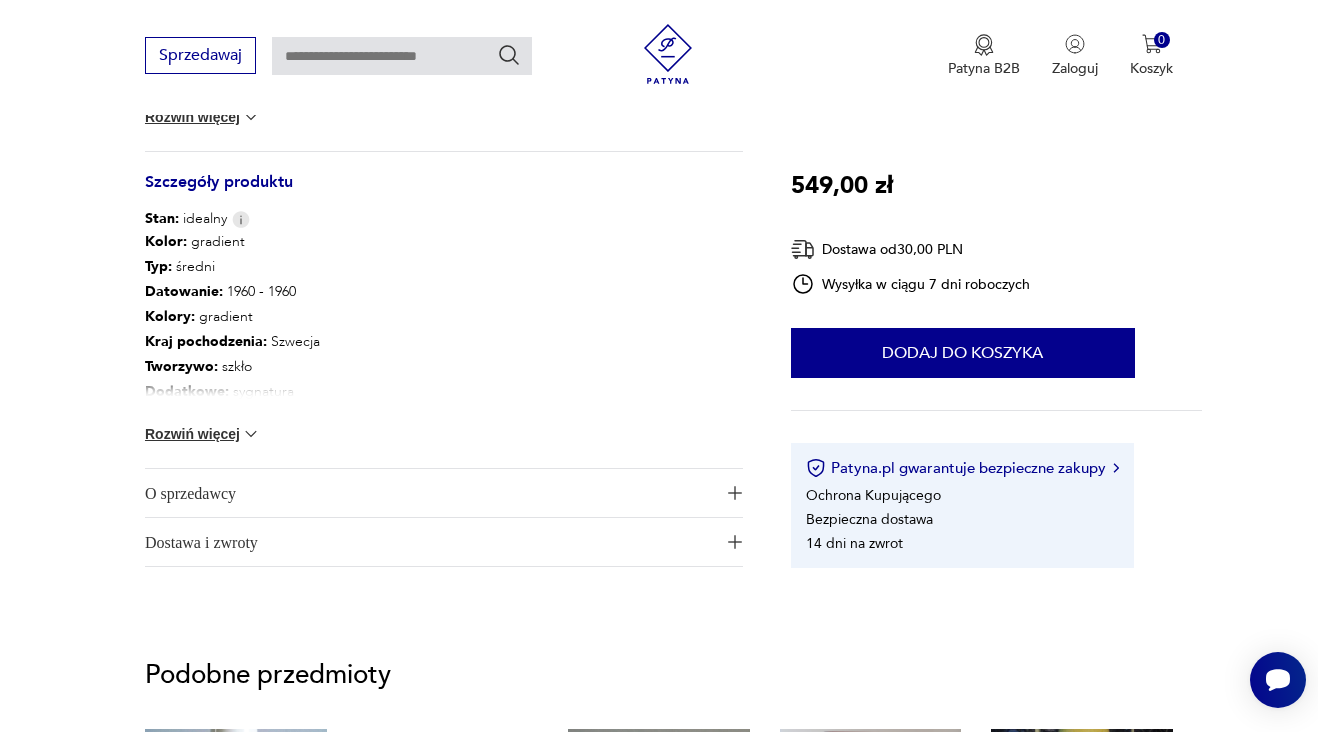 click at bounding box center [251, 434] 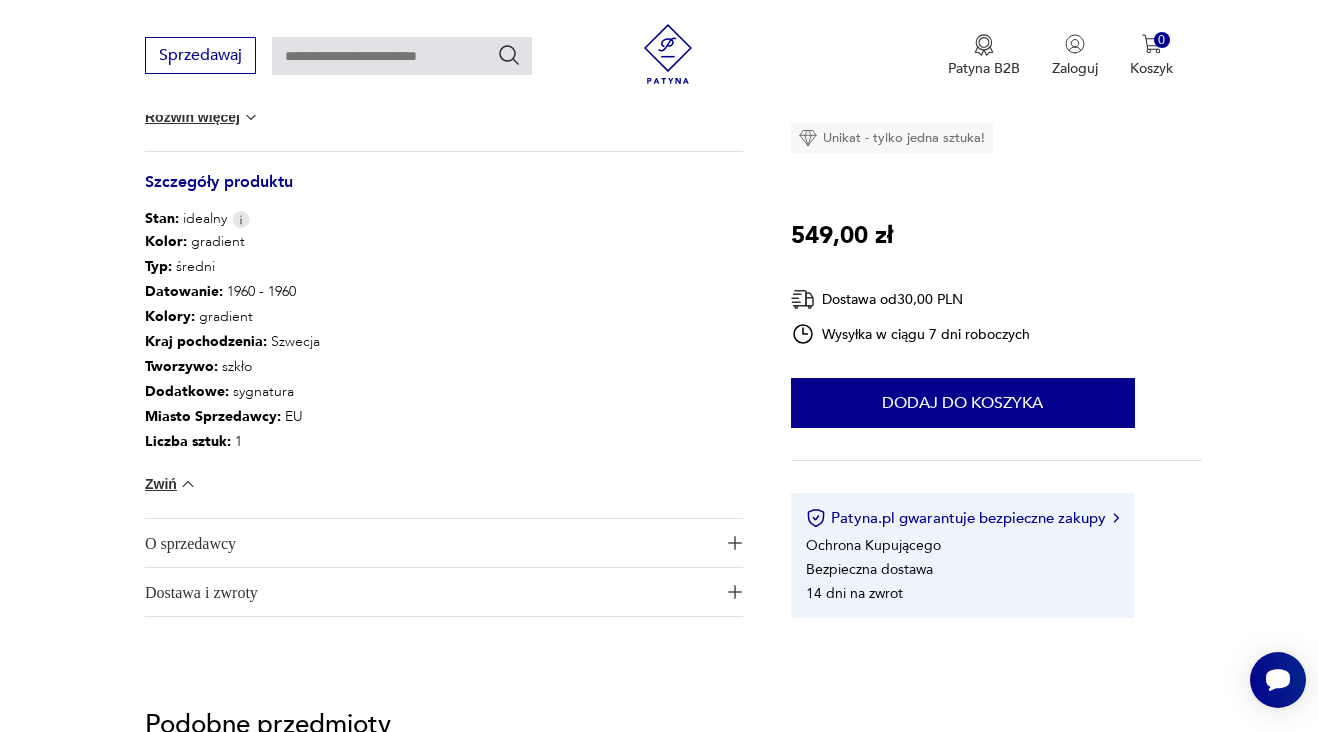 click at bounding box center [735, 543] 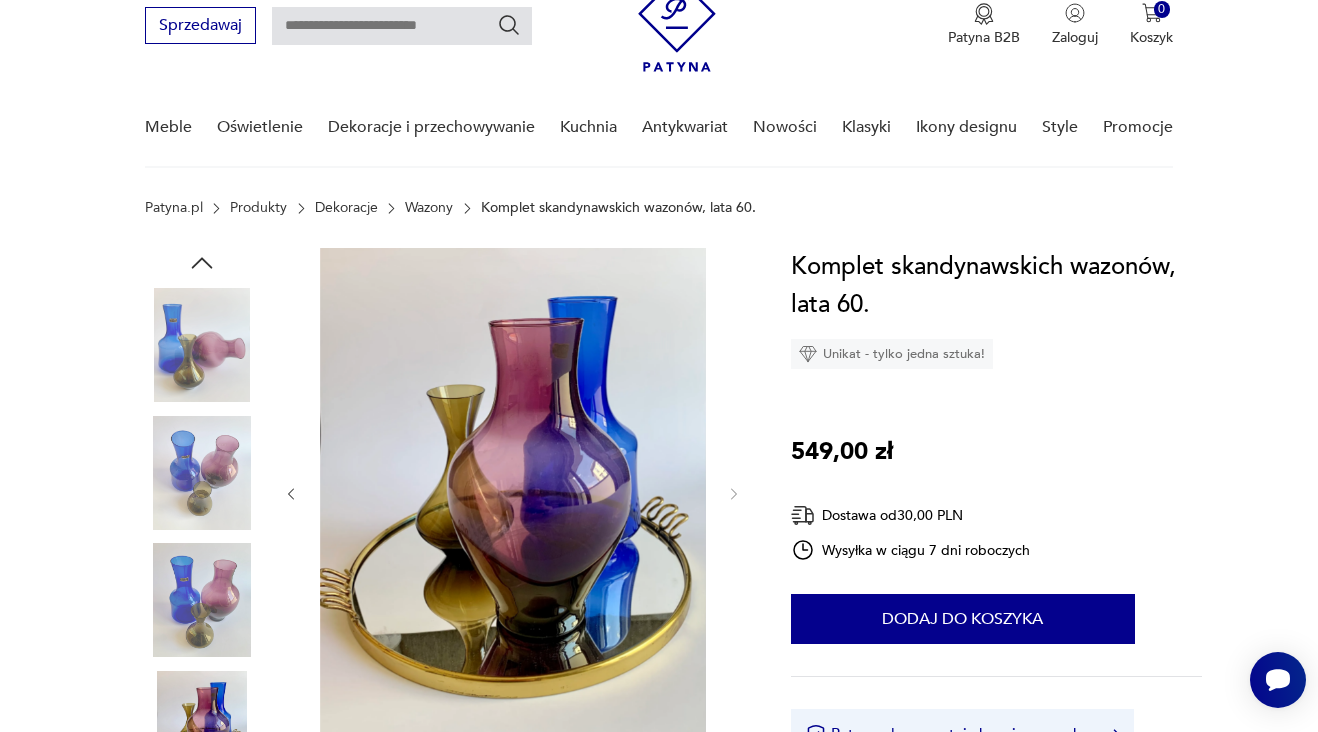 scroll, scrollTop: 161, scrollLeft: 0, axis: vertical 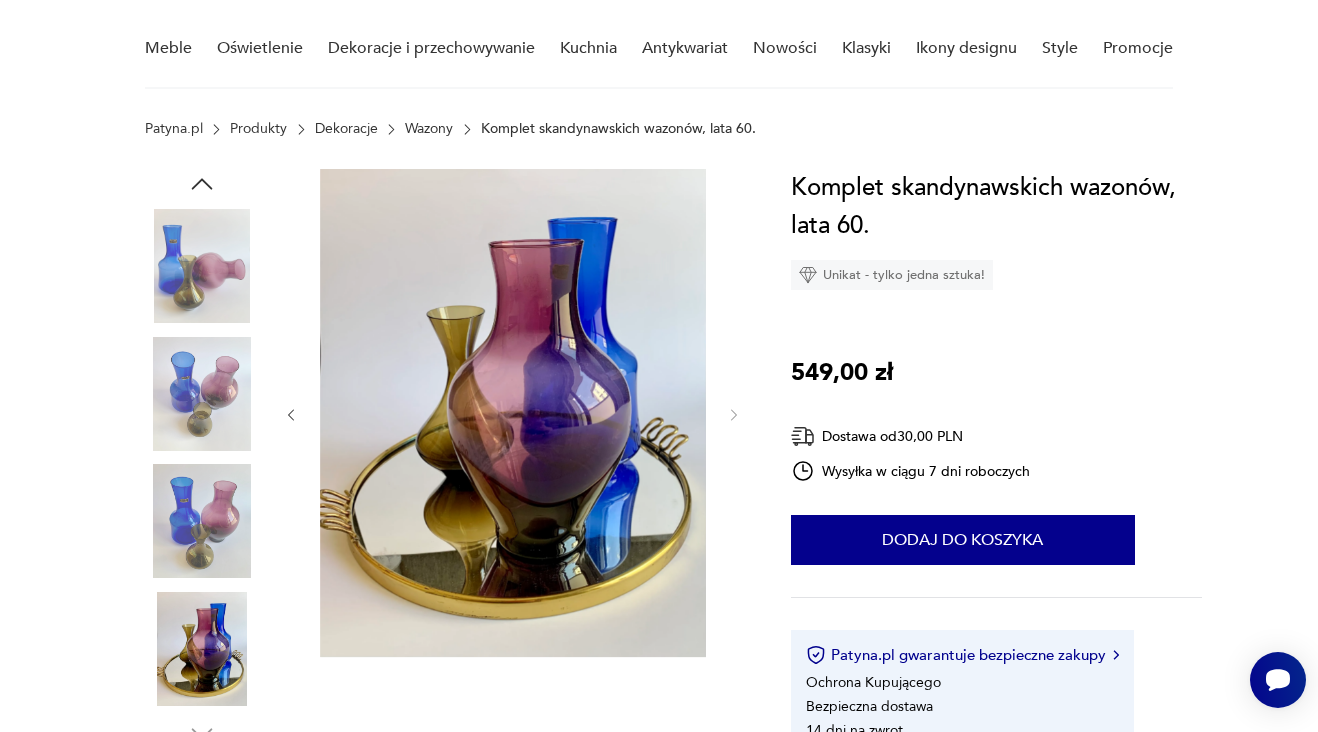 click at bounding box center [202, 394] 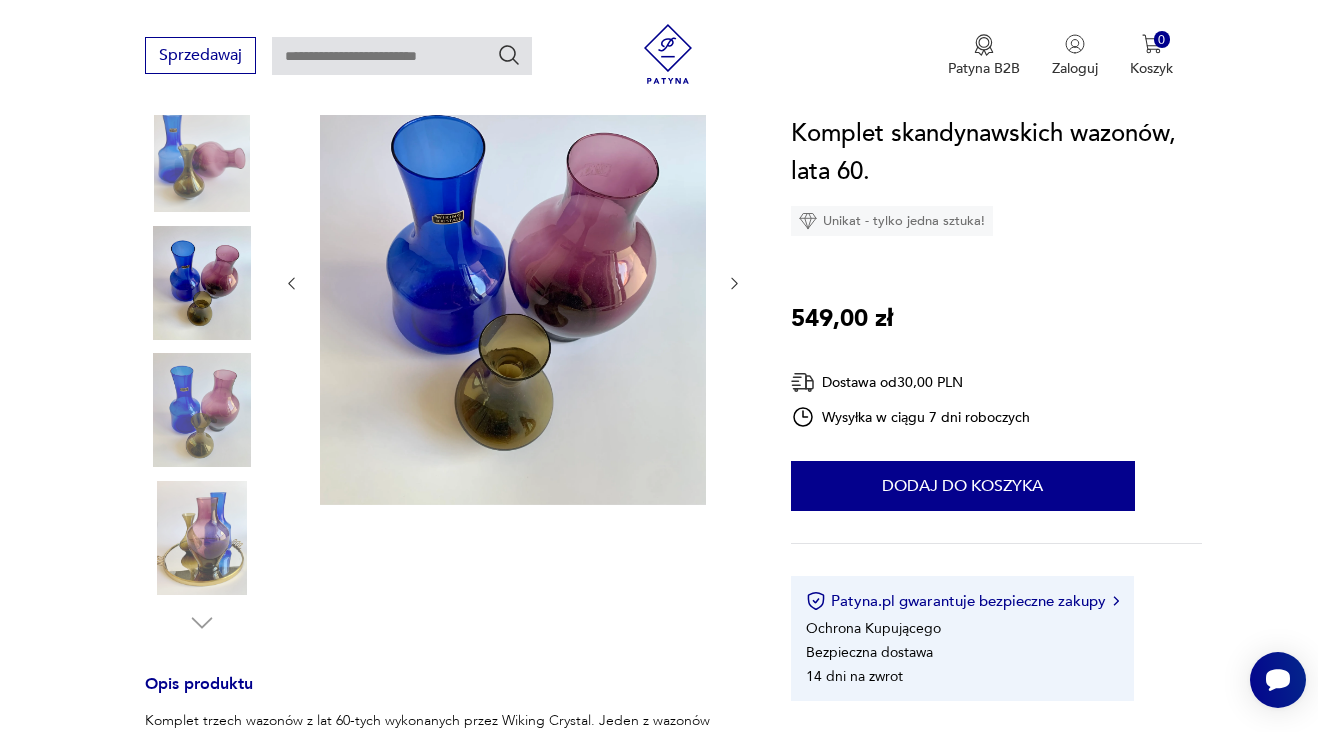 scroll, scrollTop: 271, scrollLeft: 0, axis: vertical 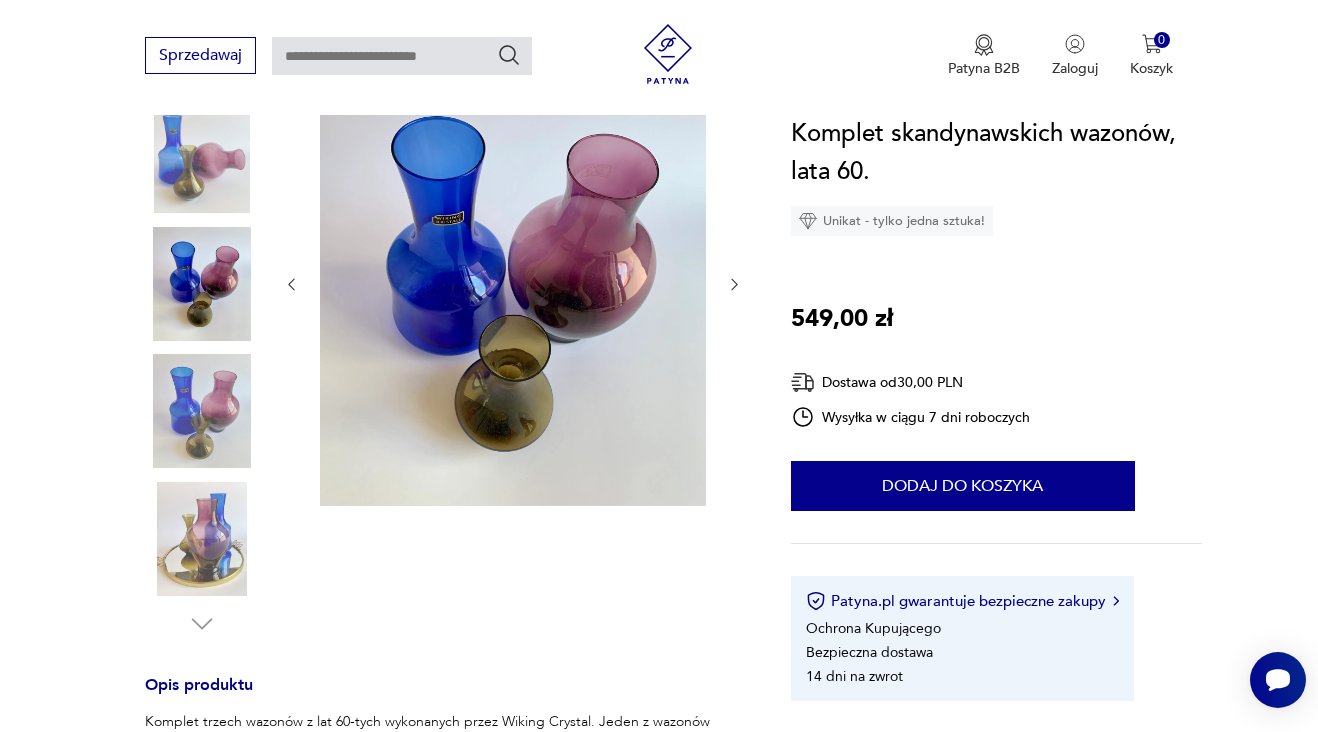 click at bounding box center (202, 411) 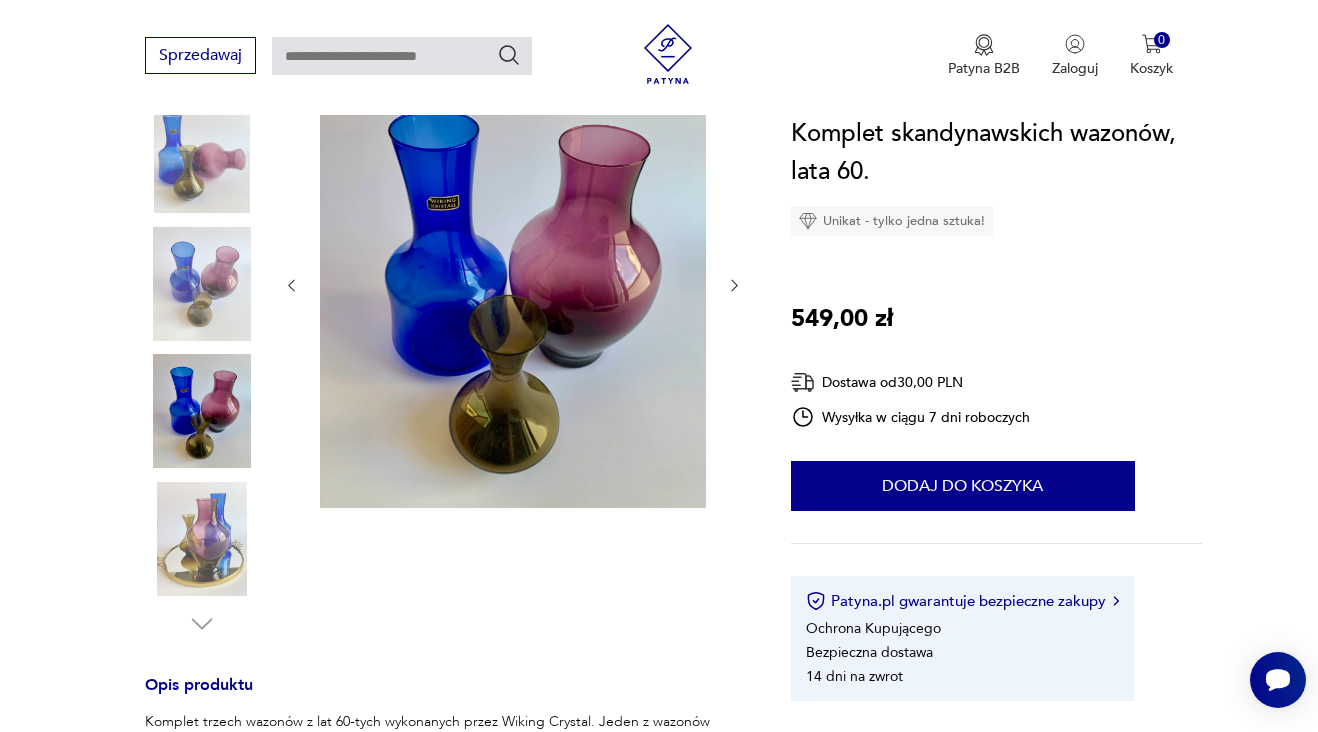 click at bounding box center (202, 539) 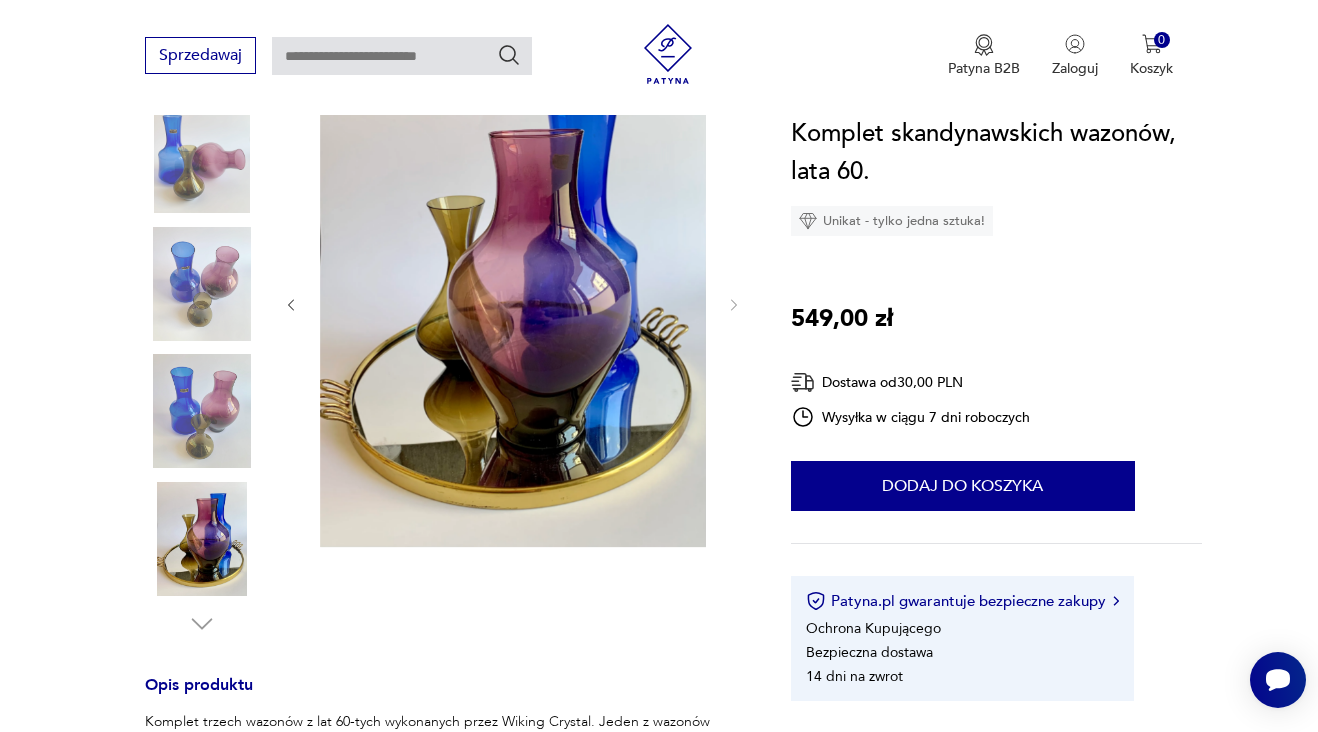 click at bounding box center (513, 303) 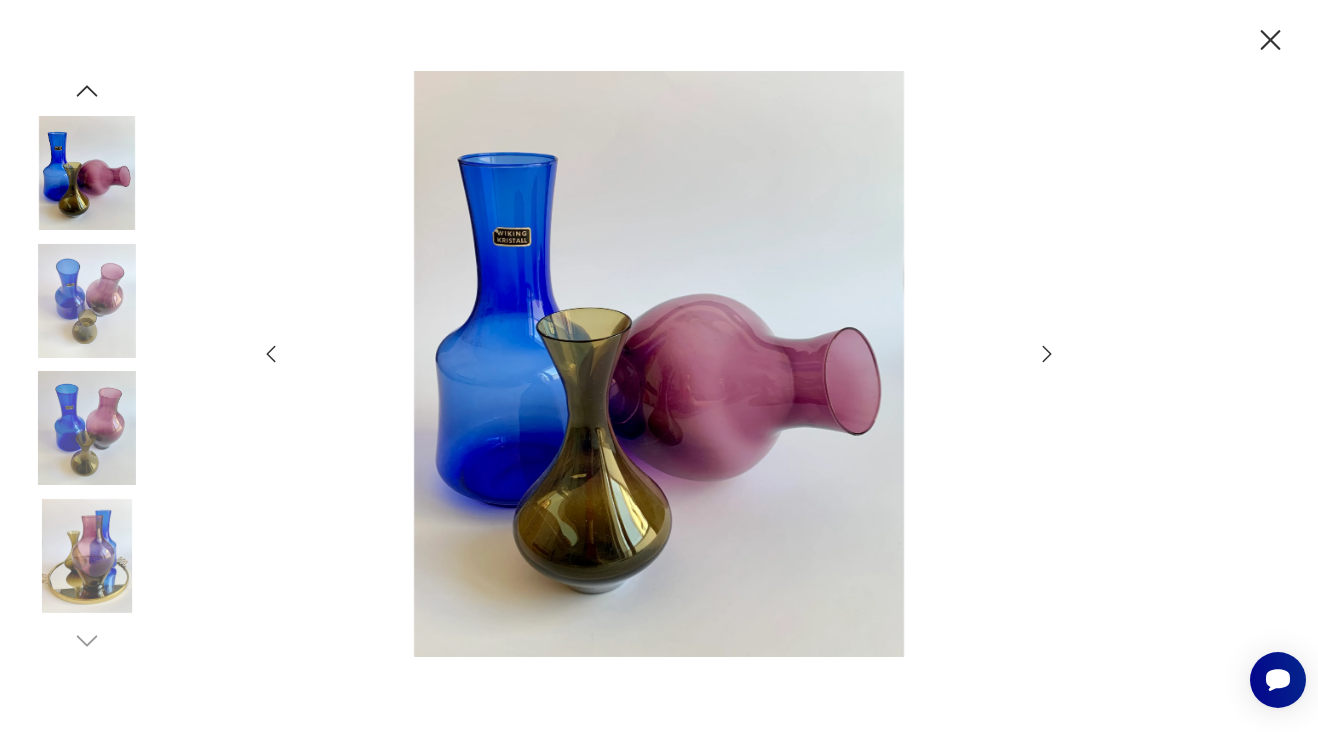 click 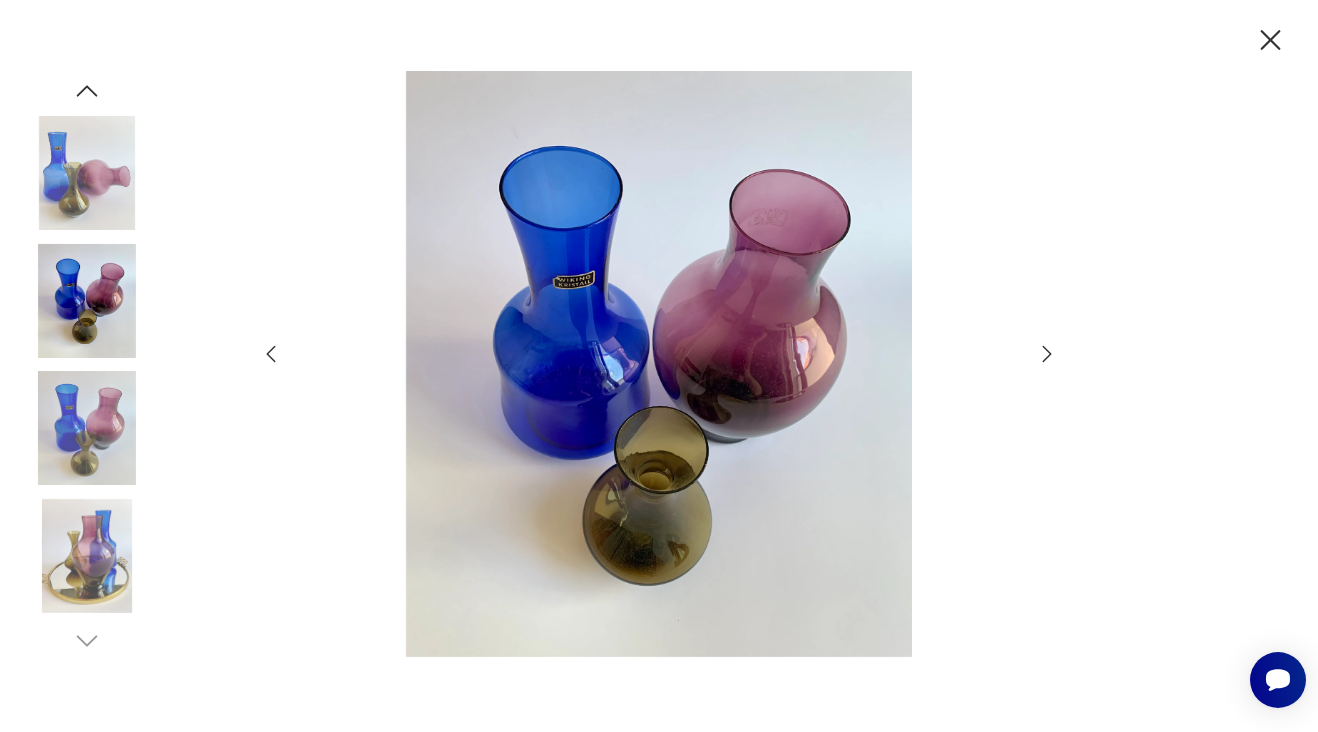 click 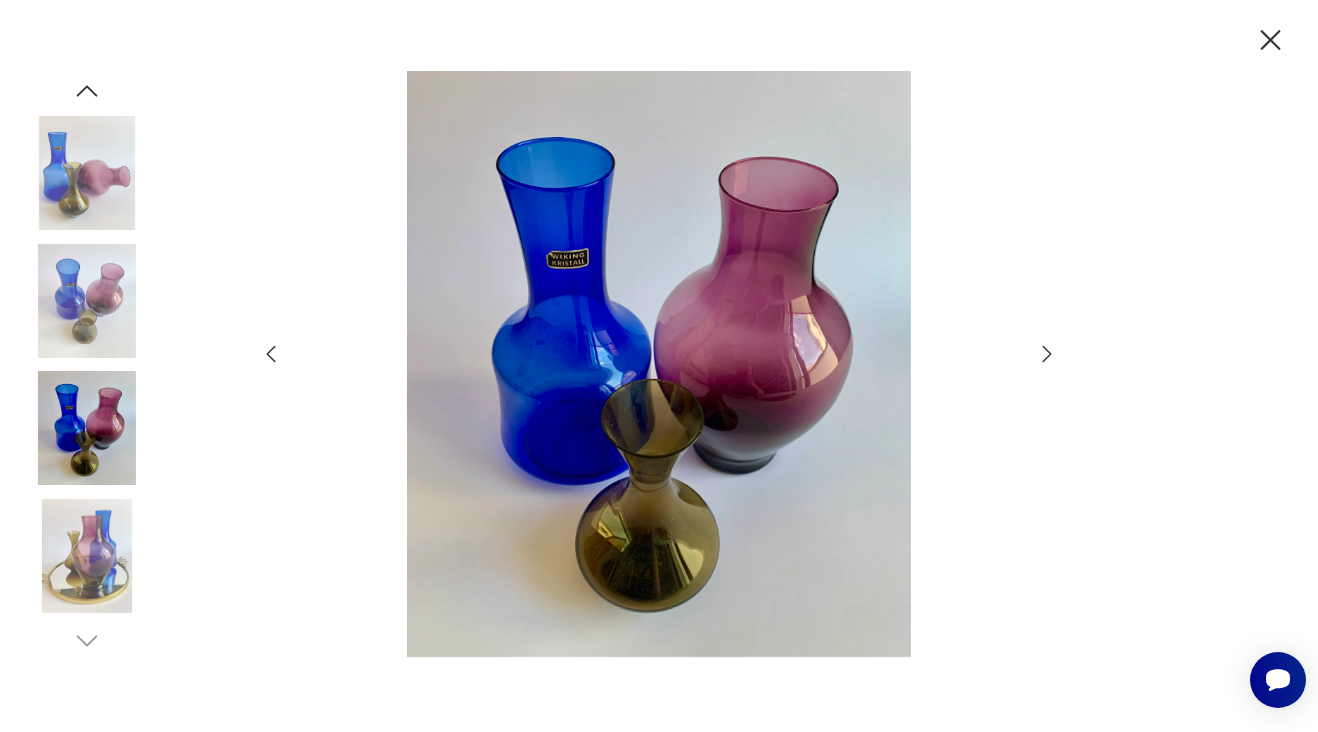 click 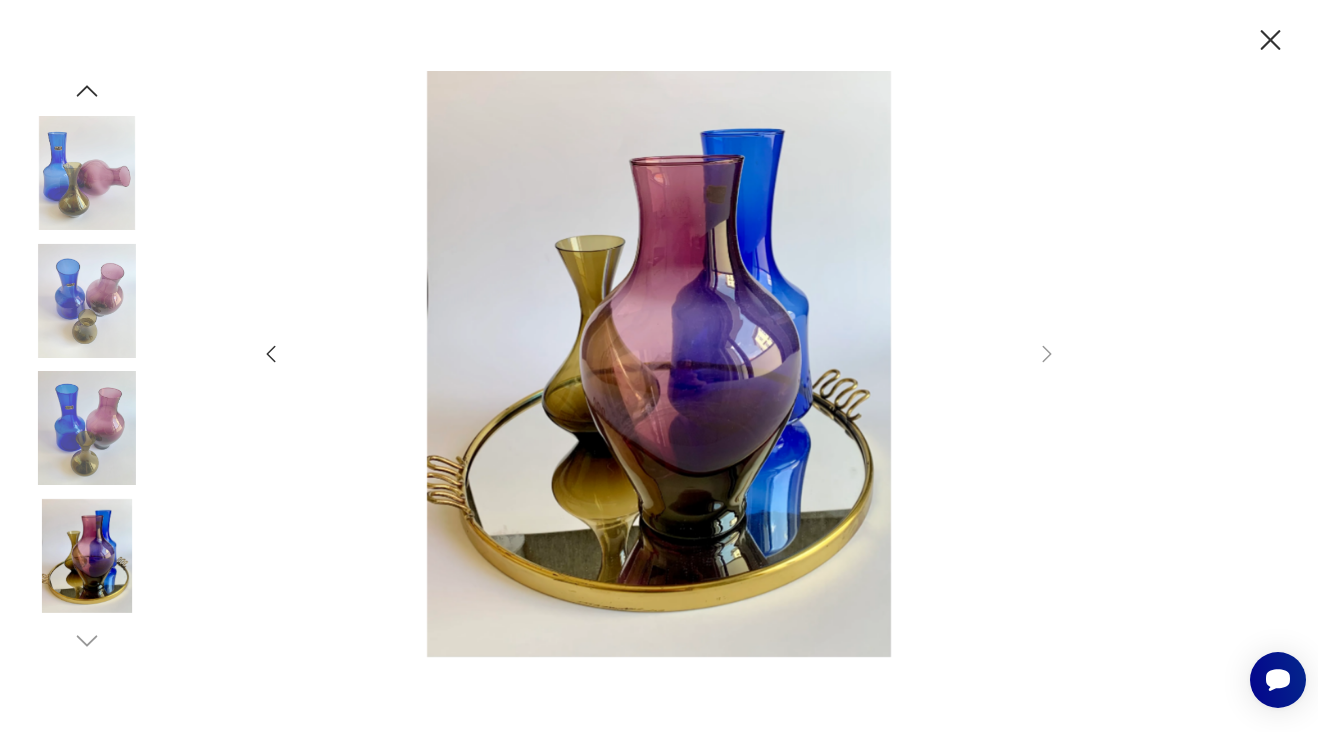 click 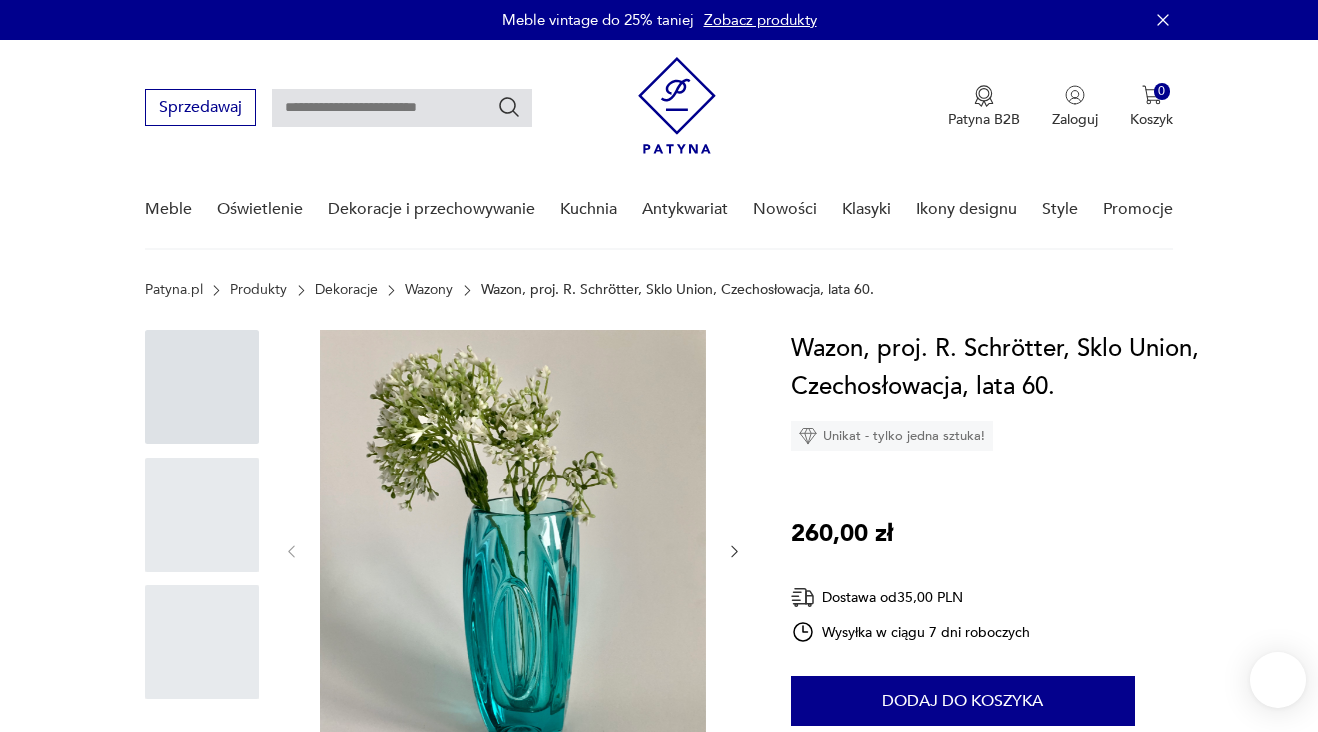 scroll, scrollTop: 0, scrollLeft: 0, axis: both 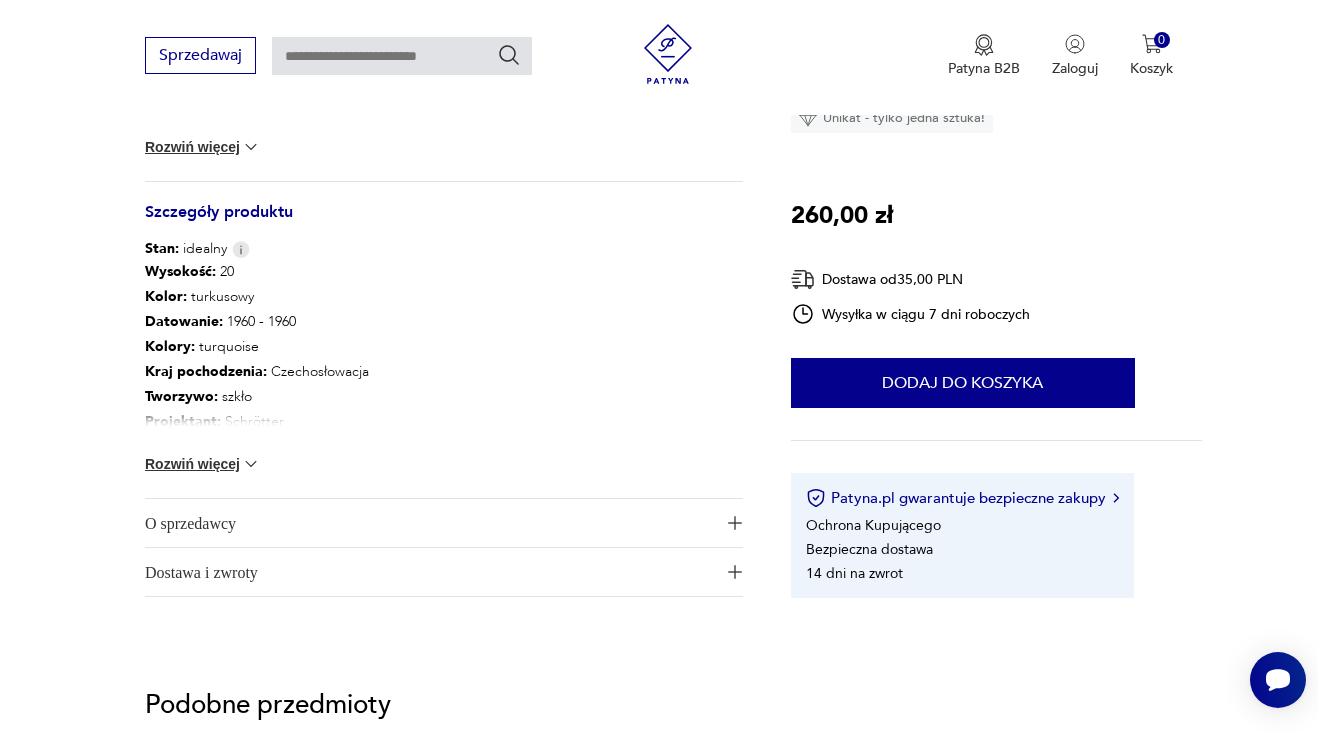 click at bounding box center [251, 464] 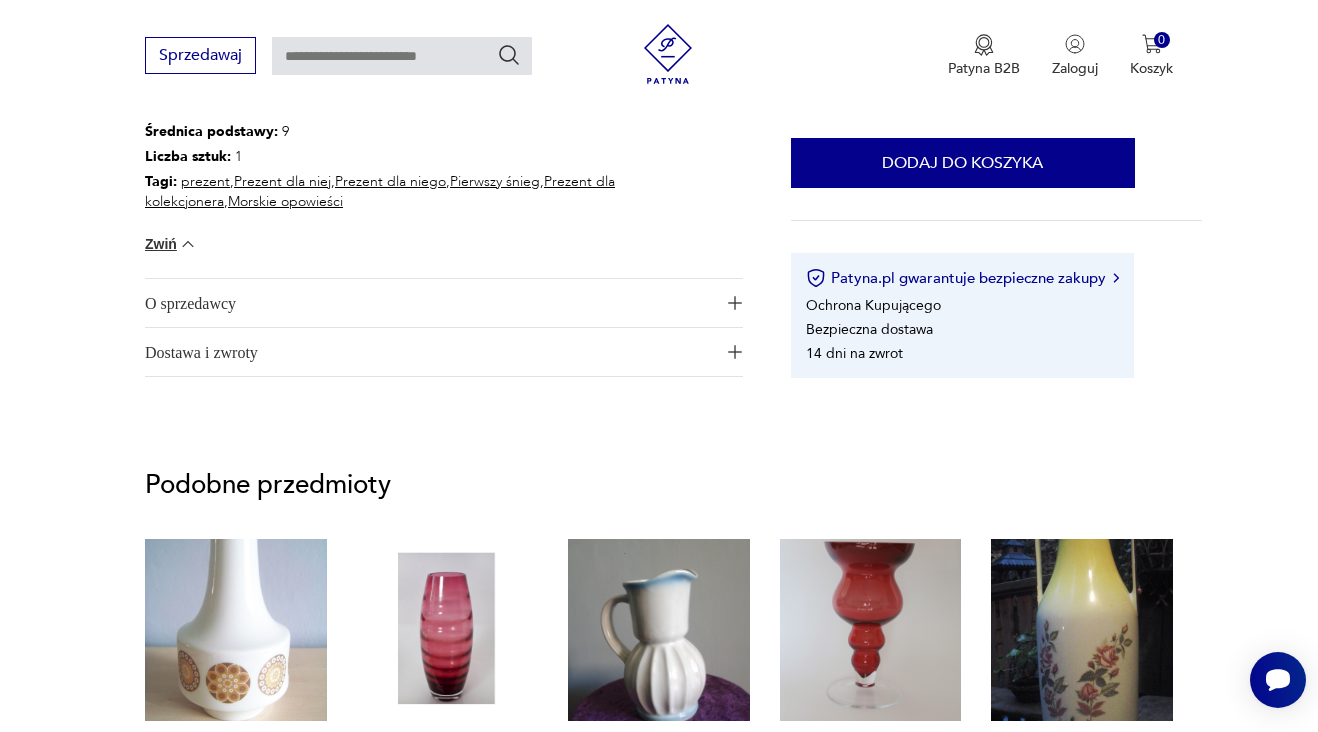 scroll, scrollTop: 1338, scrollLeft: 0, axis: vertical 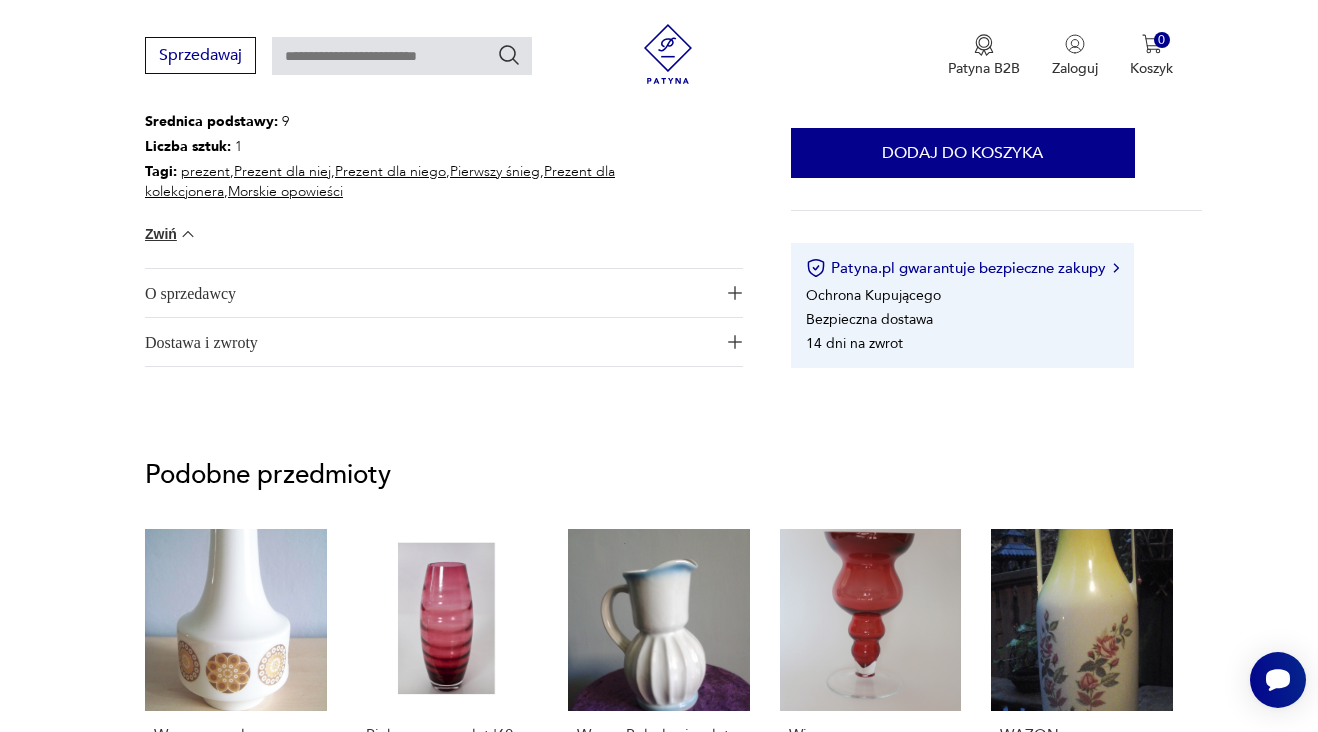 click at bounding box center [735, 293] 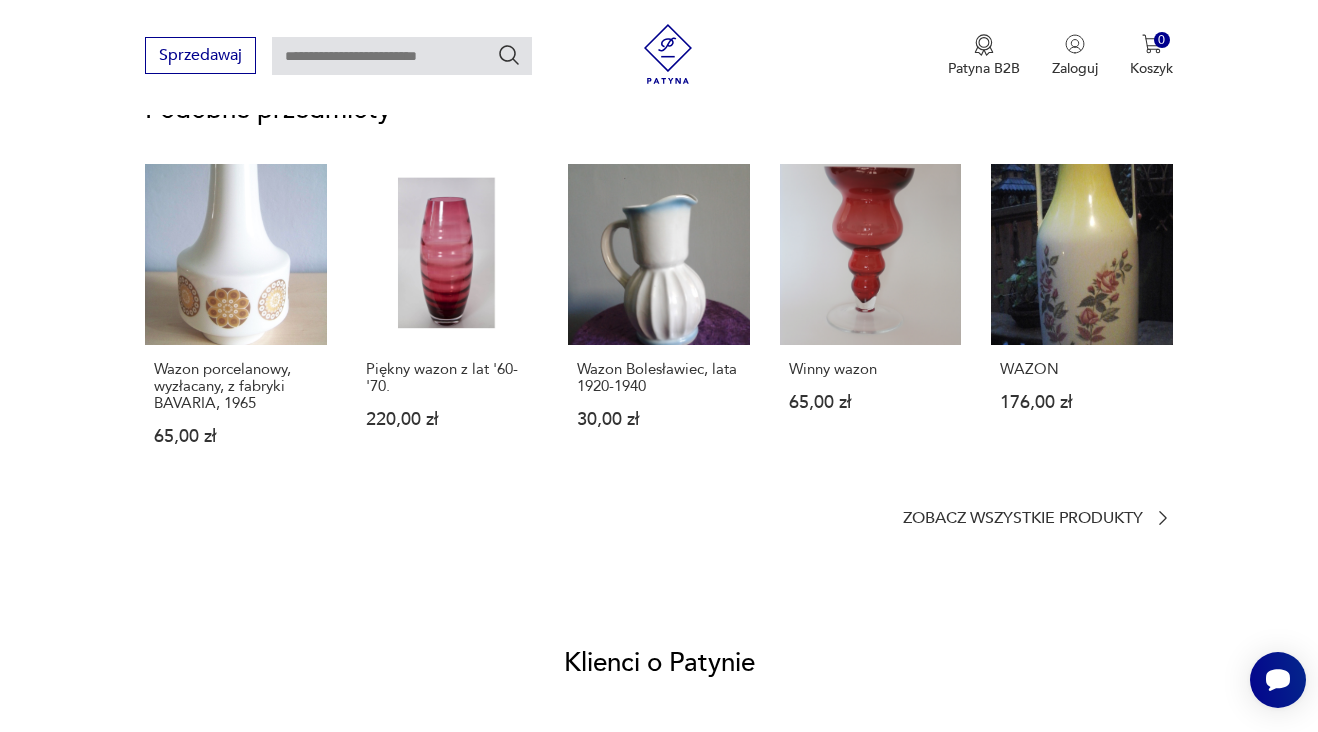 scroll, scrollTop: 1826, scrollLeft: 0, axis: vertical 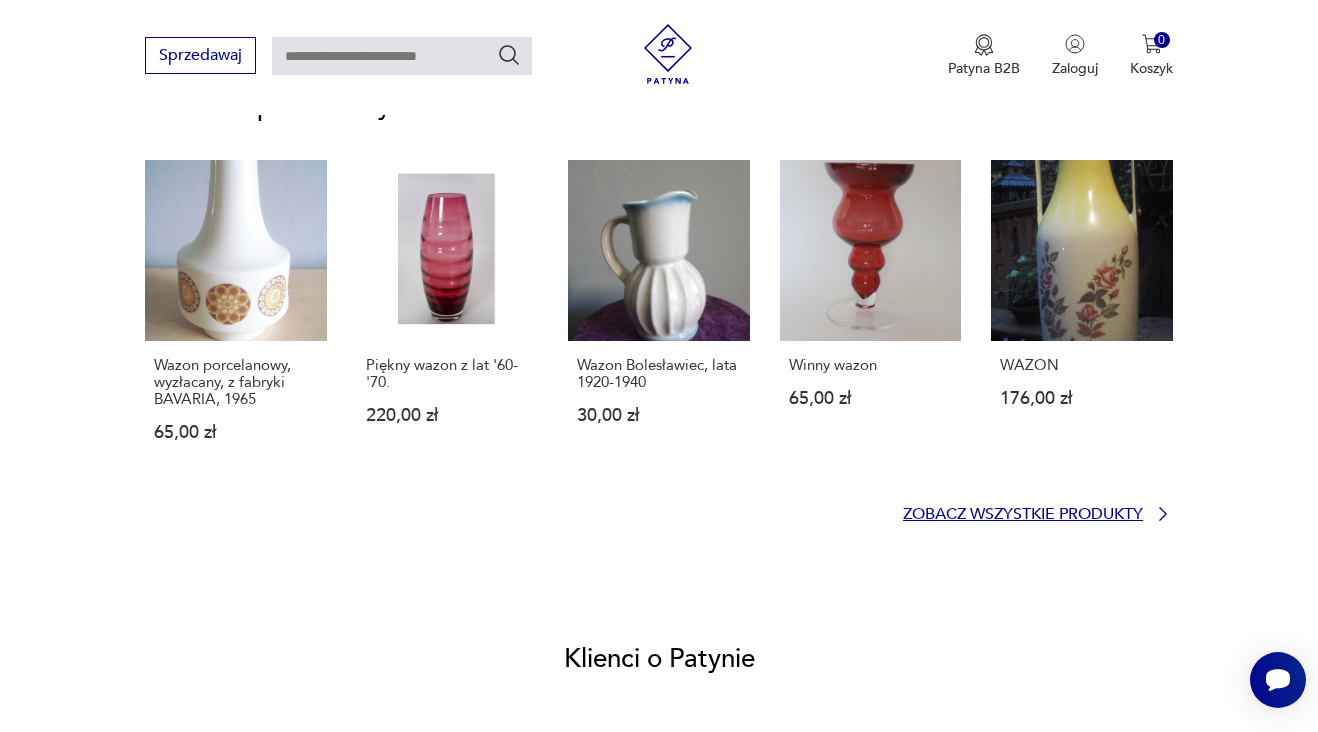 click on "Zobacz wszystkie produkty" at bounding box center (1023, 514) 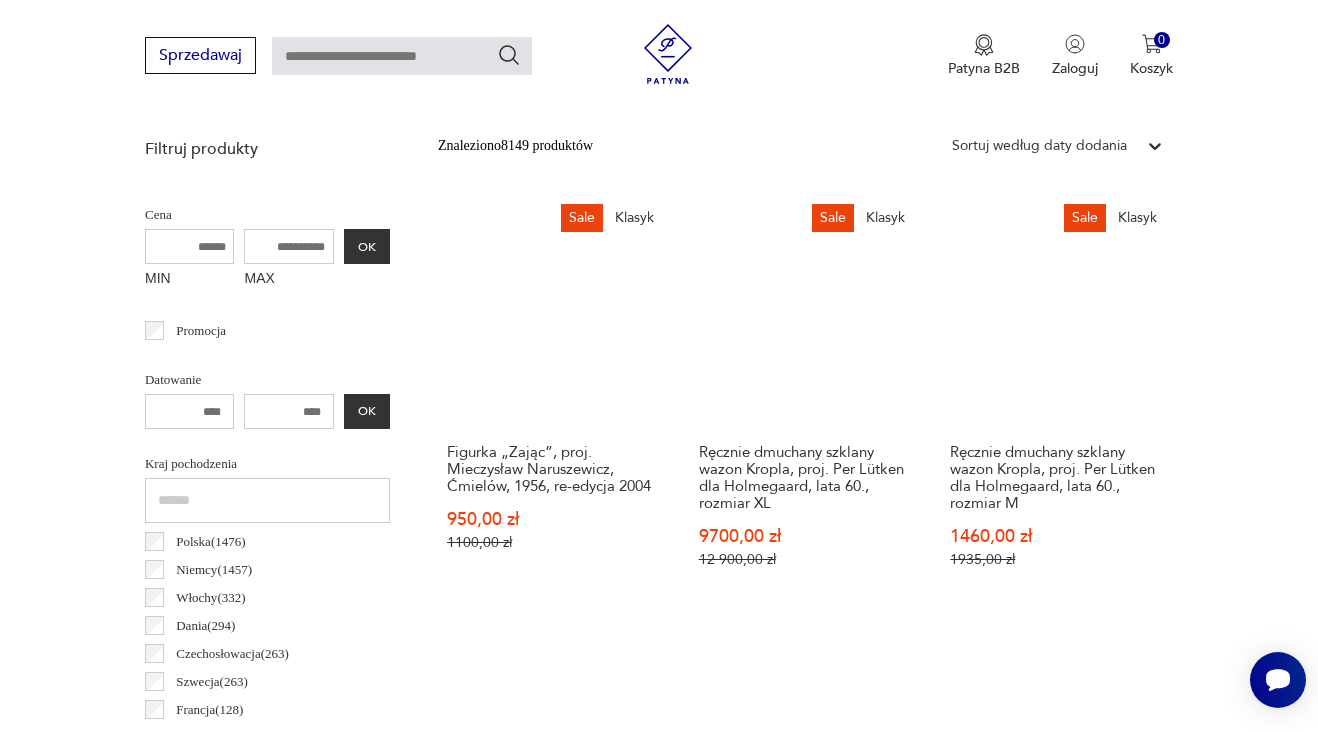 scroll, scrollTop: 702, scrollLeft: 0, axis: vertical 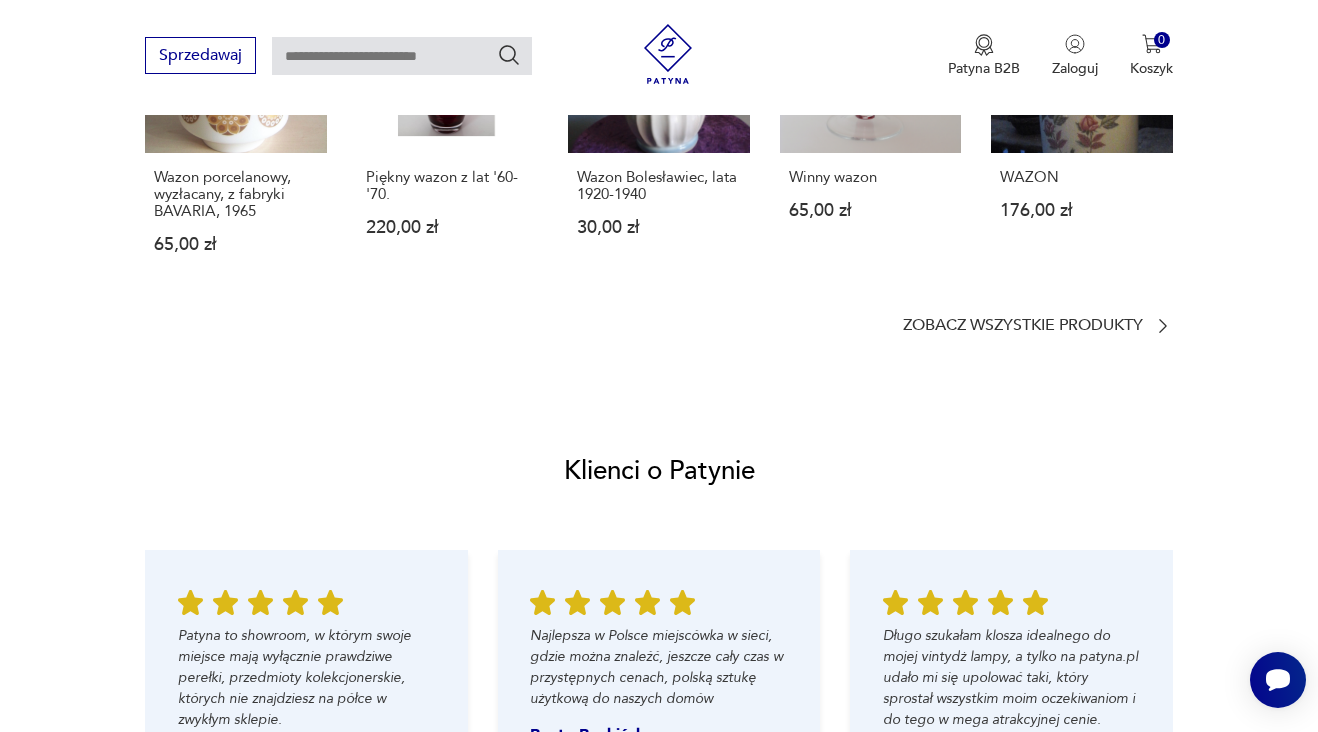 click on "Podobne przedmioty Wazon porcelanowy, wyzłacany, z fabryki BAVARIA, [YEAR] [PRICE] Piękny wazon z lat '60-'70. [PRICE] Wazon Bolesławiec, lata 1920-1940 [PRICE] Winny wazon [PRICE] WAZON [PRICE] Zobacz wszystkie produkty" at bounding box center [659, 120] 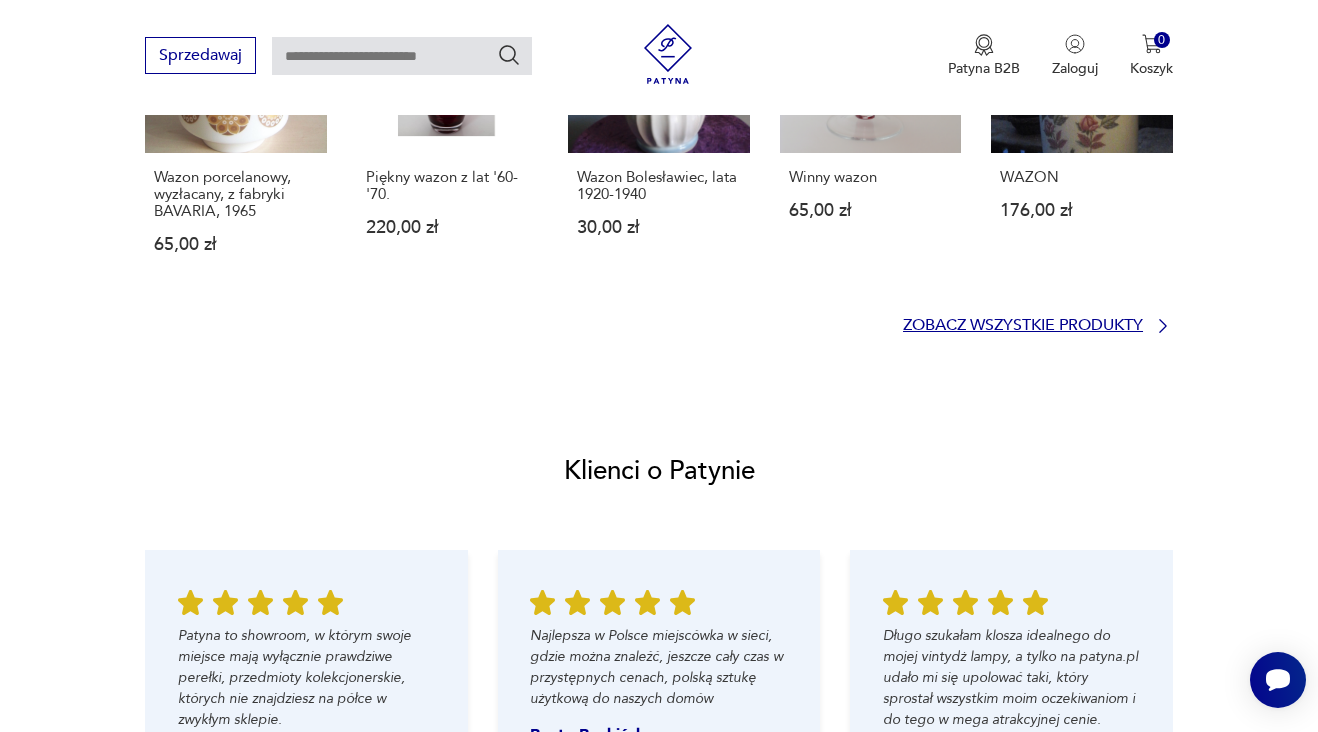 click on "Zobacz wszystkie produkty" at bounding box center (1023, 325) 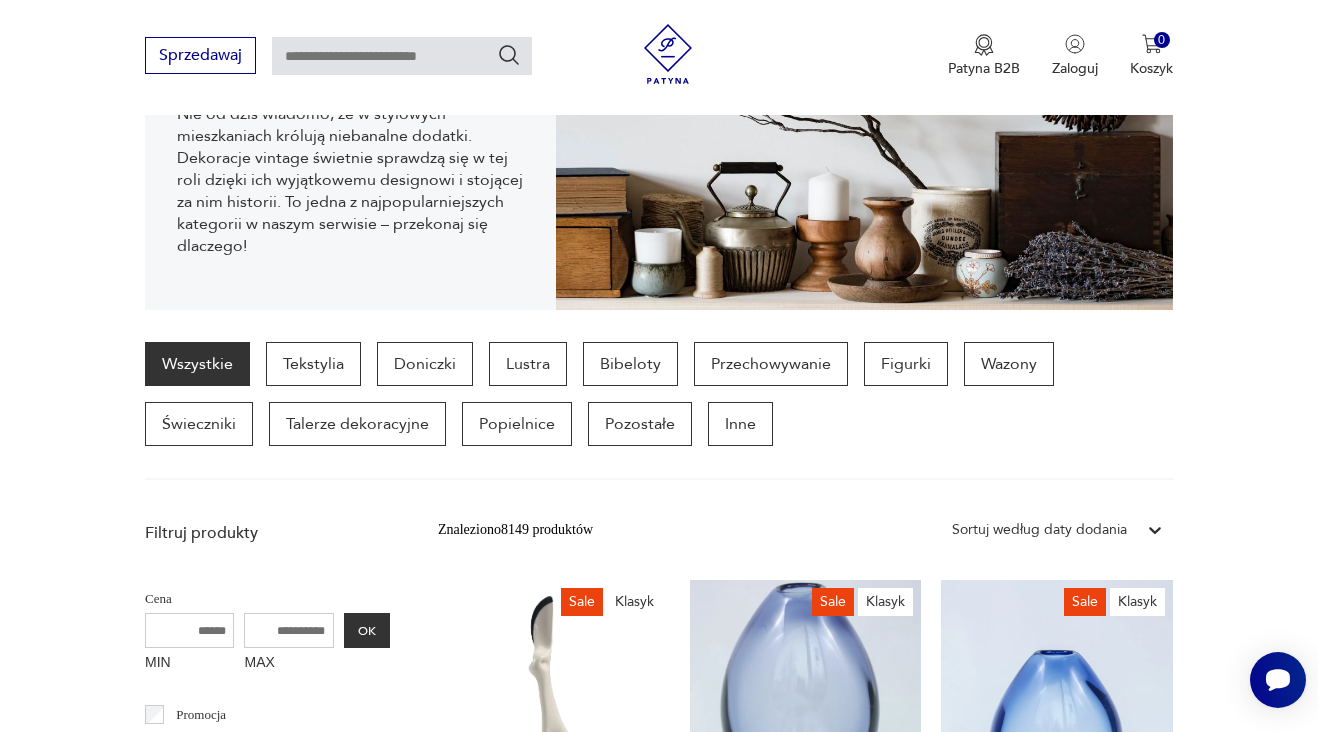 scroll, scrollTop: 331, scrollLeft: 0, axis: vertical 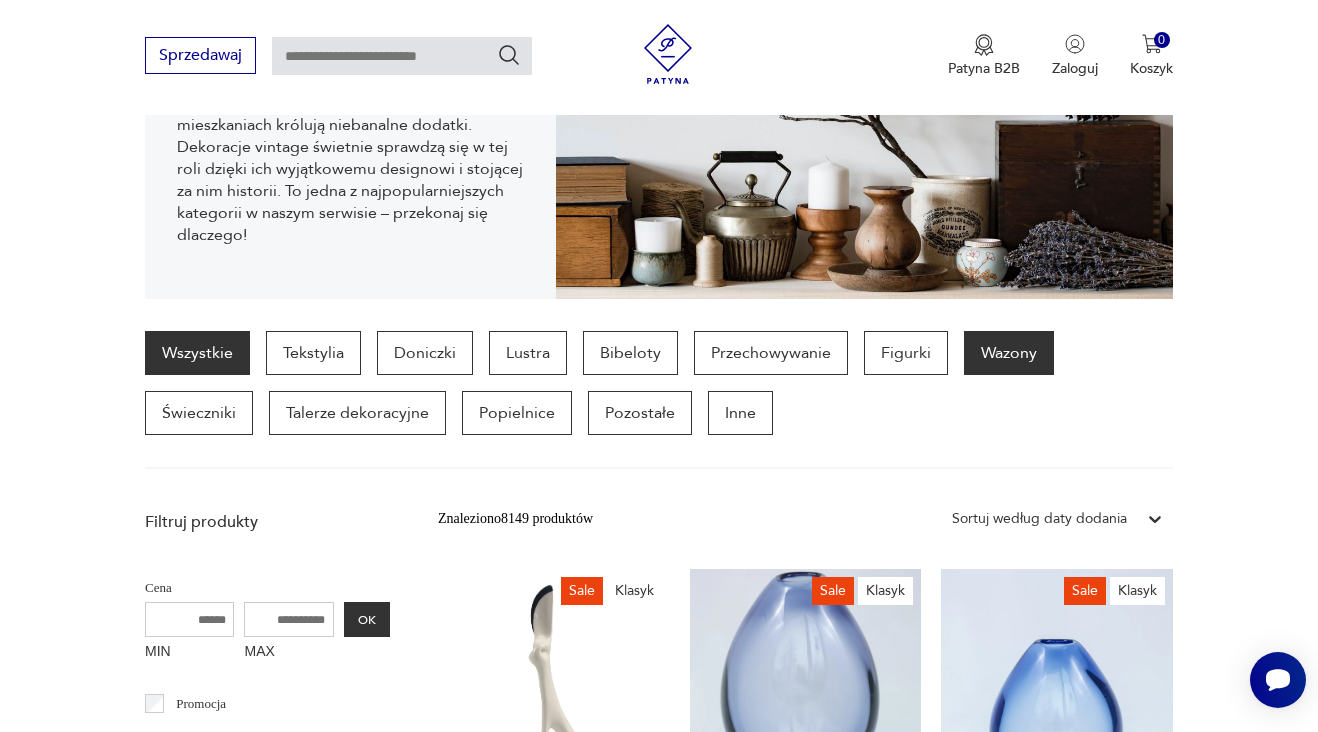 click on "Wazony" at bounding box center (1009, 353) 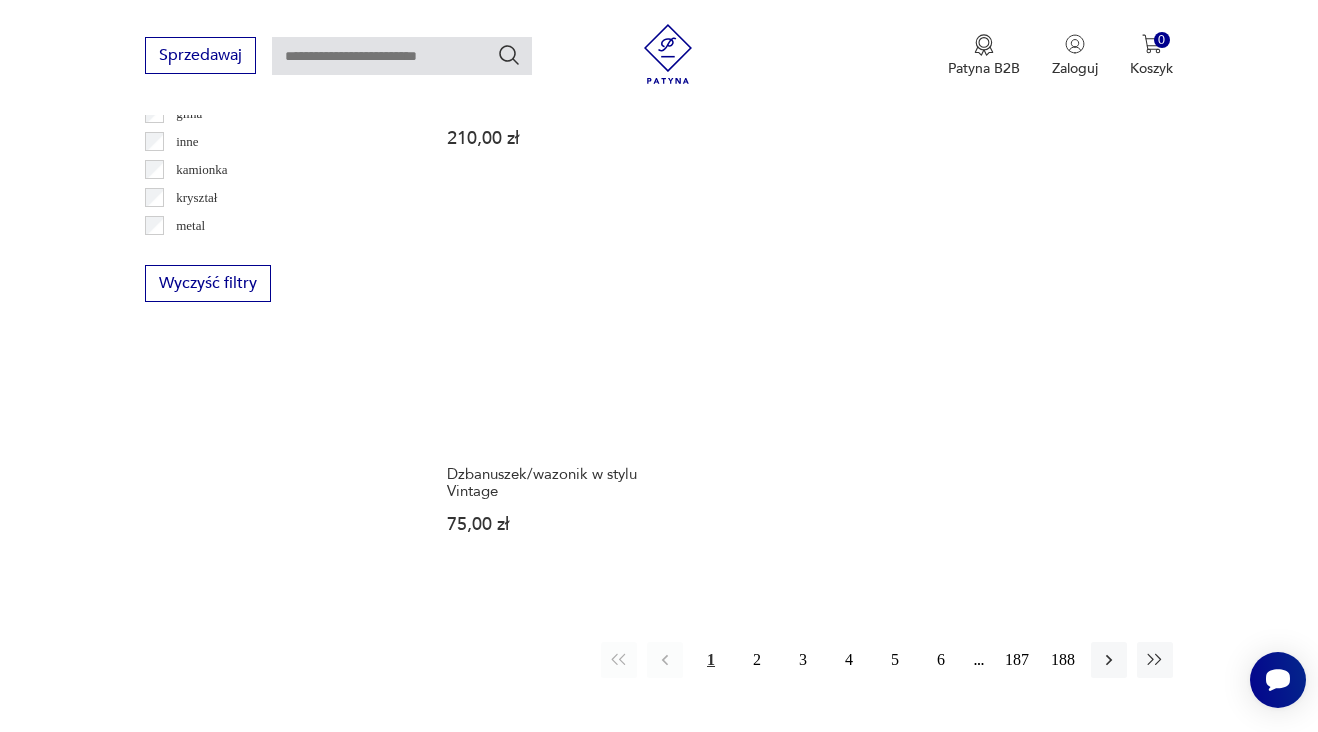 scroll, scrollTop: 2730, scrollLeft: 0, axis: vertical 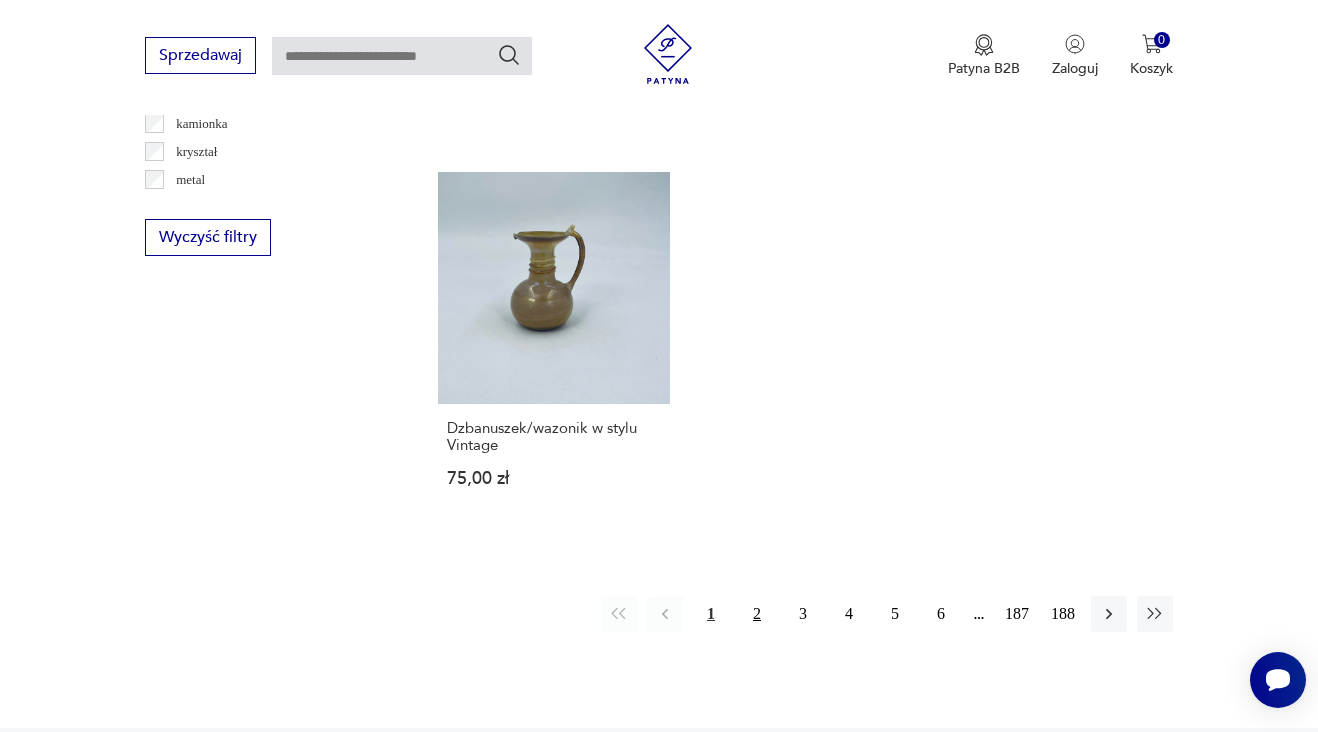 click on "2" at bounding box center (757, 614) 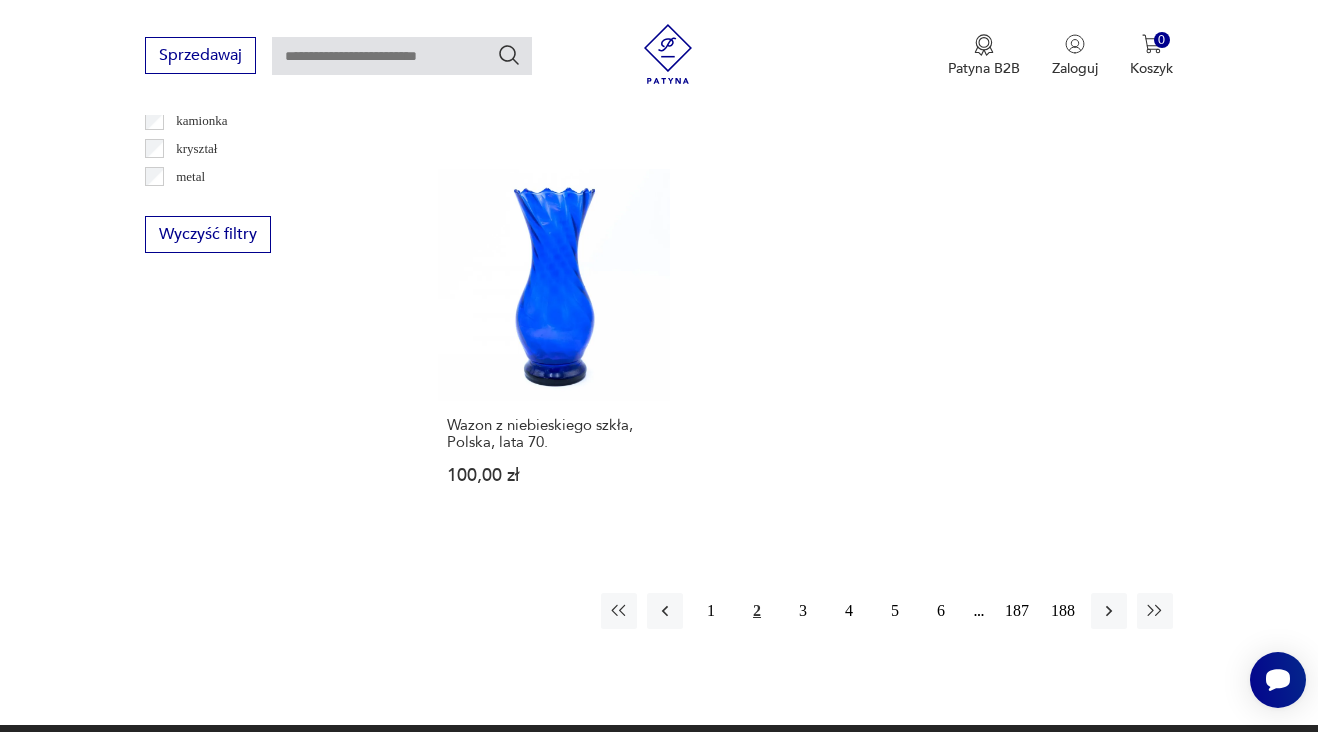 scroll, scrollTop: 2735, scrollLeft: 0, axis: vertical 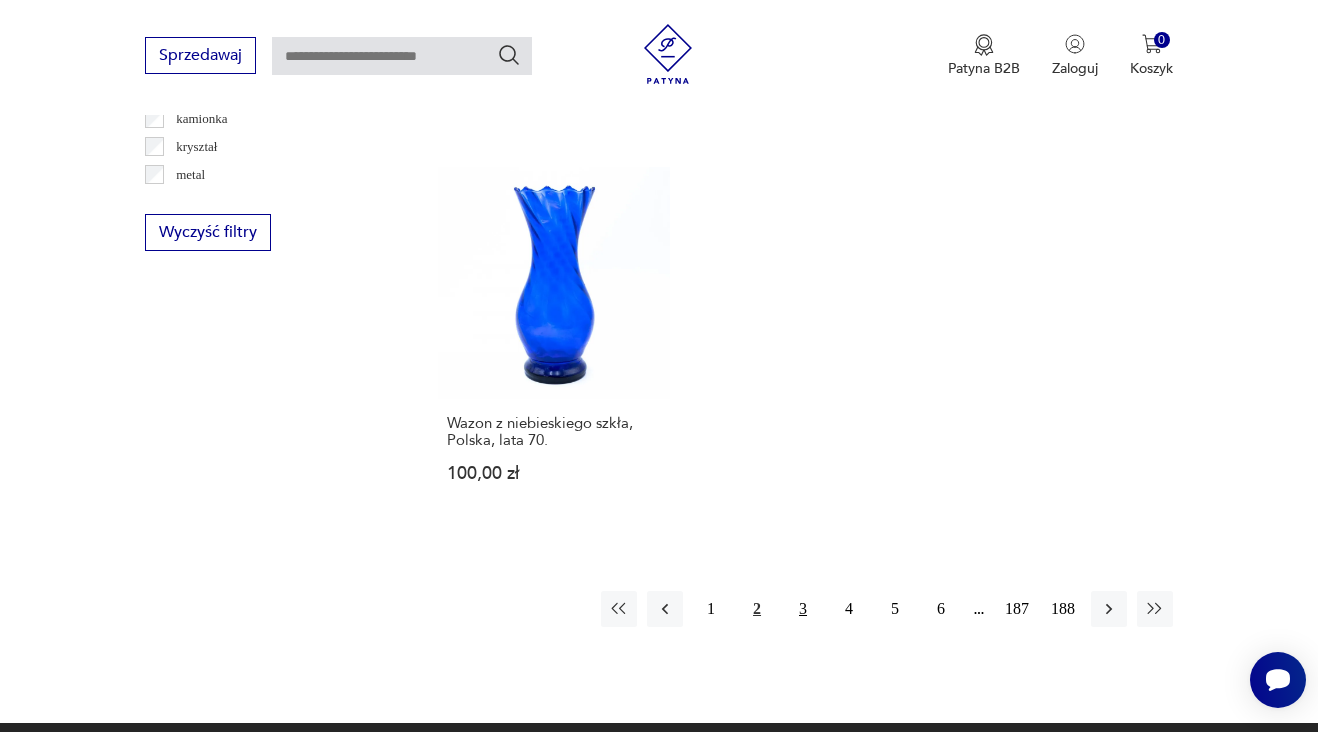 click on "3" at bounding box center (803, 609) 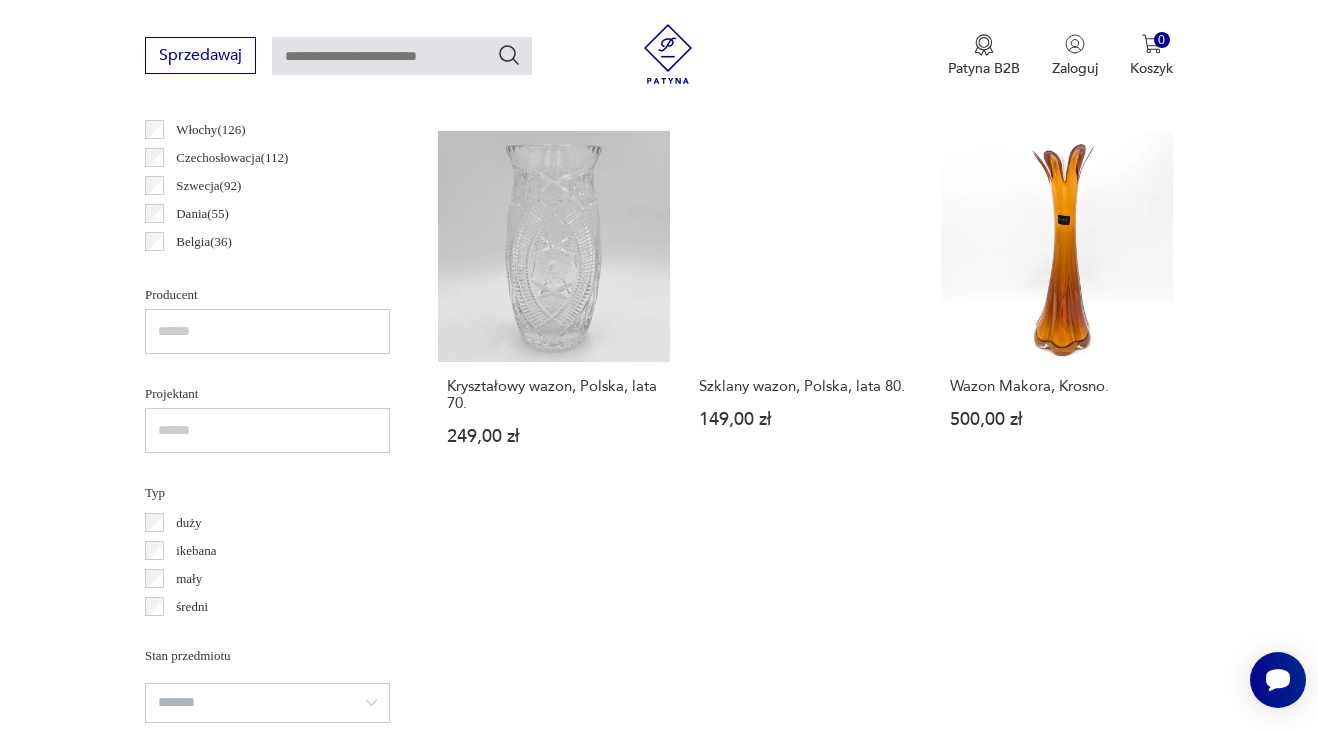scroll, scrollTop: 1178, scrollLeft: 0, axis: vertical 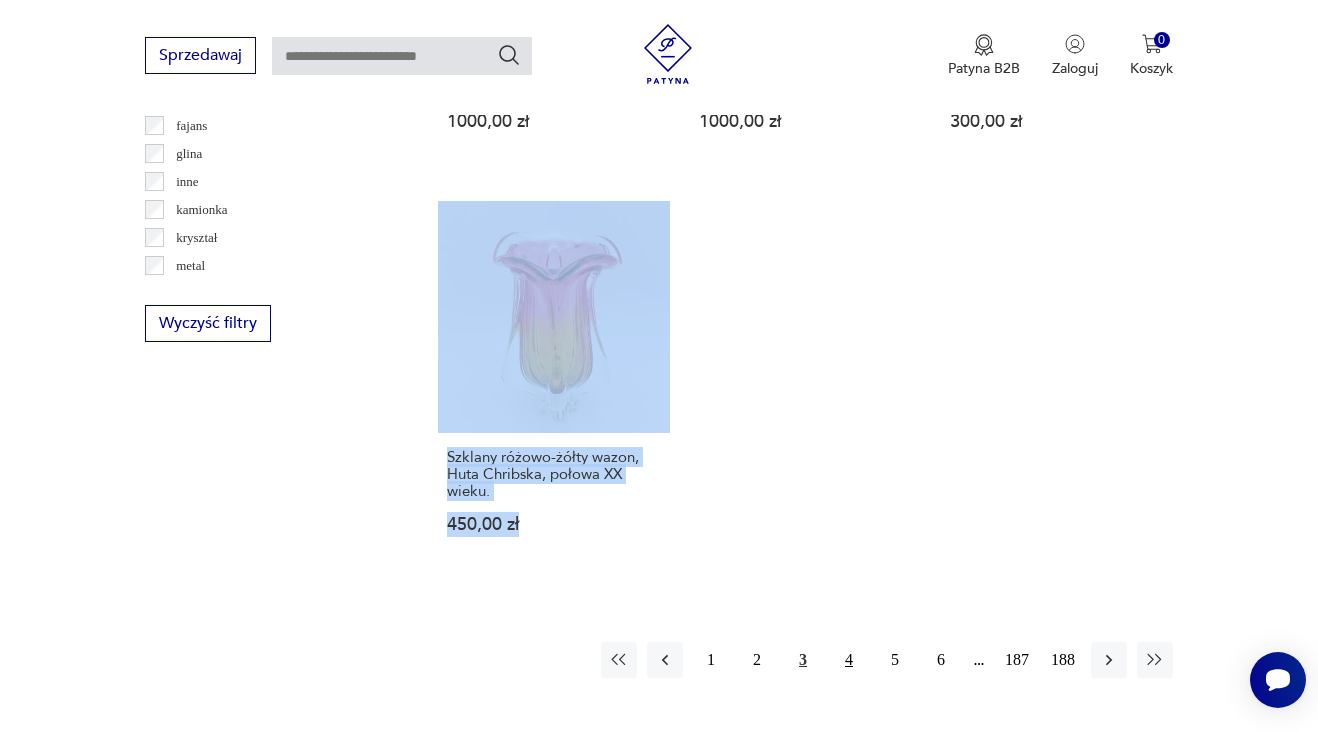 click on "4" at bounding box center (849, 660) 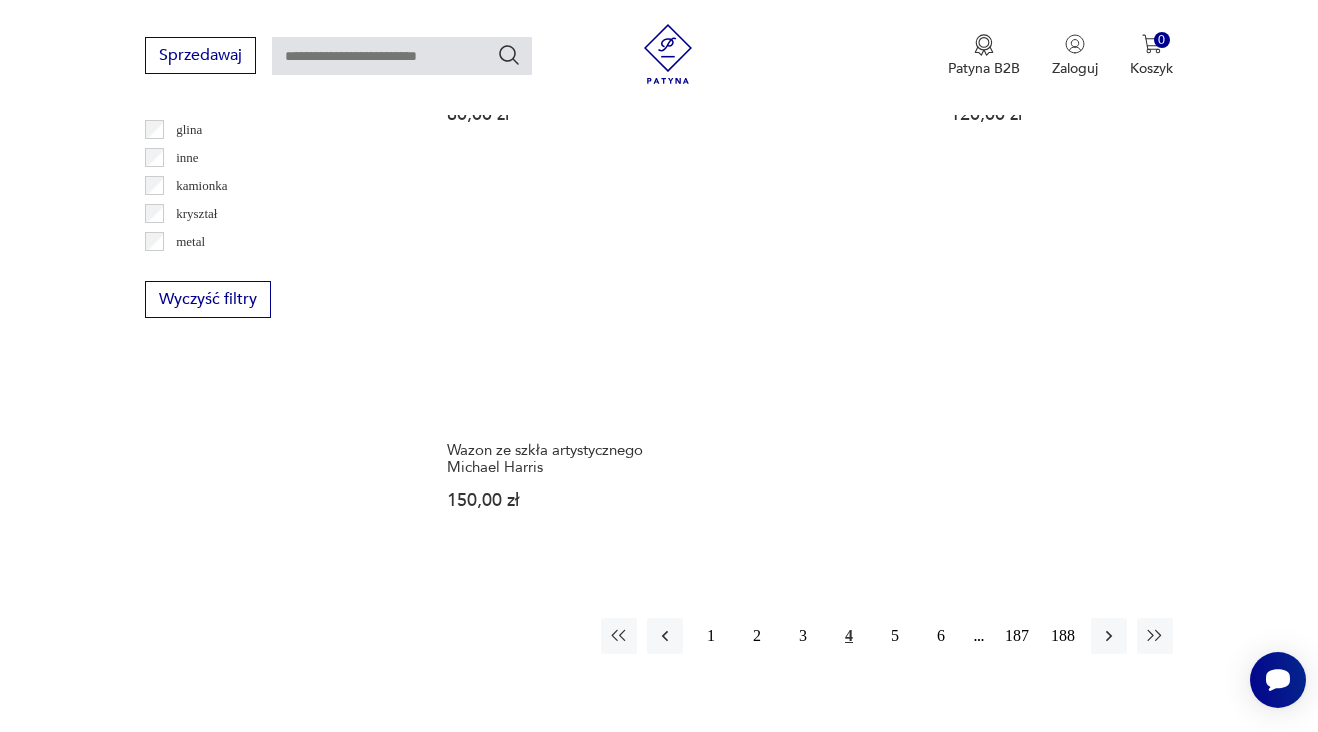 scroll, scrollTop: 2666, scrollLeft: 0, axis: vertical 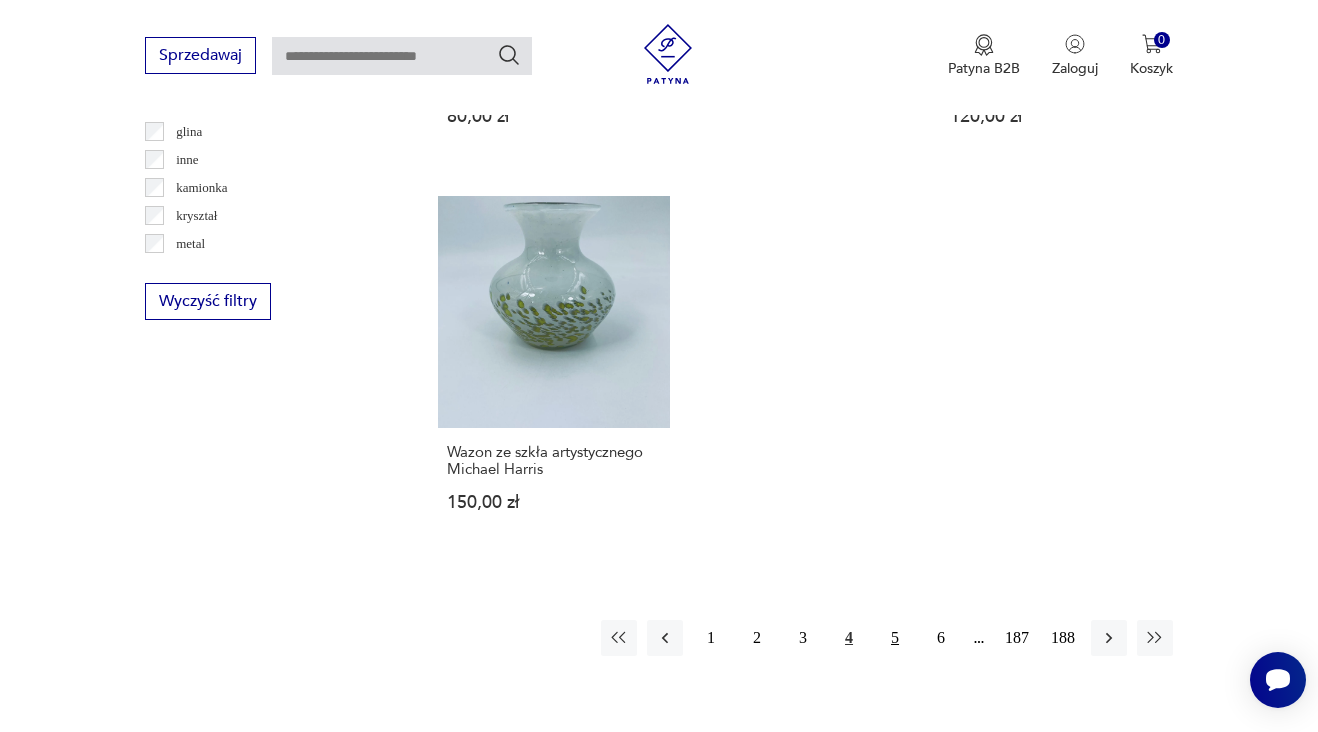 click on "5" at bounding box center (895, 638) 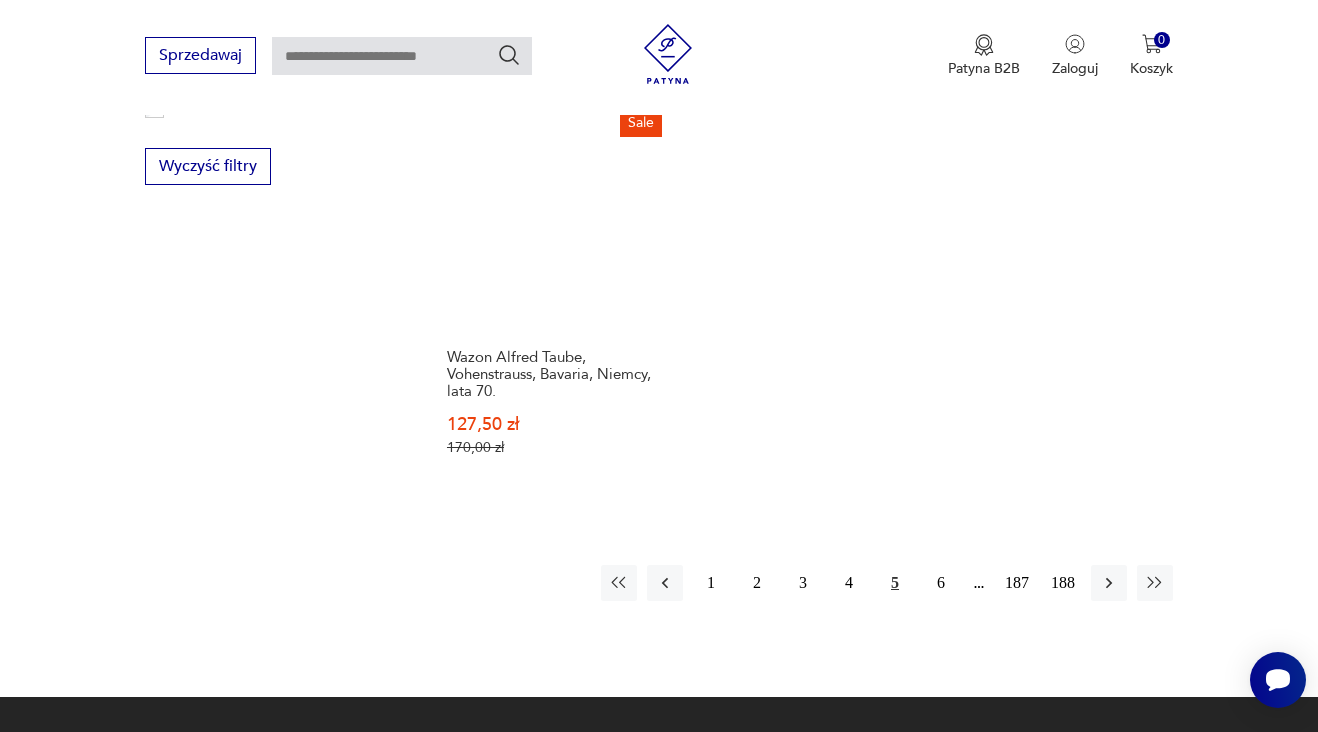 scroll, scrollTop: 2796, scrollLeft: 0, axis: vertical 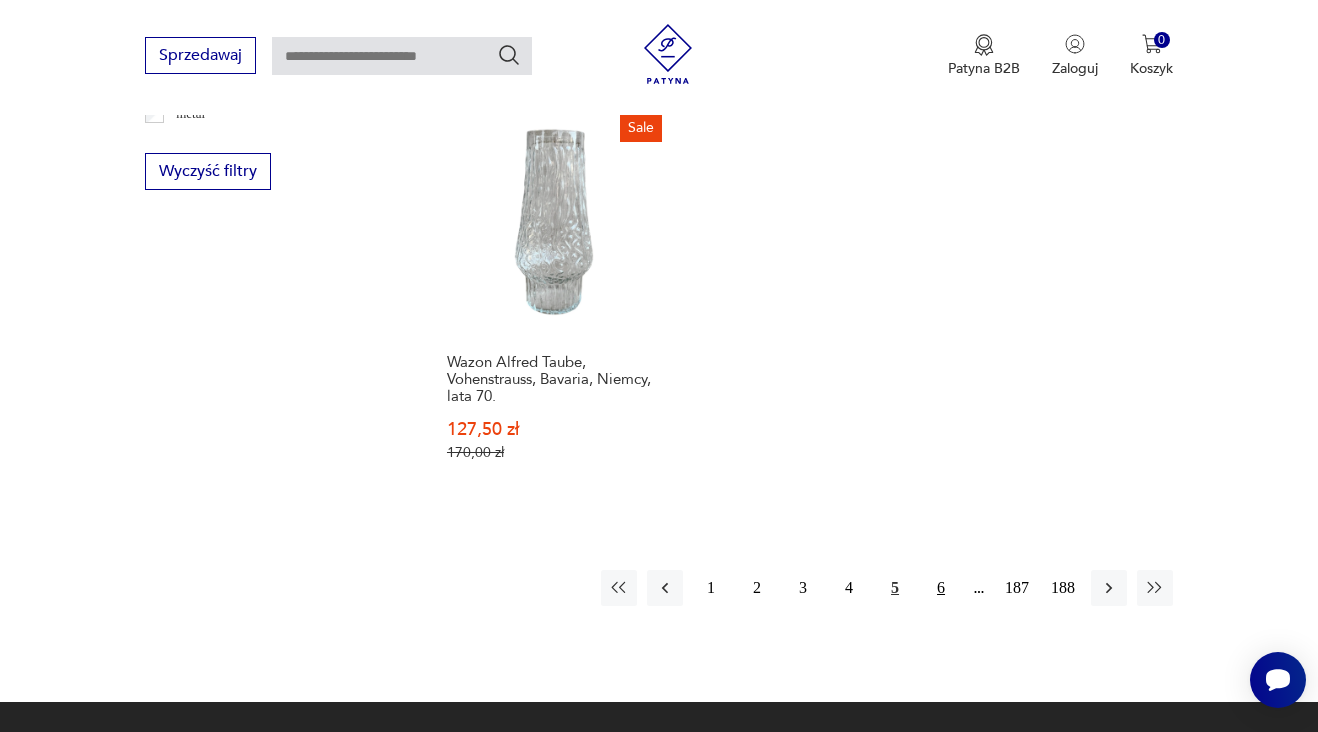 click on "6" at bounding box center [941, 588] 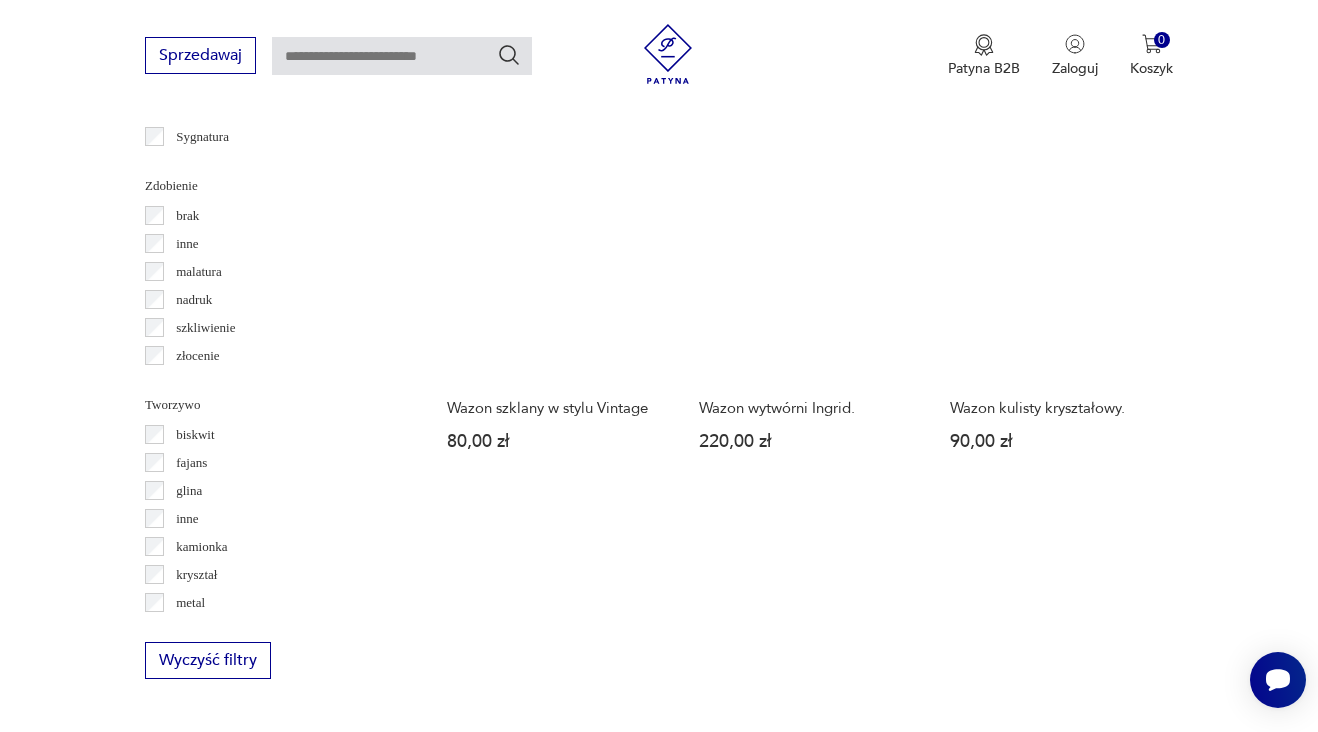 scroll, scrollTop: 2305, scrollLeft: 0, axis: vertical 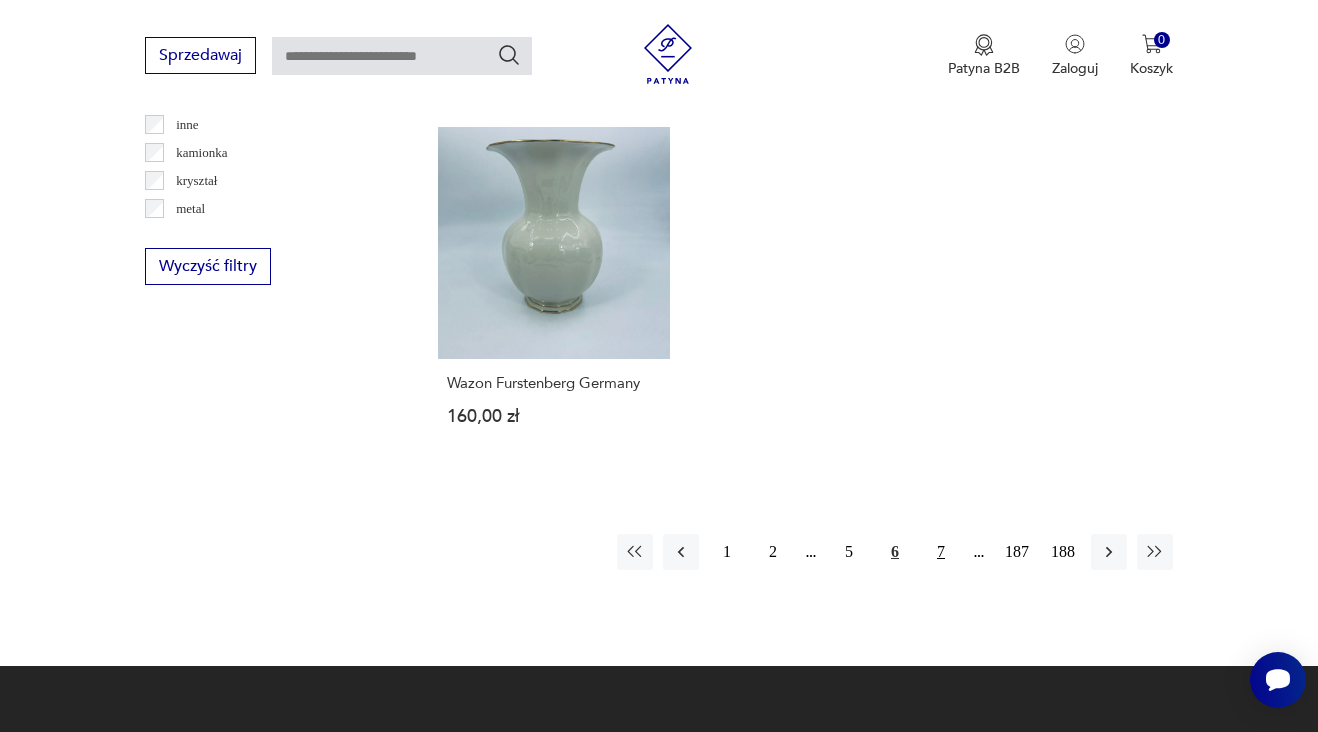 click on "7" at bounding box center [941, 552] 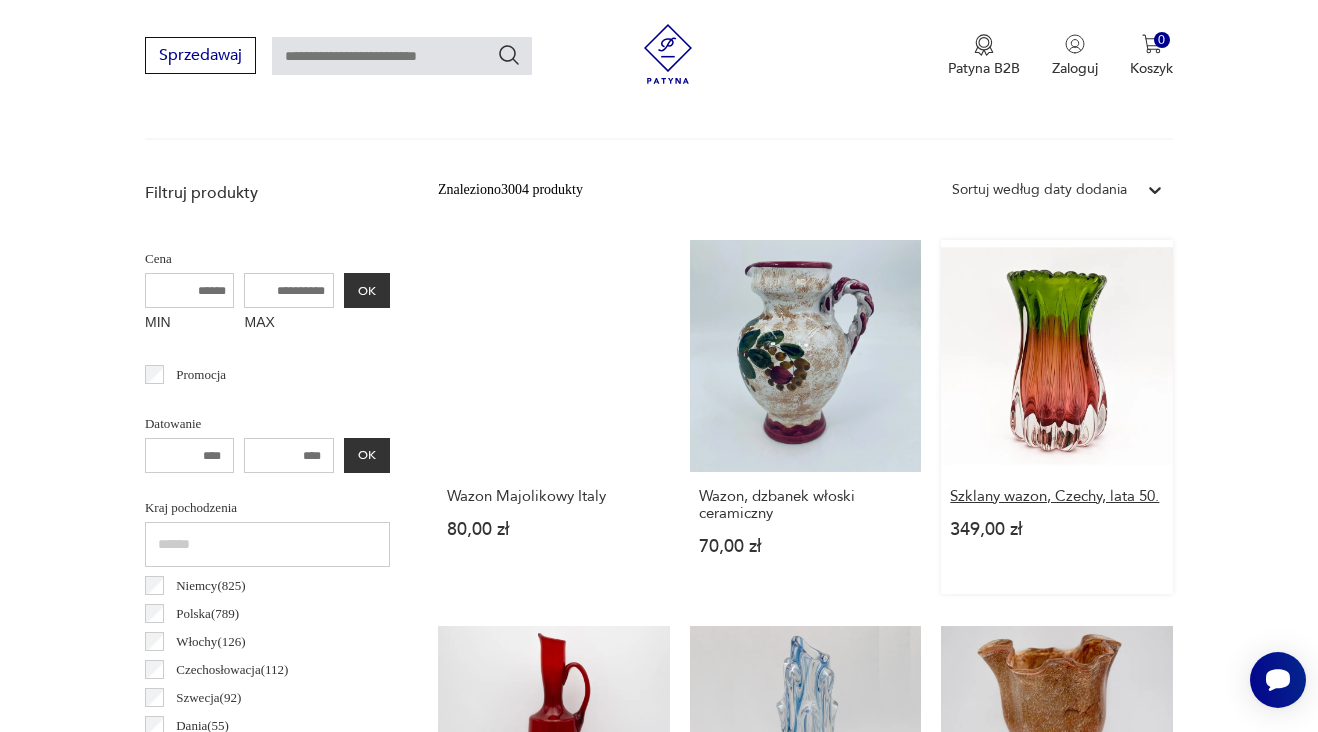 scroll, scrollTop: 700, scrollLeft: 0, axis: vertical 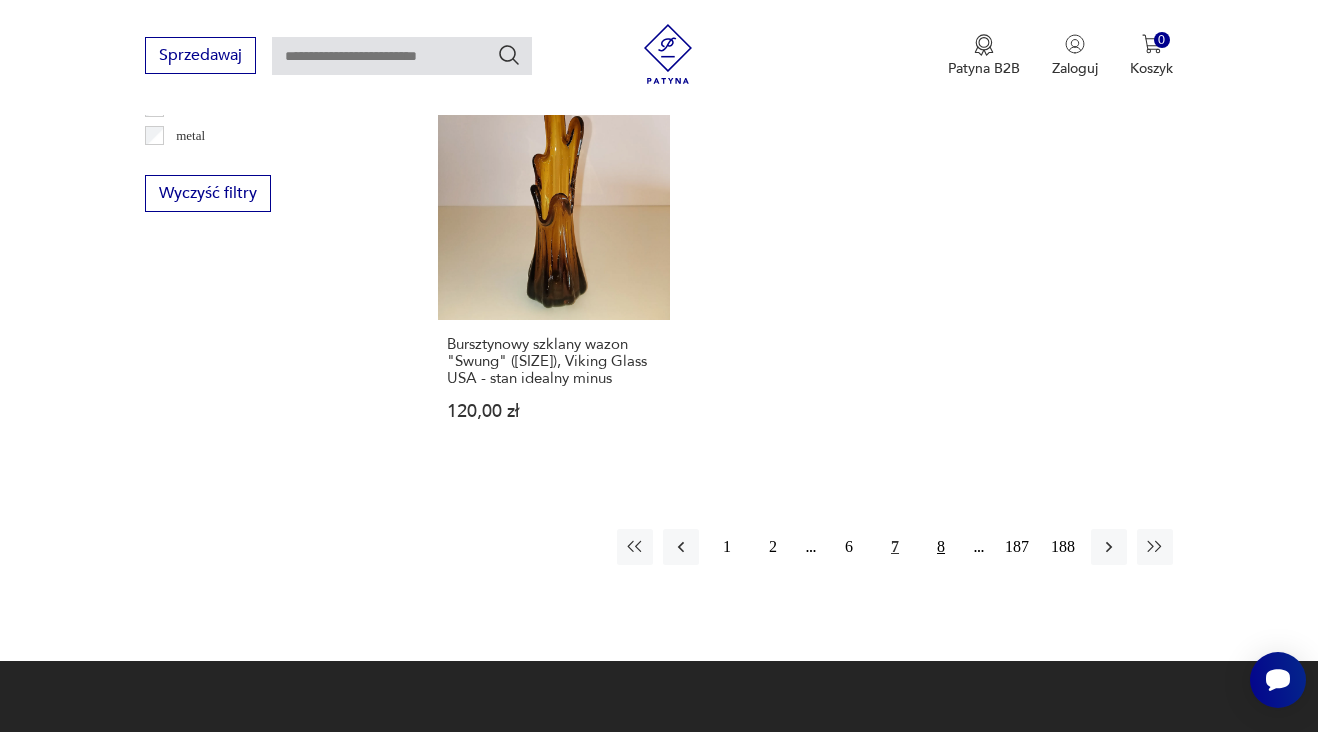 click on "8" at bounding box center (941, 547) 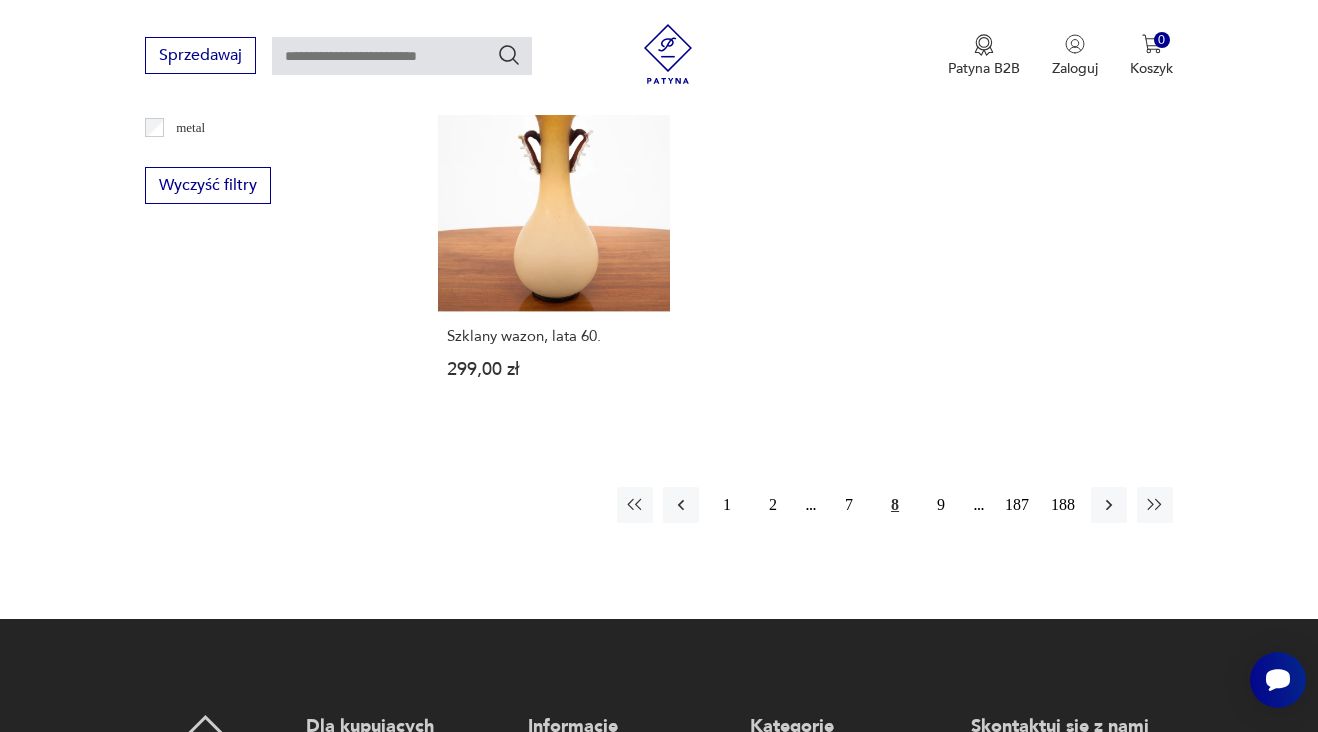 scroll, scrollTop: 2793, scrollLeft: 0, axis: vertical 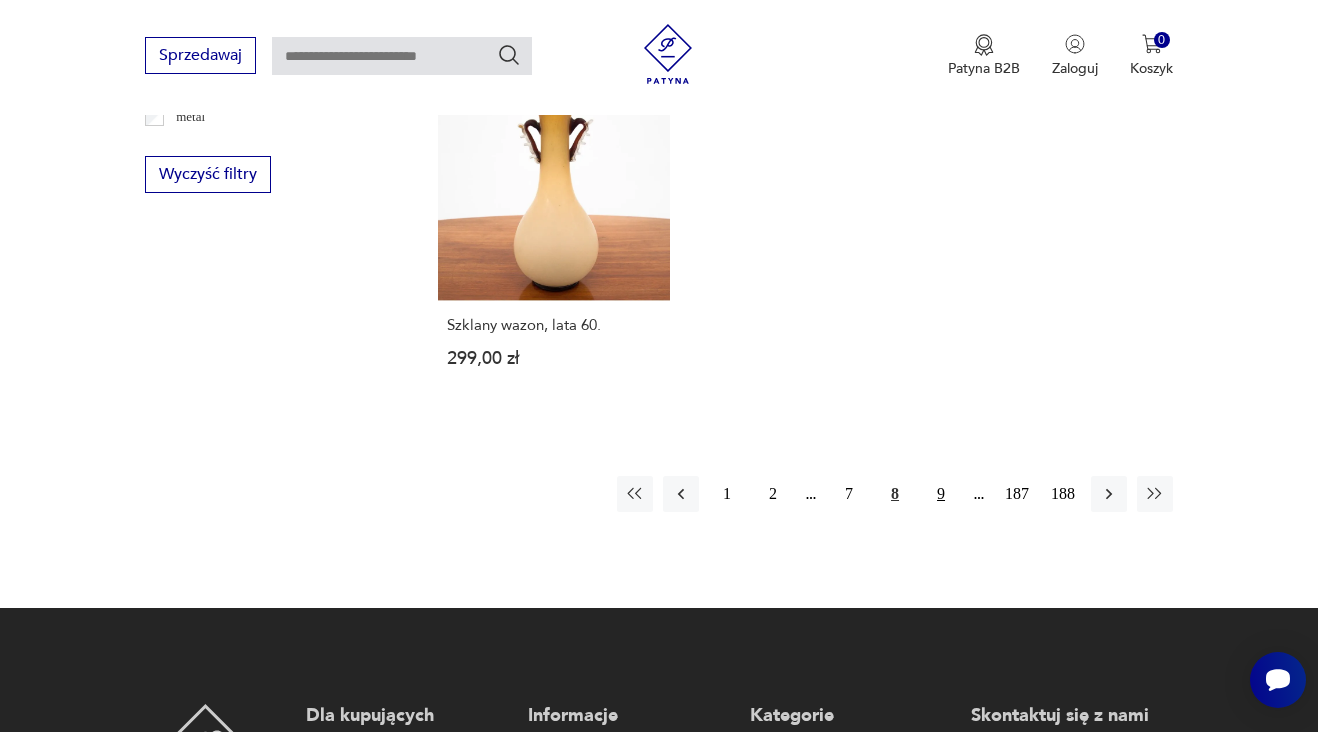 click on "9" at bounding box center (941, 494) 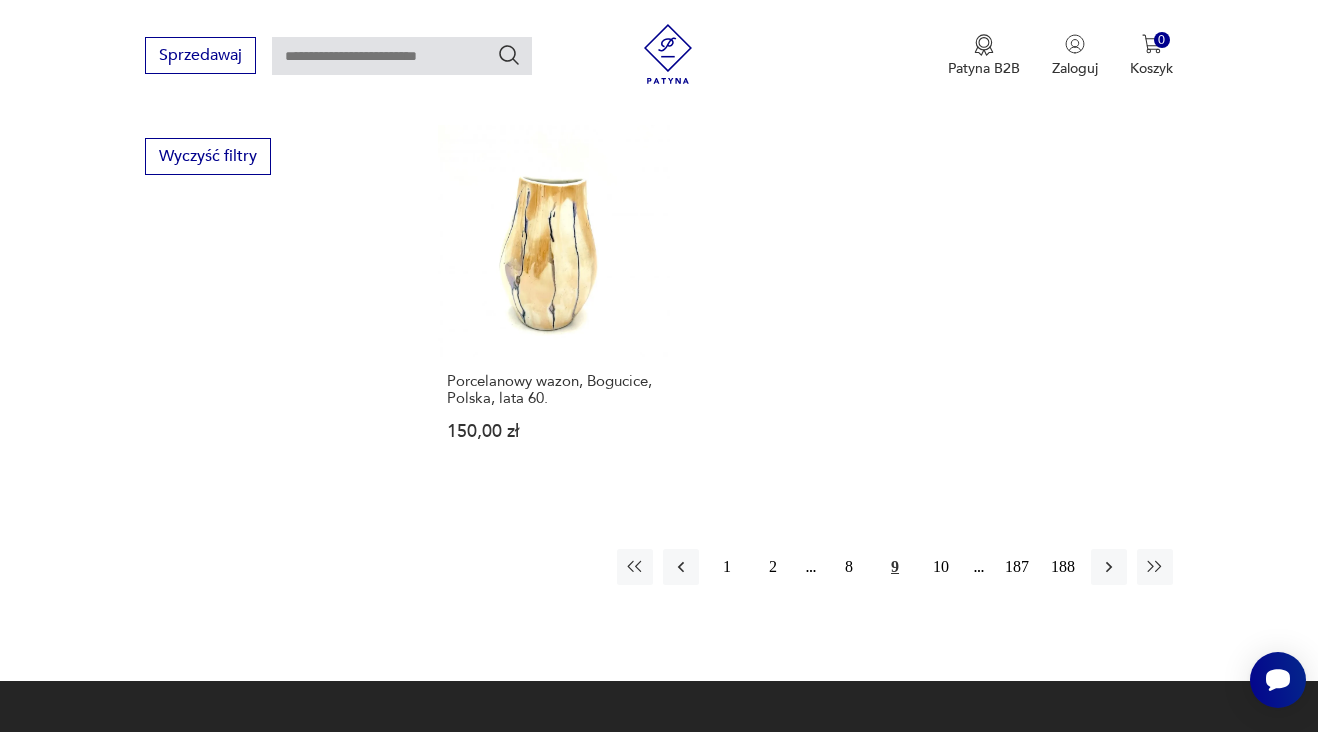 scroll, scrollTop: 2815, scrollLeft: 0, axis: vertical 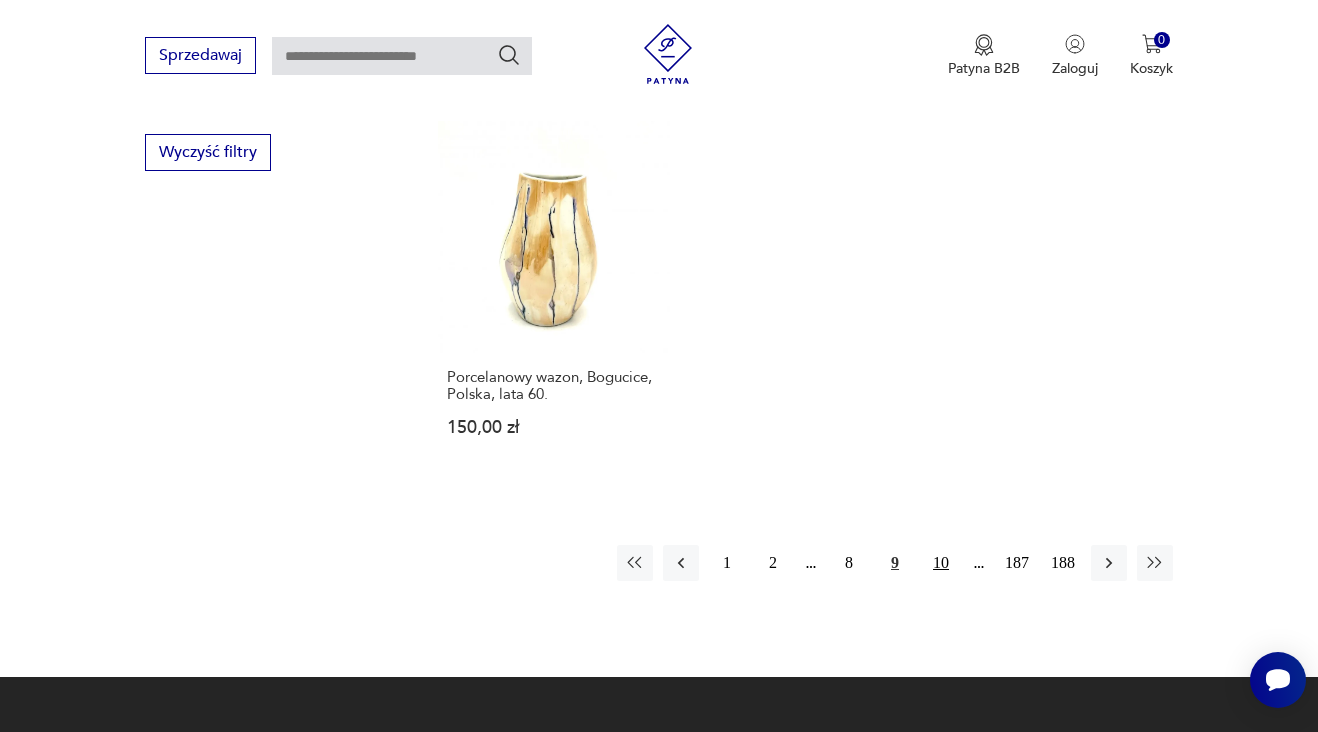 click on "10" at bounding box center (941, 563) 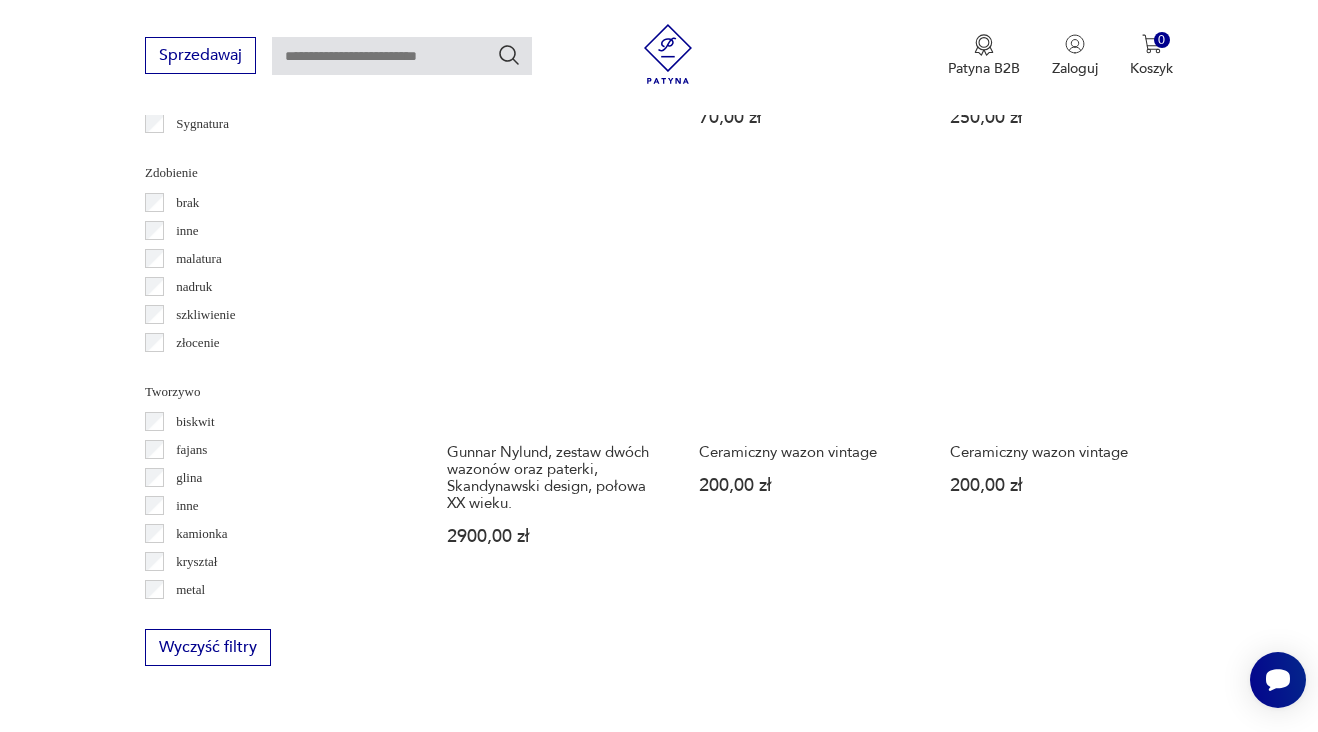 scroll, scrollTop: 2335, scrollLeft: 0, axis: vertical 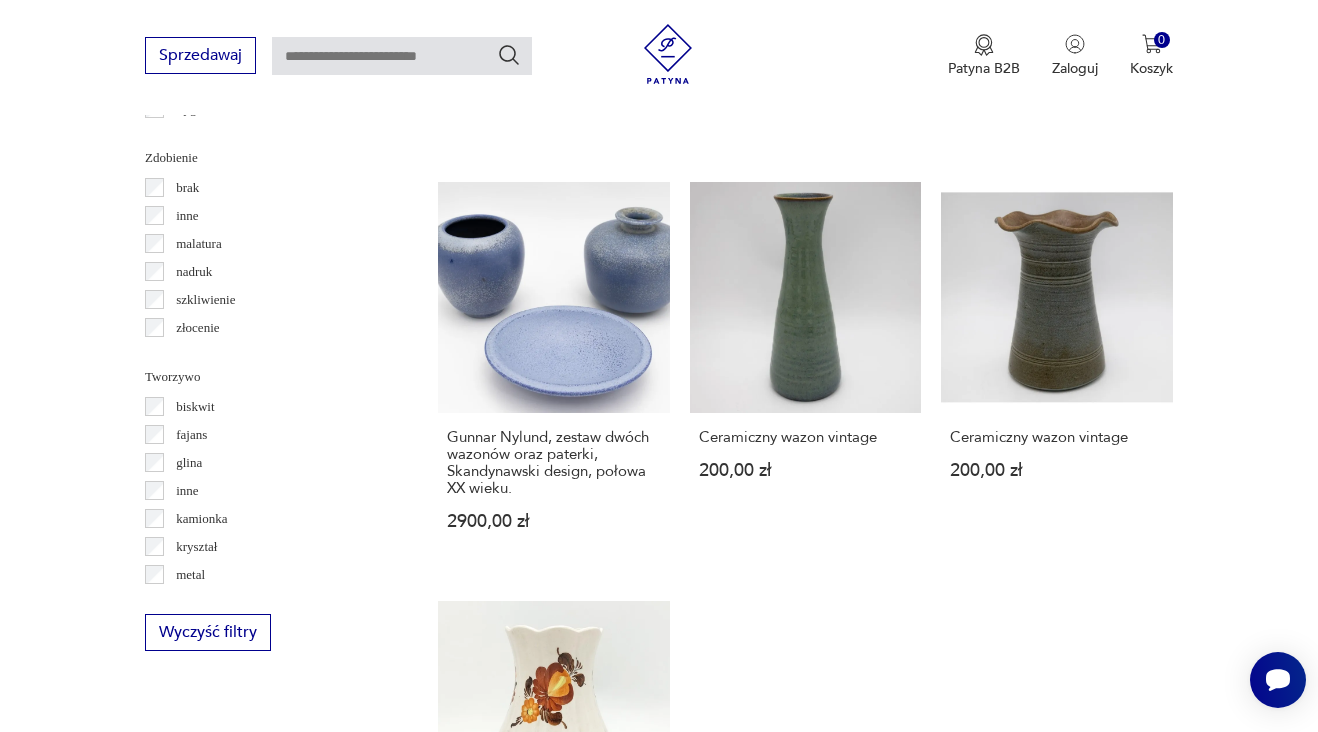 click on "Wazon w stylu Vintage wytwórni Arzberg 70,00 zł Sale Ceramiczny wazon VEB Haldensleben, Niemcy, lata 50. 120,00 zł 160,00 zł Wazon antyczny Echt Kobalt 60,00 zł Biały wazon ze złoceniami (20,5 cm) Vohenstrauss Johann Seltmann - stan idealny 120,00 zł Brązowy wazonik (10 cm) - Spółdzielnia "Kamionka" Łysa Góra. Stan idealny 70,00 zł Brązowy wazonik (13 cm) gliniany z biało-czarnym ornamentem, ceramika kaszubska Leon Necel - stan idealny 80,00 zł Wazon Huta szkła Skrdlovice, Czechosłowacja, lata 60. 899,00 zł Elegancki wazon kryształowy, Polska, lata 90. 799,00 zł Wazon antyczny Echt Kobalt GDR 70,00 zł Wazon AK Lizzy w stylu Vintage 100,00 zł Wazon na kwiaty w stylu Vintage. 70,00 zł Duży wazon marki Lubiana, lata 60., Polska. 250,00 zł Gunnar Nylund, zestaw dwóch wazonów oraz paterki, Skandynawski design, połowa XX wieku. 2900,00 zł Ceramiczny wazon vintage 200,00 zł Ceramiczny wazon vintage 200,00 zł Wazon marki Włocławek, ręcznie malowany, Polska, lata 70." at bounding box center (805, -232) 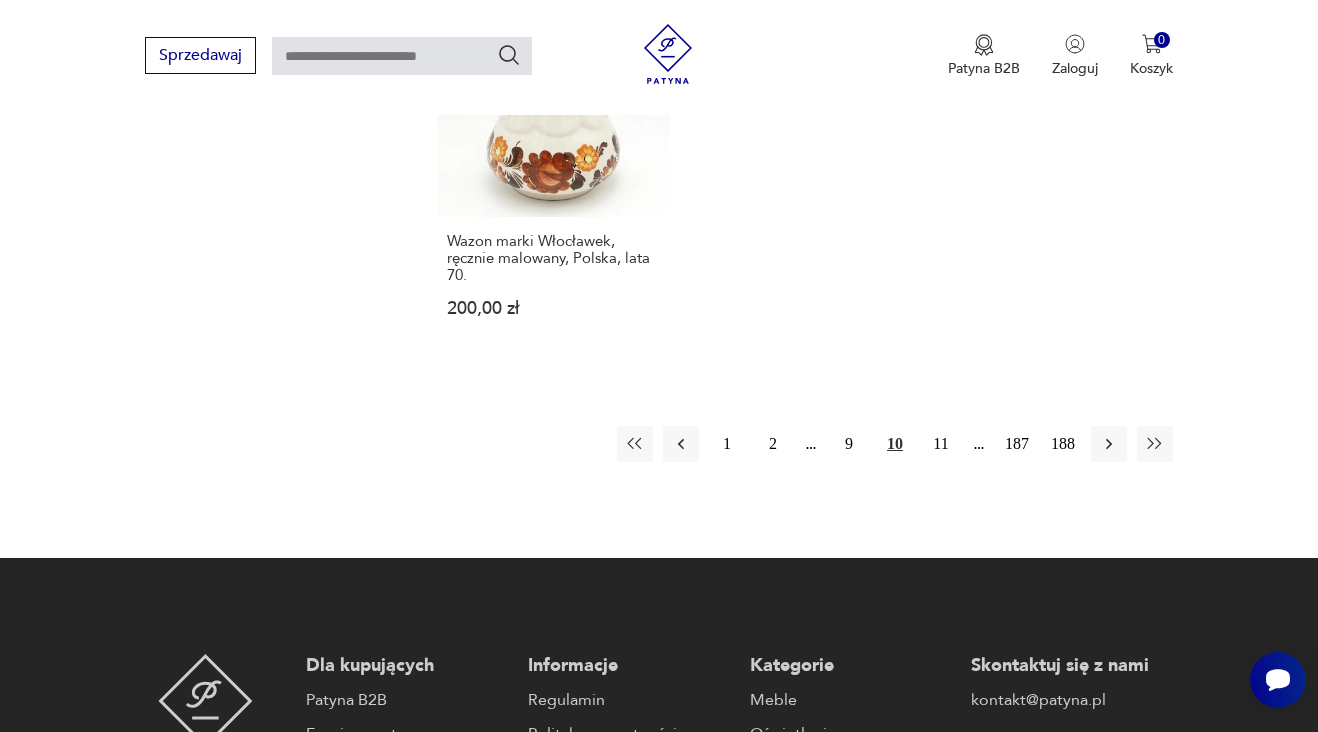 scroll, scrollTop: 2952, scrollLeft: 0, axis: vertical 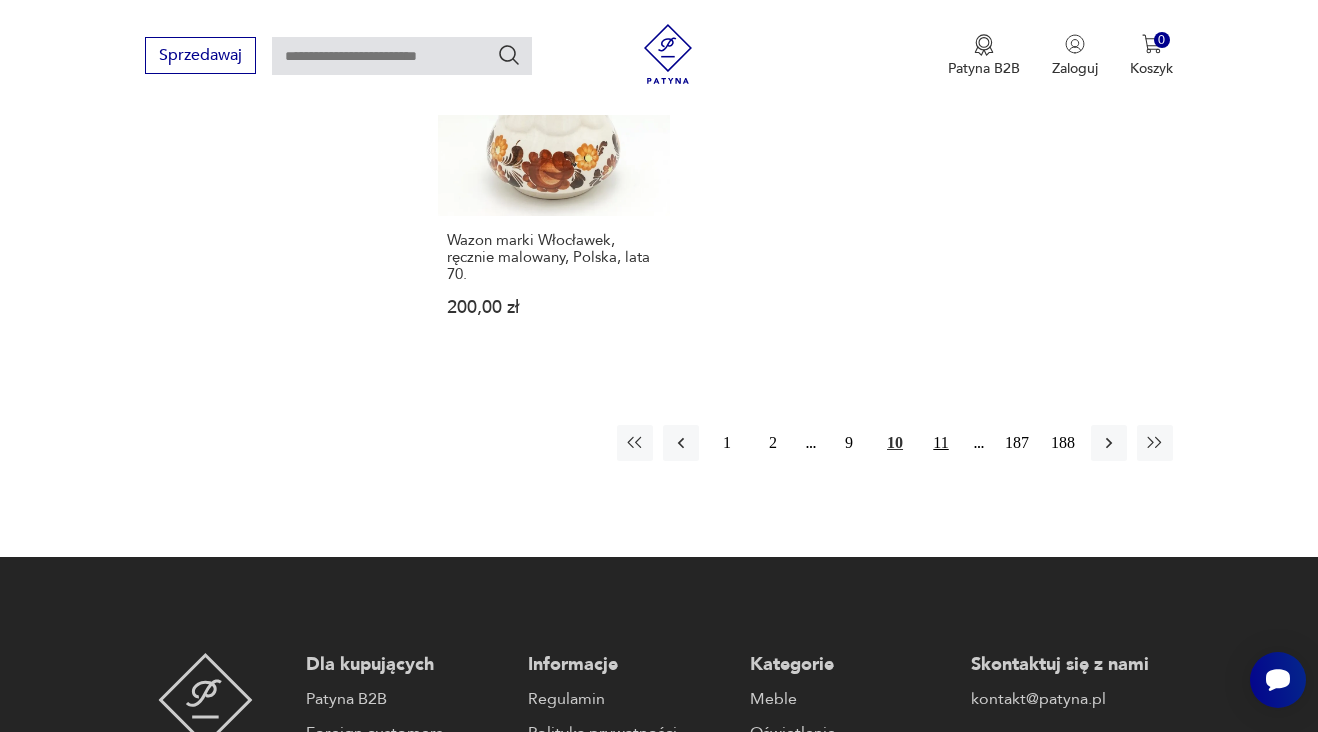 click on "11" at bounding box center [941, 443] 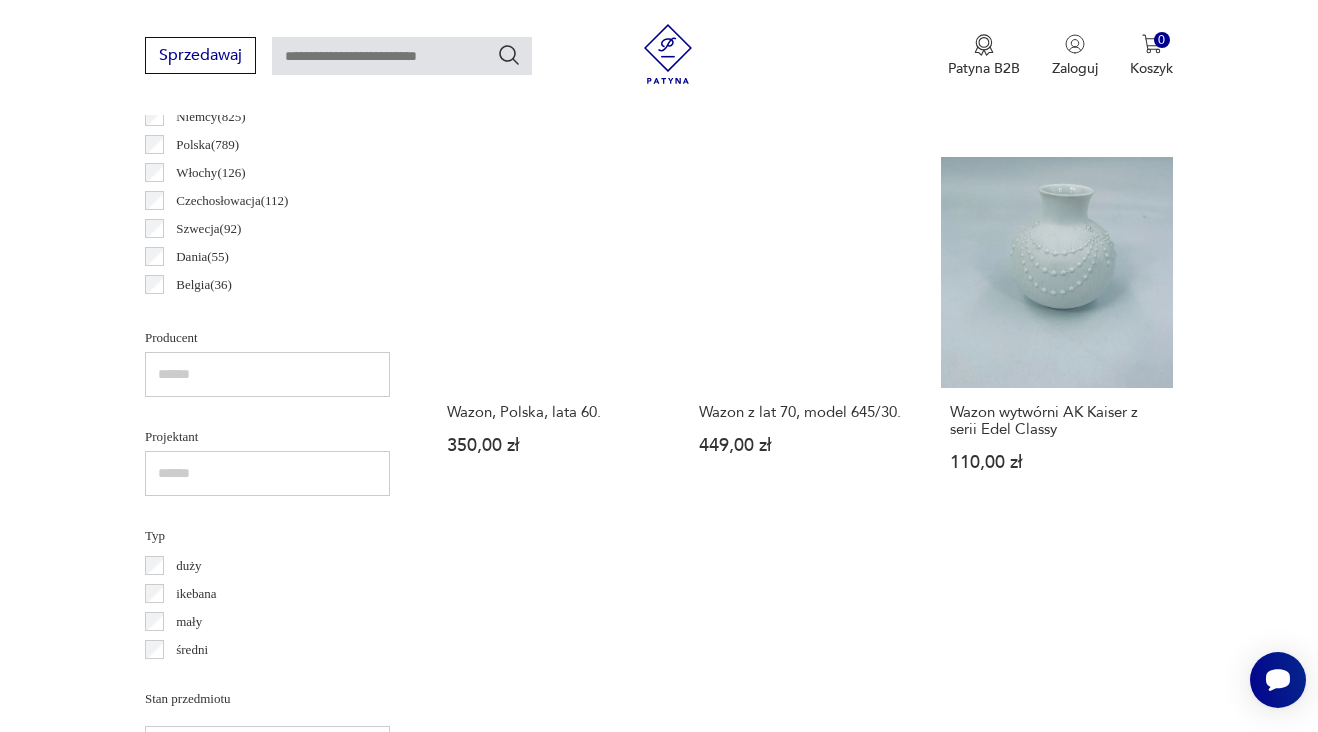 scroll, scrollTop: 1130, scrollLeft: 0, axis: vertical 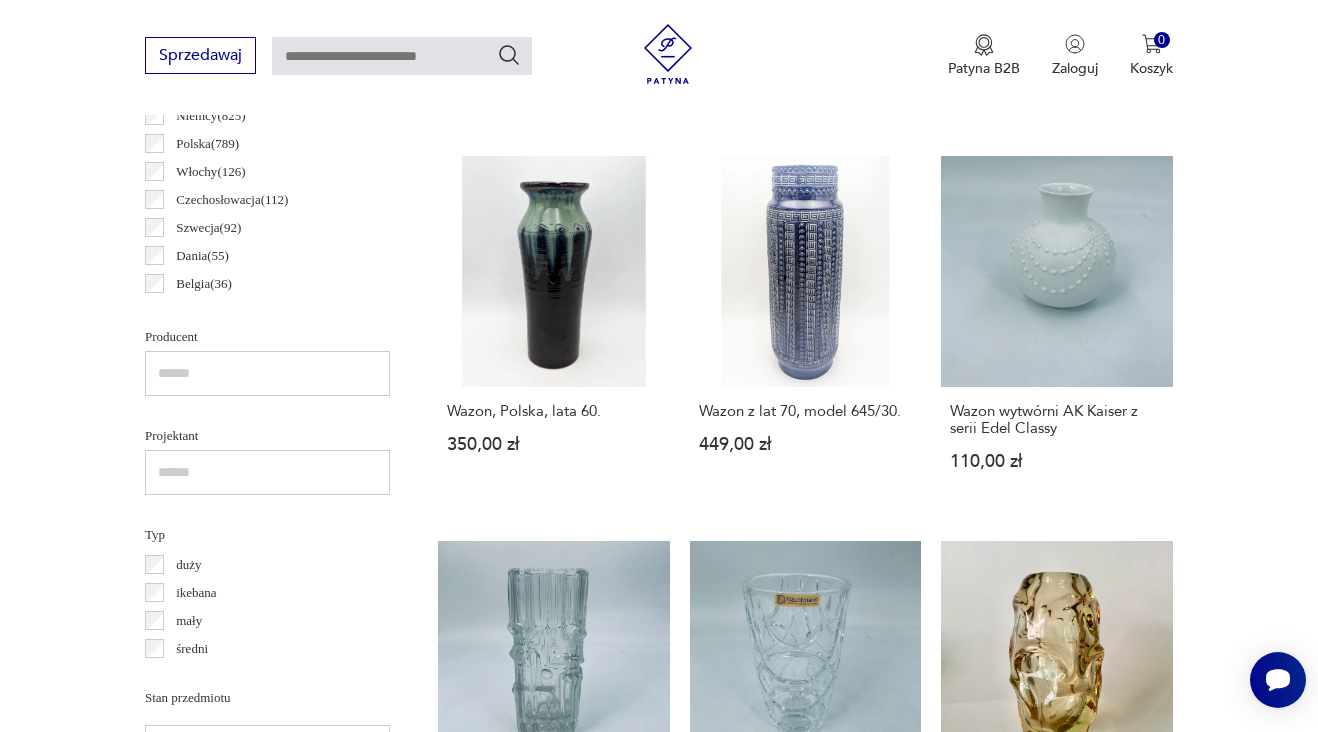 click on "Filtruj produkty Cena MIN MAX OK Promocja Datowanie OK Kraj pochodzenia Niemcy  ( 825 ) Polska  ( 789 ) Włochy  ( 126 ) Czechosłowacja  ( 112 ) Szwecja  ( 92 ) Dania  ( 55 ) Belgia  ( 36 ) Francja  ( 34 ) Producent Projektant Typ duży ikebana mały średni Stan przedmiotu Klasyk Kolor Tag art deco Bauhaus Bavaria black friday Cepelia ceramika Chodzież Ćmielów Sygnatura Zdobienie brak inne malatura nadruk szkliwienie złocenie Tworzywo biskwit fajans glina inne kamionka kryształ metal porcelana porcelit stealyt szkło Wyczyść filtry Znaleziono  3004   produkty Filtruj Sortuj według daty dodania Sortuj według daty dodania Ręcznie malowany wazon, ZF Koło, lata 60., Polska. 200,00 zł Wazon marki Brody Parc. 100,00 zł Porcelanowy wazon marki Brody Parc. 100,00 zł Wazon, Polska, lata 60. 350,00 zł Wazon z lat 70, model 645/30. 449,00 zł Wazon wytwórni AK Kaiser z serii Edel Classy 110,00 zł Wazon kryształowy Vintage 320,00 zł Wazon wytwórni Nachtmann 80,00 zł 799,00 zł 120,00 zł" at bounding box center (659, 1003) 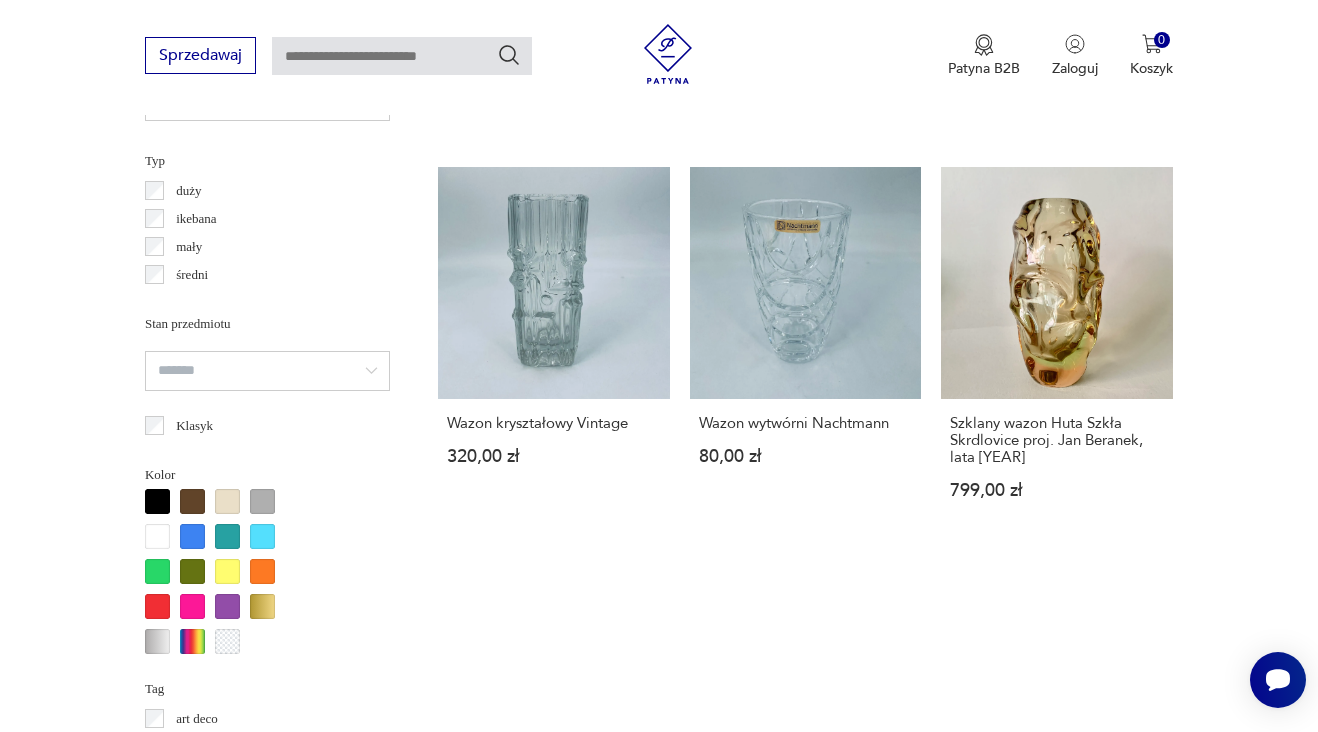 scroll, scrollTop: 1505, scrollLeft: 0, axis: vertical 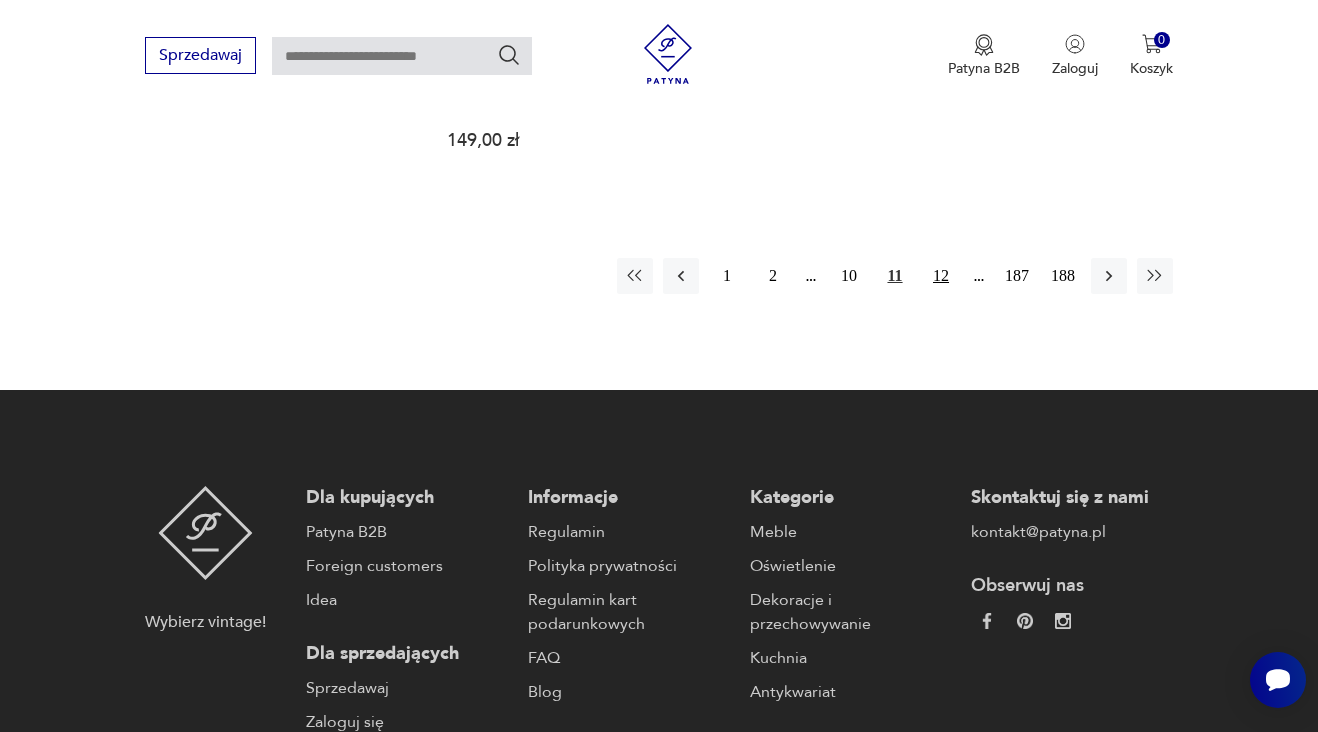 click on "12" at bounding box center (941, 276) 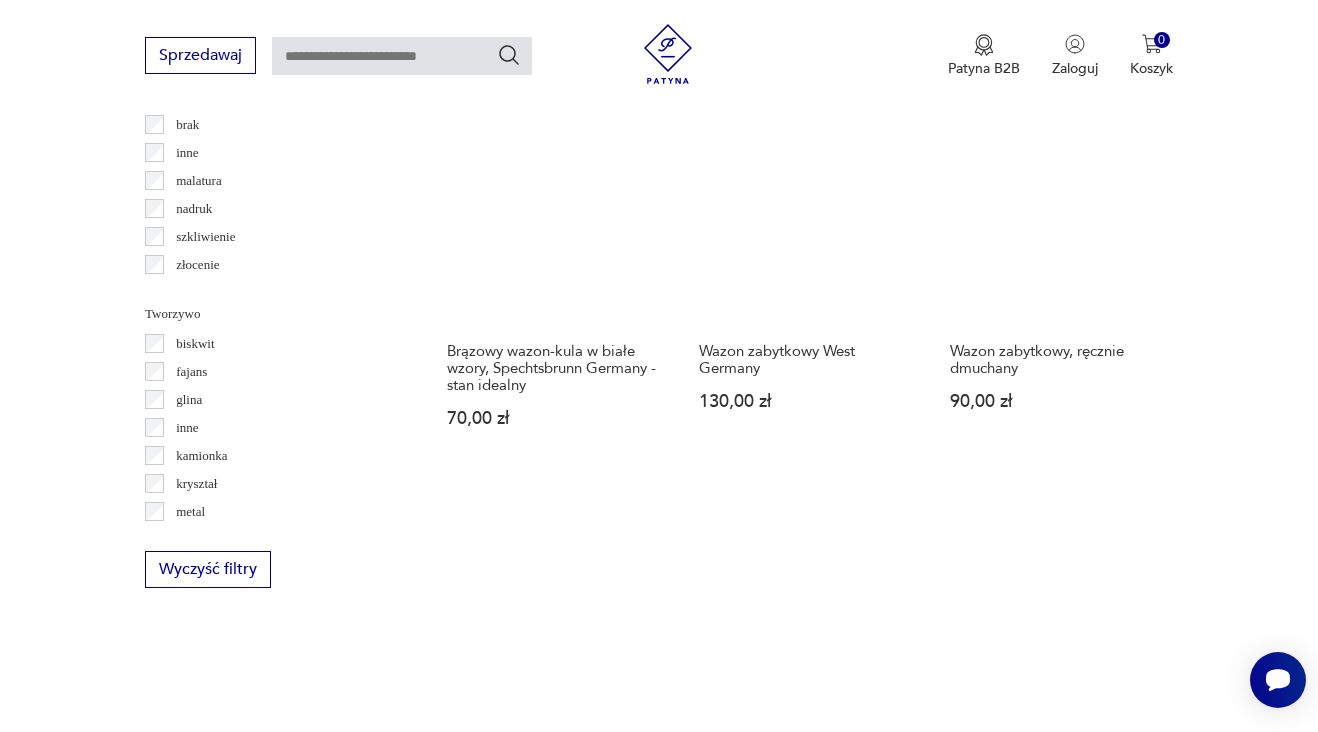 scroll, scrollTop: 2365, scrollLeft: 0, axis: vertical 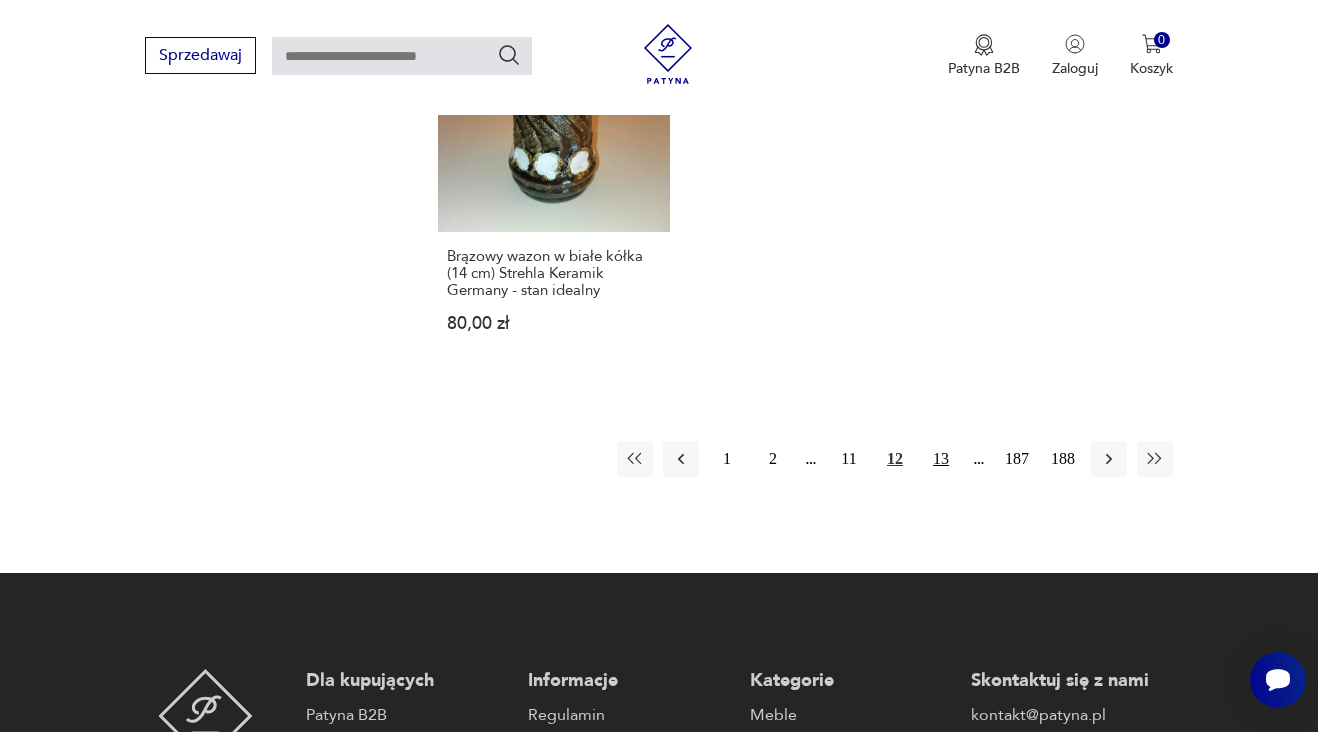 click on "13" at bounding box center [941, 459] 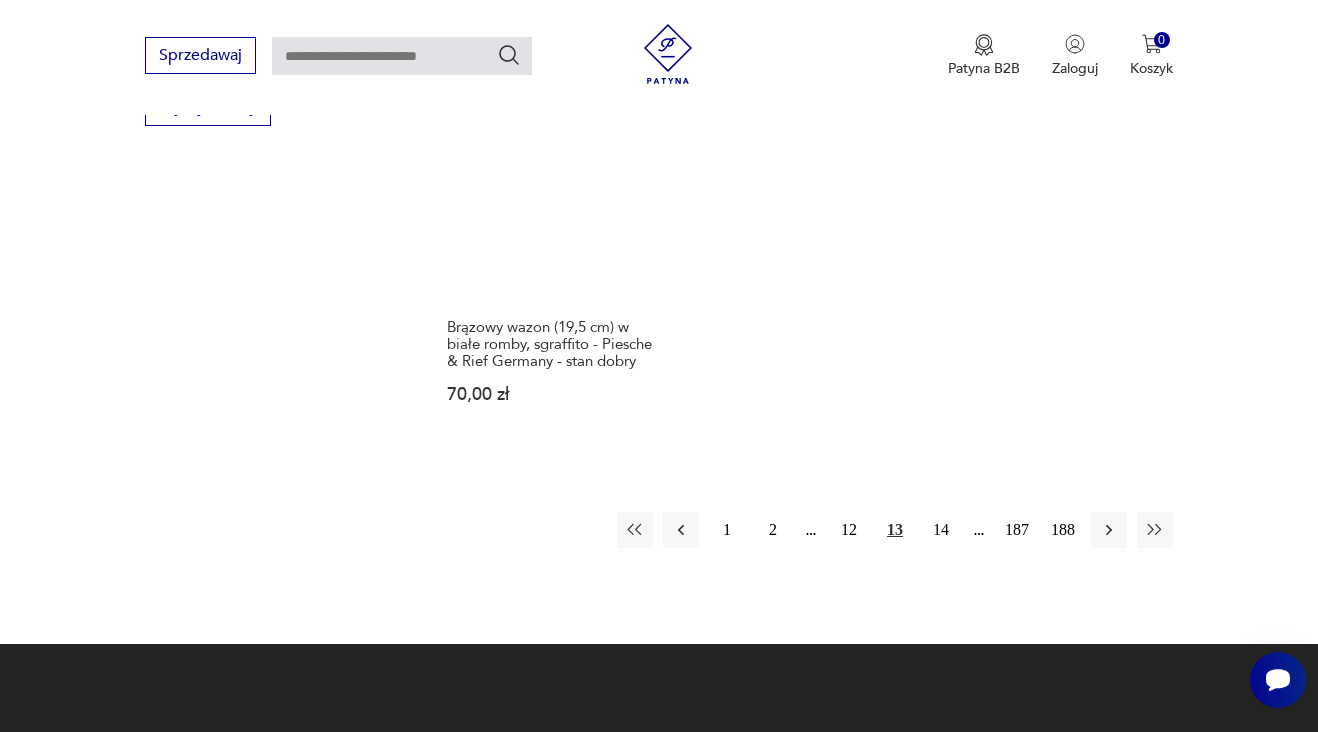 scroll, scrollTop: 2899, scrollLeft: 0, axis: vertical 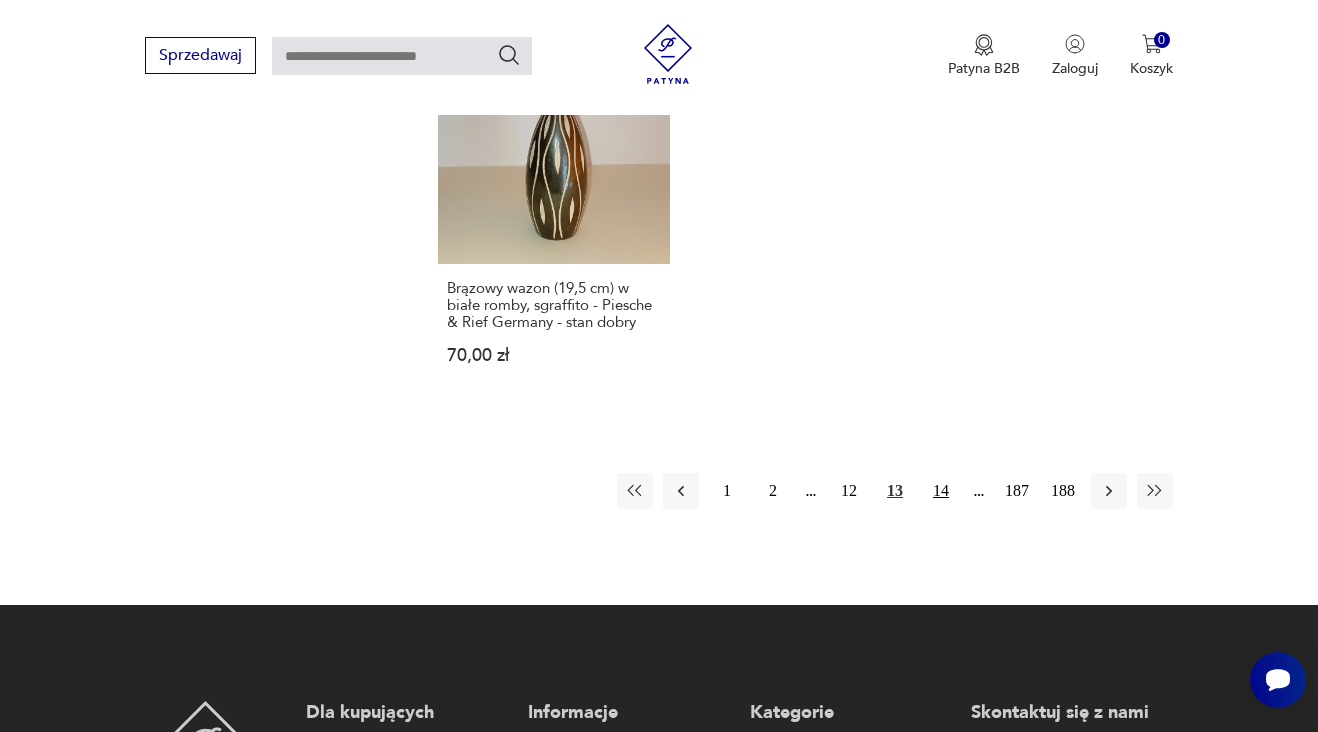 click on "14" at bounding box center (941, 491) 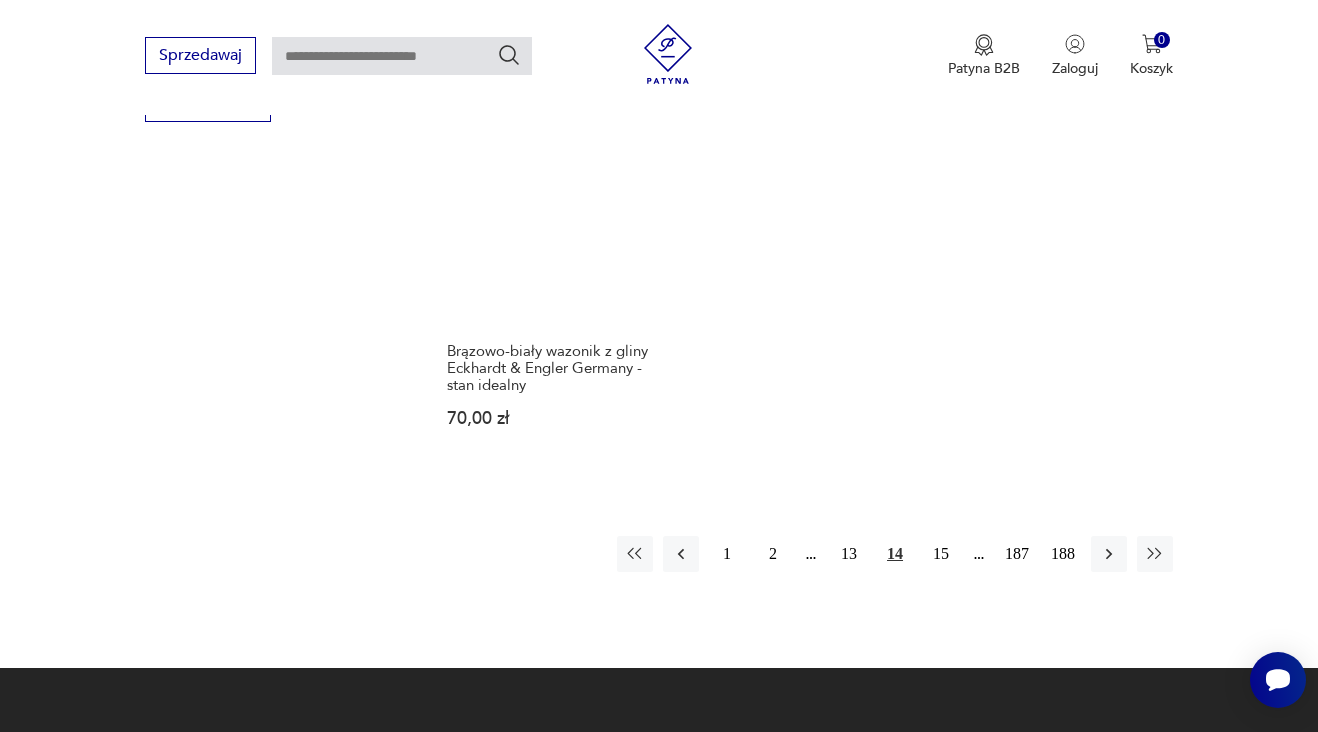 scroll, scrollTop: 2919, scrollLeft: 0, axis: vertical 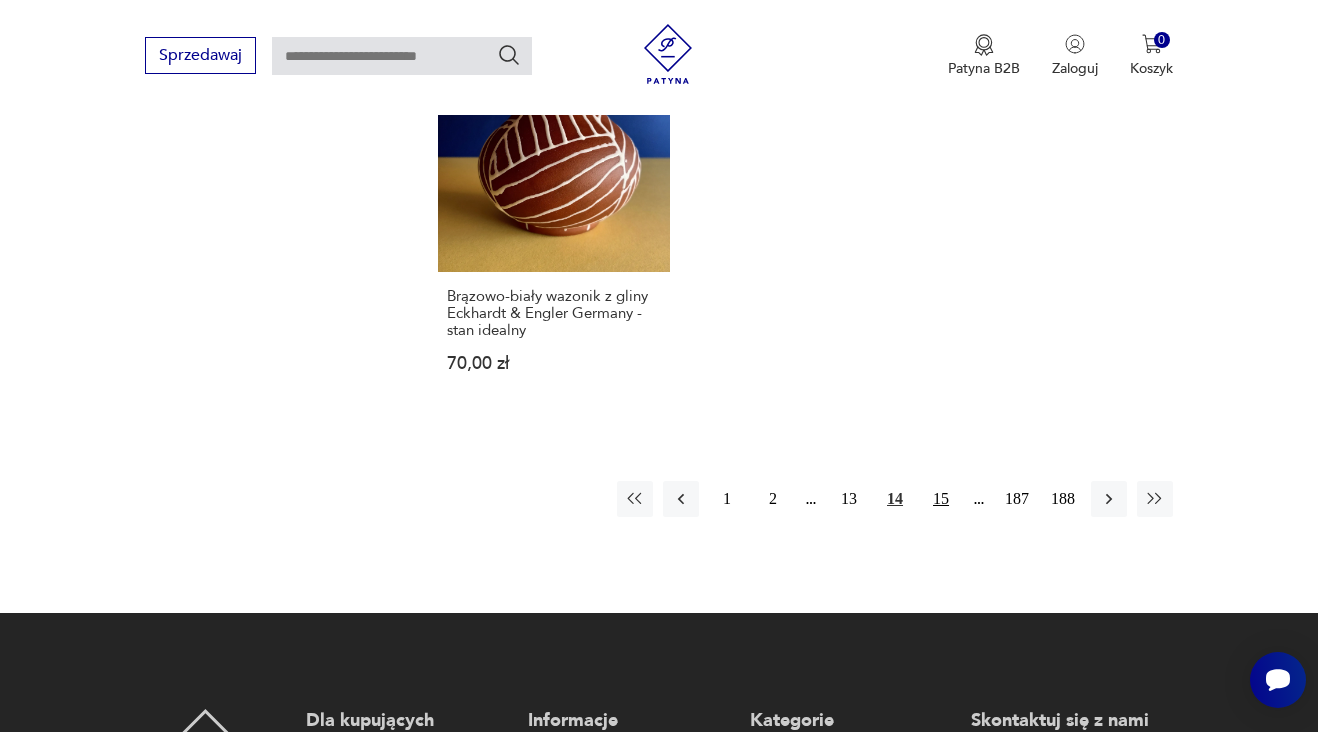 click on "15" at bounding box center [941, 499] 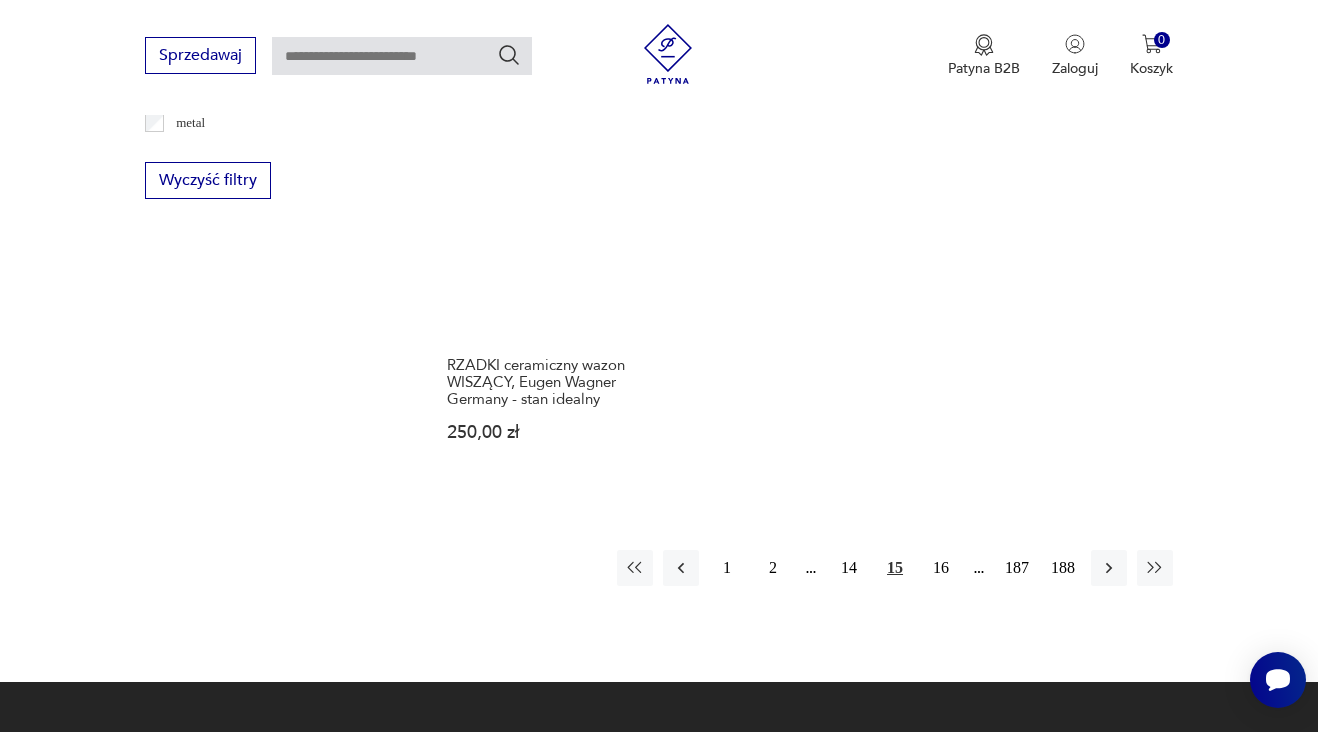 scroll, scrollTop: 2829, scrollLeft: 0, axis: vertical 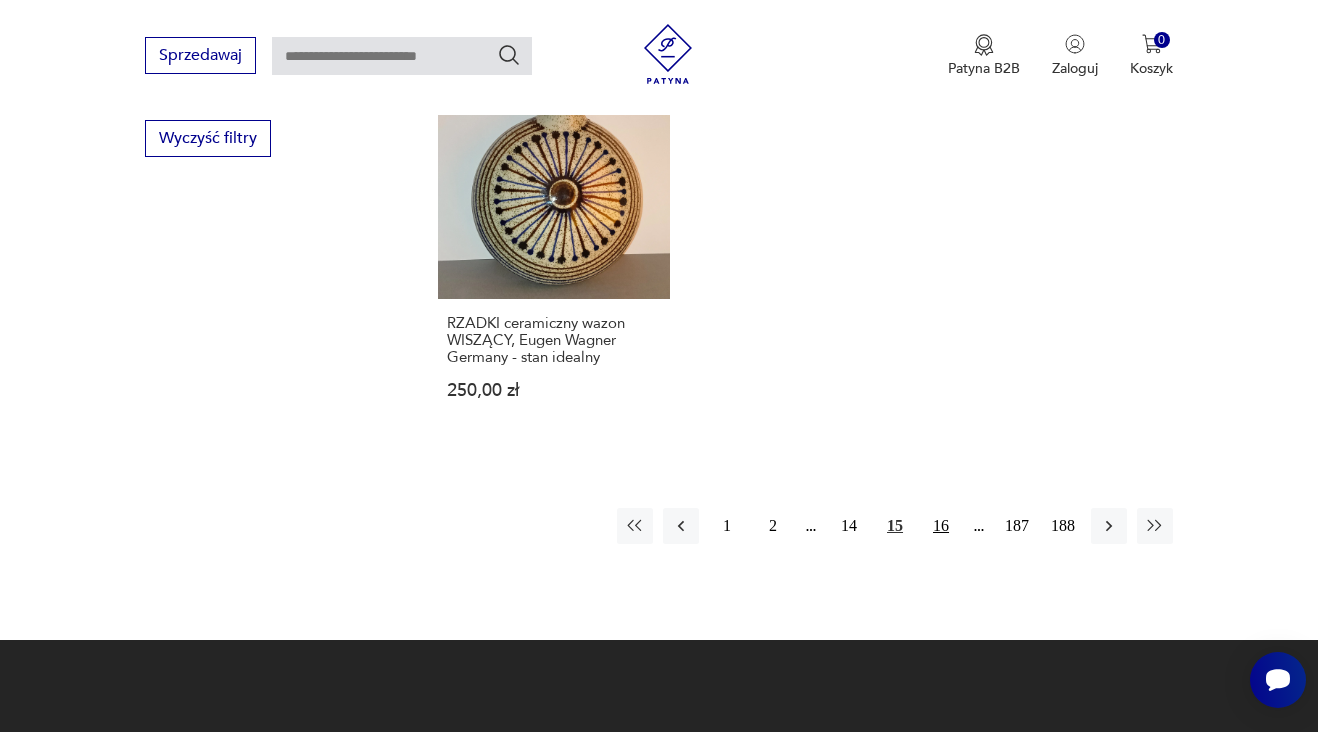 click on "16" at bounding box center [941, 526] 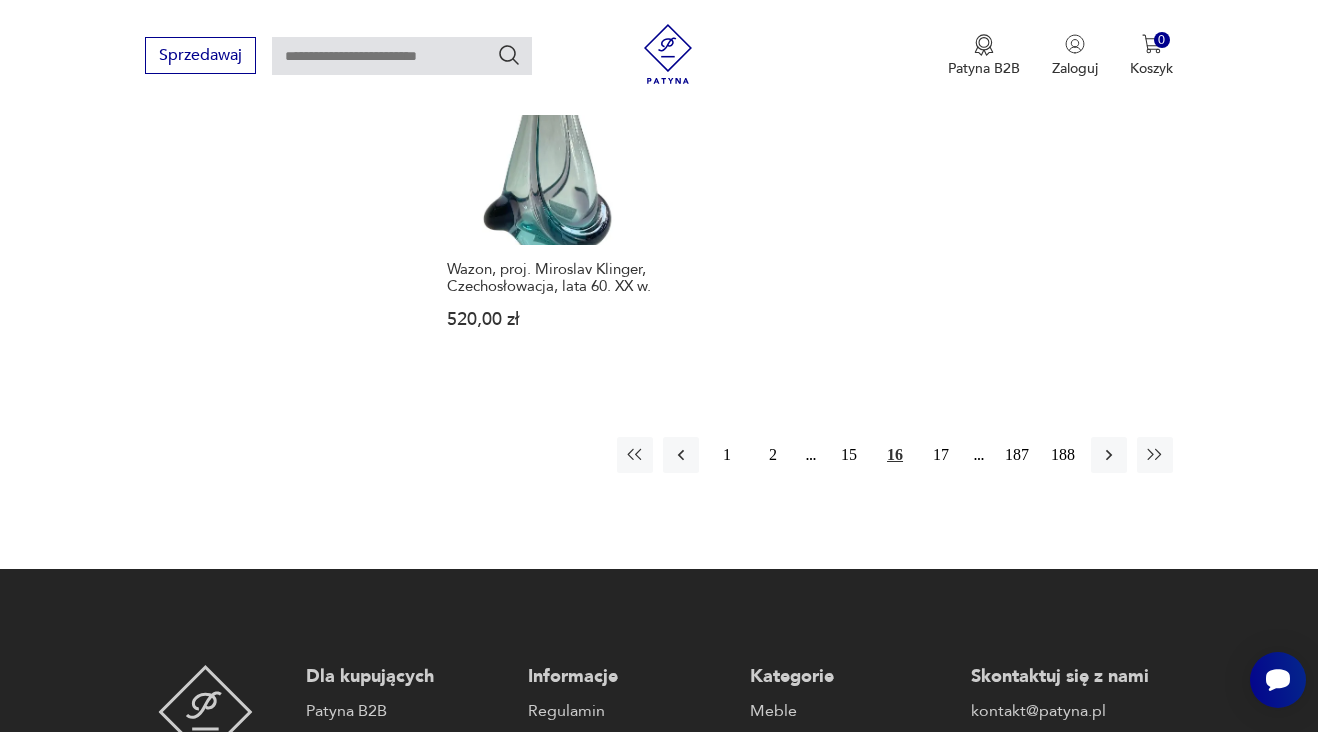 scroll, scrollTop: 2942, scrollLeft: 0, axis: vertical 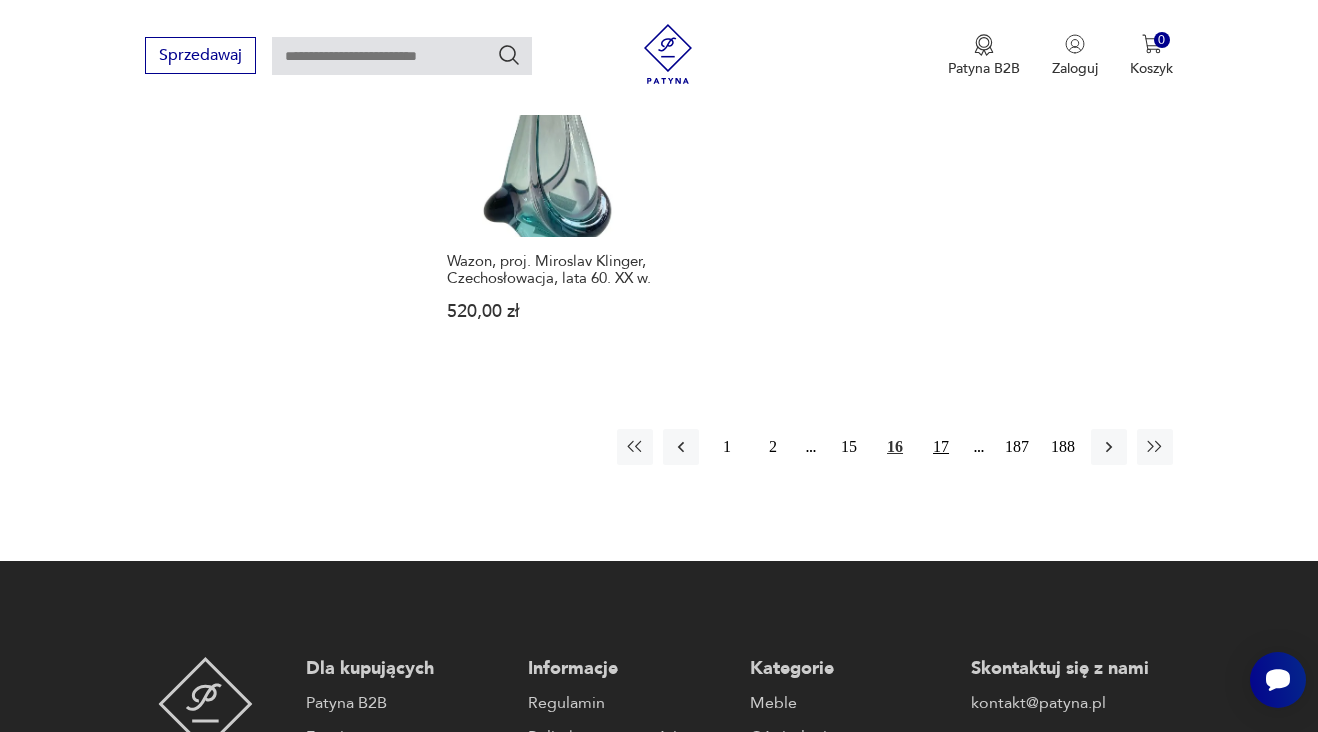 click on "17" at bounding box center (941, 447) 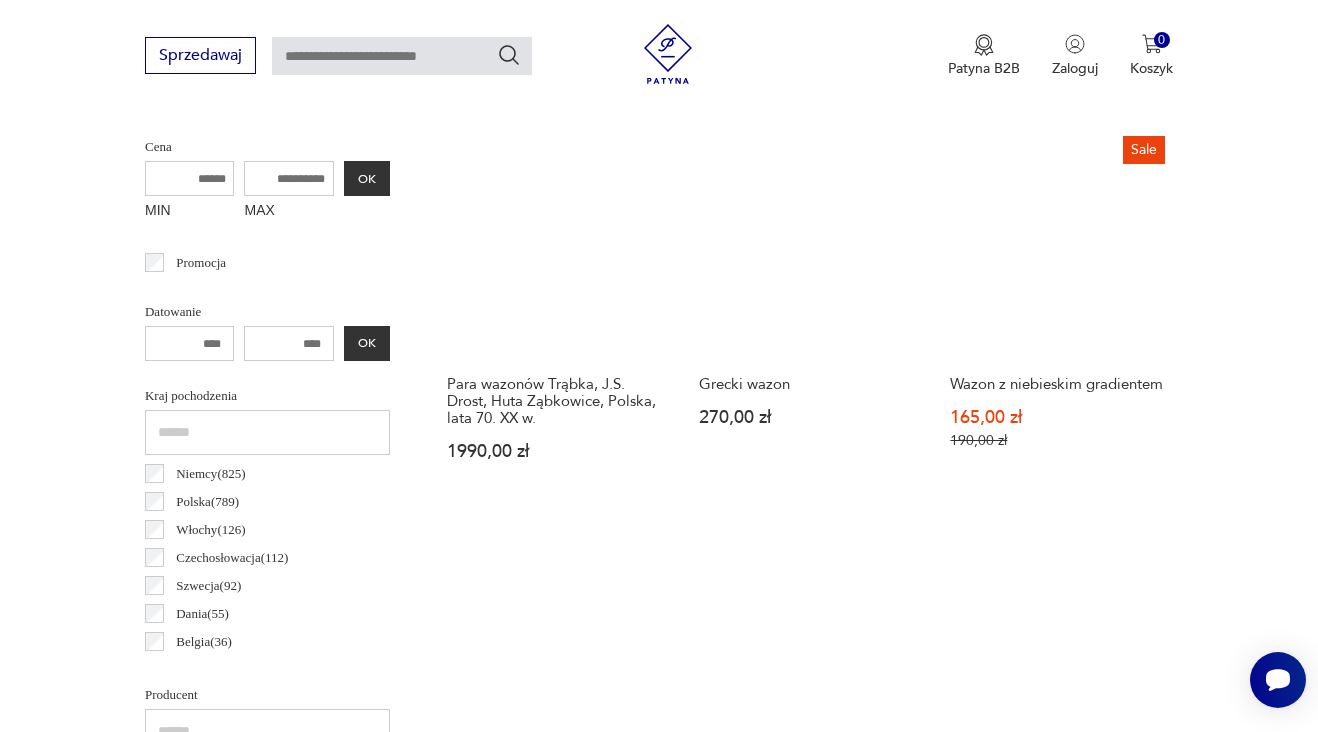 scroll, scrollTop: 754, scrollLeft: 0, axis: vertical 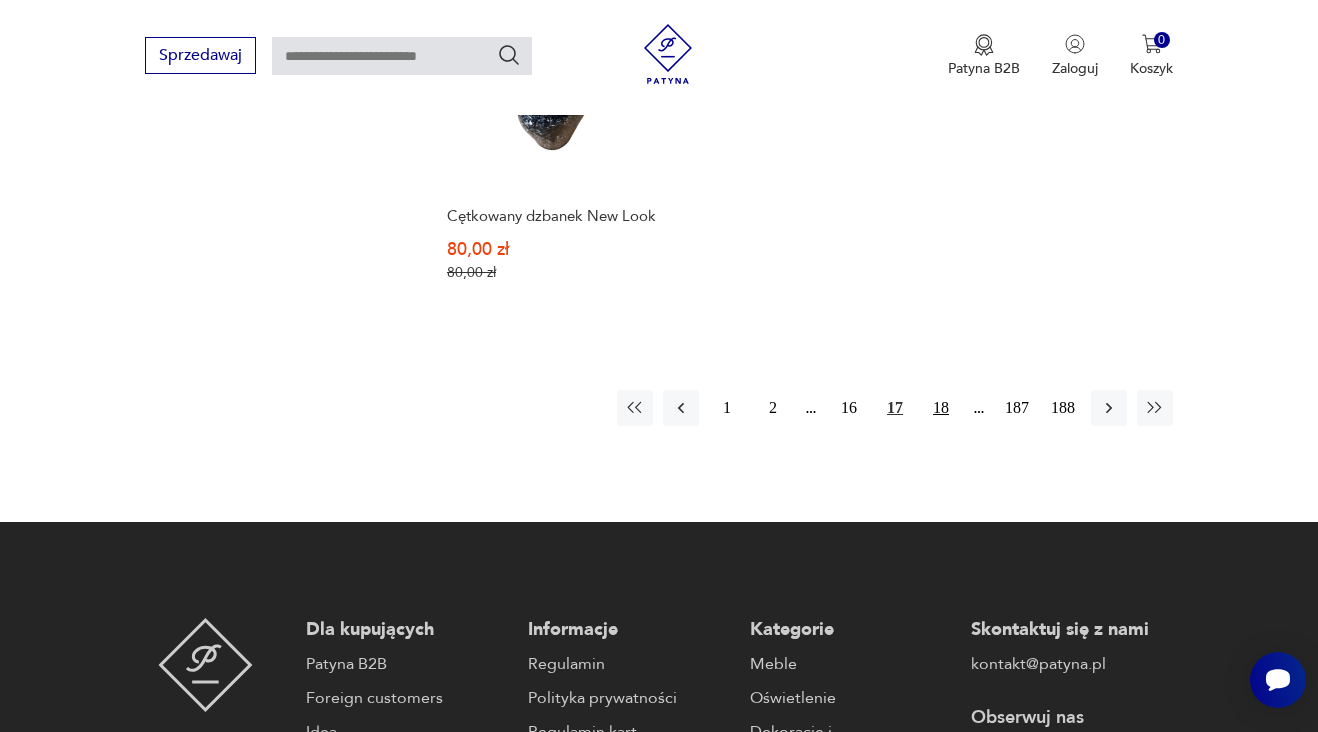 click on "18" at bounding box center [941, 408] 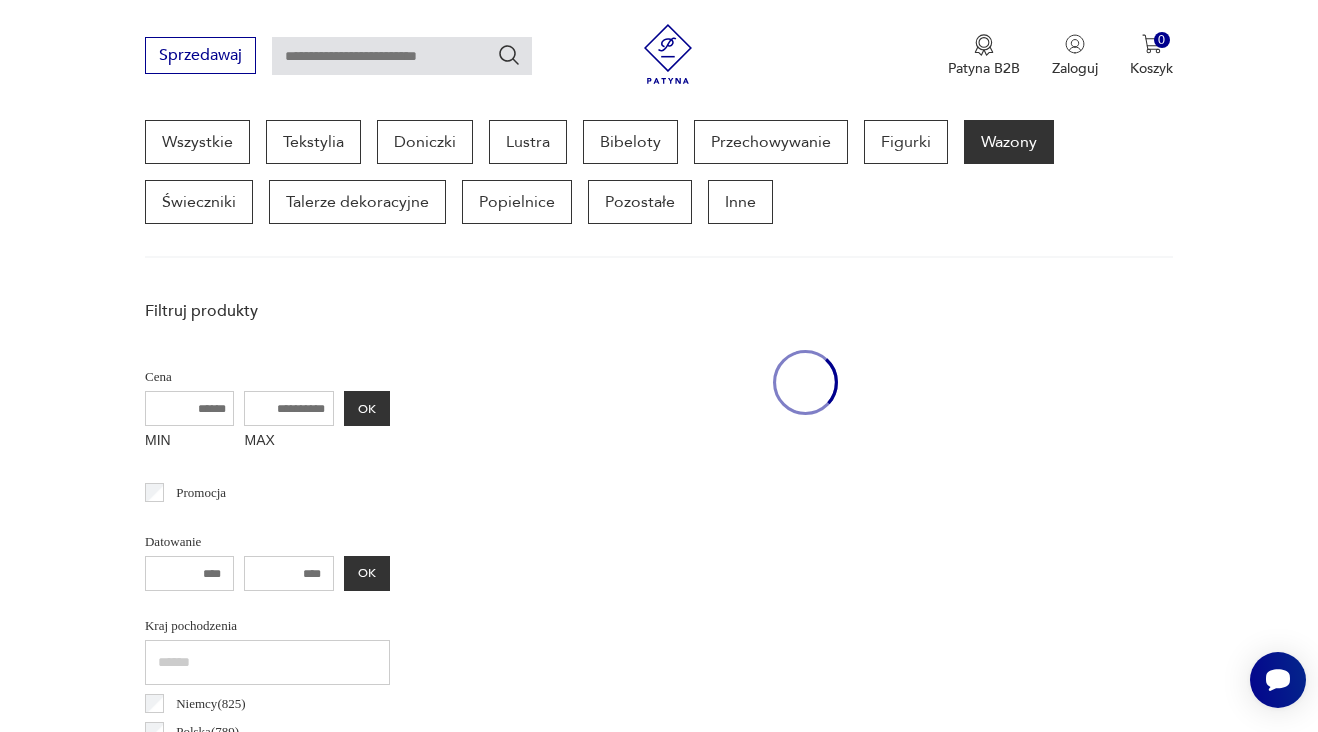 scroll, scrollTop: 531, scrollLeft: 0, axis: vertical 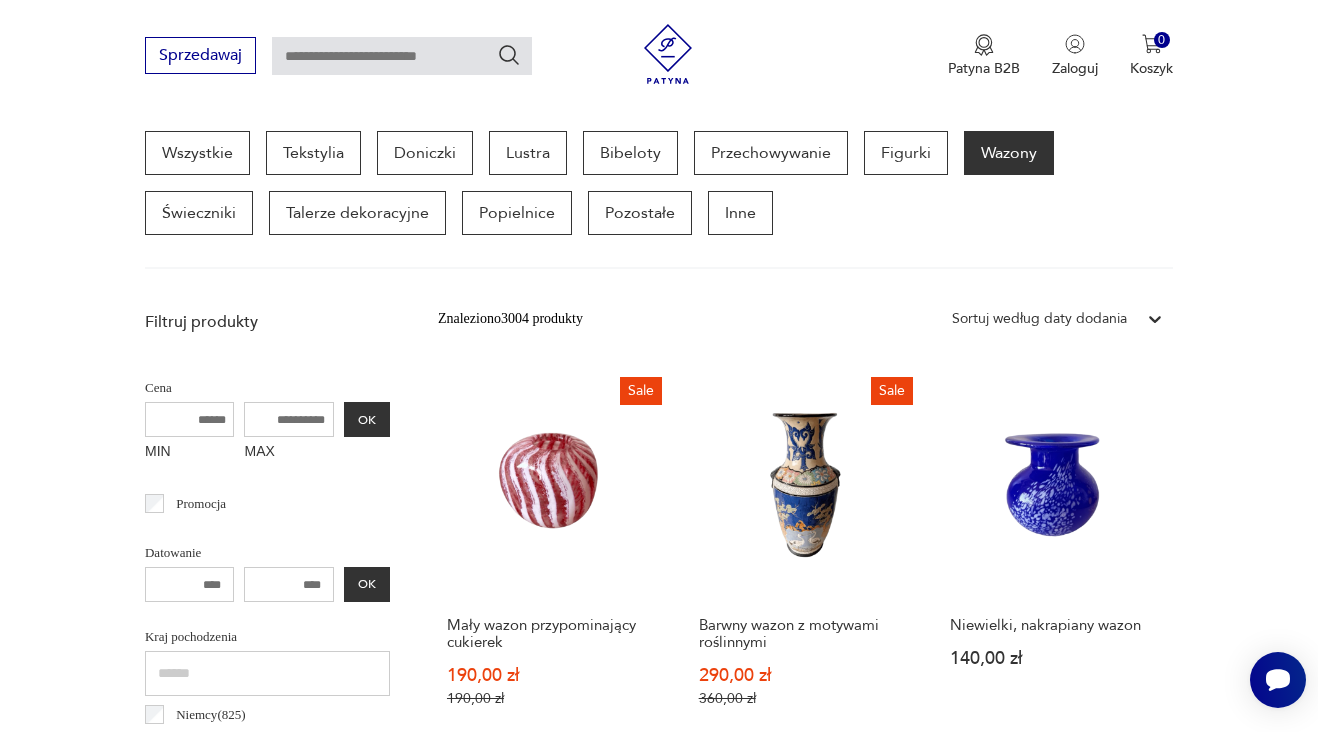 click on "Sortuj według daty dodania" at bounding box center (1057, 319) 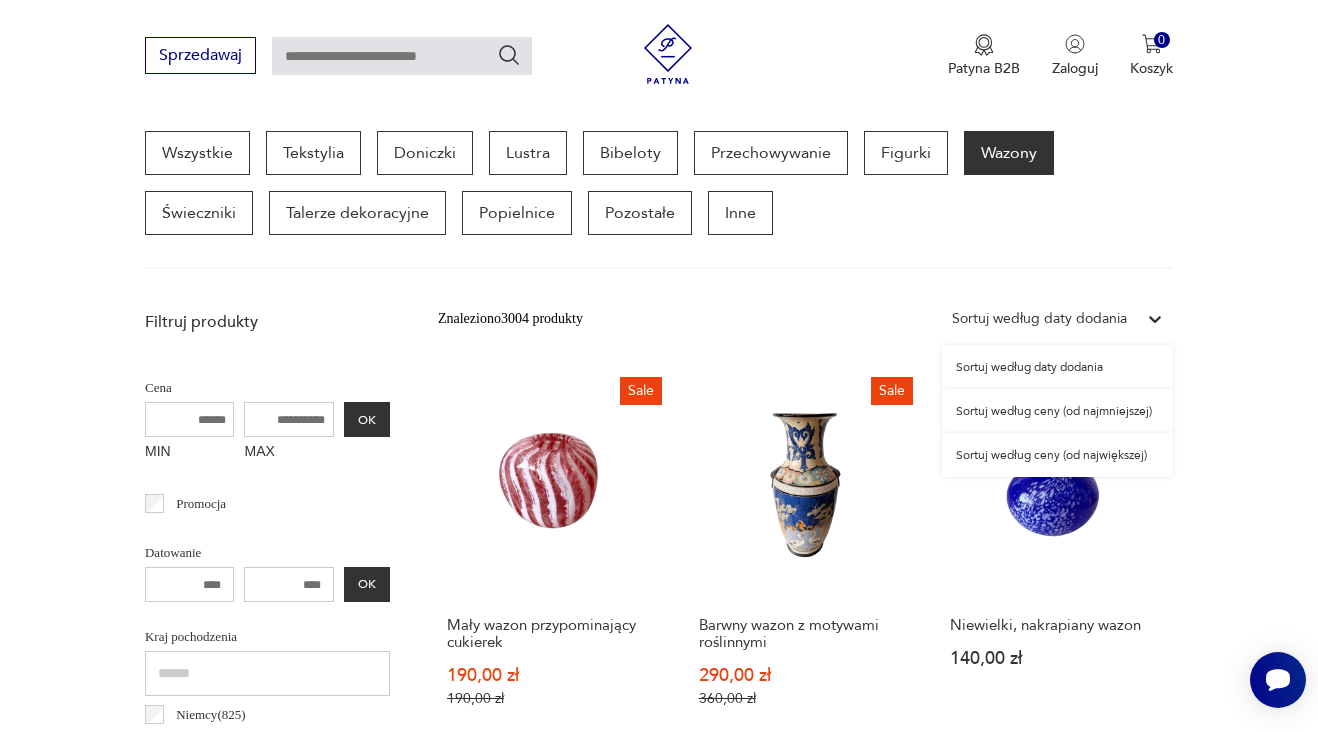 click on "Filtruj produkty Cena MIN MAX OK Promocja Datowanie OK Kraj pochodzenia Niemcy  ( 825 ) Polska  ( 789 ) Włochy  ( 126 ) Czechosłowacja  ( 112 ) Szwecja  ( 92 ) Dania  ( 55 ) Belgia  ( 36 ) Francja  ( 34 ) Producent Projektant Typ duży ikebana mały średni Stan przedmiotu Klasyk Kolor Tag art deco Bauhaus Bavaria black friday Cepelia ceramika Chodzież Ćmielów Sygnatura Zdobienie brak inne malatura nadruk szkliwienie złocenie Tworzywo biskwit fajans glina inne kamionka kryształ metal porcelana porcelit stealyt szkło Wyczyść filtry Znaleziono  3004   produkty Filtruj option Sortuj według ceny (od największej) focused, 3 of 3. 3 results available. Use Up and Down to choose options, press Enter to select the currently focused option, press Escape to exit the menu, press Tab to select the option and exit the menu. Sortuj według daty dodania Sortuj według daty dodania Sortuj według ceny (od najmniejszej) Sortuj według ceny (od największej) Sortuj według daty dodania Sale 190,00 zł 190,00 zł 1" at bounding box center (659, 1626) 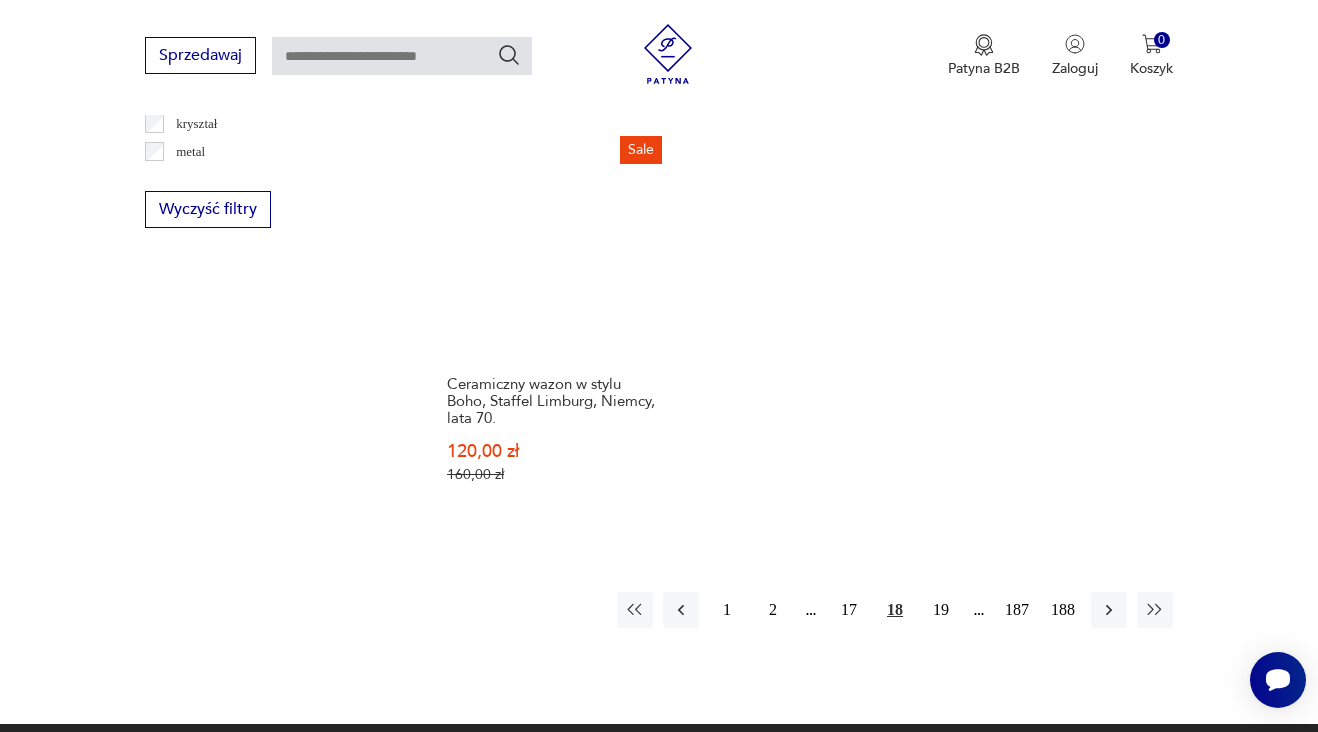 scroll, scrollTop: 2793, scrollLeft: 0, axis: vertical 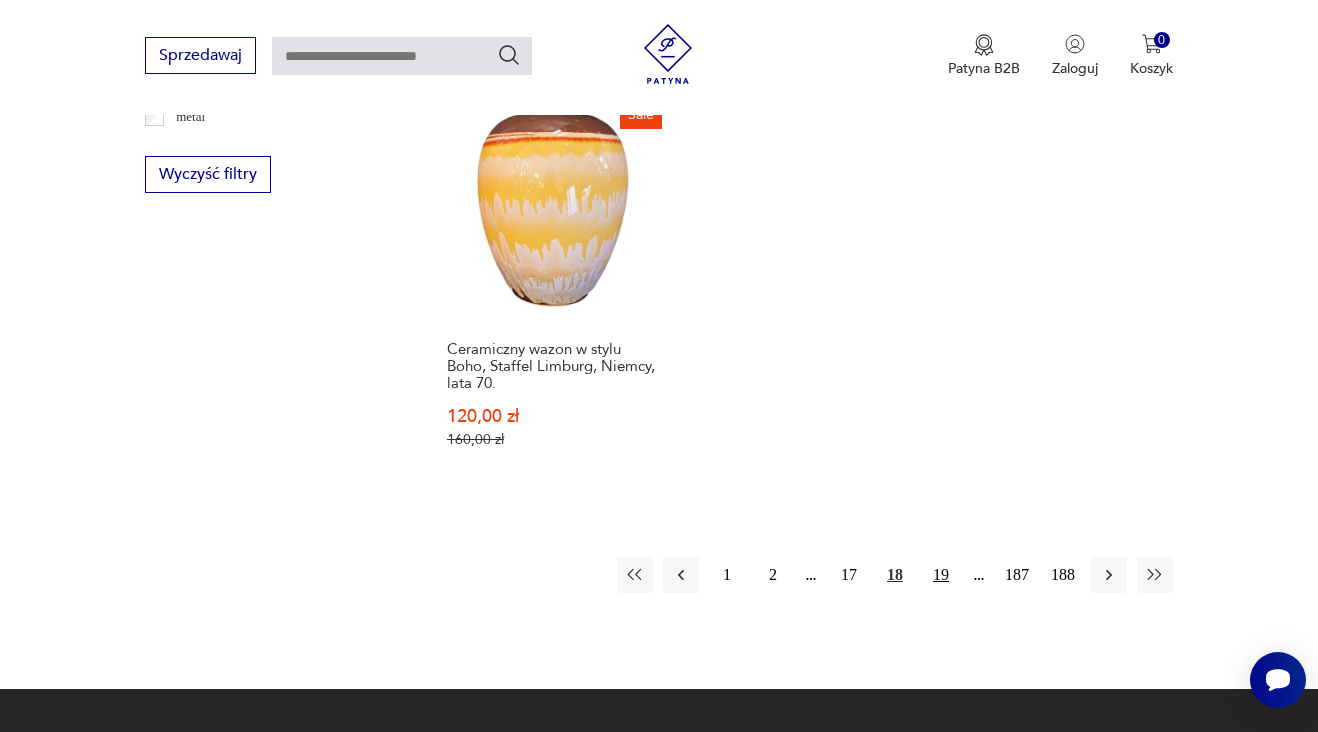 click on "19" at bounding box center [941, 575] 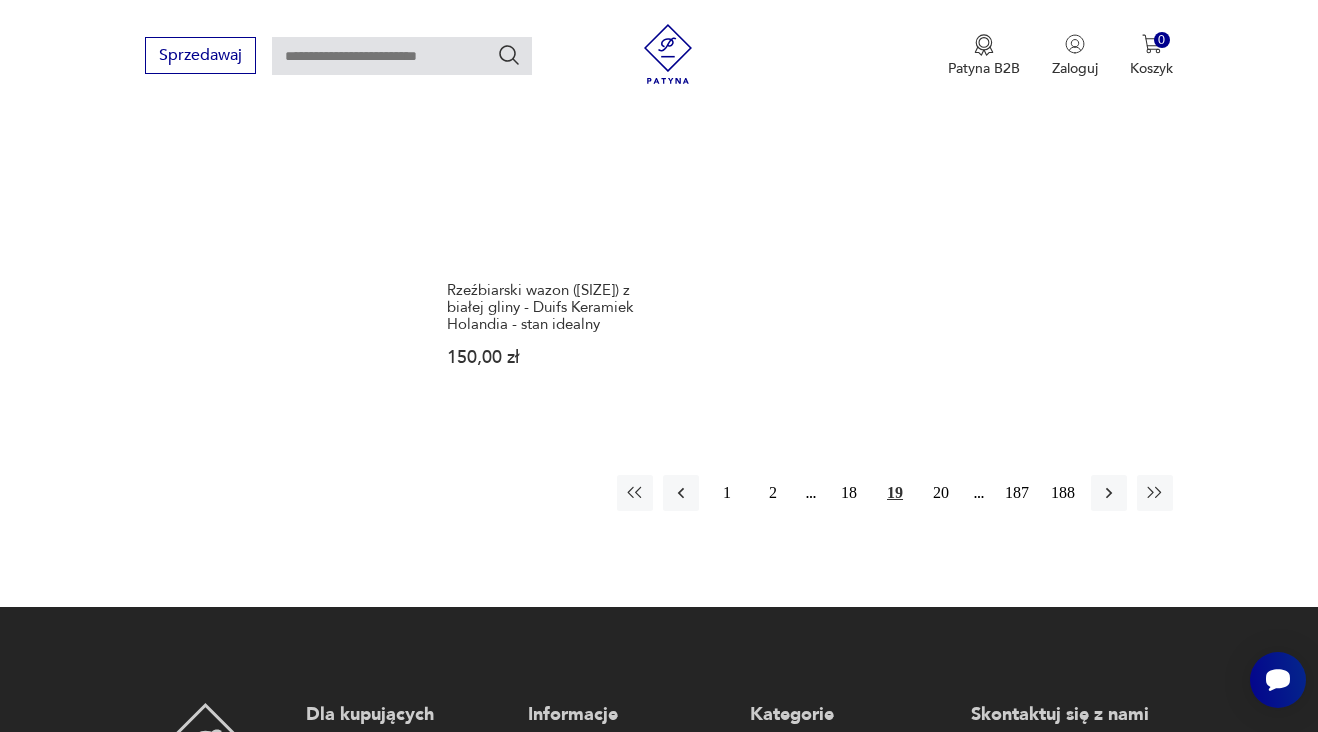 scroll, scrollTop: 3072, scrollLeft: 0, axis: vertical 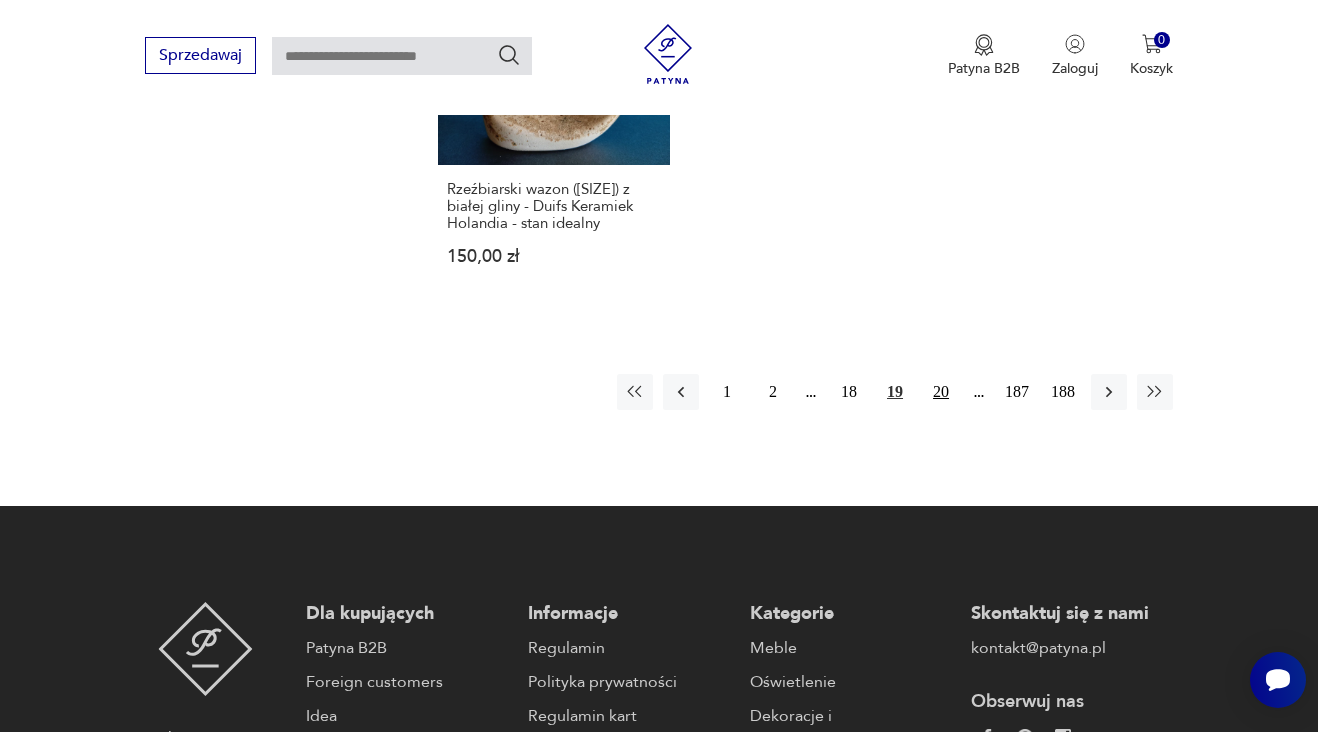 click on "20" at bounding box center [941, 392] 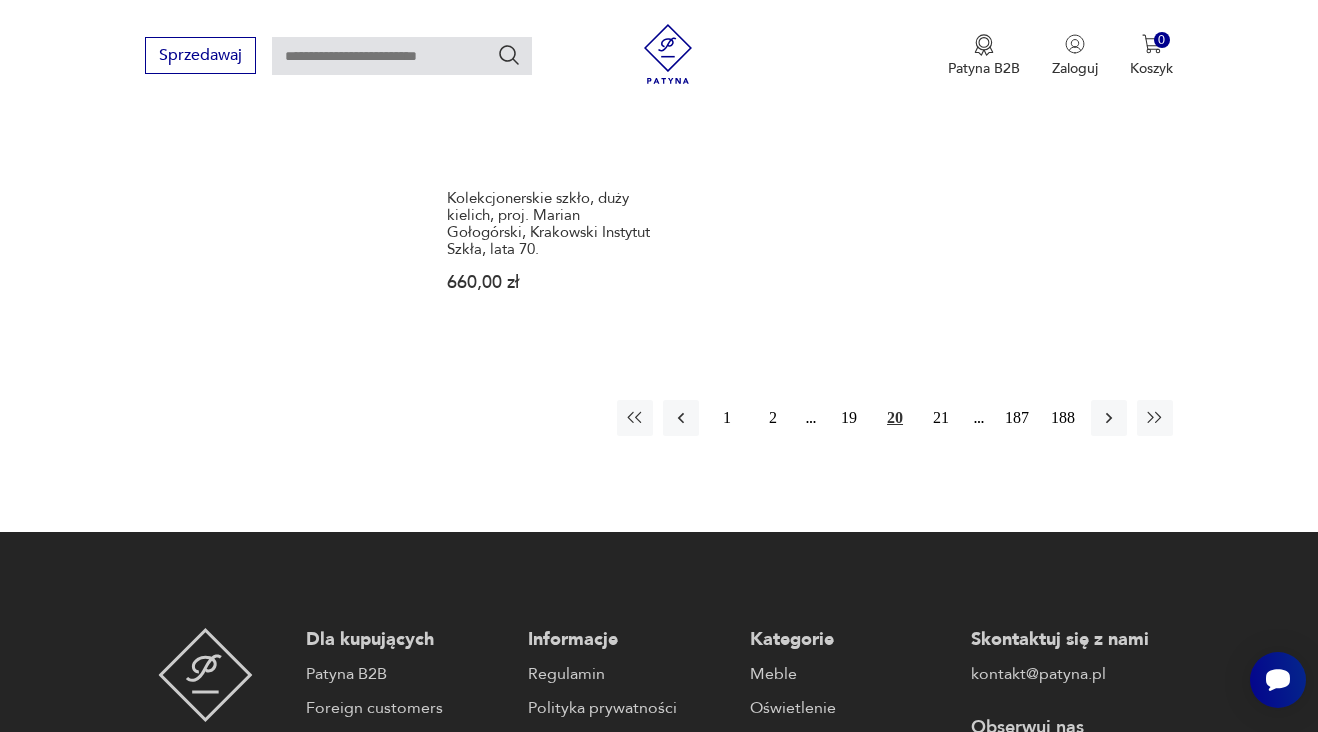 scroll, scrollTop: 3015, scrollLeft: 0, axis: vertical 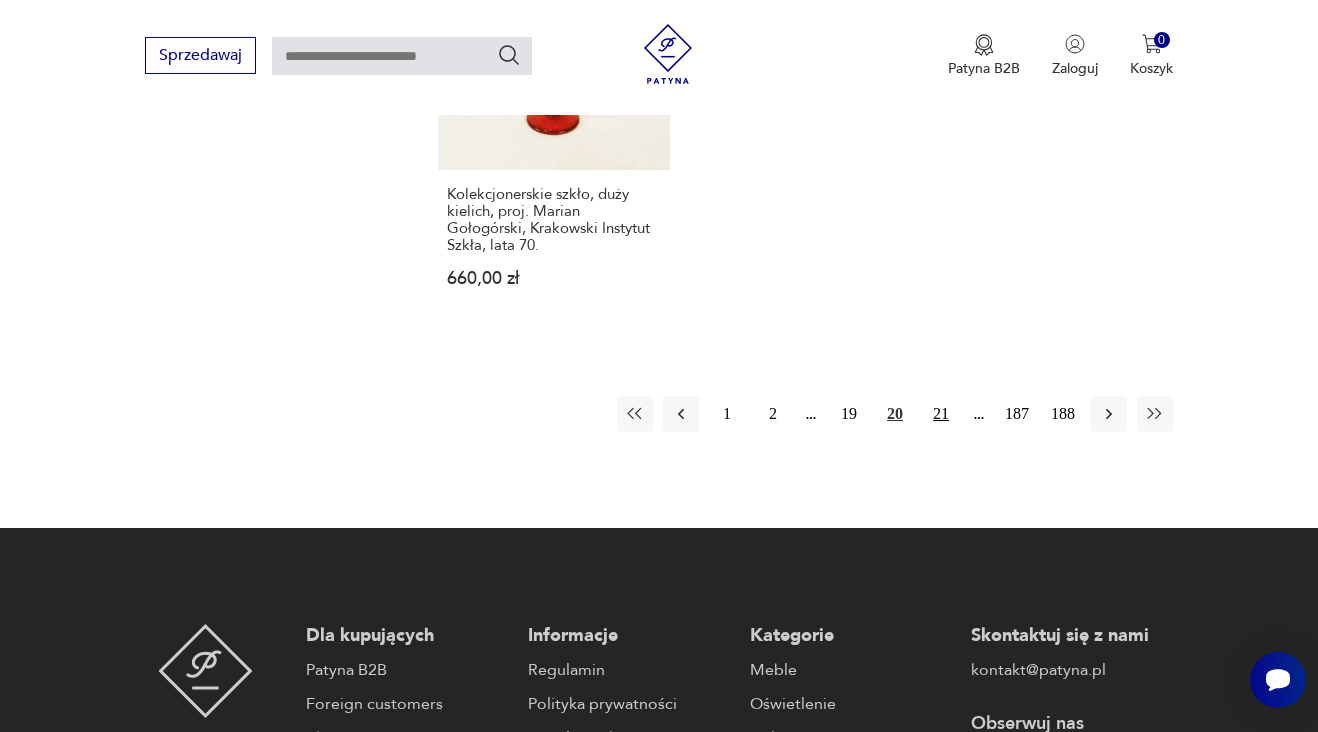 click on "21" at bounding box center [941, 414] 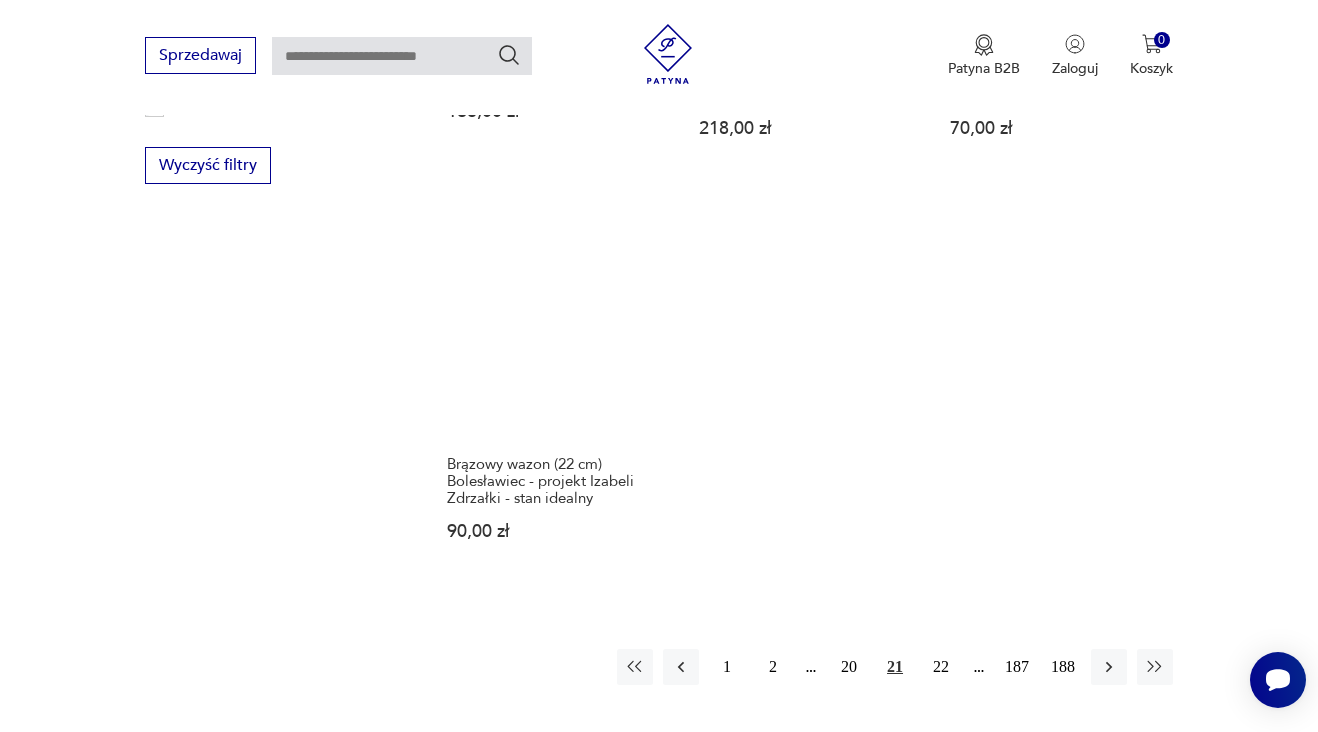 scroll, scrollTop: 2832, scrollLeft: 0, axis: vertical 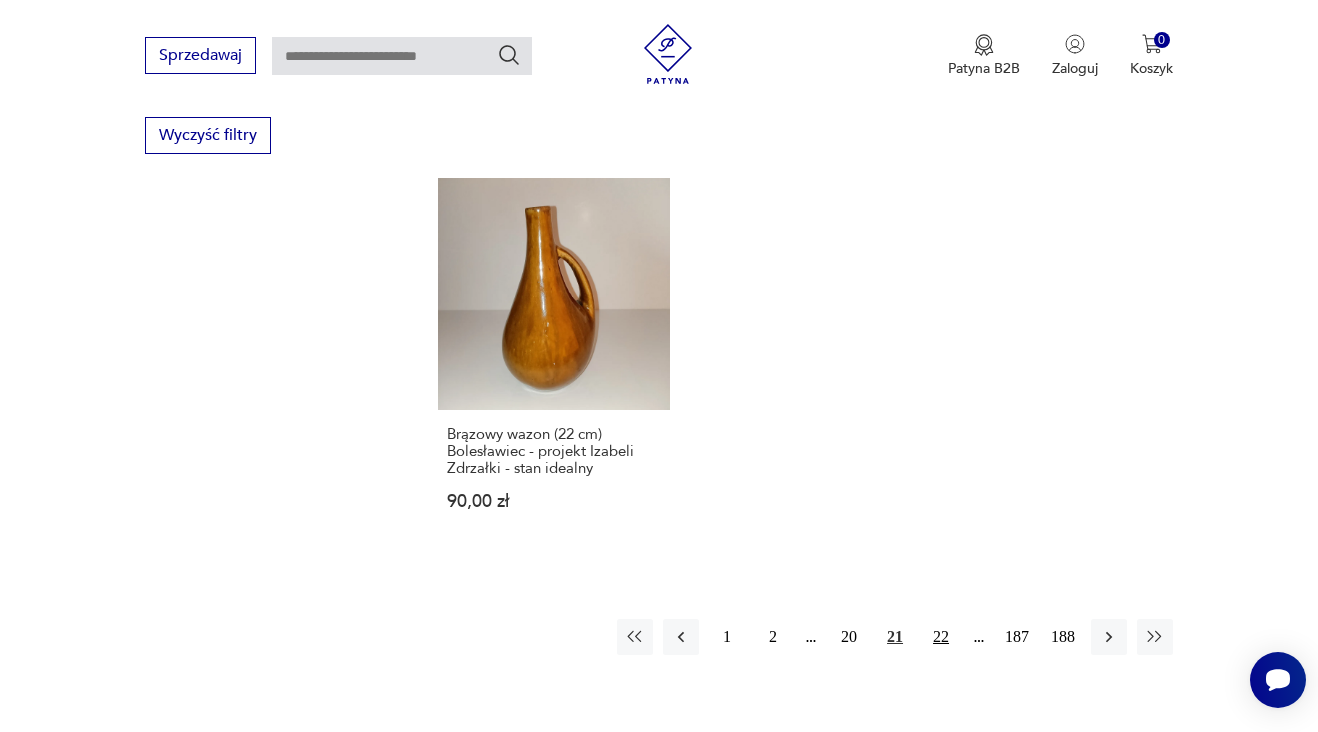 click on "22" at bounding box center (941, 637) 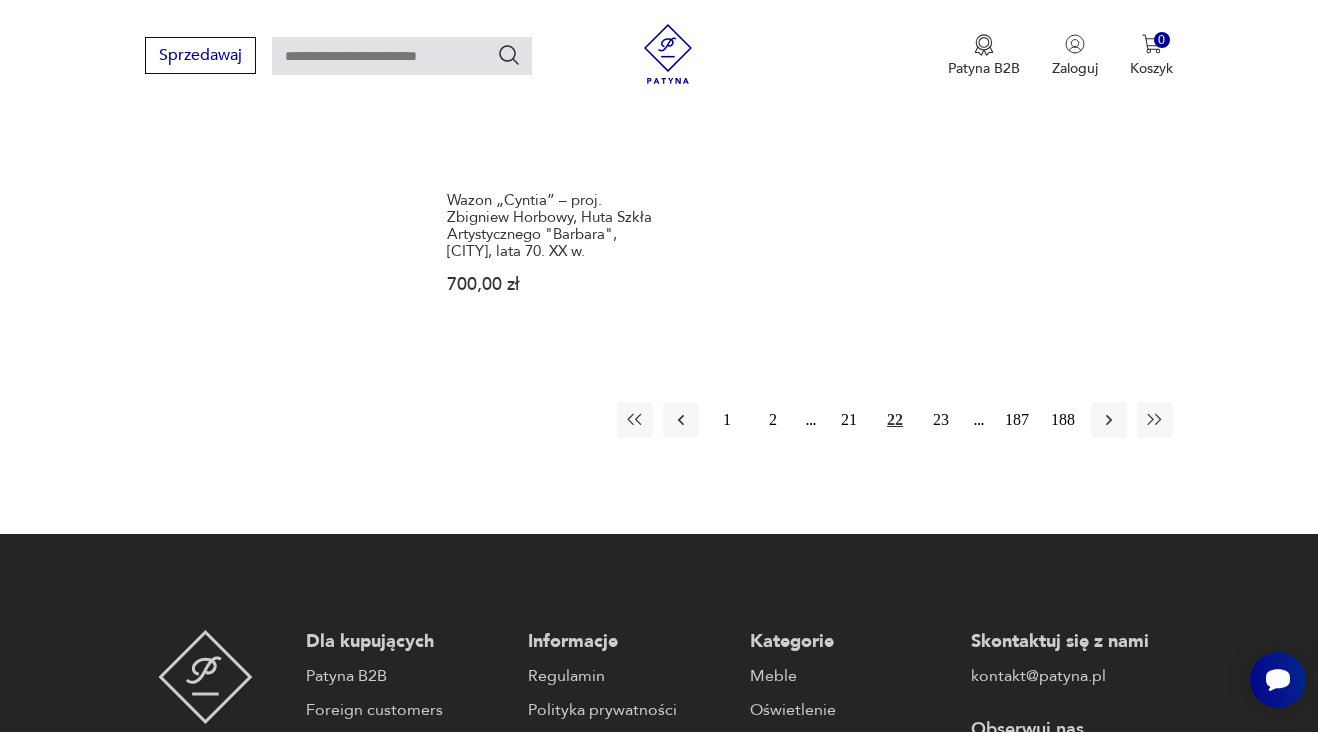 scroll, scrollTop: 3095, scrollLeft: 0, axis: vertical 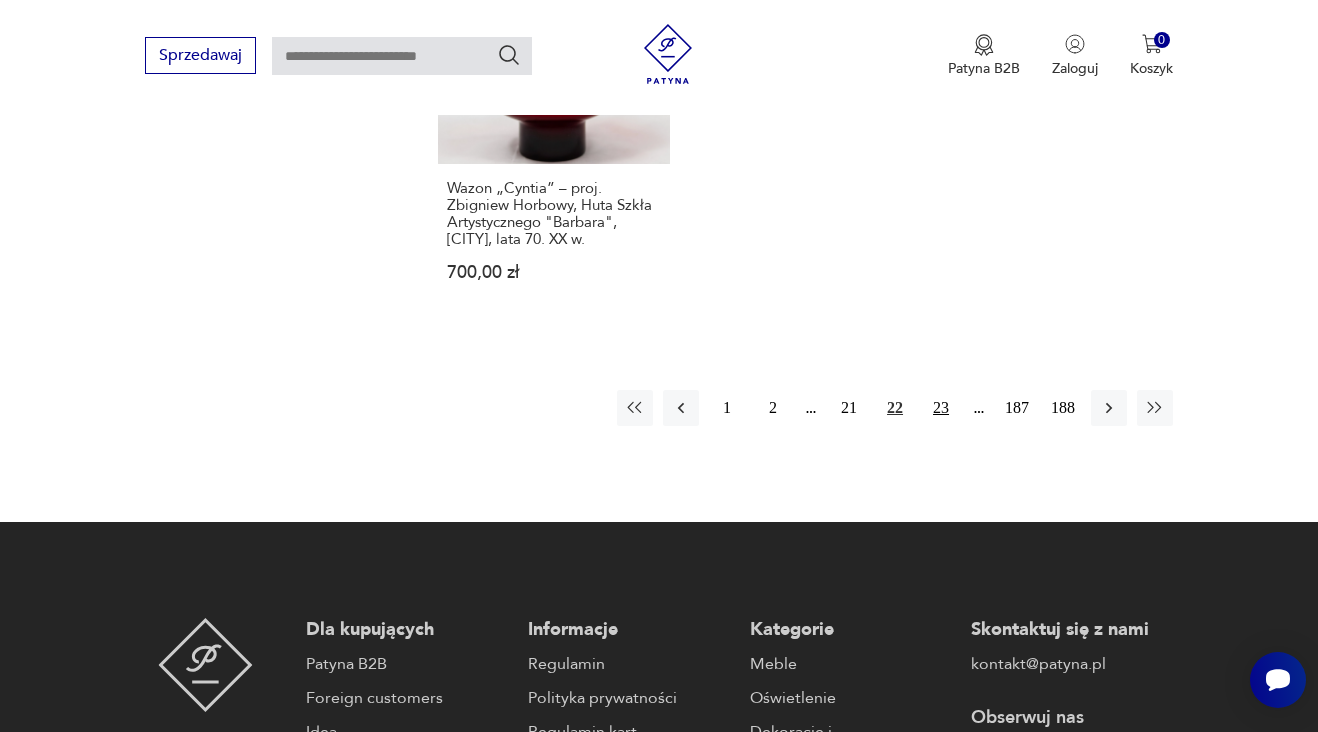 click on "23" at bounding box center [941, 408] 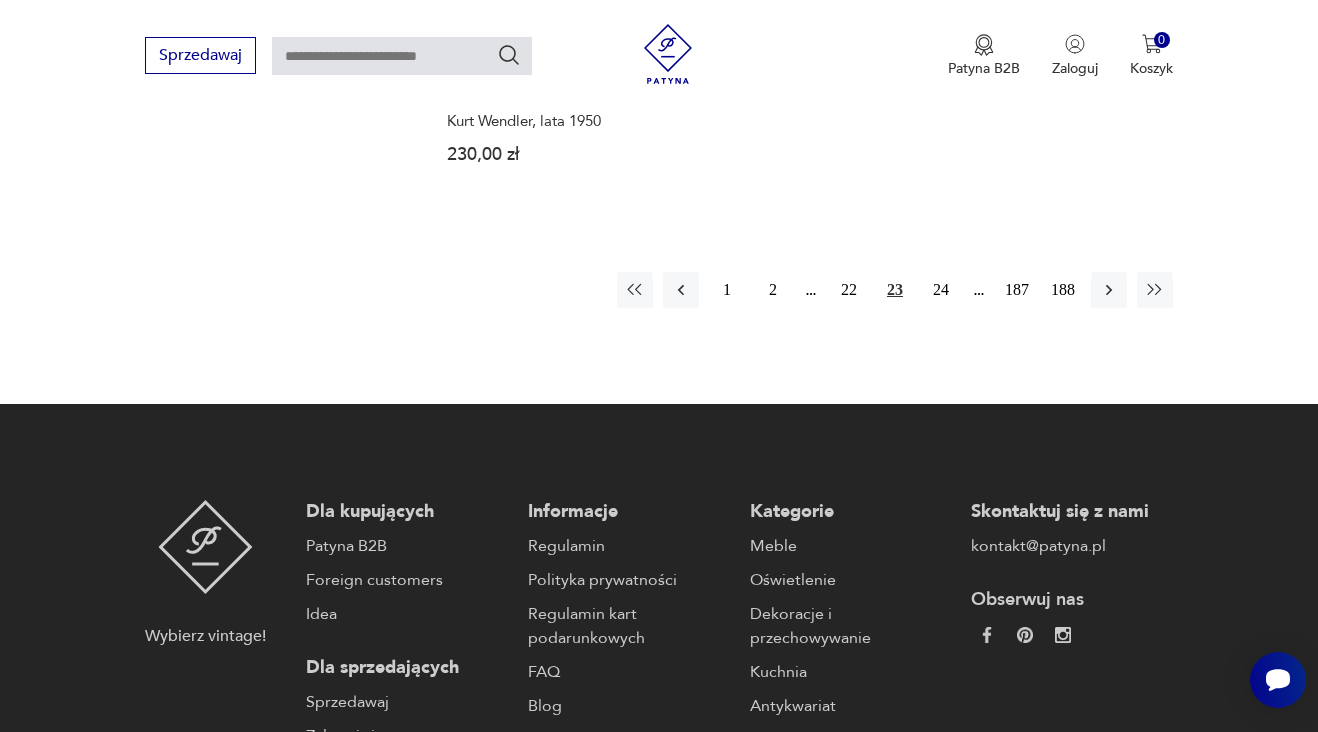 scroll, scrollTop: 3053, scrollLeft: 0, axis: vertical 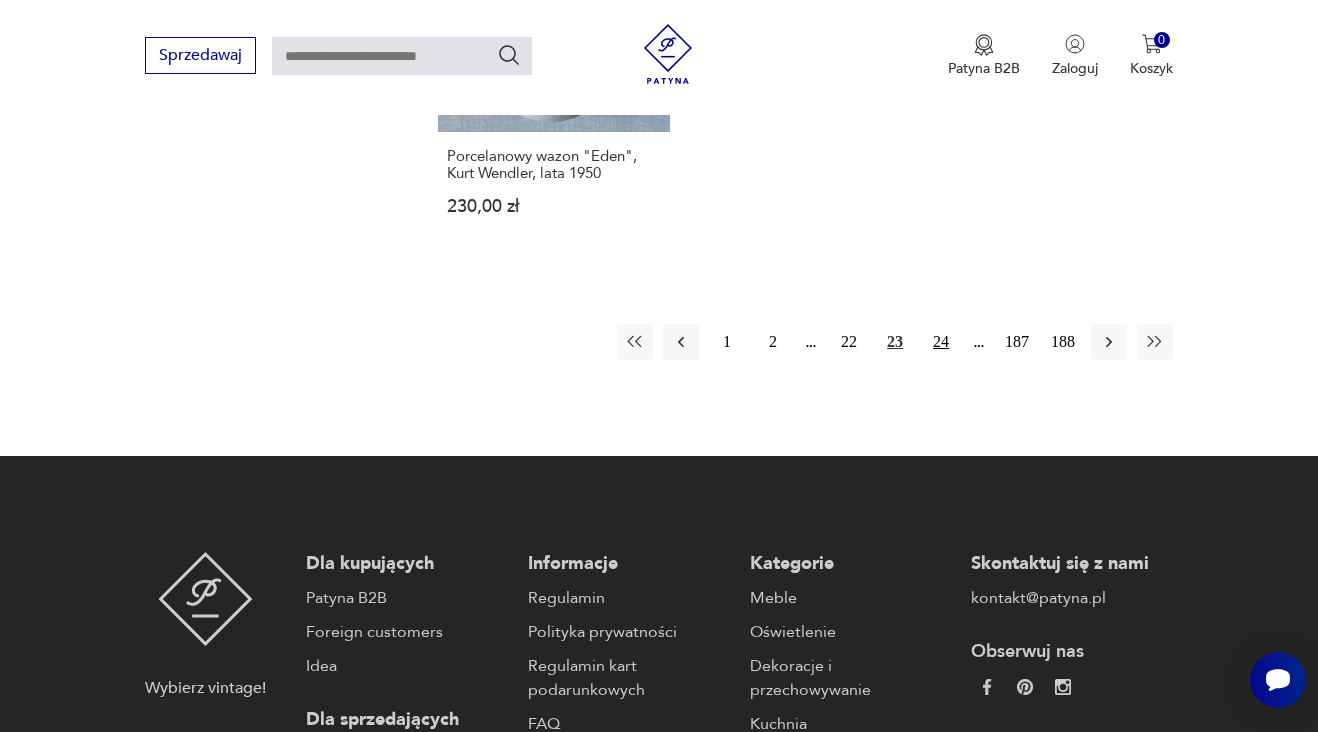 click on "24" at bounding box center [941, 342] 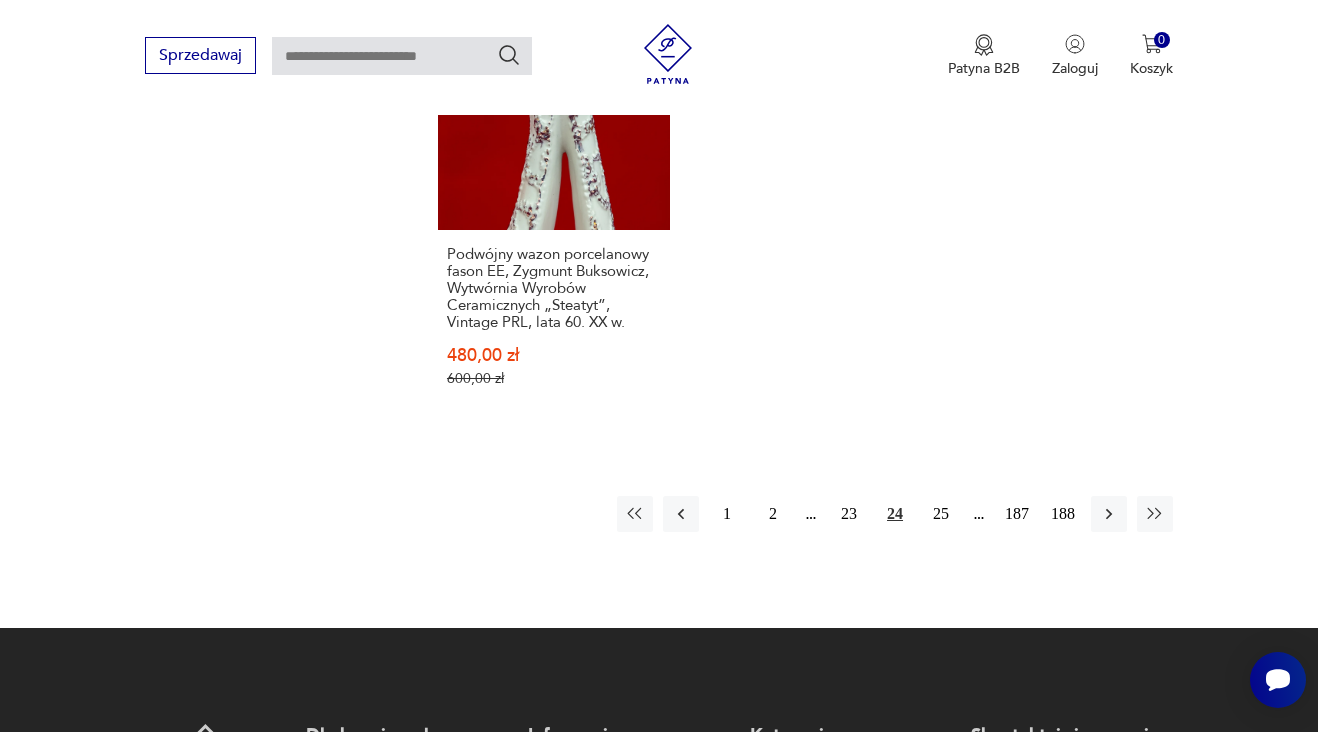 scroll, scrollTop: 3130, scrollLeft: 0, axis: vertical 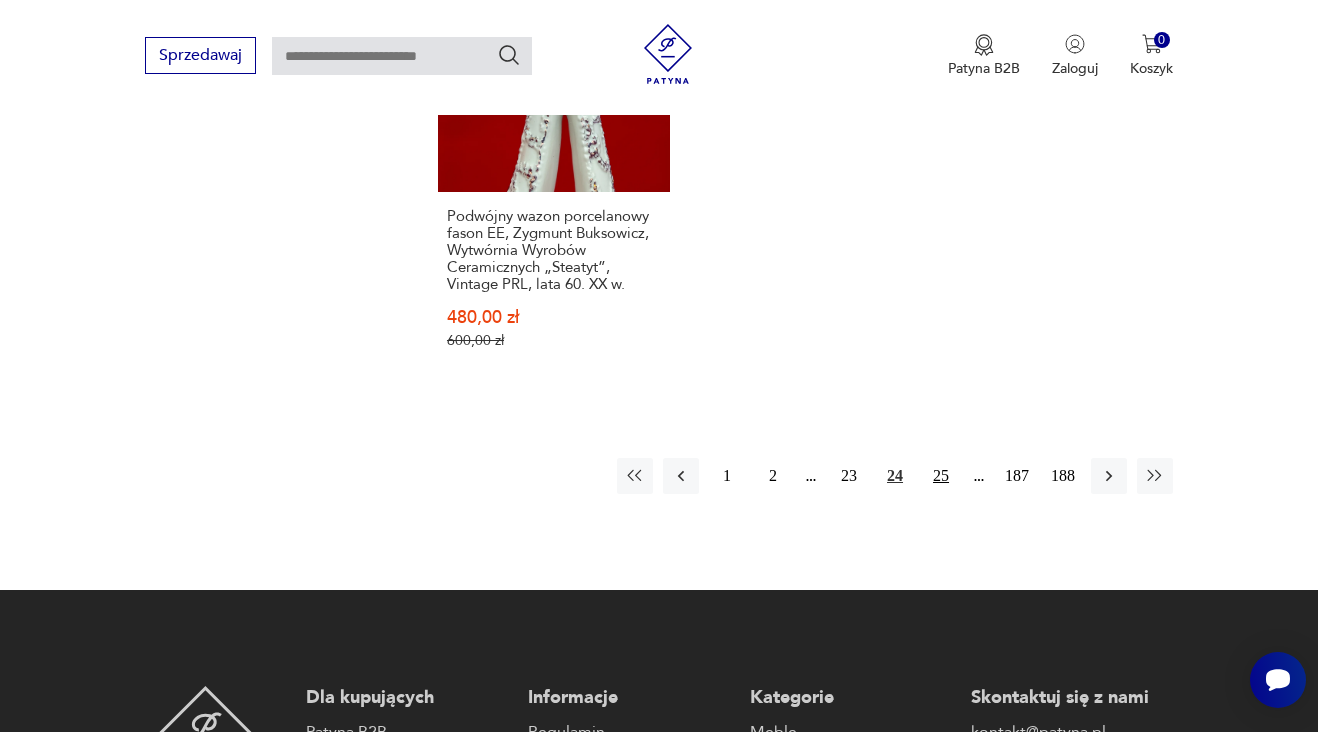 click on "25" at bounding box center (941, 476) 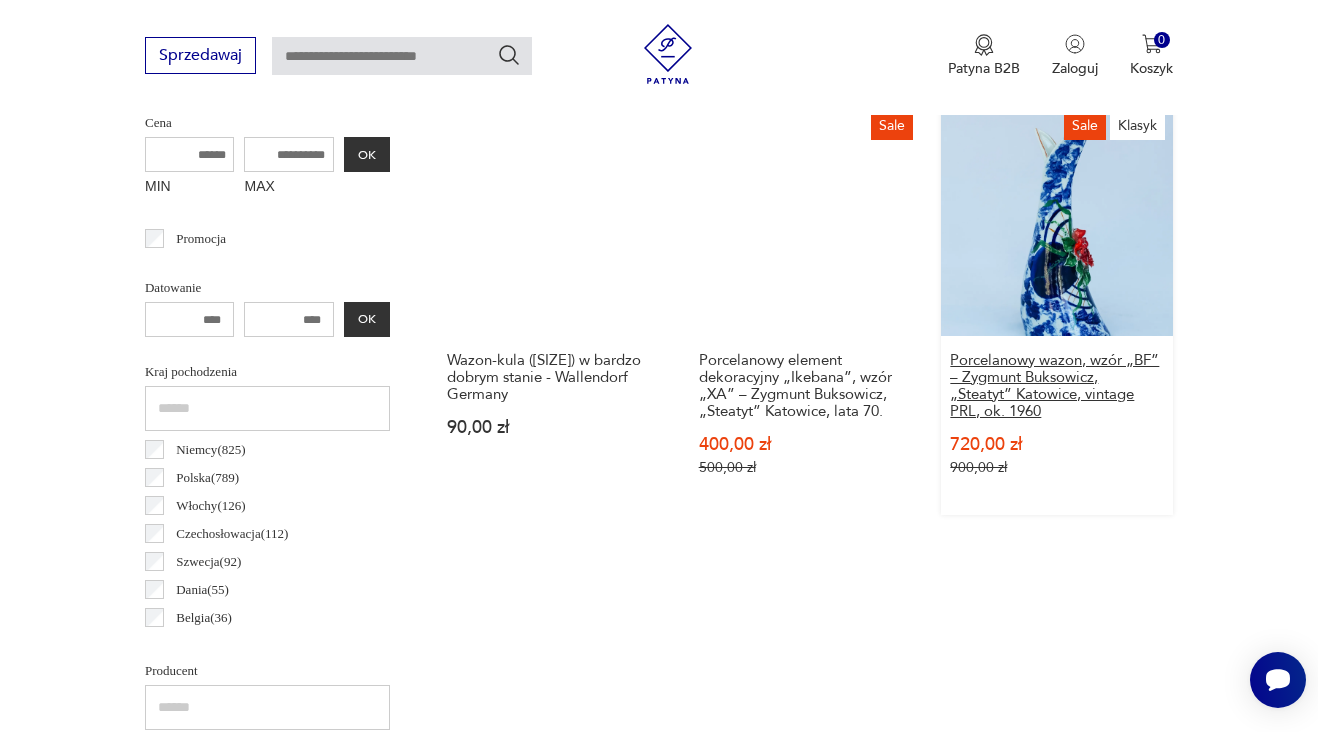 scroll, scrollTop: 794, scrollLeft: 0, axis: vertical 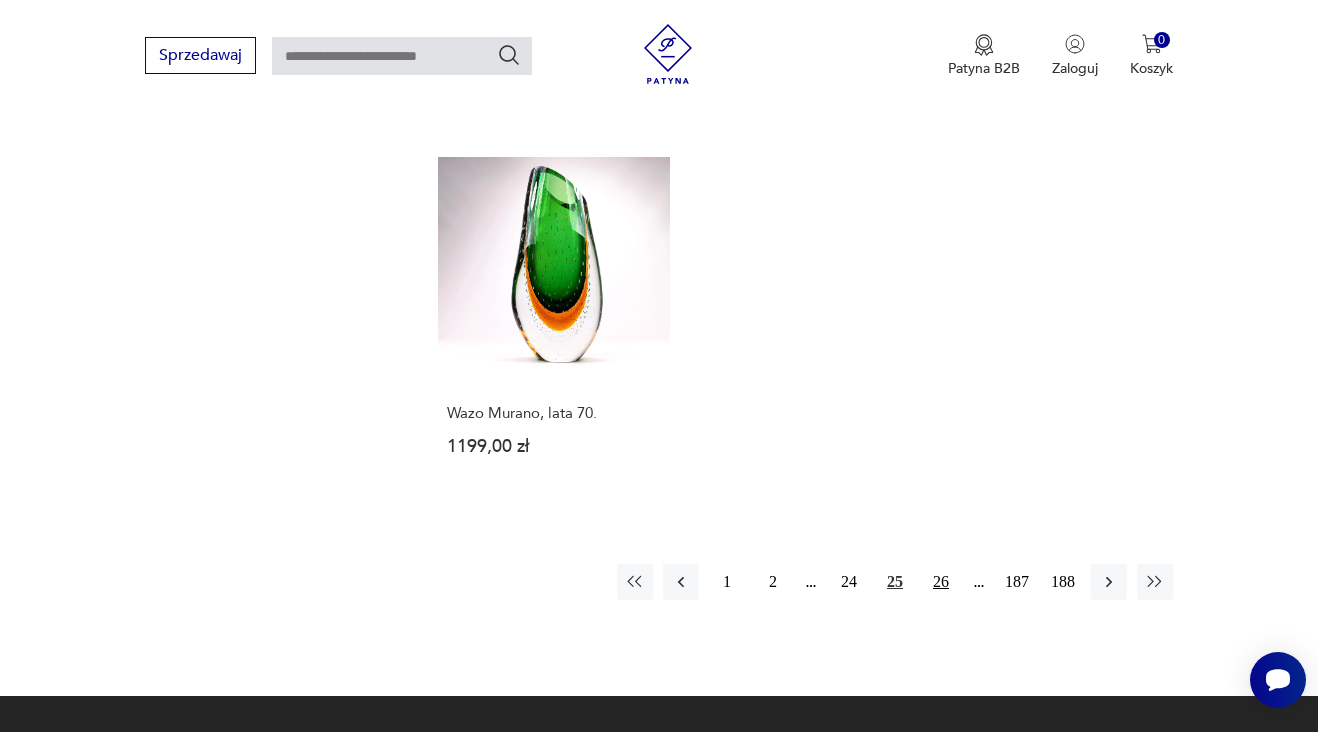 click on "26" at bounding box center [941, 582] 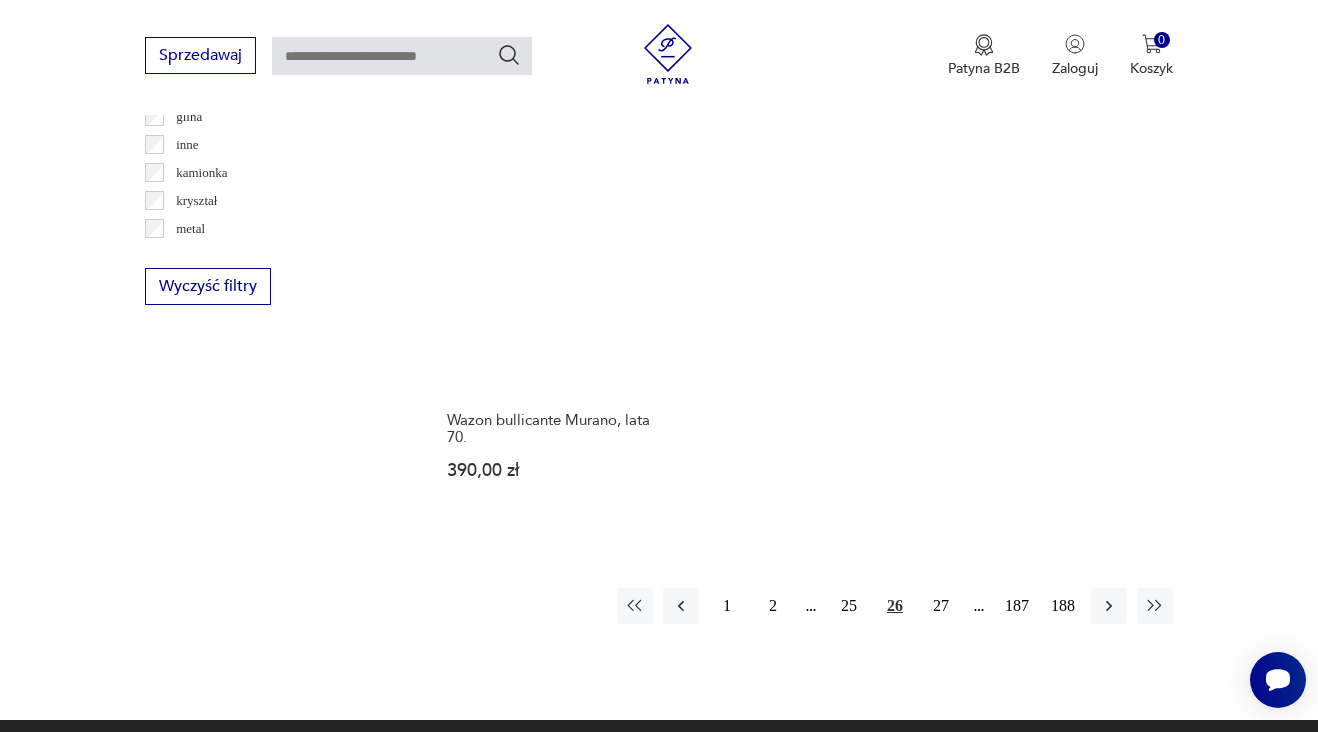 scroll, scrollTop: 2801, scrollLeft: 0, axis: vertical 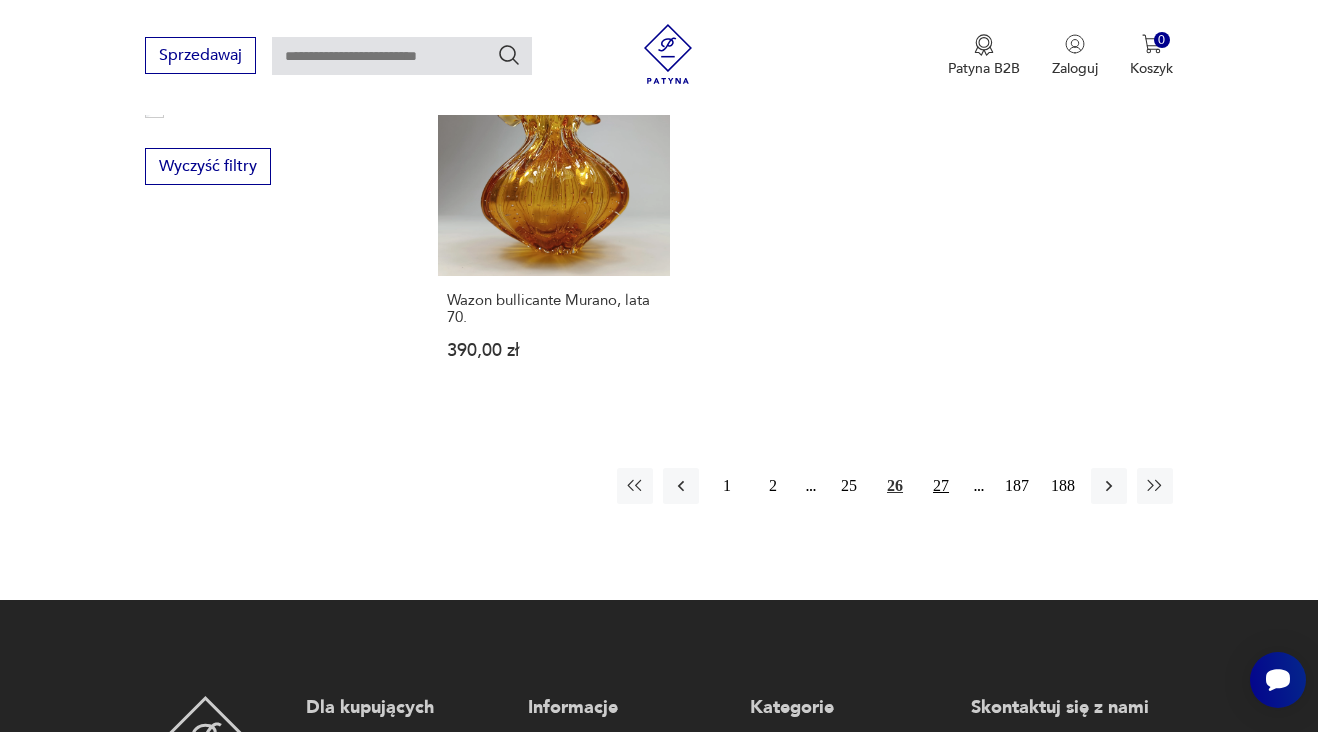 click on "27" at bounding box center [941, 486] 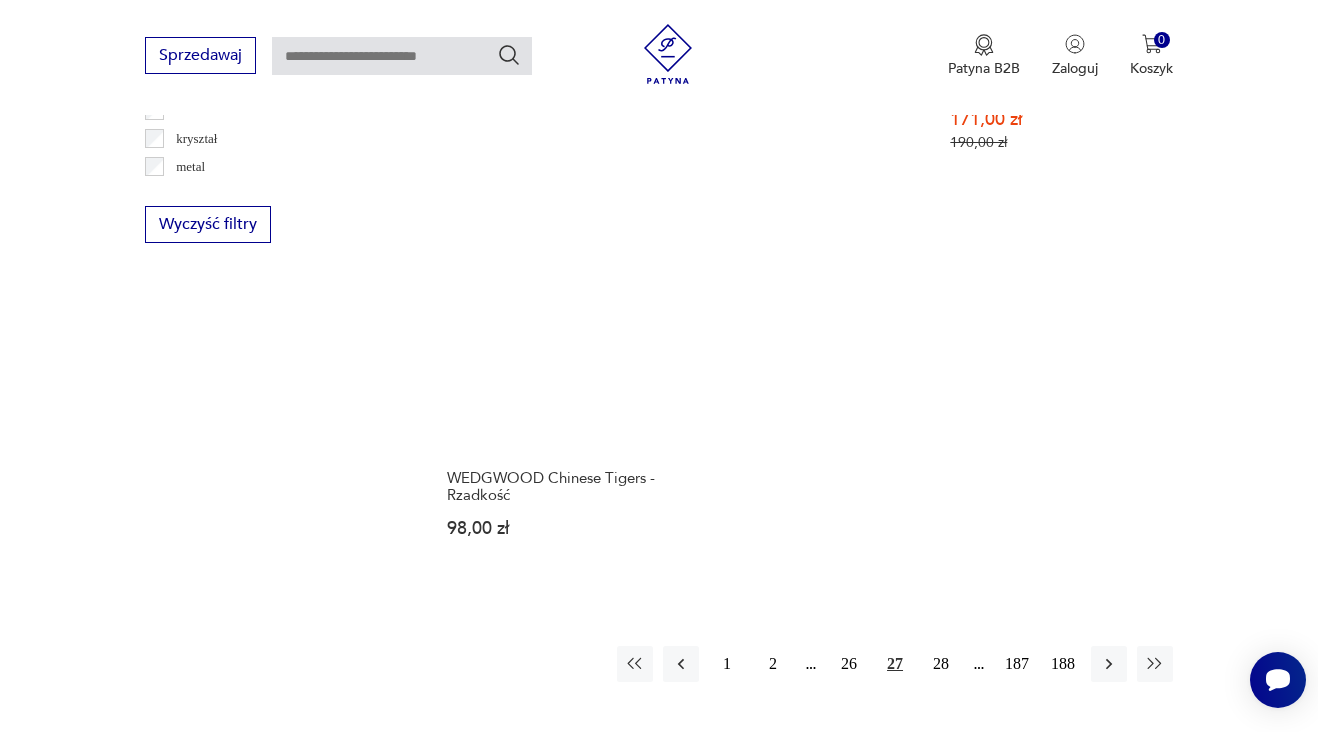 scroll, scrollTop: 2768, scrollLeft: 0, axis: vertical 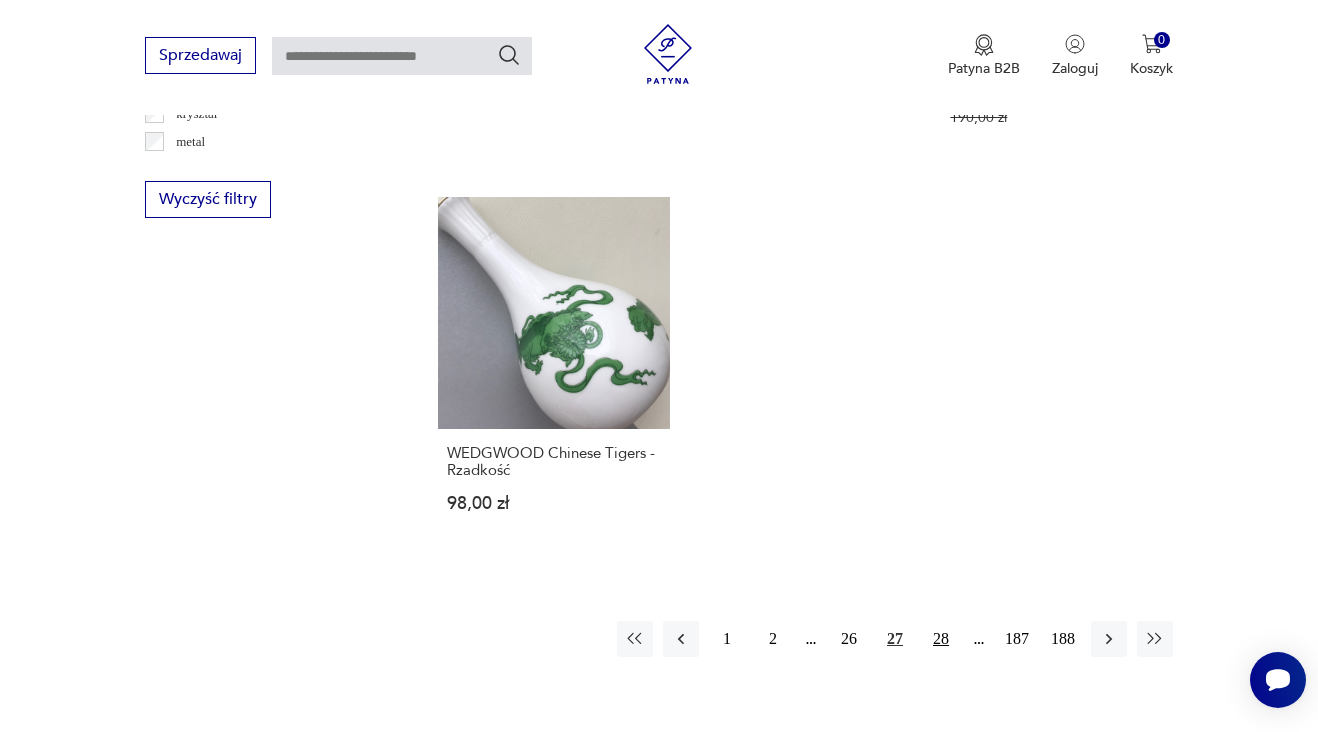 click on "28" at bounding box center [941, 639] 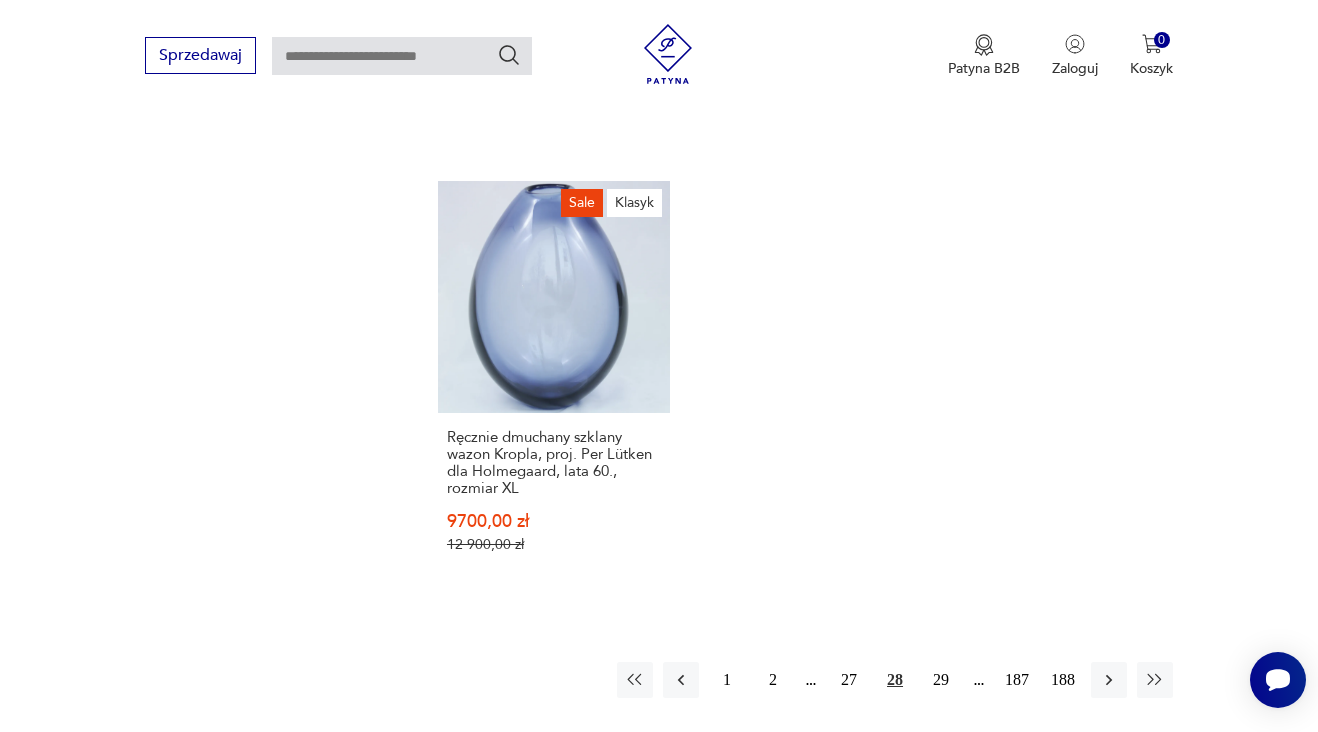 scroll, scrollTop: 2936, scrollLeft: 0, axis: vertical 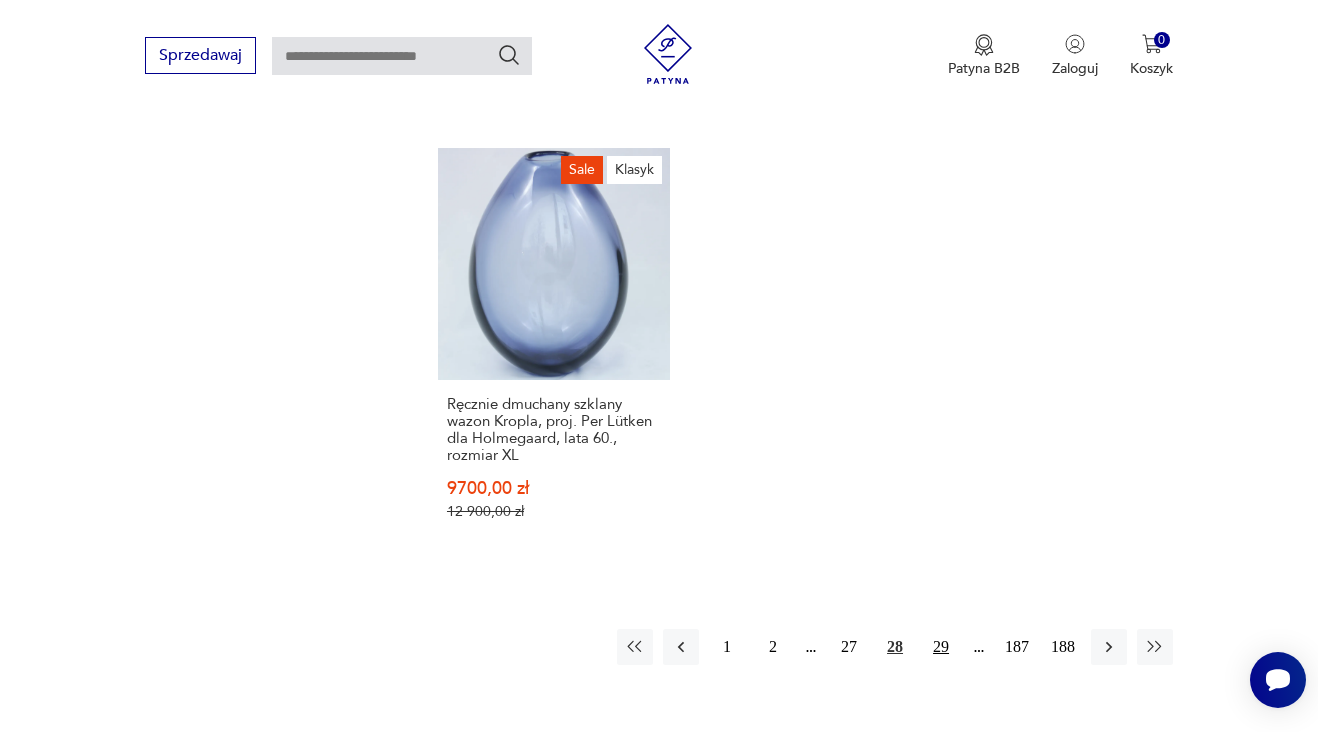 click on "29" at bounding box center [941, 647] 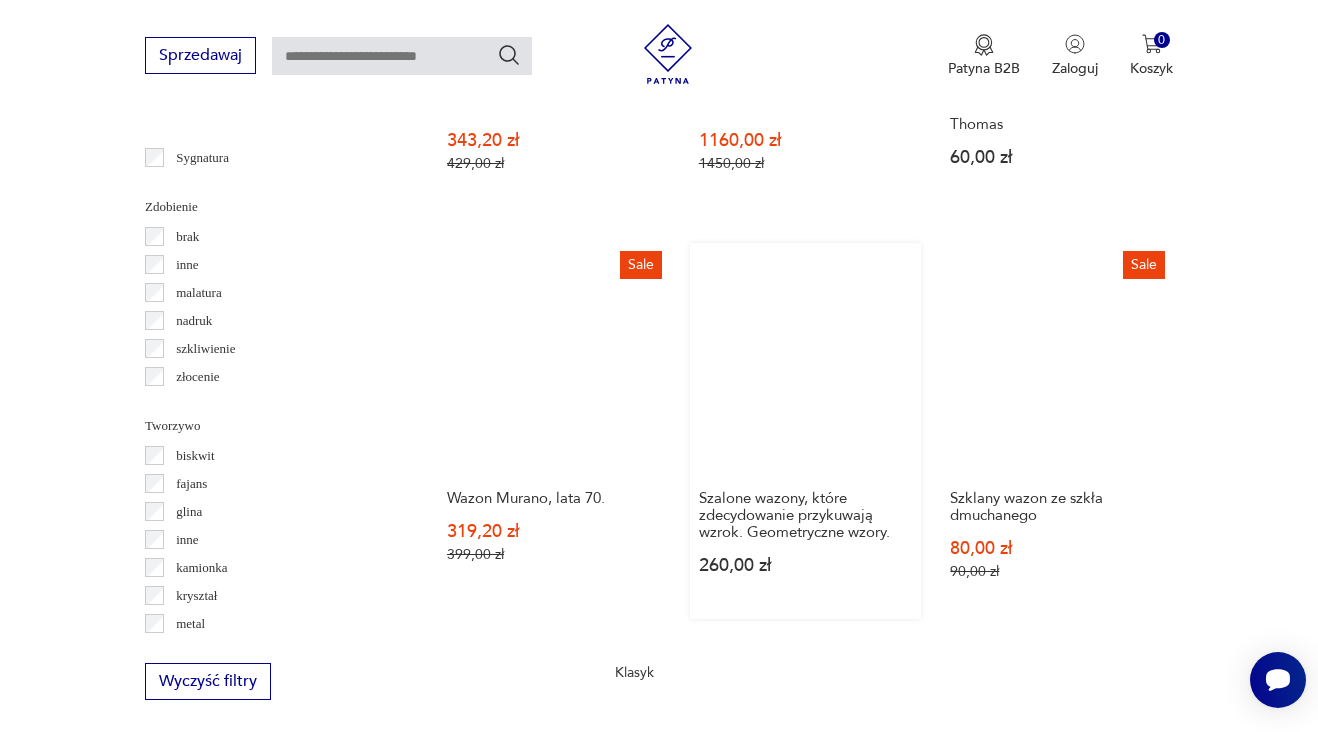 scroll, scrollTop: 2285, scrollLeft: 0, axis: vertical 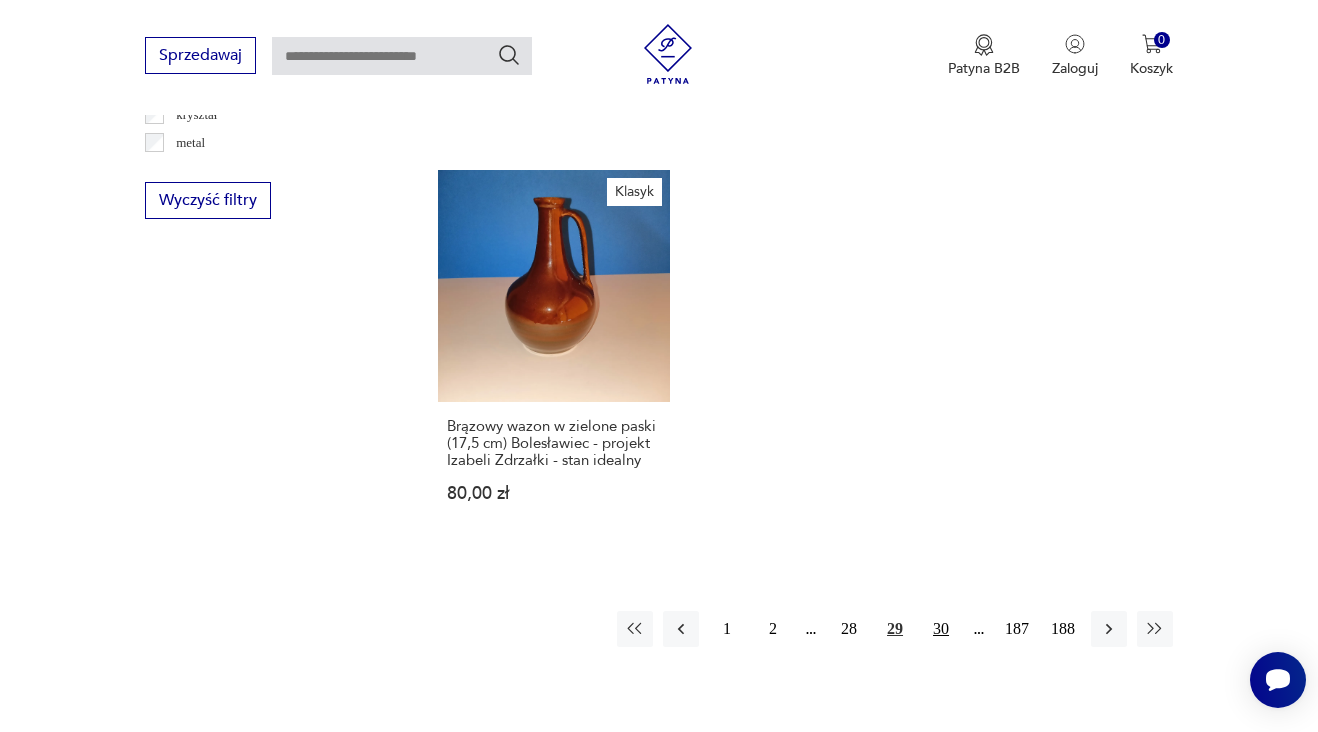 click on "30" at bounding box center (941, 629) 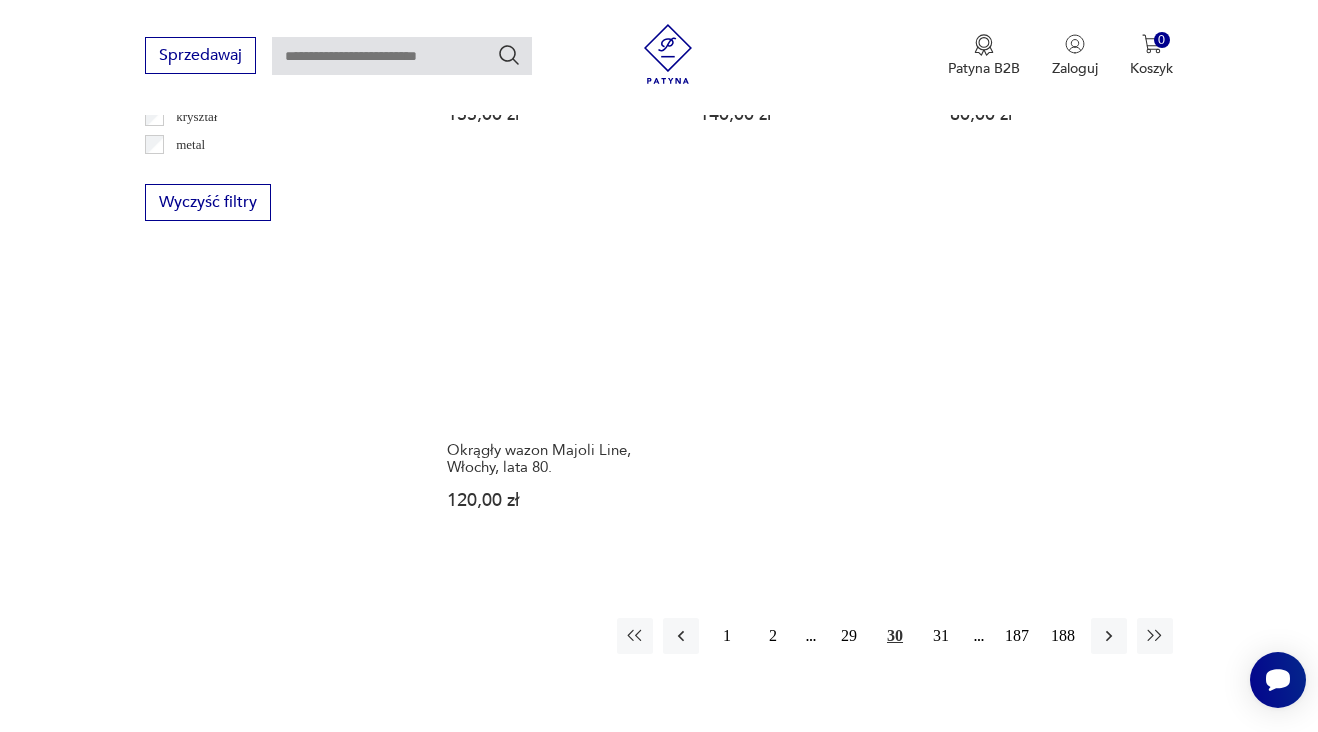 scroll, scrollTop: 2766, scrollLeft: 0, axis: vertical 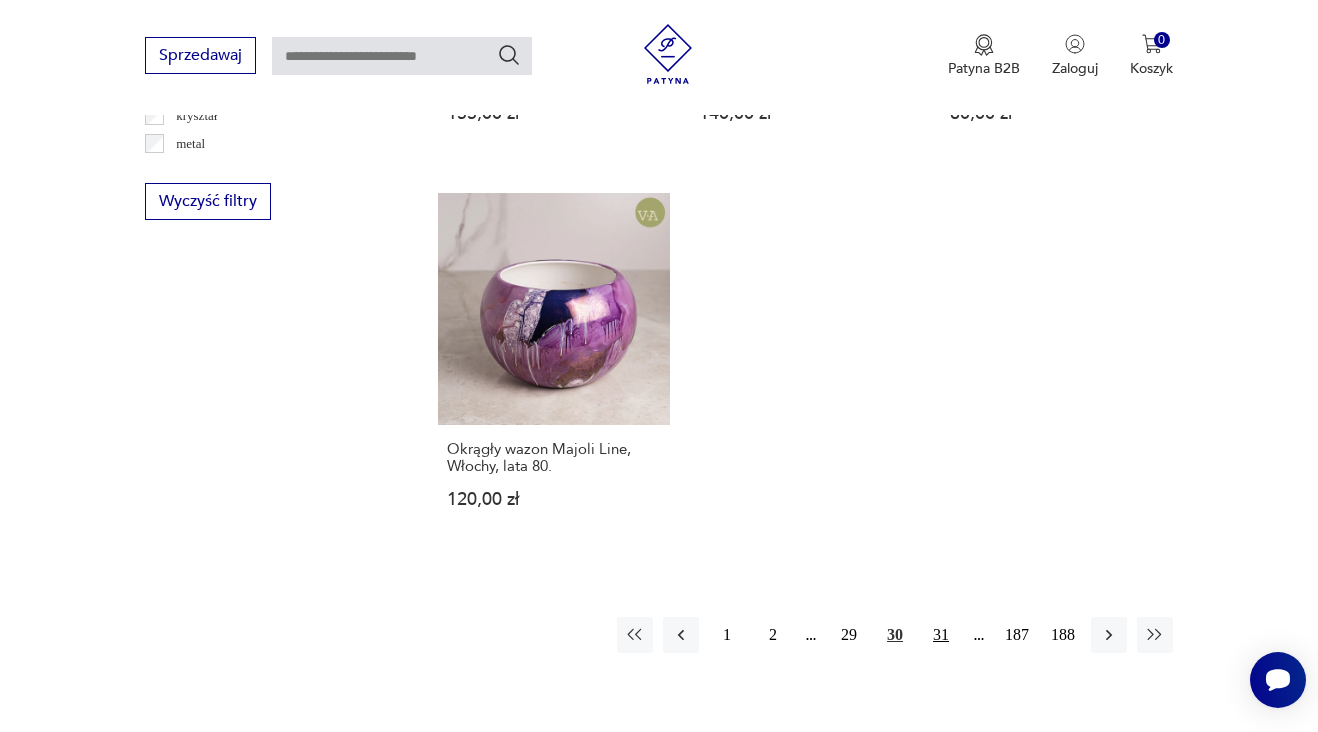 click on "31" at bounding box center (941, 635) 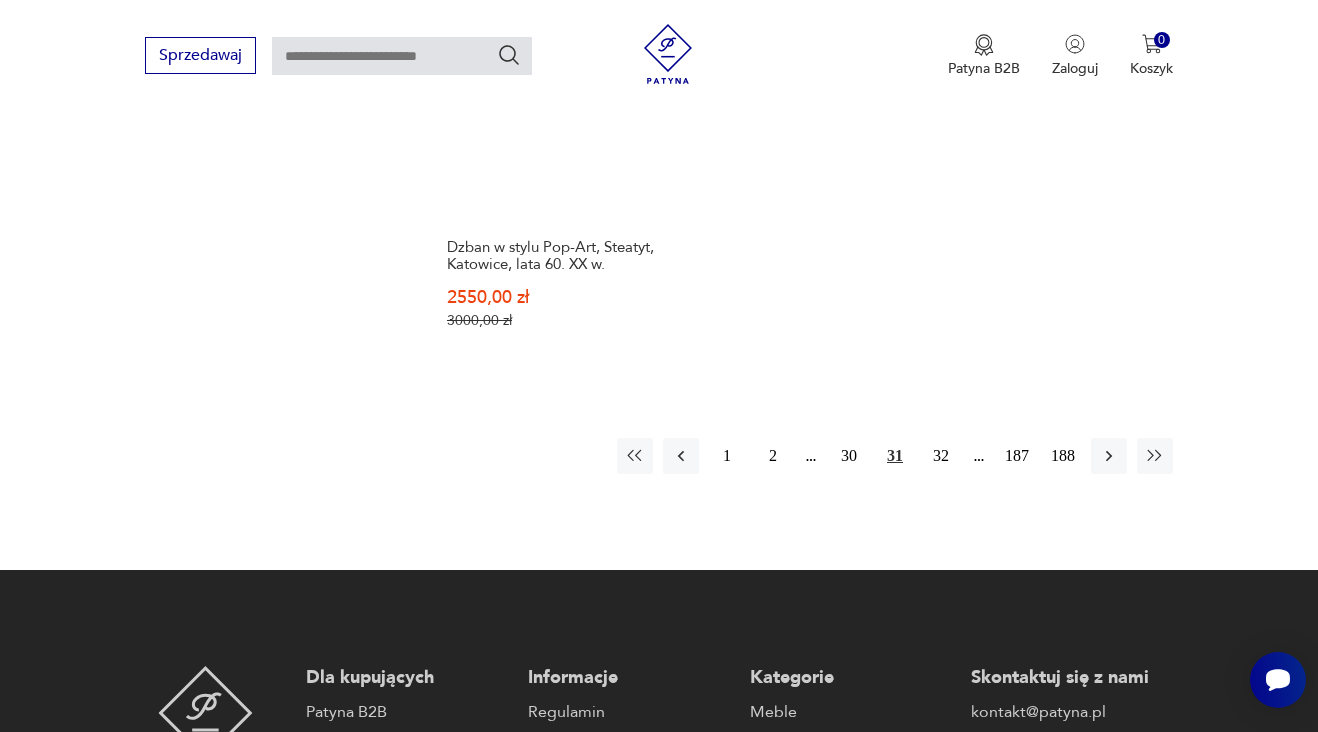 scroll, scrollTop: 3019, scrollLeft: 0, axis: vertical 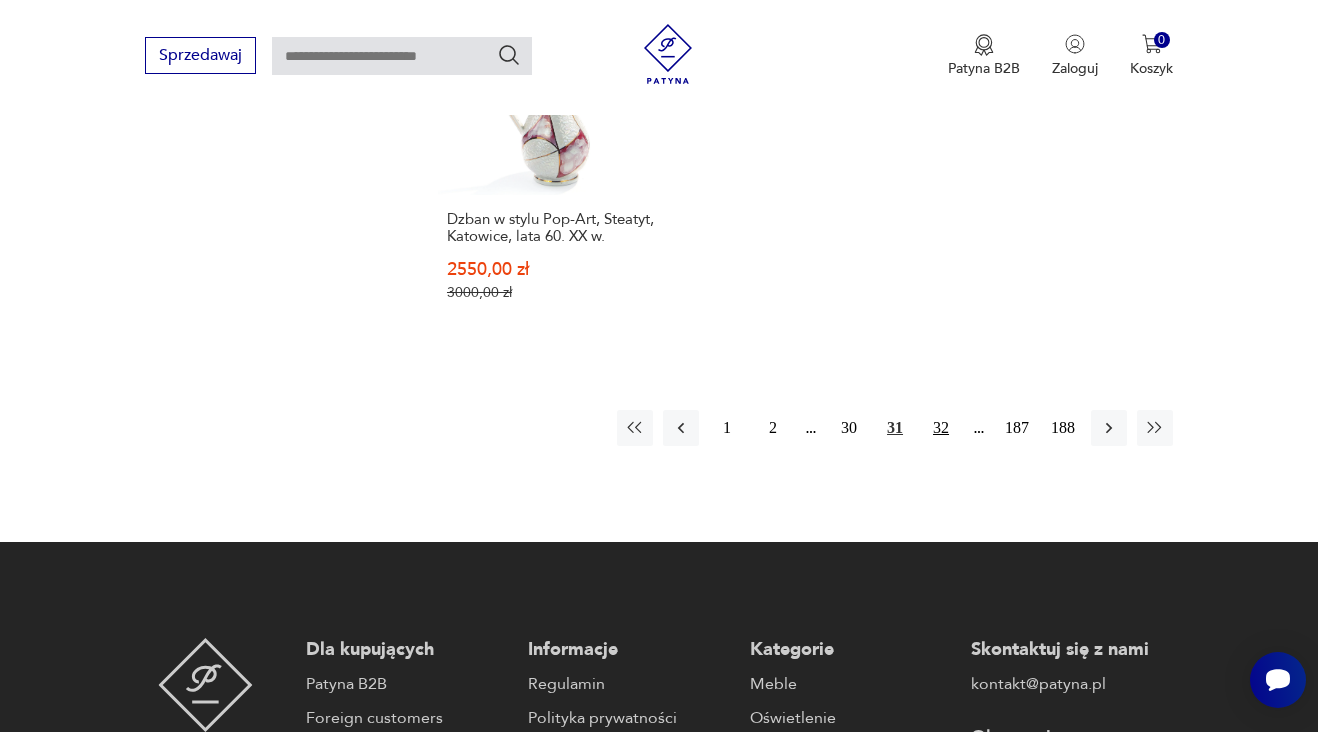 click on "32" at bounding box center [941, 428] 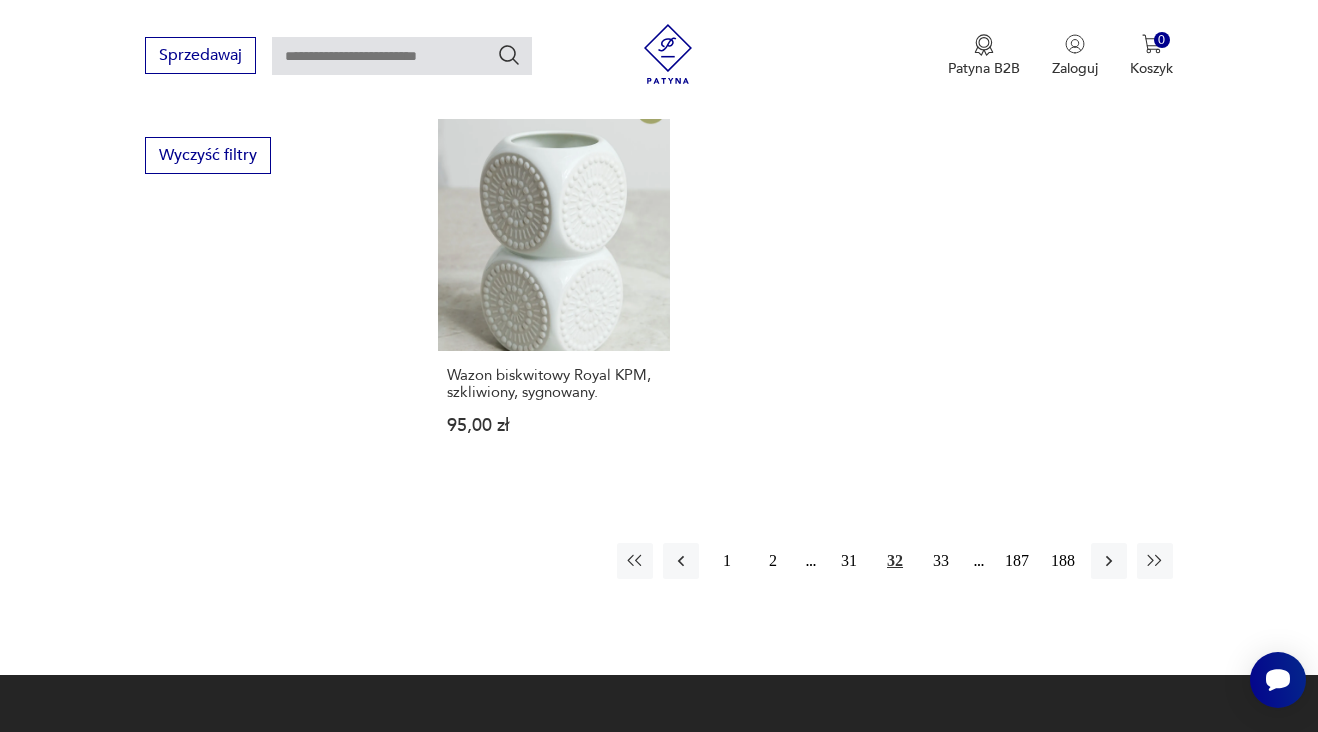 scroll, scrollTop: 2836, scrollLeft: 0, axis: vertical 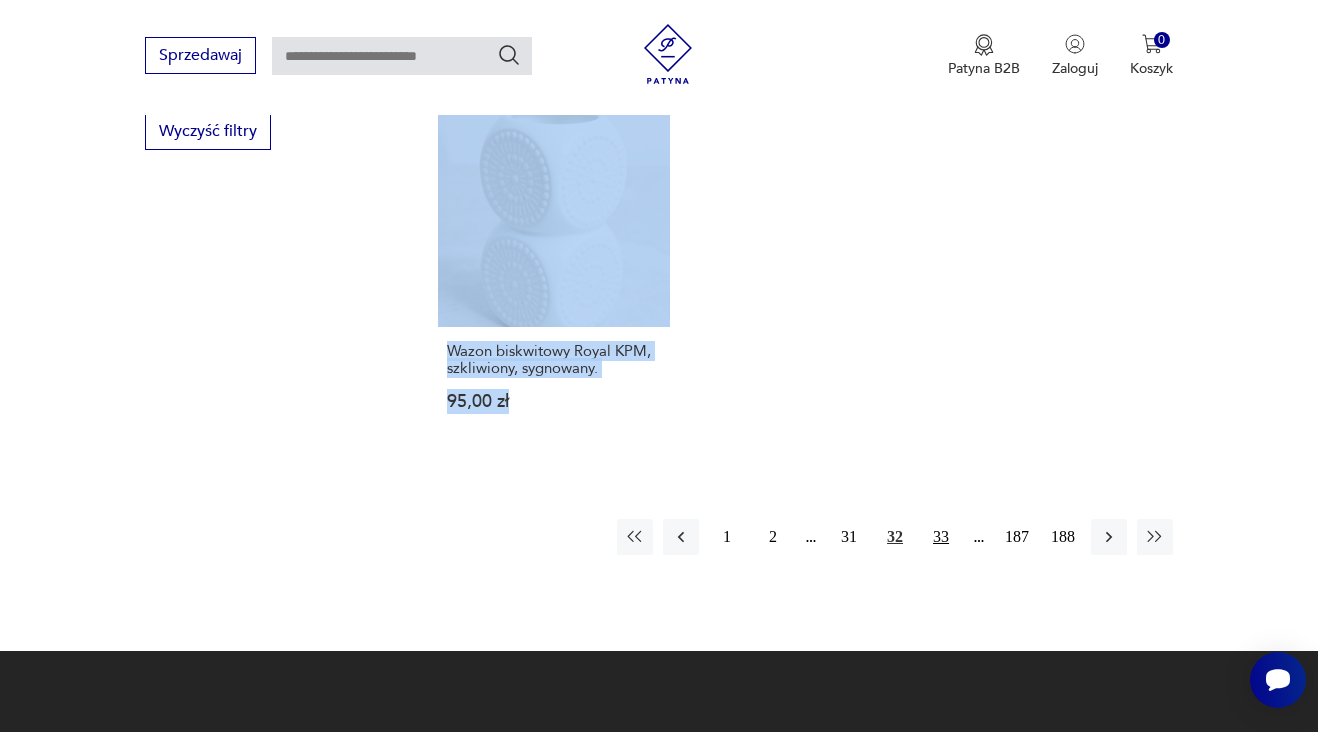 click on "33" at bounding box center (941, 537) 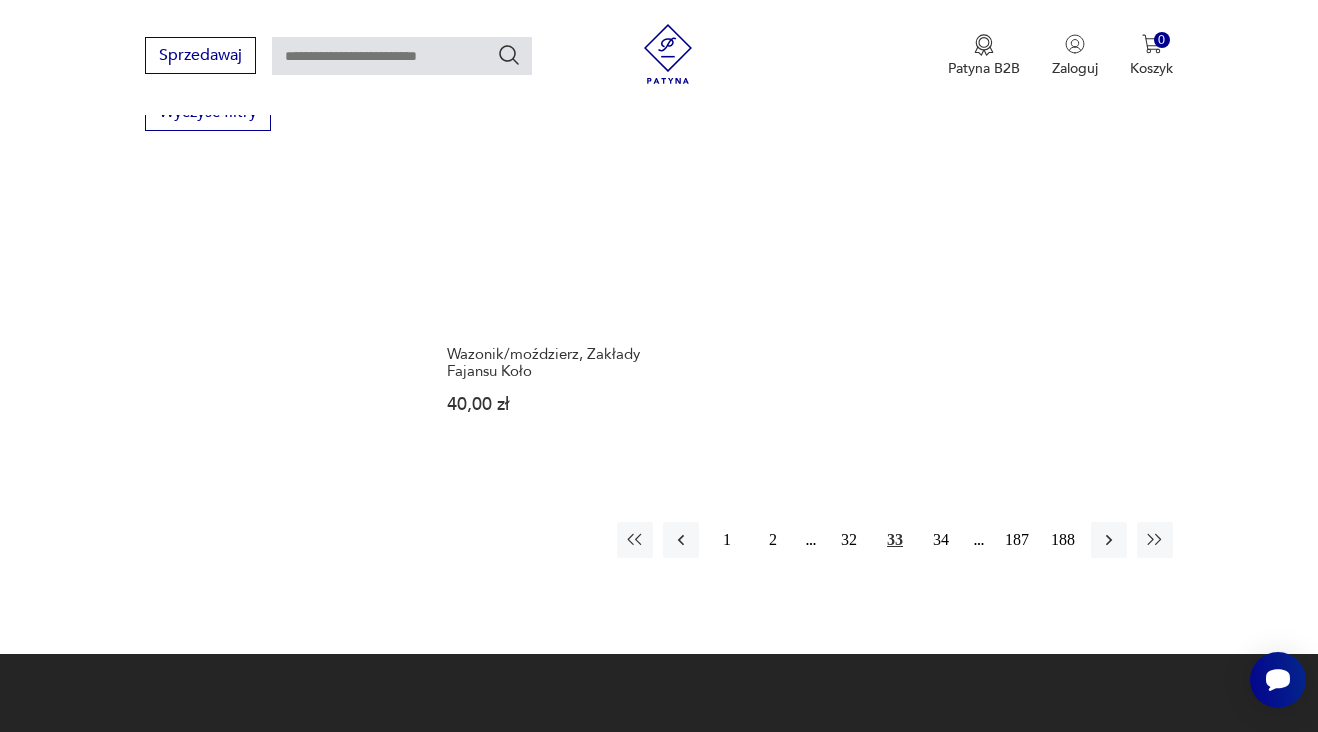 scroll, scrollTop: 2940, scrollLeft: 0, axis: vertical 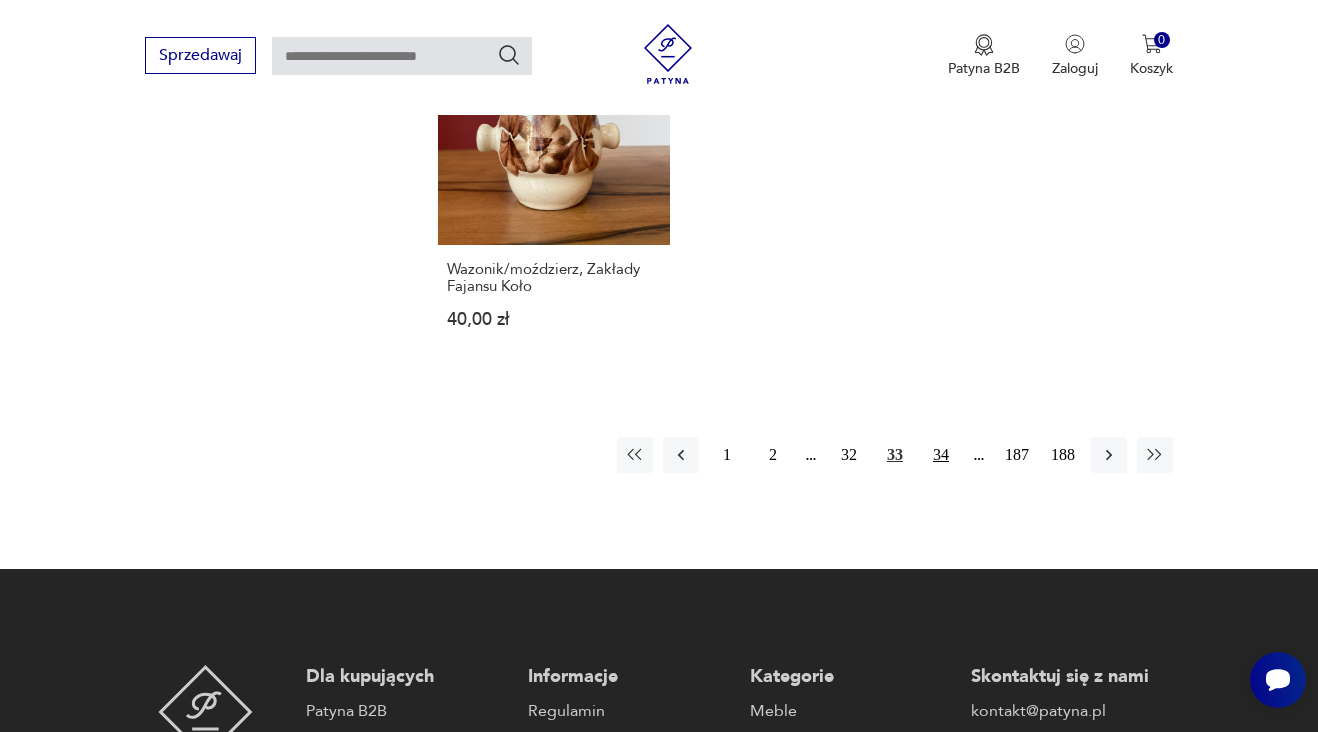 click on "34" at bounding box center (941, 455) 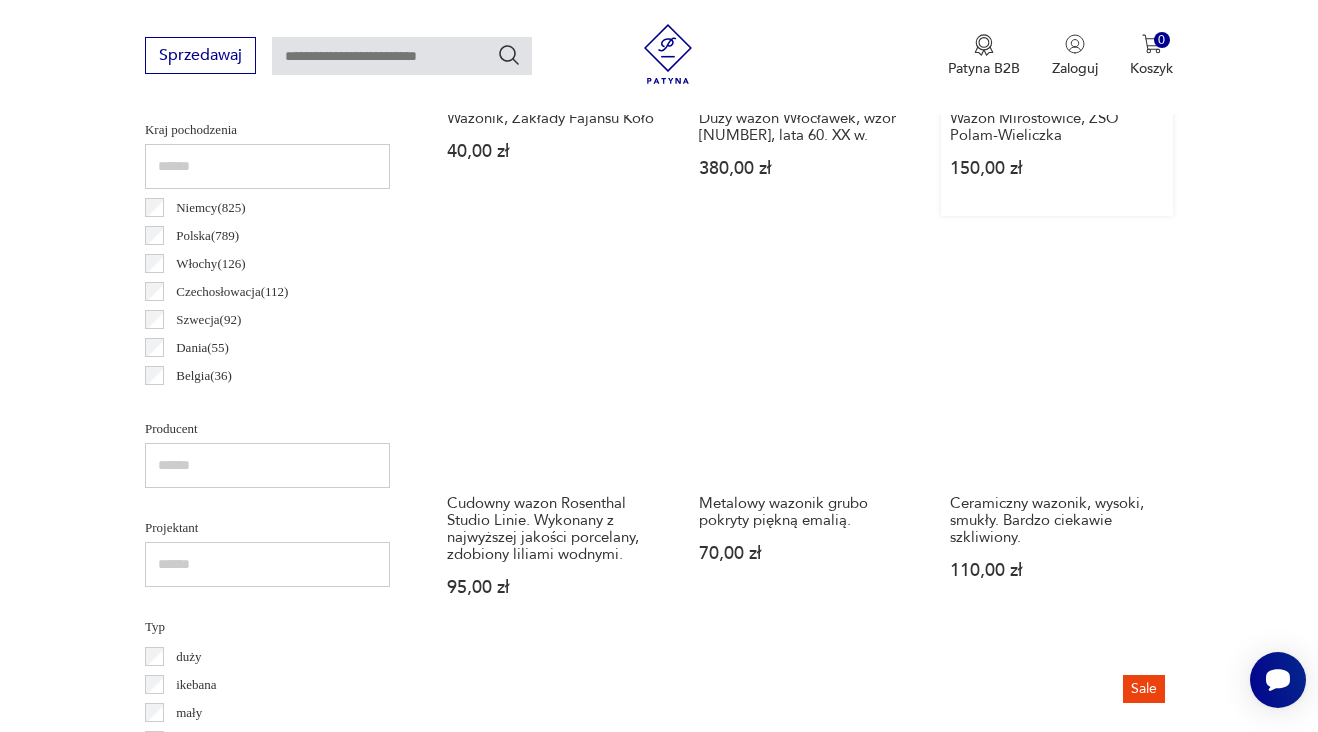 scroll, scrollTop: 1100, scrollLeft: 0, axis: vertical 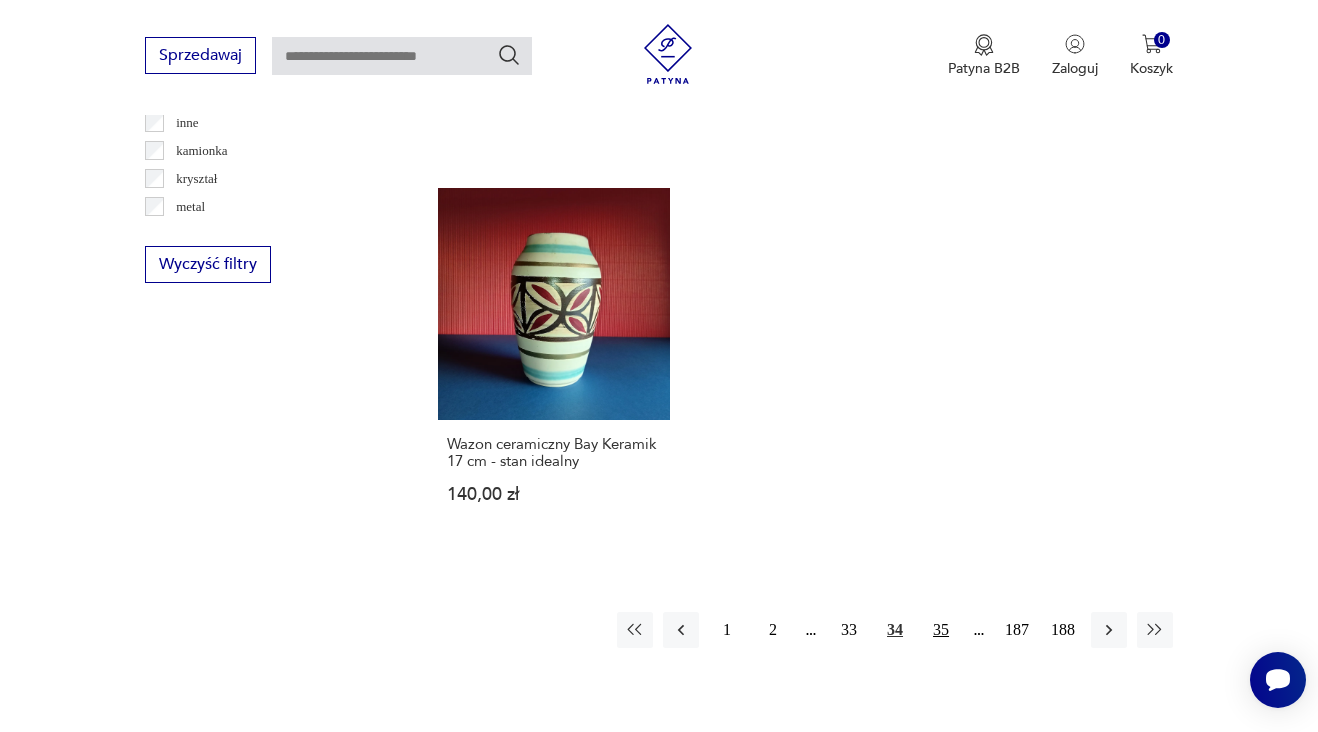 click on "35" at bounding box center (941, 630) 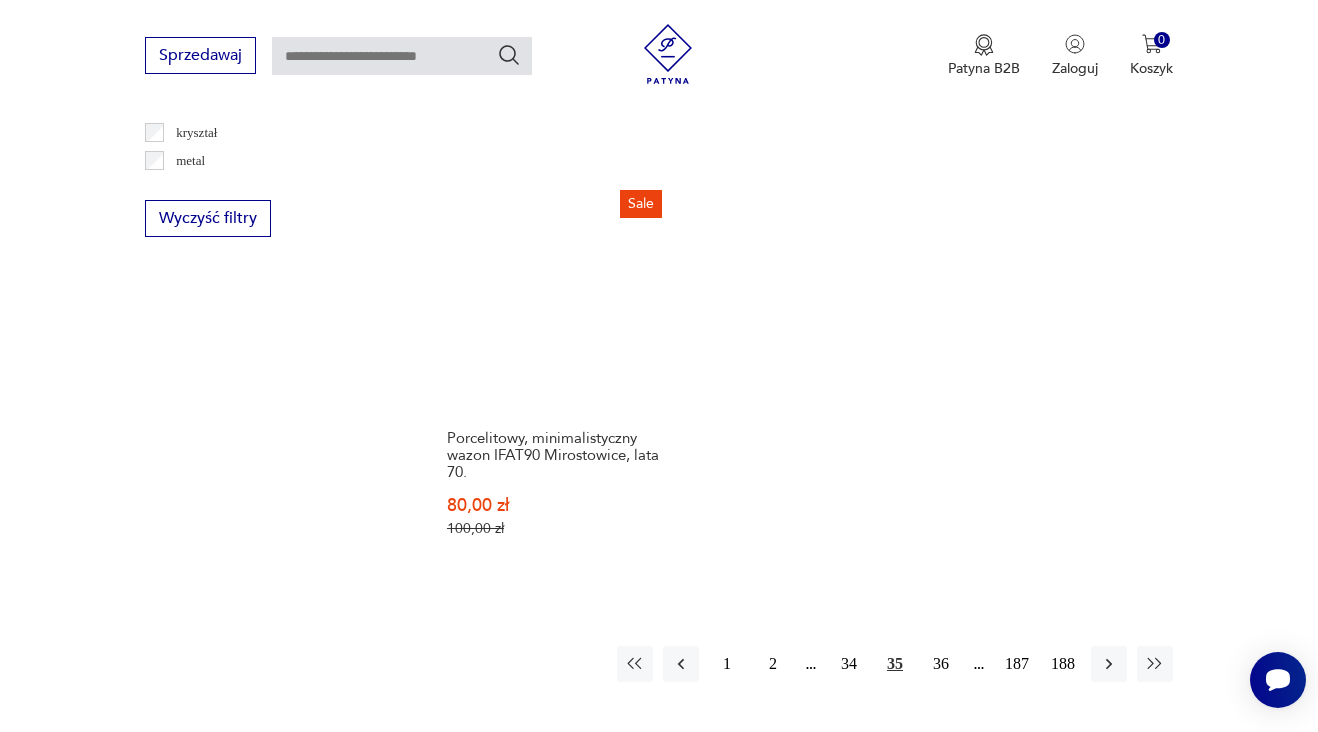 scroll, scrollTop: 2900, scrollLeft: 0, axis: vertical 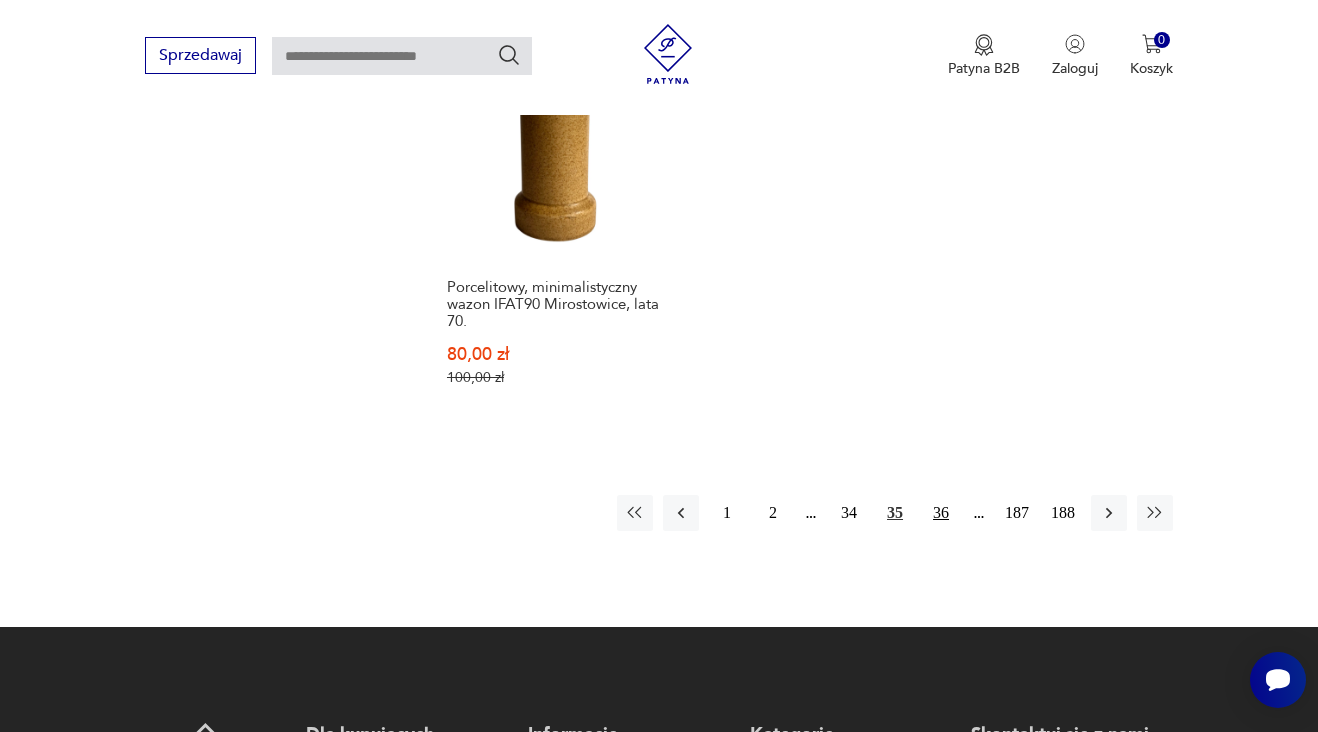 click on "36" at bounding box center (941, 513) 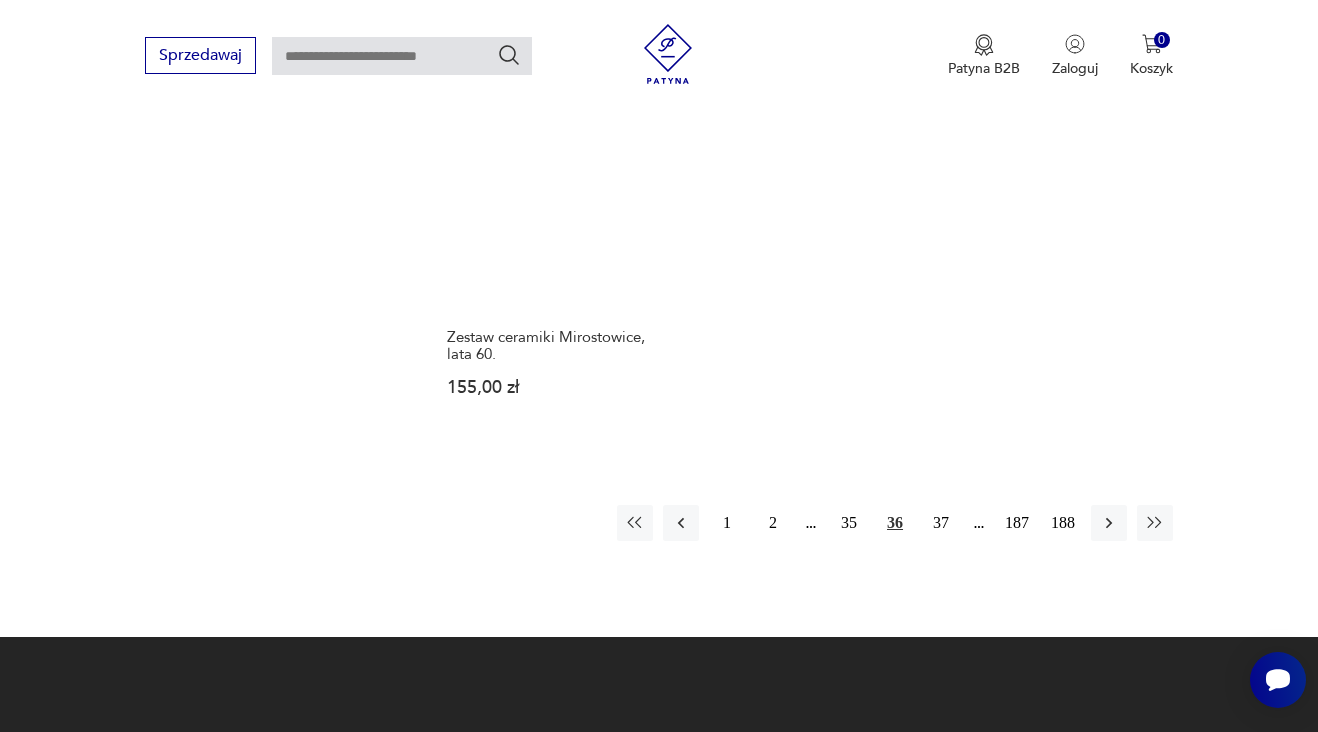 scroll, scrollTop: 2949, scrollLeft: 0, axis: vertical 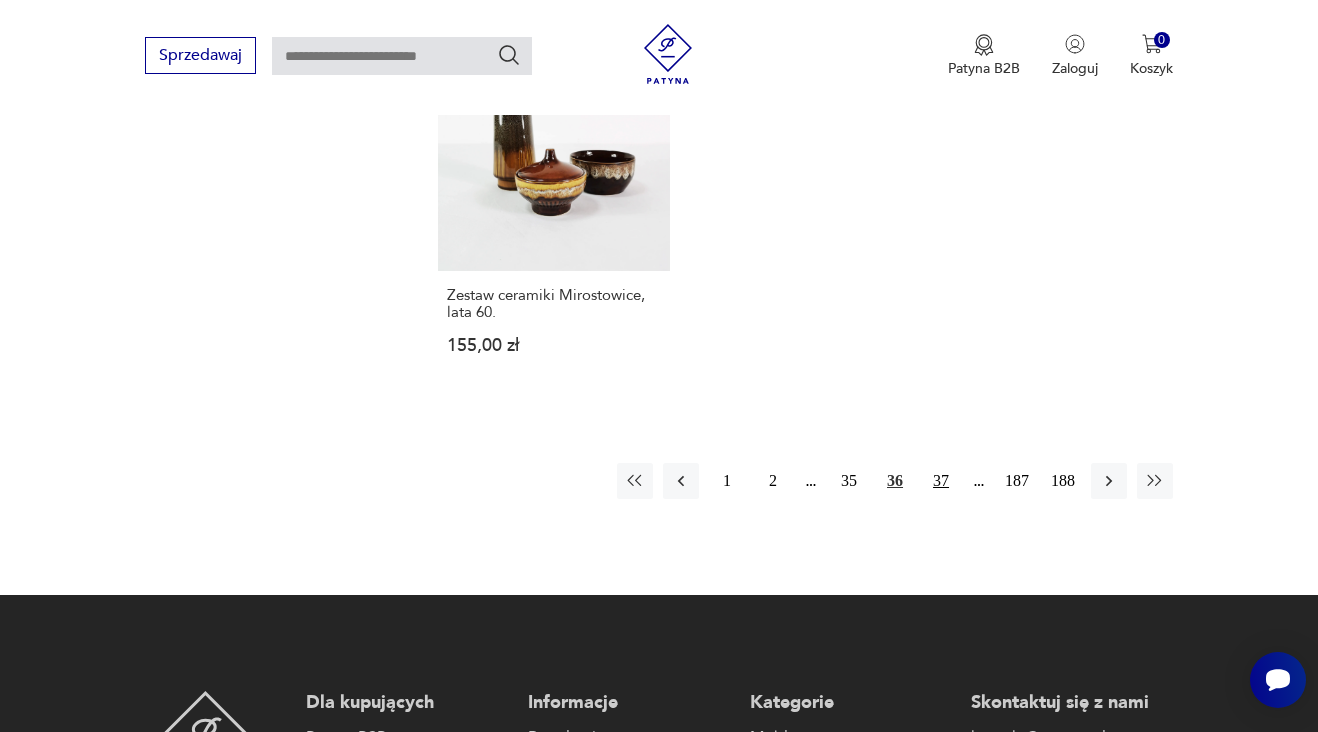 click on "37" at bounding box center [941, 481] 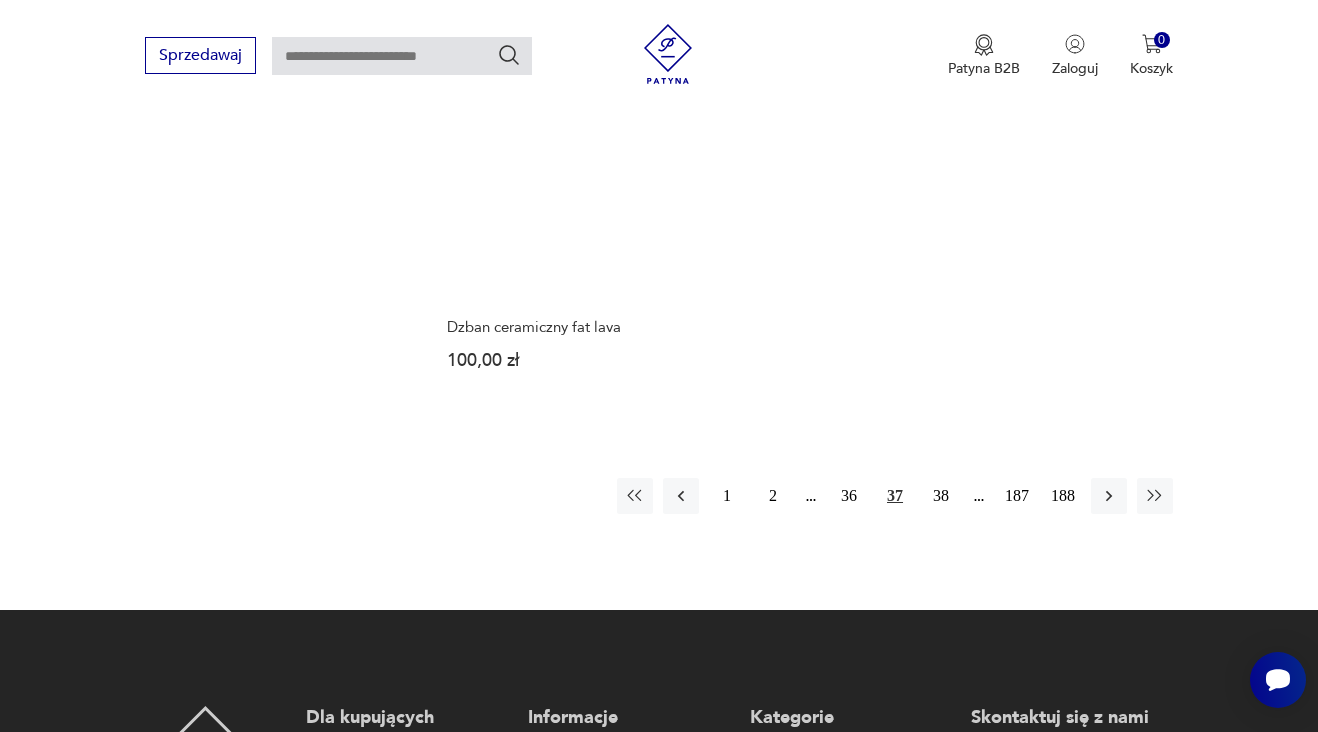 scroll, scrollTop: 3113, scrollLeft: 0, axis: vertical 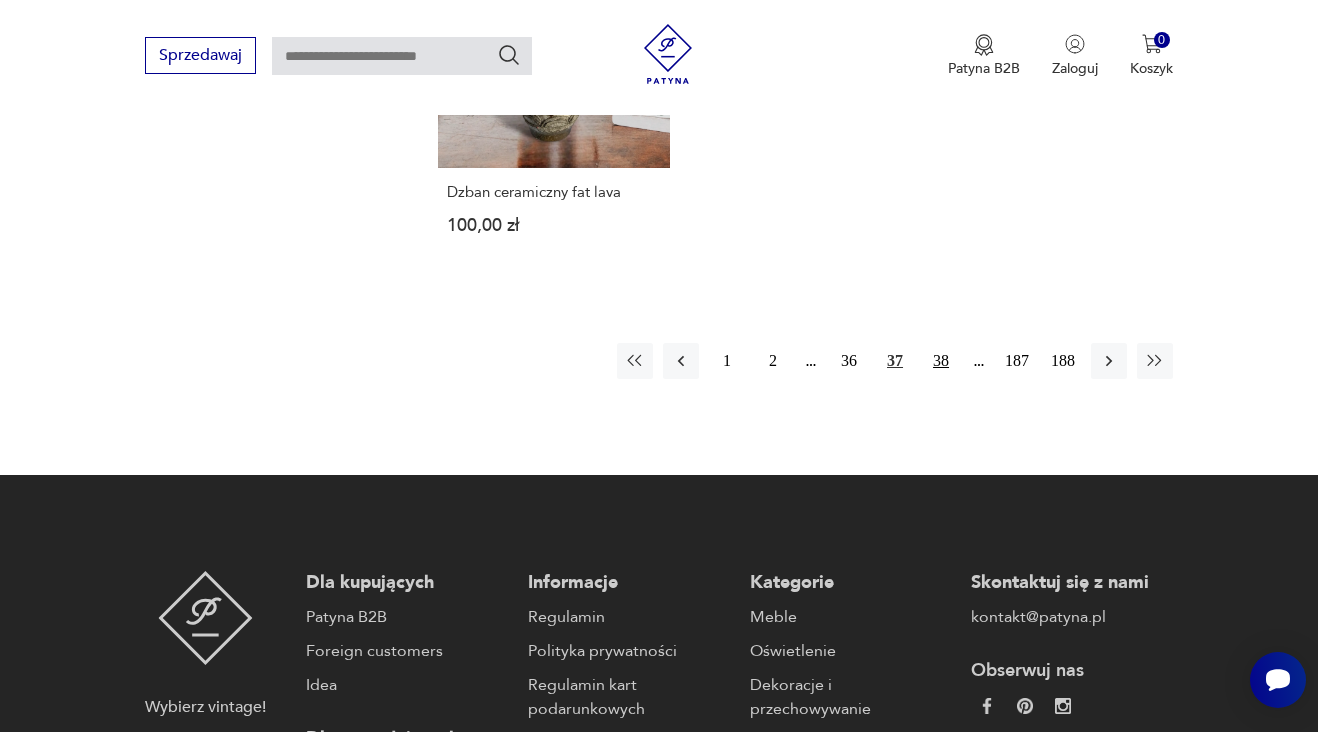 click on "38" at bounding box center [941, 361] 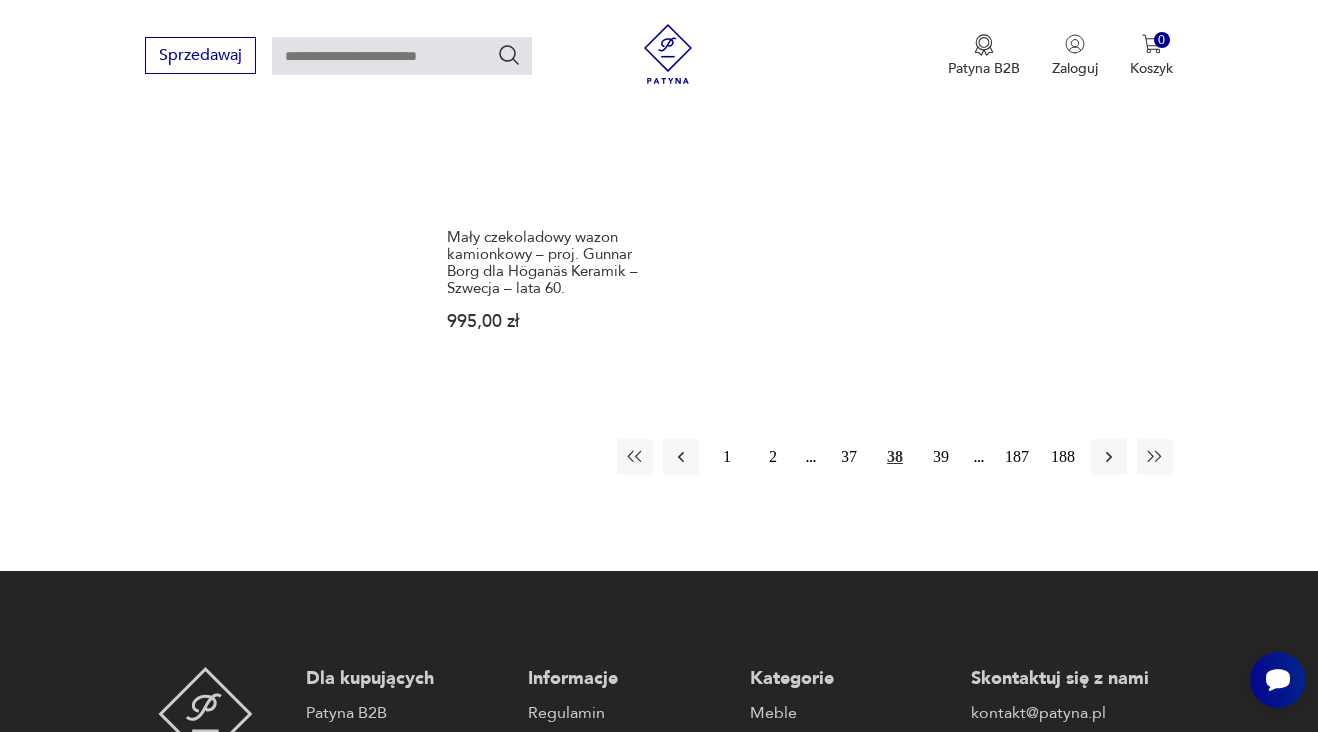 scroll, scrollTop: 3144, scrollLeft: 0, axis: vertical 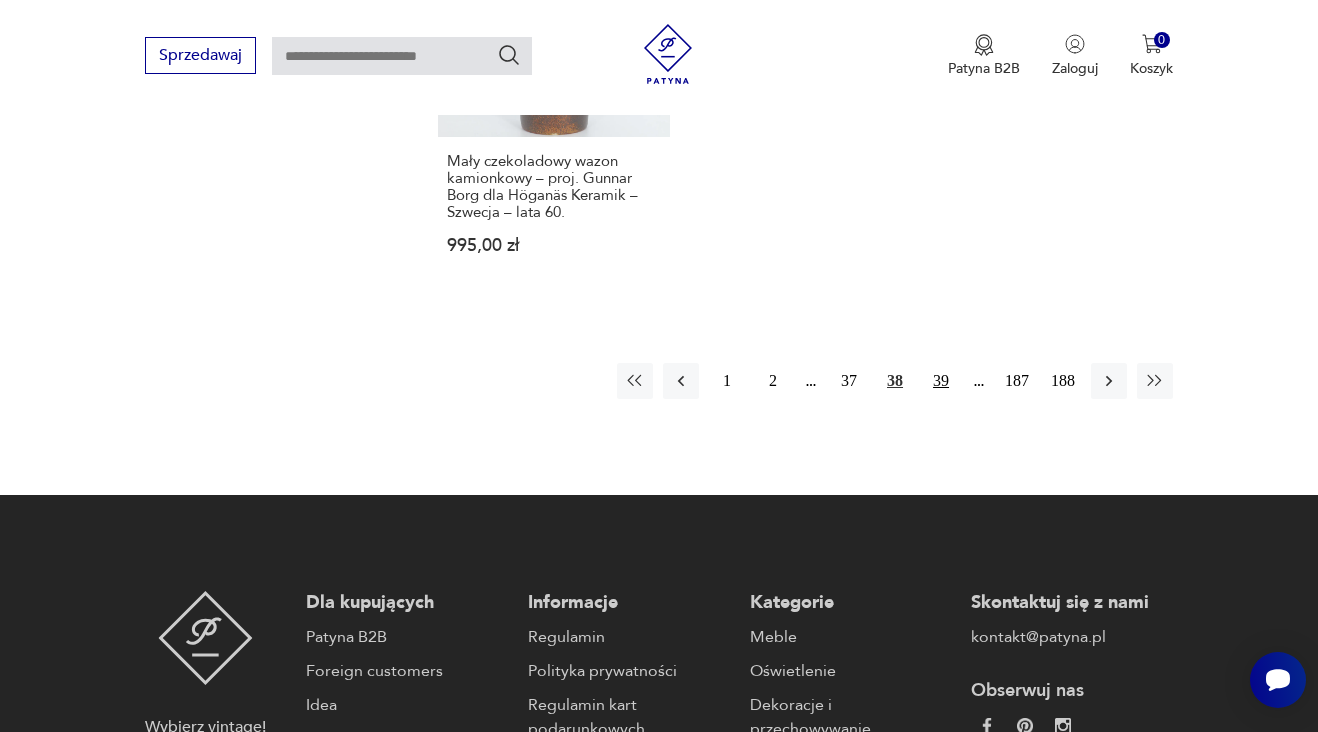click on "39" at bounding box center [941, 381] 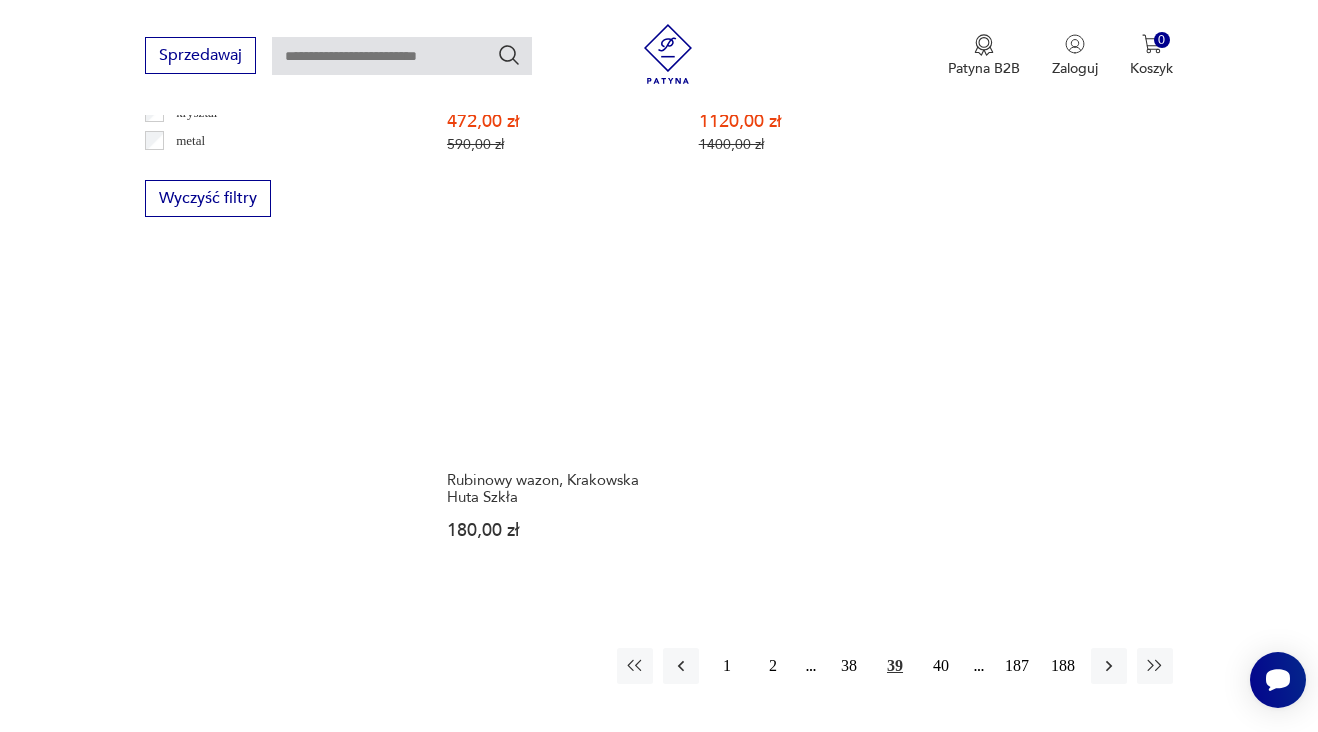 scroll, scrollTop: 2814, scrollLeft: 0, axis: vertical 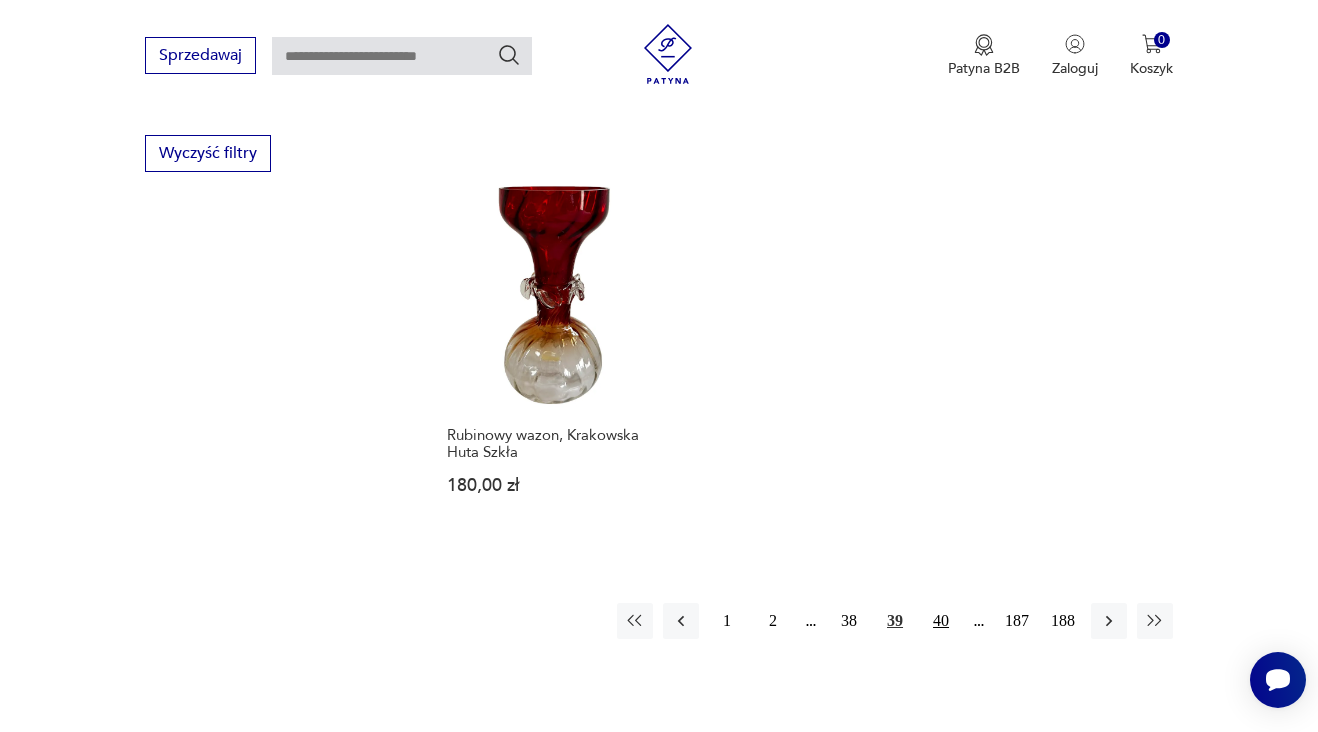 click on "40" at bounding box center [941, 621] 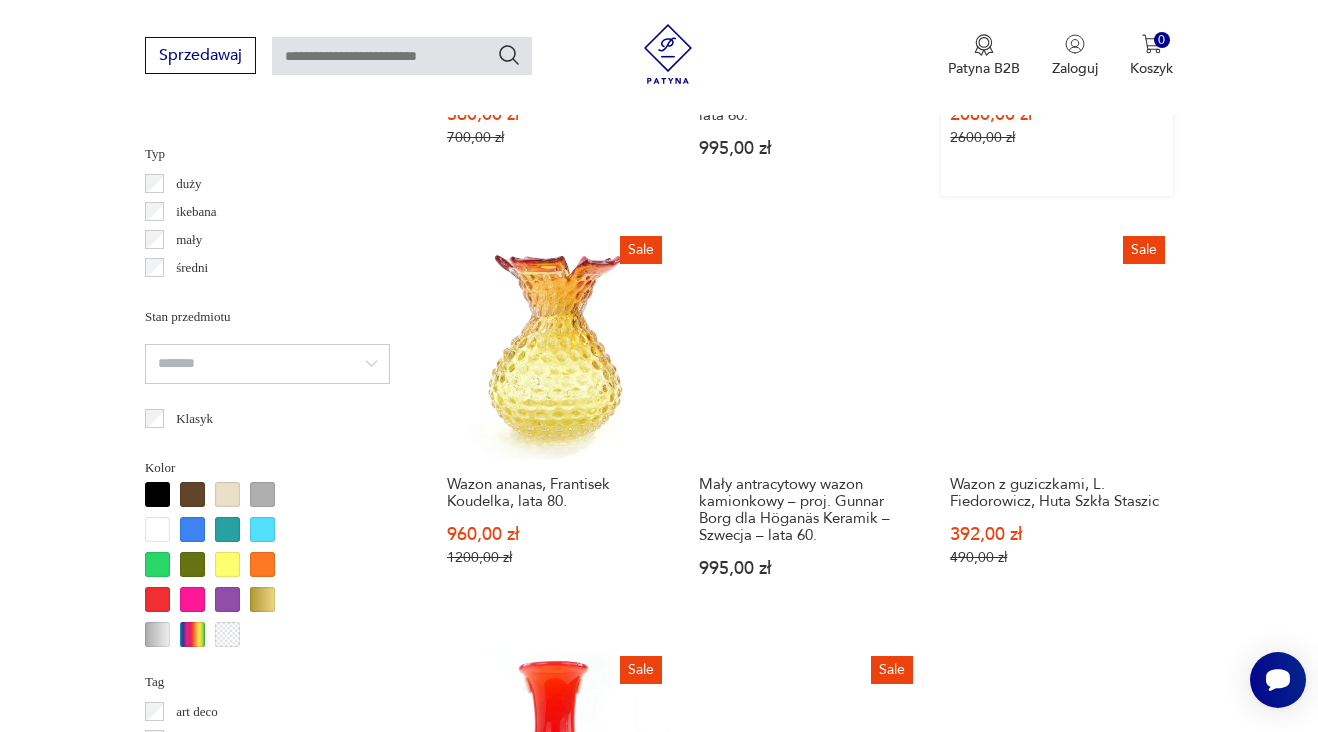 scroll, scrollTop: 1523, scrollLeft: 0, axis: vertical 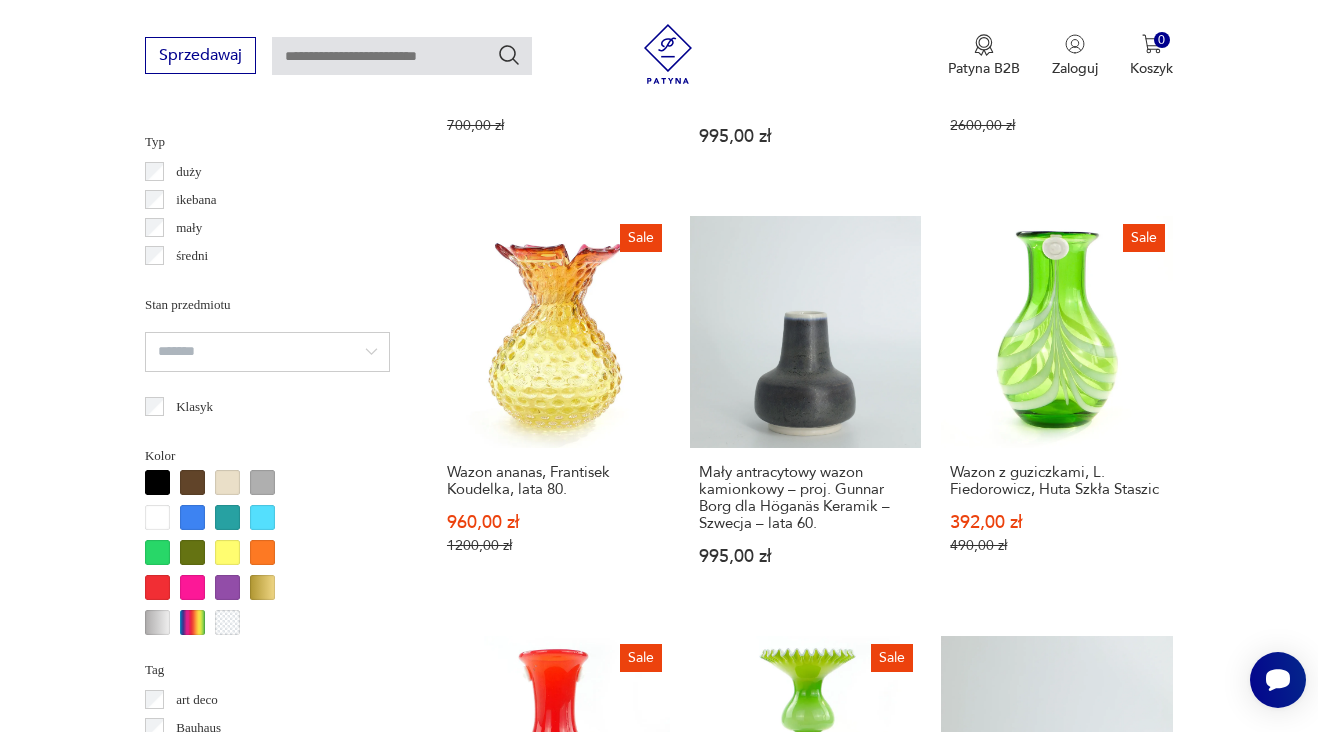 click on "Filtruj produkty Cena MIN MAX OK Promocja Datowanie OK Kraj pochodzenia Niemcy  ( 825 ) Polska  ( 789 ) Włochy  ( 126 ) Czechosłowacja  ( 112 ) Szwecja  ( 92 ) Dania  ( 55 ) Belgia  ( 36 ) Francja  ( 34 ) Producent Projektant Typ duży ikebana mały średni Stan przedmiotu Klasyk Kolor Tag art deco Bauhaus Bavaria black friday Cepelia ceramika Chodzież Ćmielów Sygnatura Zdobienie brak inne malatura nadruk szkliwienie złocenie Tworzywo biskwit fajans glina inne kamionka kryształ metal porcelana porcelit stealyt szkło Wyczyść filtry Znaleziono  3004   produkty Filtruj Sortuj według daty dodania Sortuj według daty dodania Mały kobaltowy wazon kamionkowy – proj. Gunnar Borg dla Höganäs Keramik – Szwecja – lata 60. 845,00 zł Mały granatowy wazon kamionkowy – proj. Gunnar Borg dla Höganäs Keramik – Szwecja – lata 60. 995,00 zł Mały brązowy wazon kamionkowy – proj. Gunnar Borg dla Höganäs Keramik – Szwecja – lata 60. 995,00 zł Sale 560,00 zł 700,00 zł 995,00 zł 1 2" at bounding box center [659, 693] 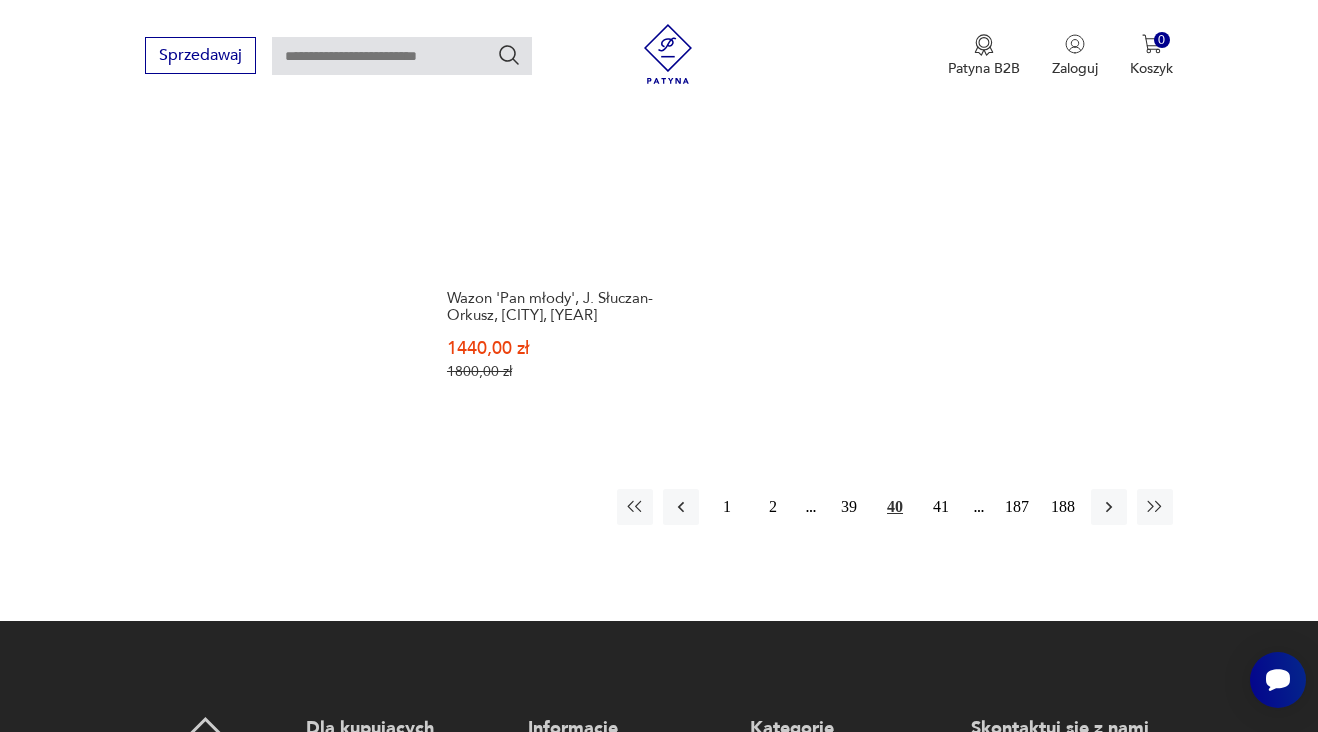 scroll, scrollTop: 3085, scrollLeft: 0, axis: vertical 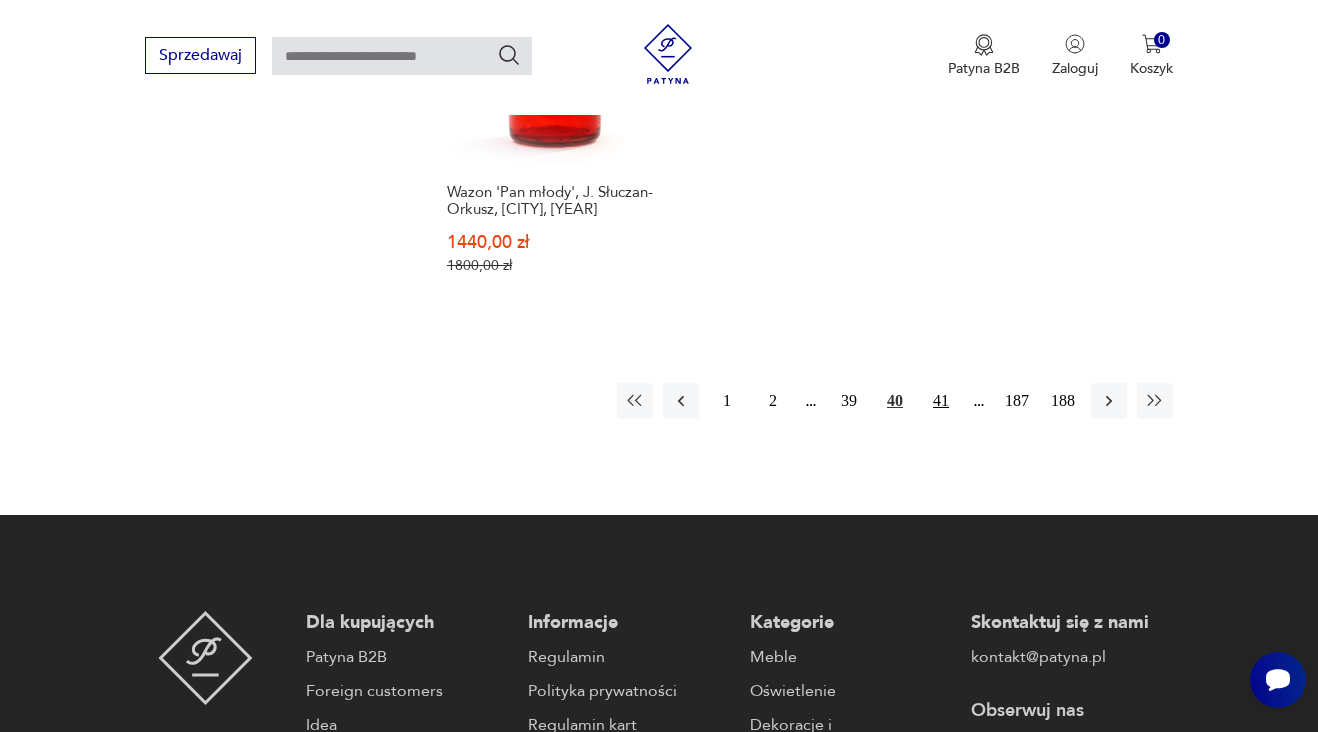 click on "41" at bounding box center [941, 401] 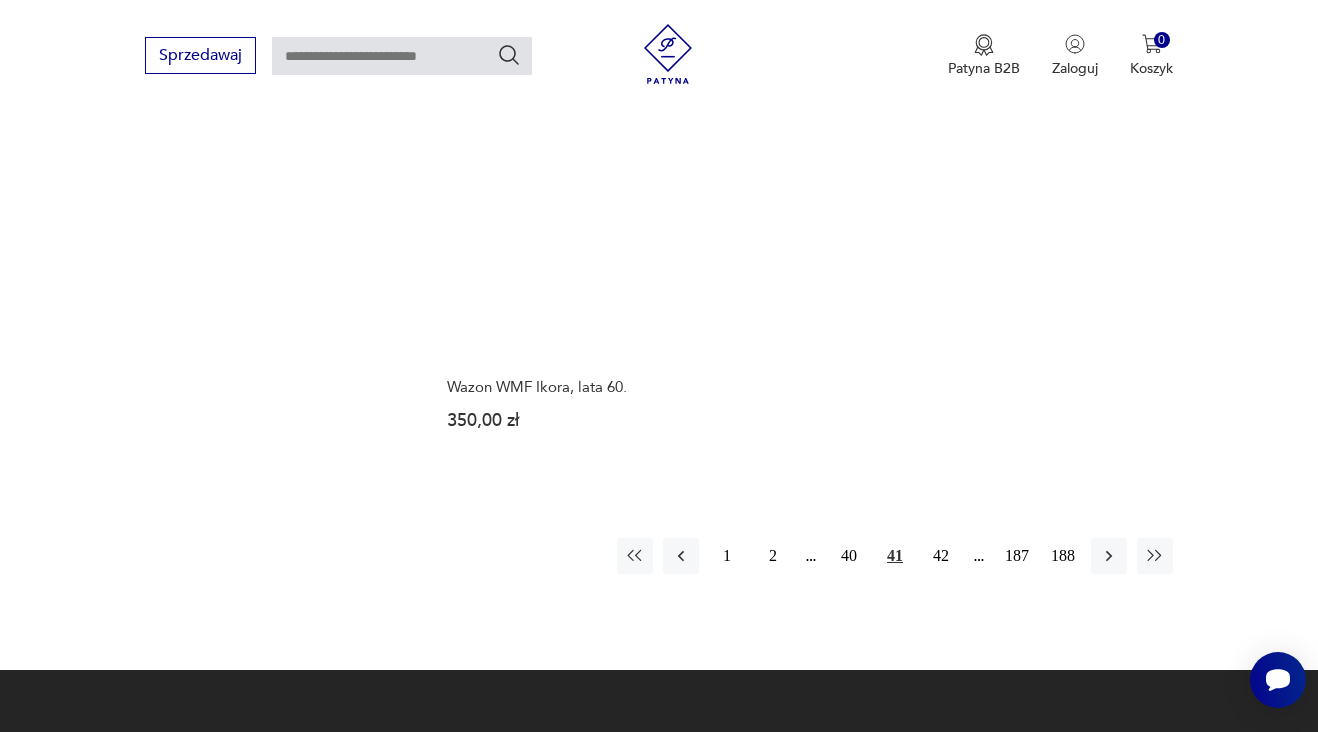 scroll, scrollTop: 2963, scrollLeft: 0, axis: vertical 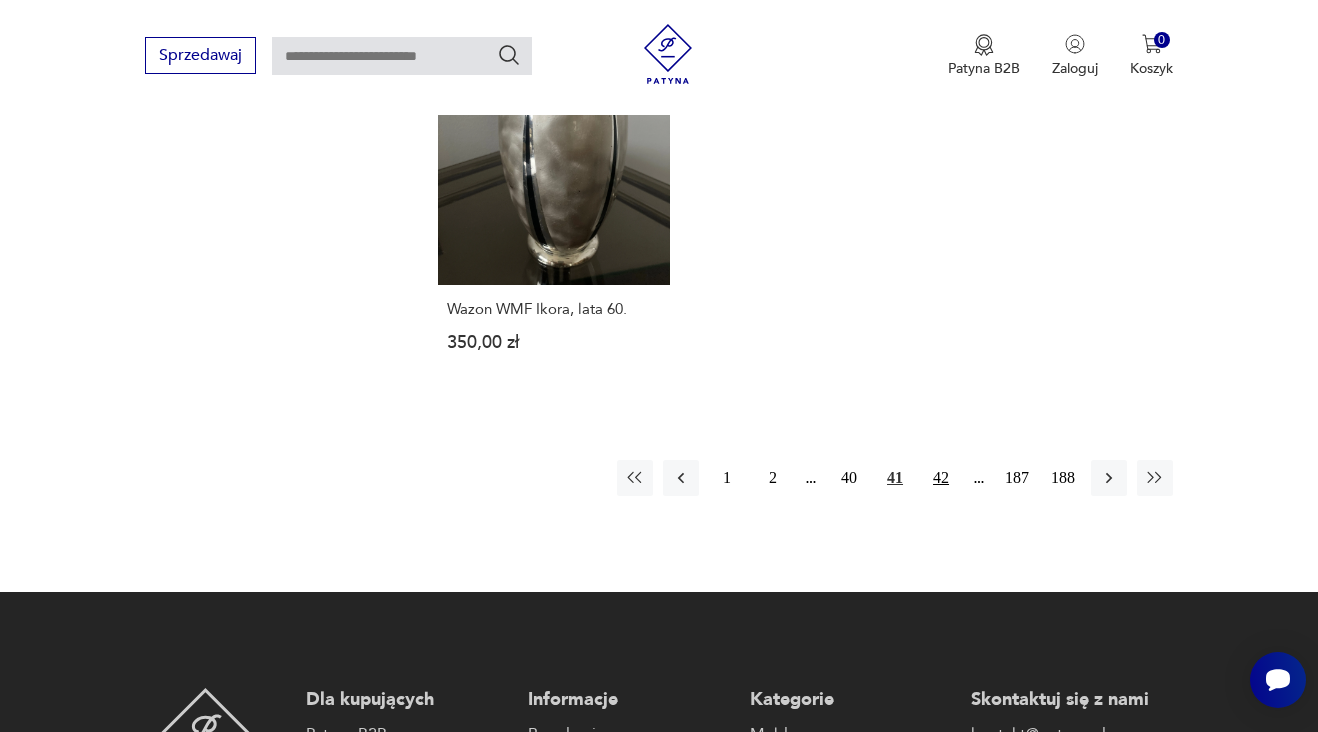 click on "42" at bounding box center [941, 478] 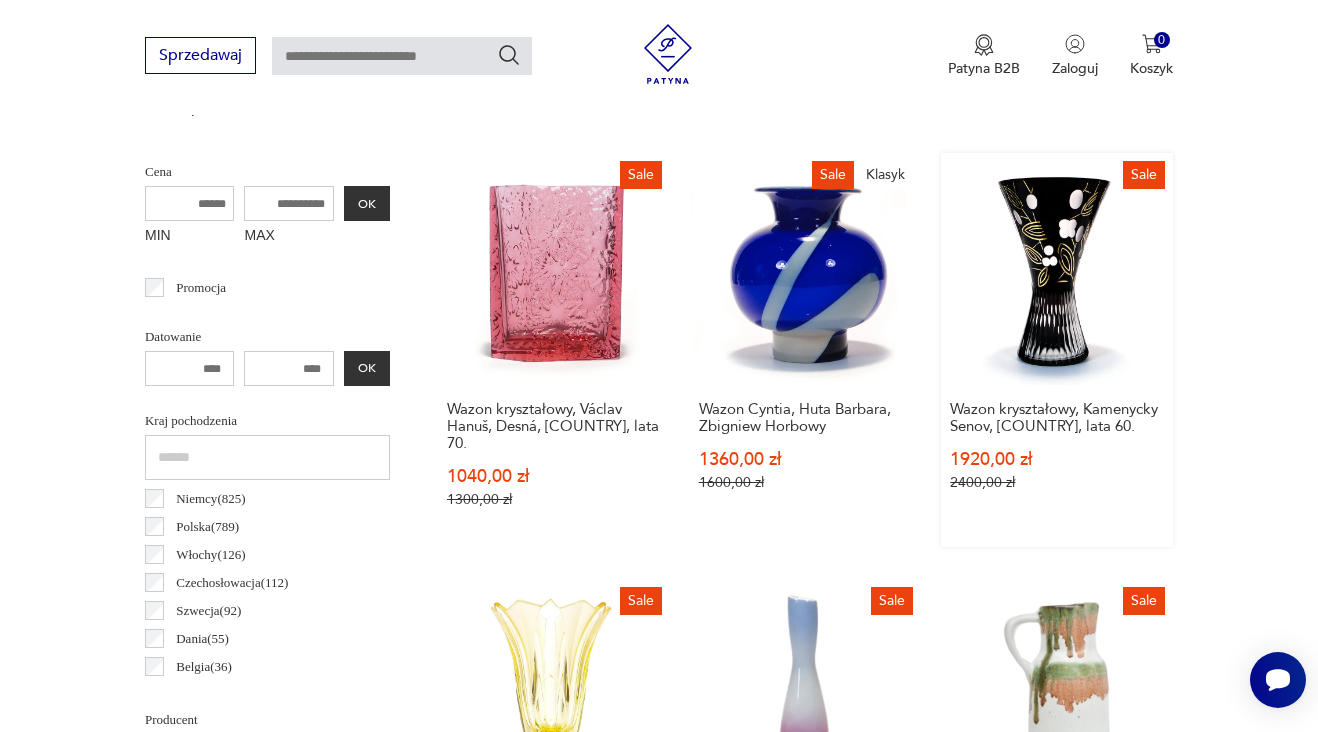 scroll, scrollTop: 764, scrollLeft: 0, axis: vertical 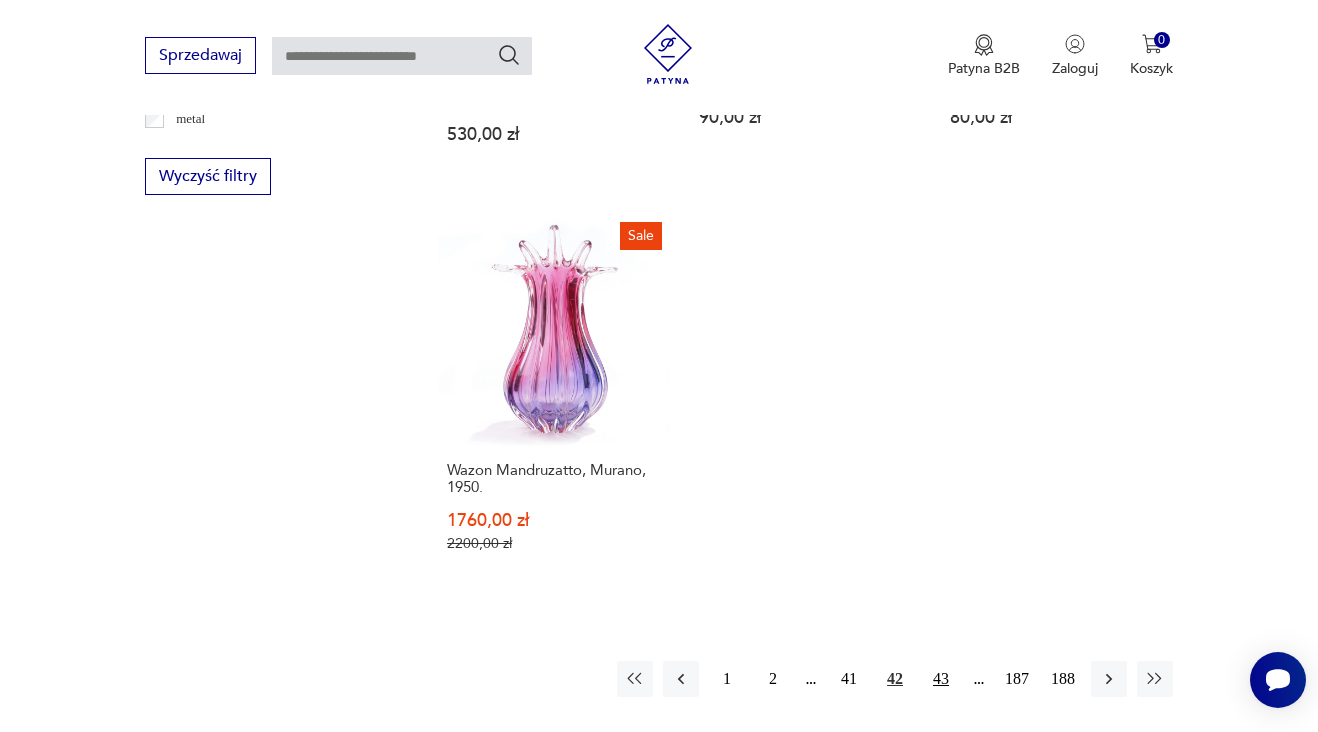 click on "43" at bounding box center (941, 679) 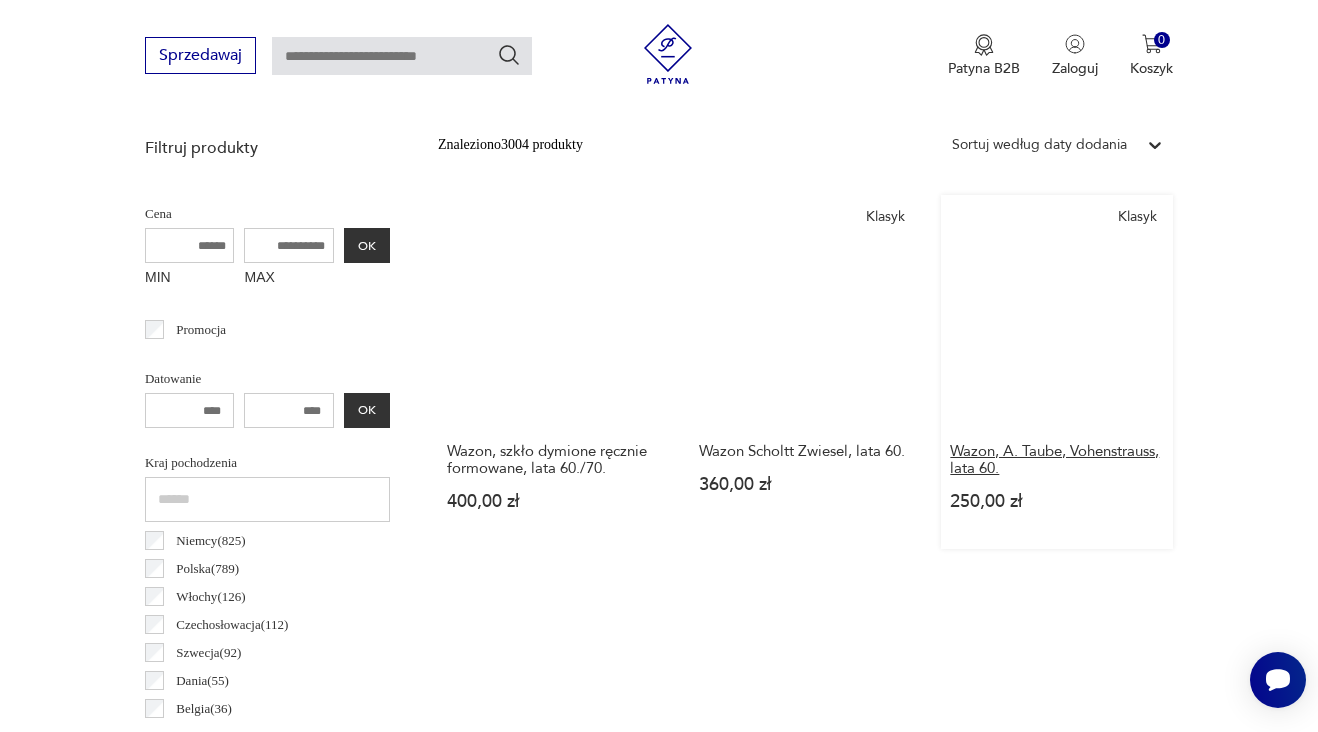 scroll, scrollTop: 703, scrollLeft: 0, axis: vertical 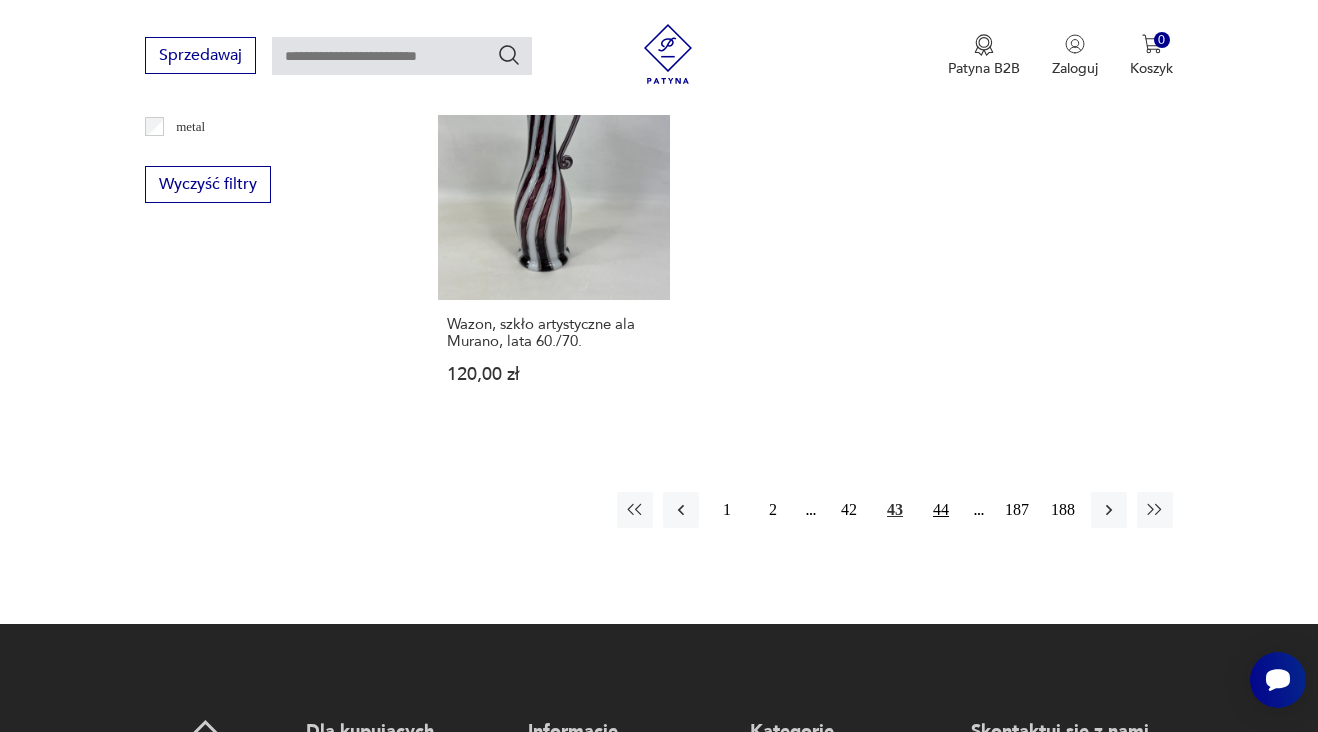 click on "44" at bounding box center [941, 510] 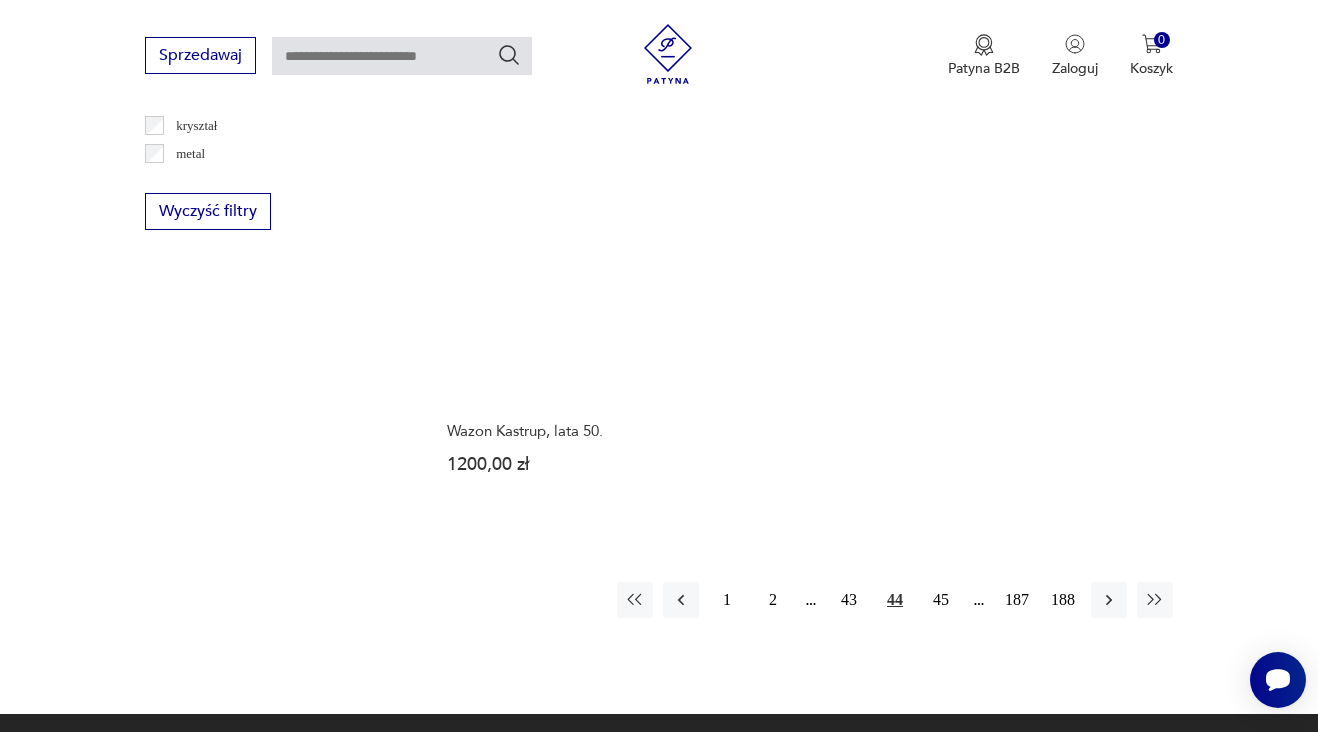 scroll, scrollTop: 2755, scrollLeft: 0, axis: vertical 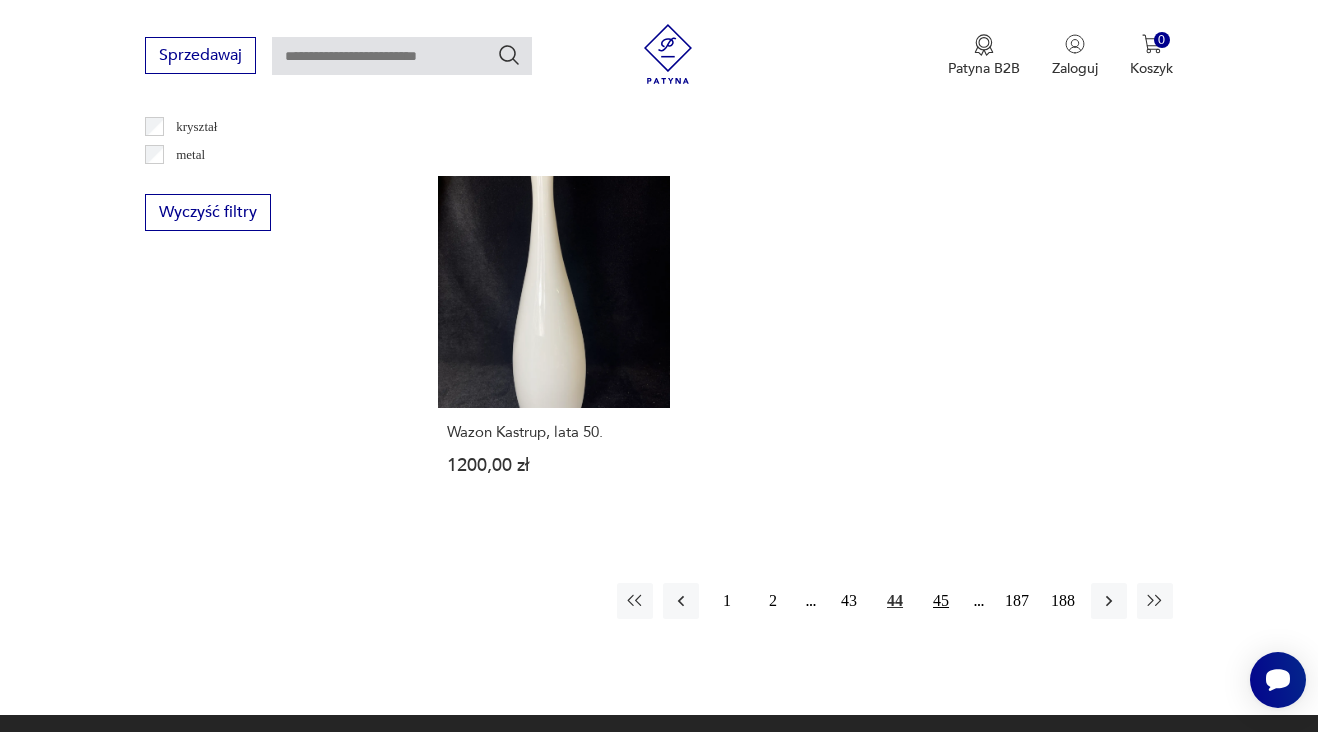 click on "45" at bounding box center (941, 601) 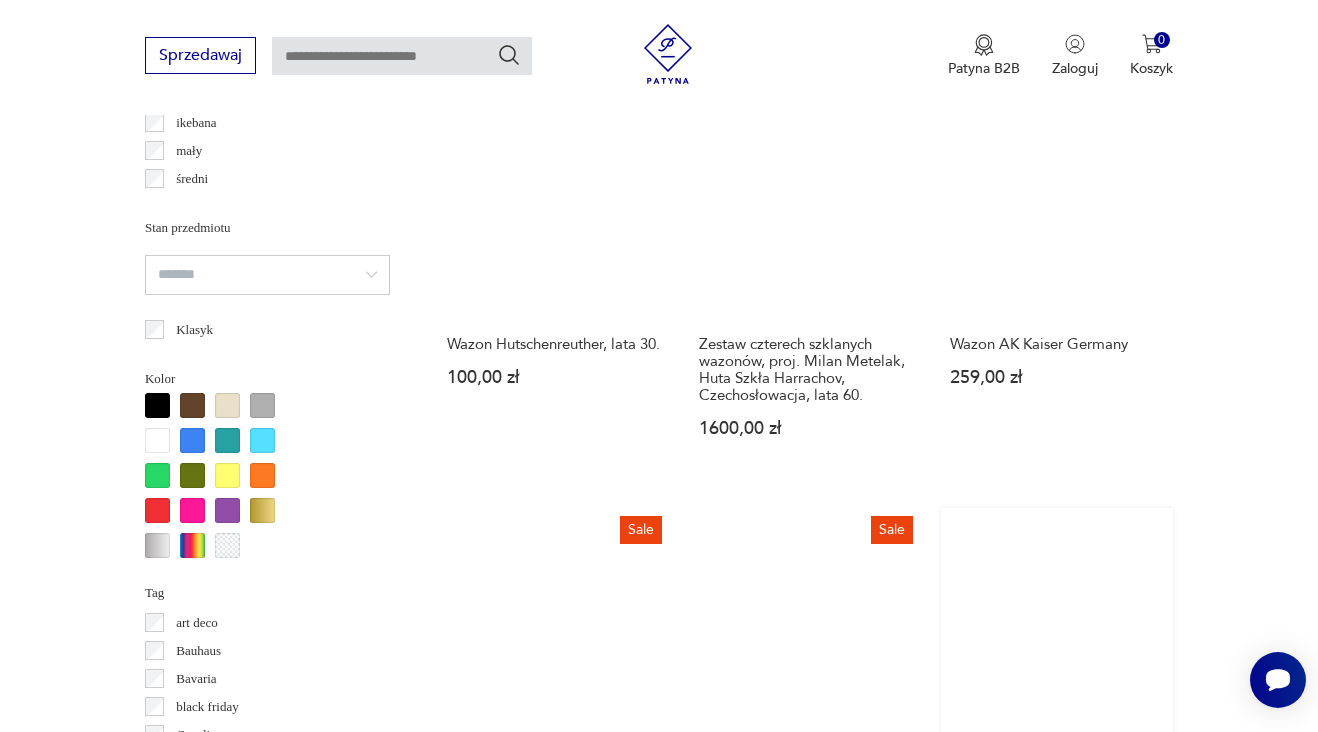scroll, scrollTop: 1595, scrollLeft: 0, axis: vertical 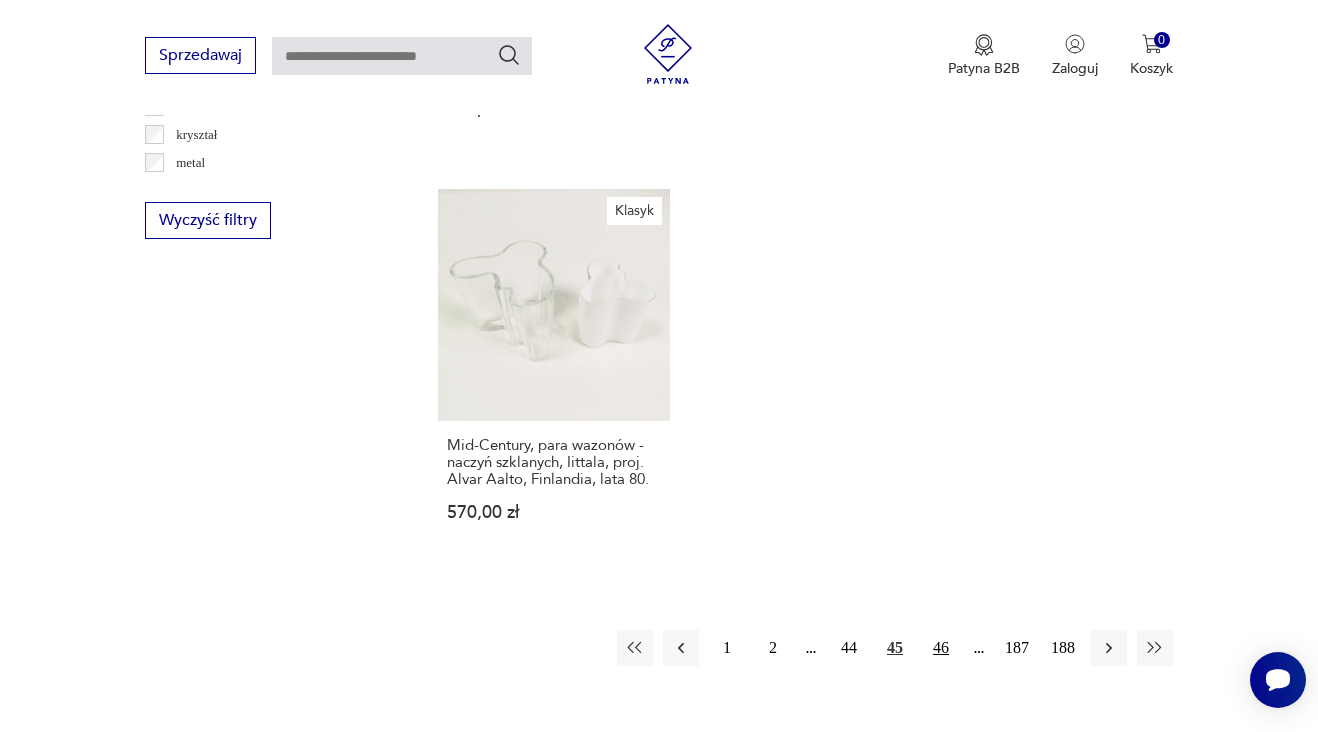 click on "46" at bounding box center [941, 648] 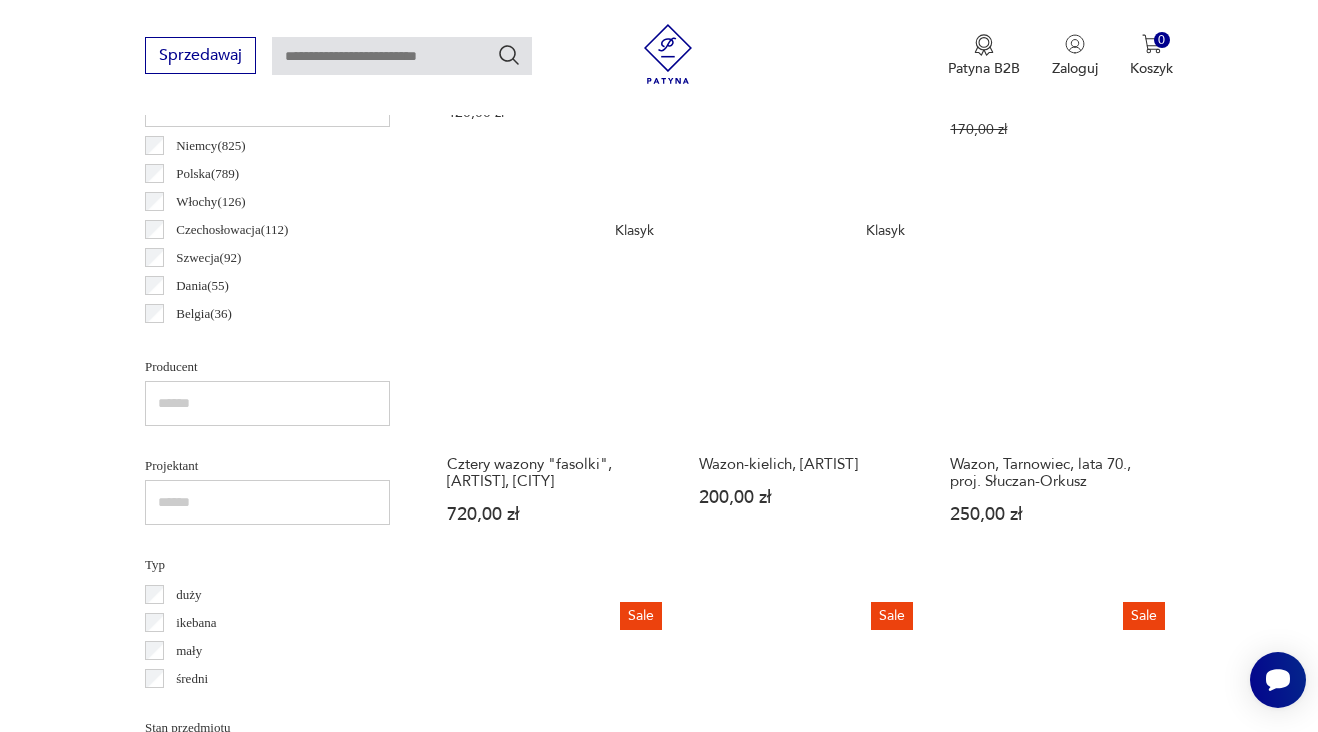 scroll, scrollTop: 1129, scrollLeft: 0, axis: vertical 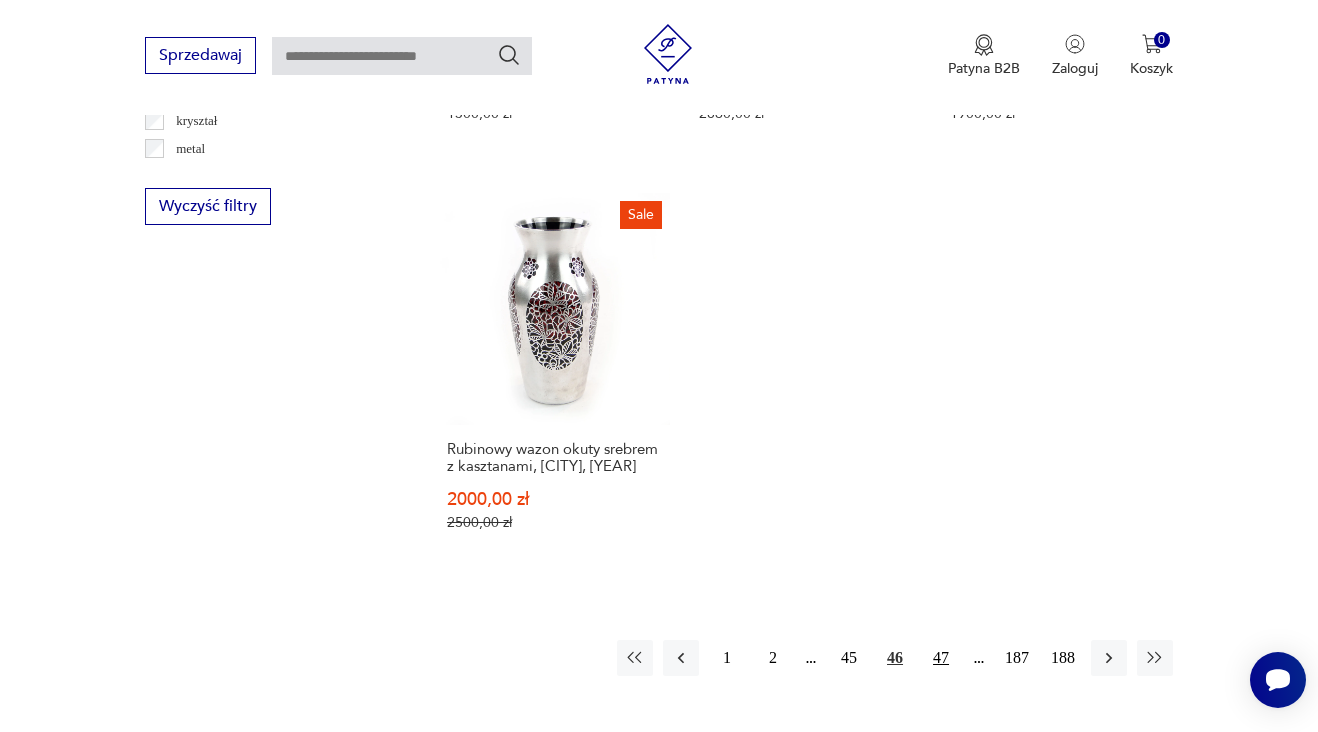 click on "47" at bounding box center [941, 658] 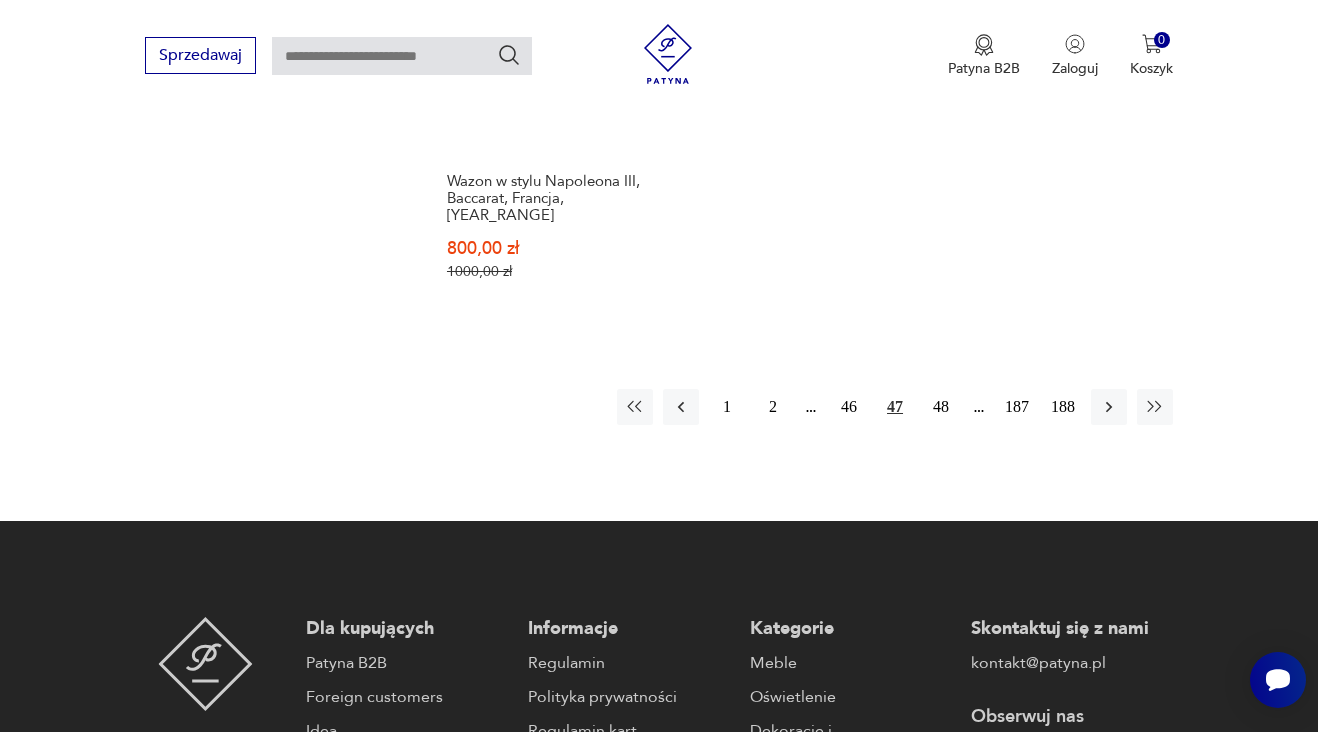 scroll, scrollTop: 3312, scrollLeft: 0, axis: vertical 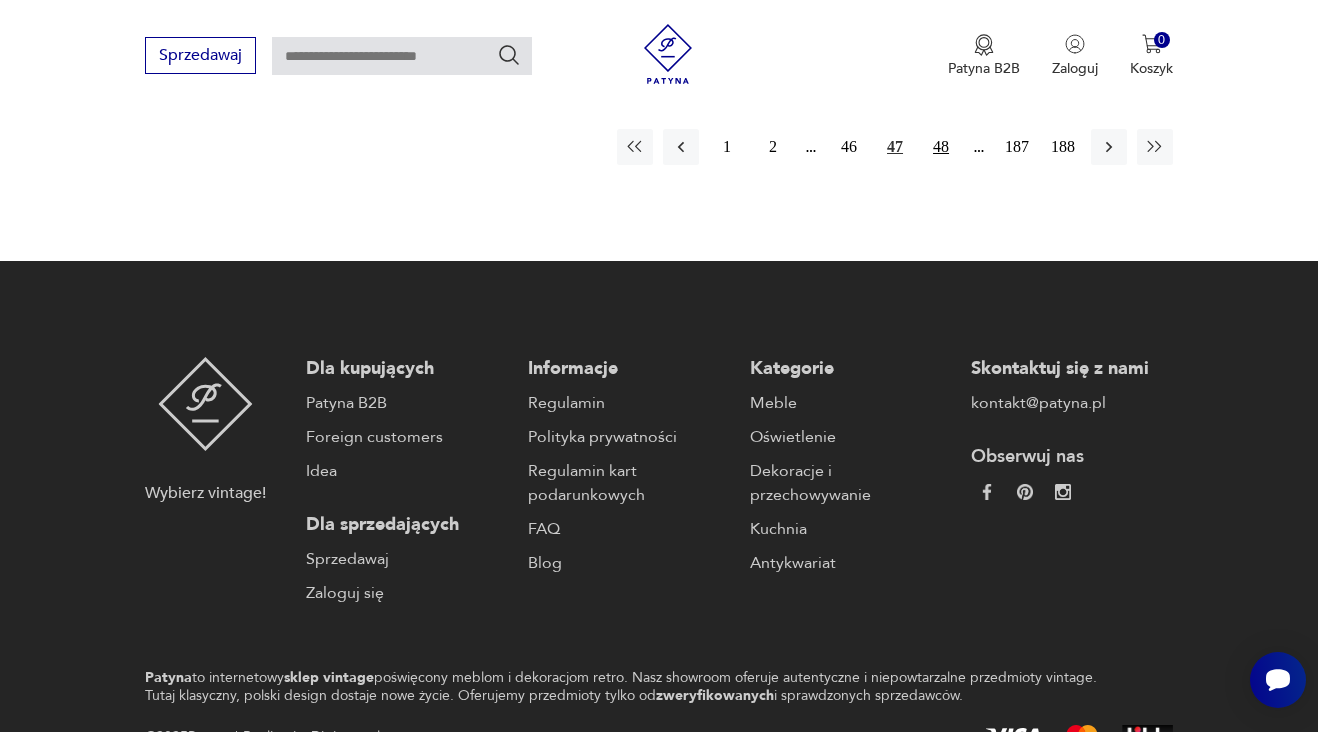 click on "48" at bounding box center (941, 147) 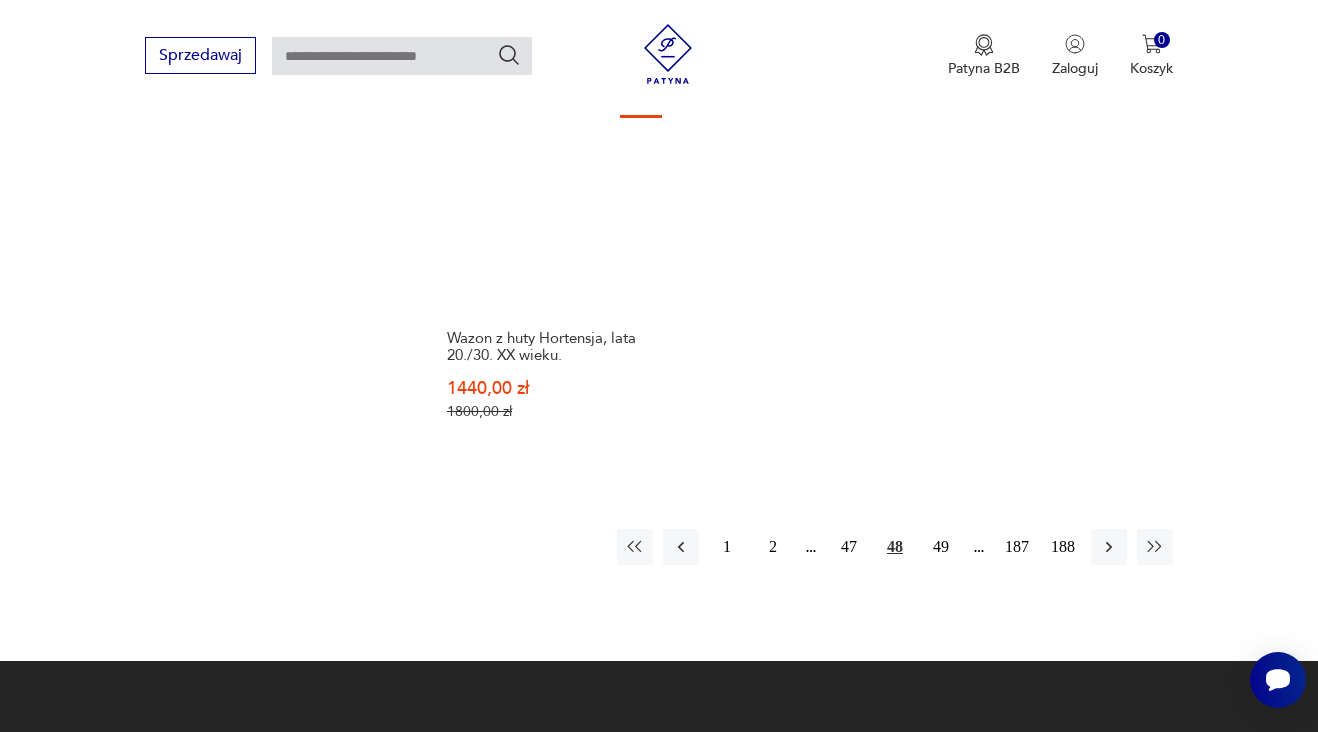 scroll, scrollTop: 2980, scrollLeft: 0, axis: vertical 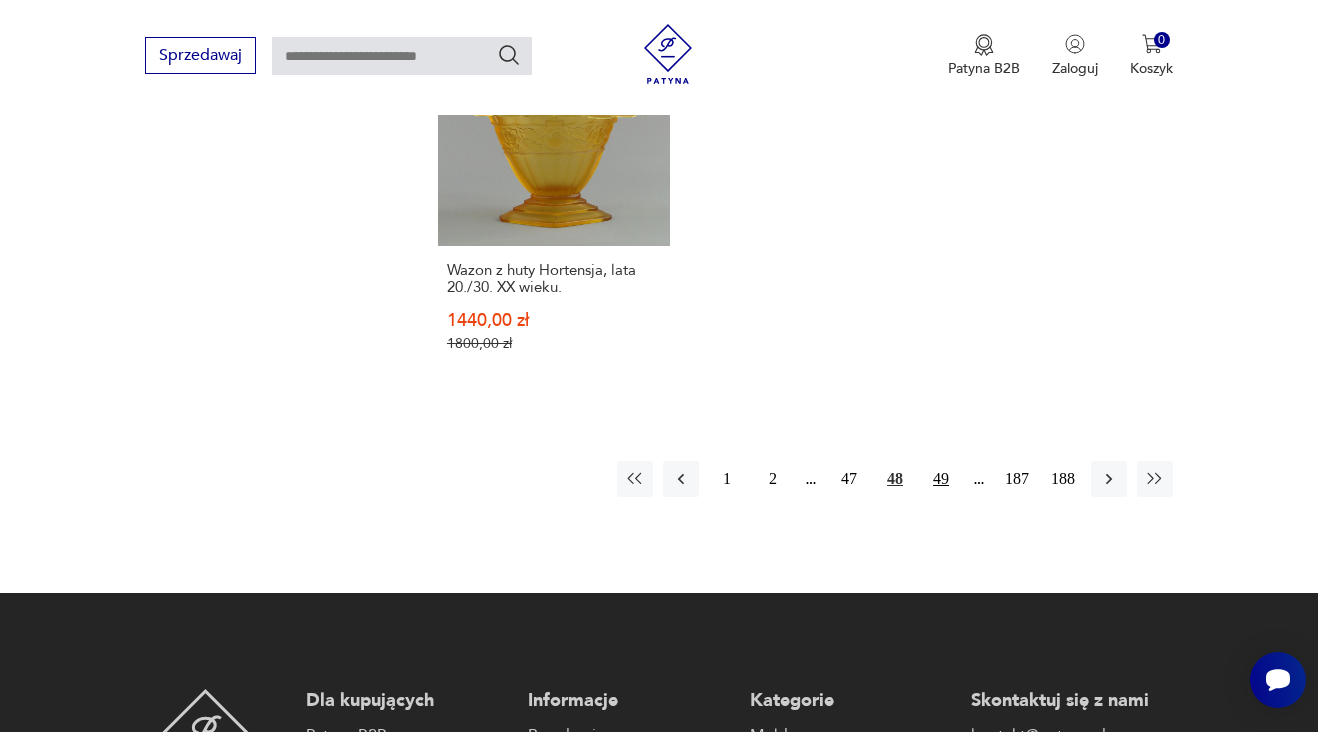 click on "49" at bounding box center [941, 479] 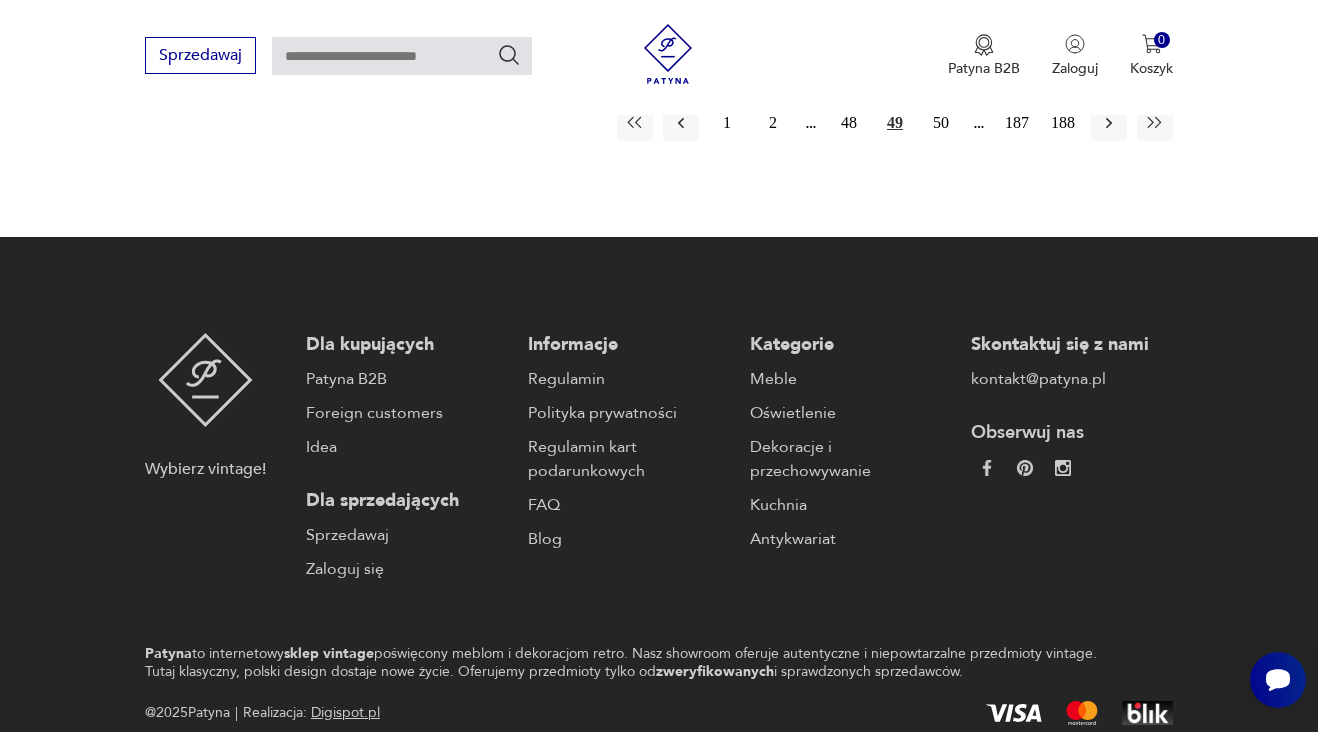 scroll, scrollTop: 3369, scrollLeft: 0, axis: vertical 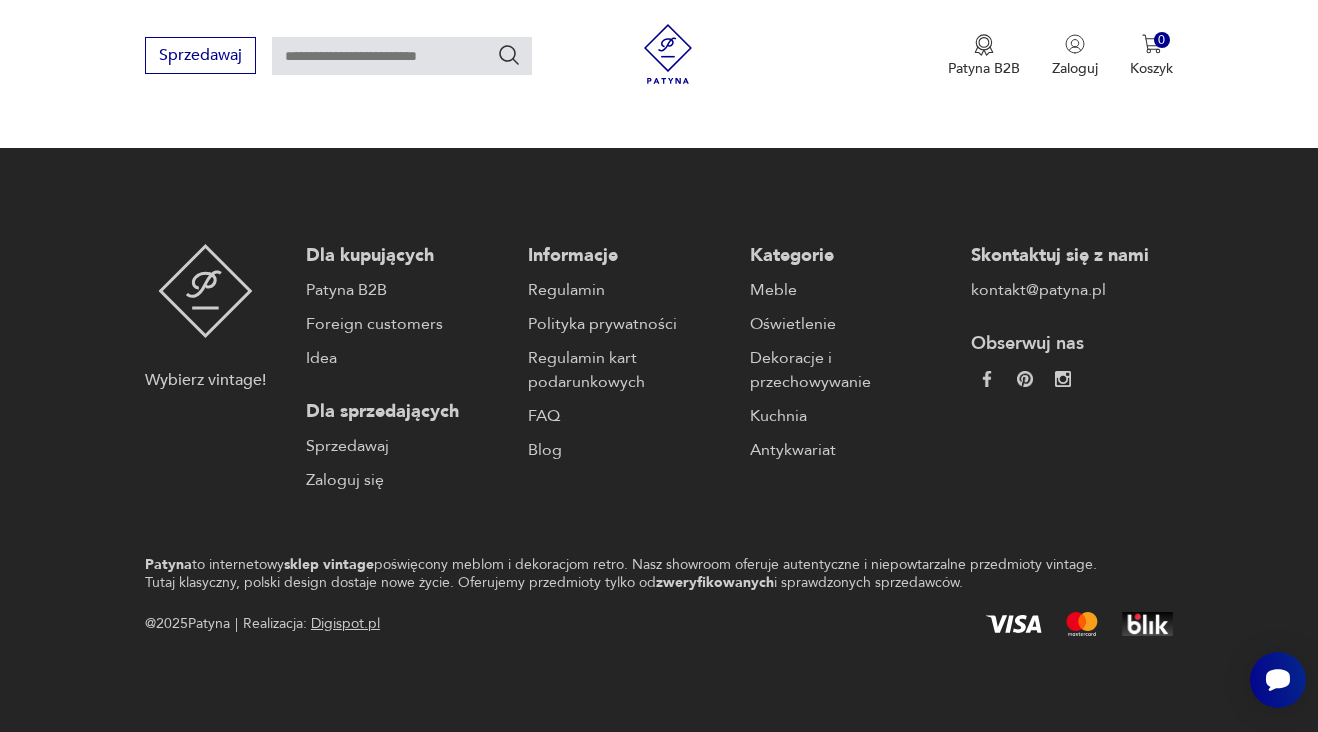 click on "Skontaktuj się z nami kontakt@patyna.pl Obserwuj nas" at bounding box center [1072, 368] 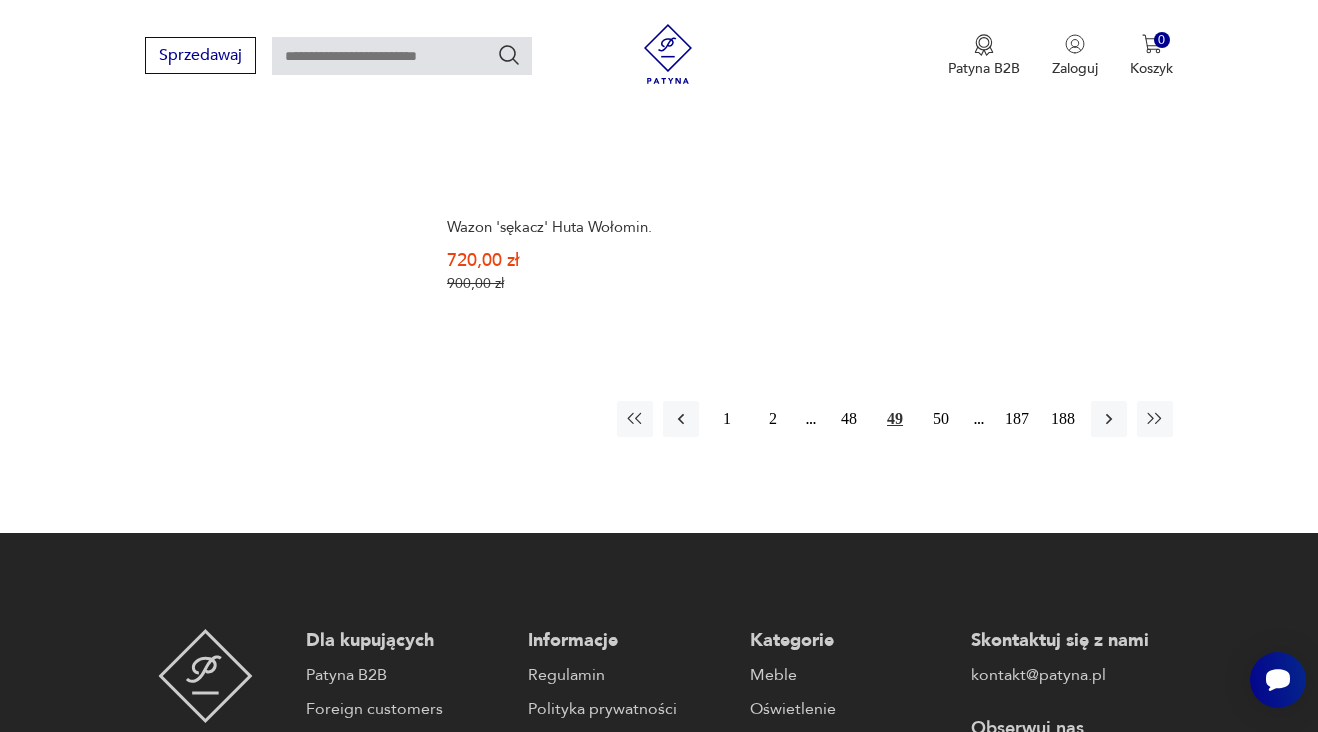 scroll, scrollTop: 2784, scrollLeft: 0, axis: vertical 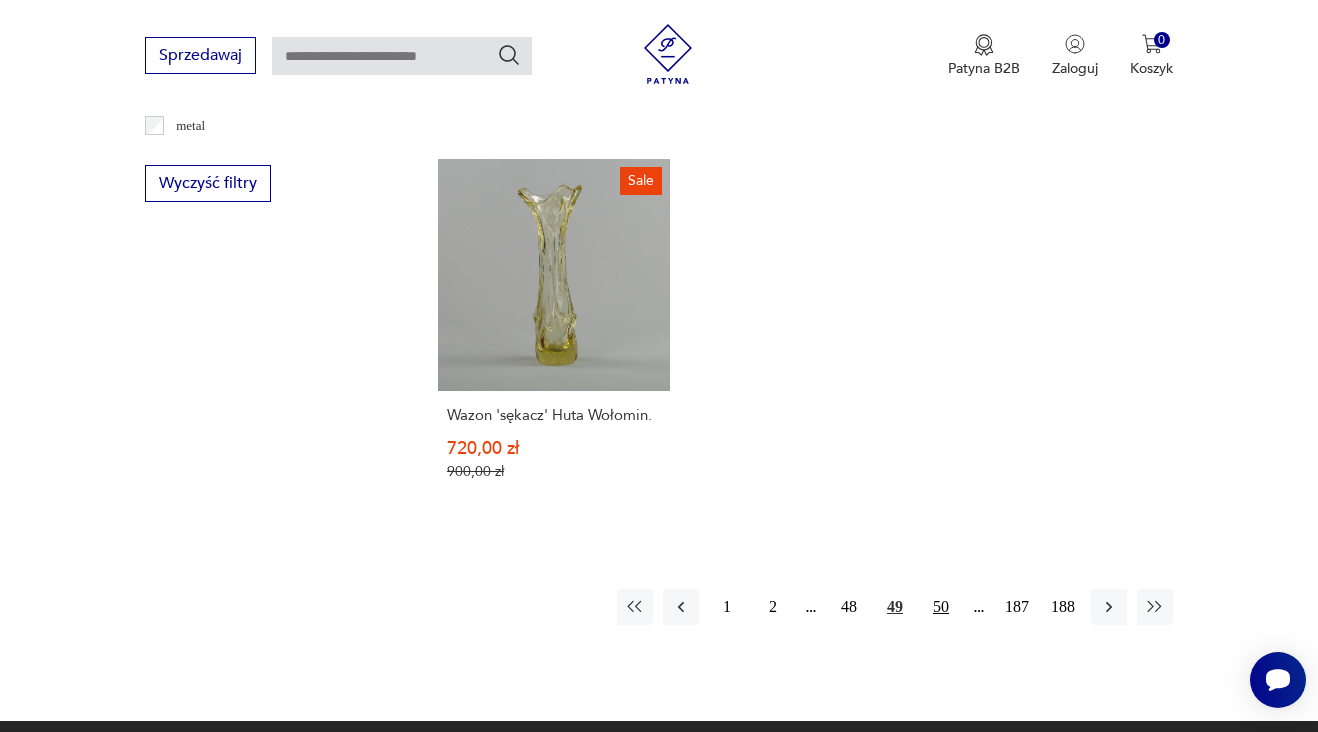 click on "50" at bounding box center (941, 607) 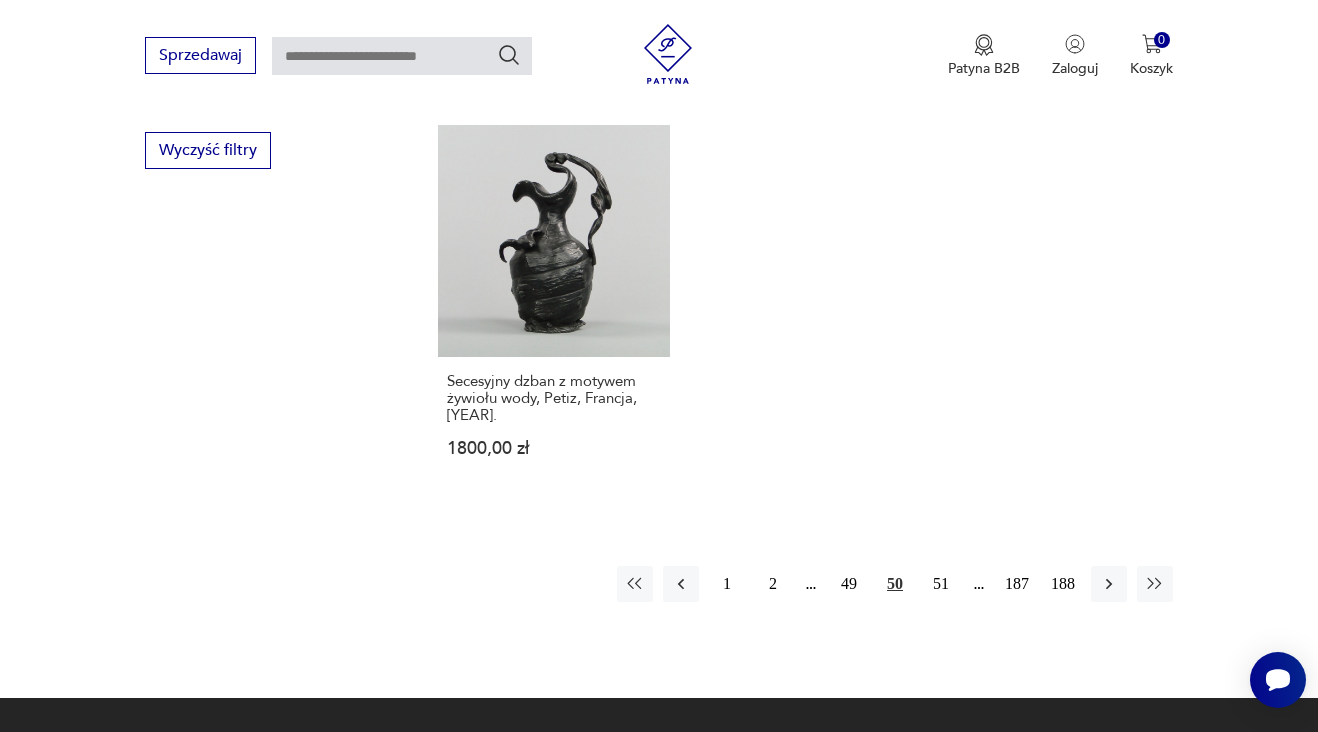 scroll, scrollTop: 2816, scrollLeft: 0, axis: vertical 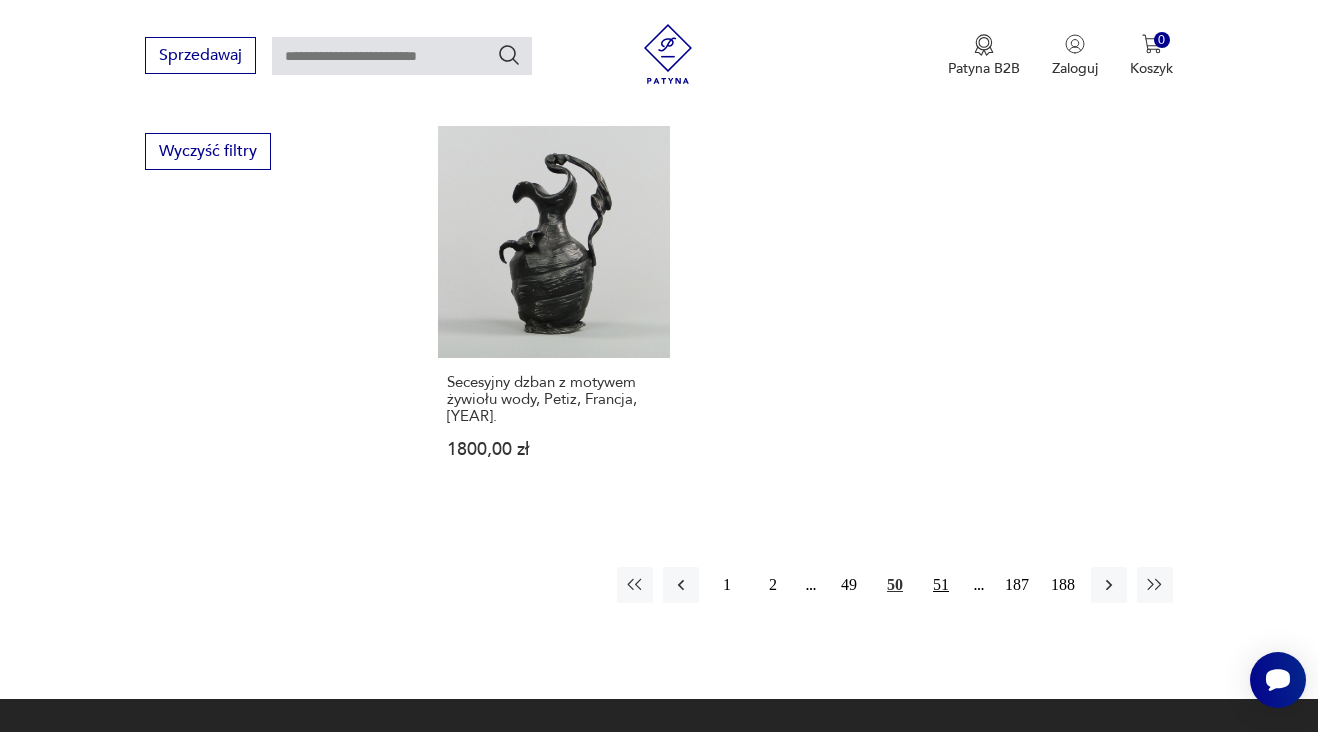click on "51" at bounding box center [941, 585] 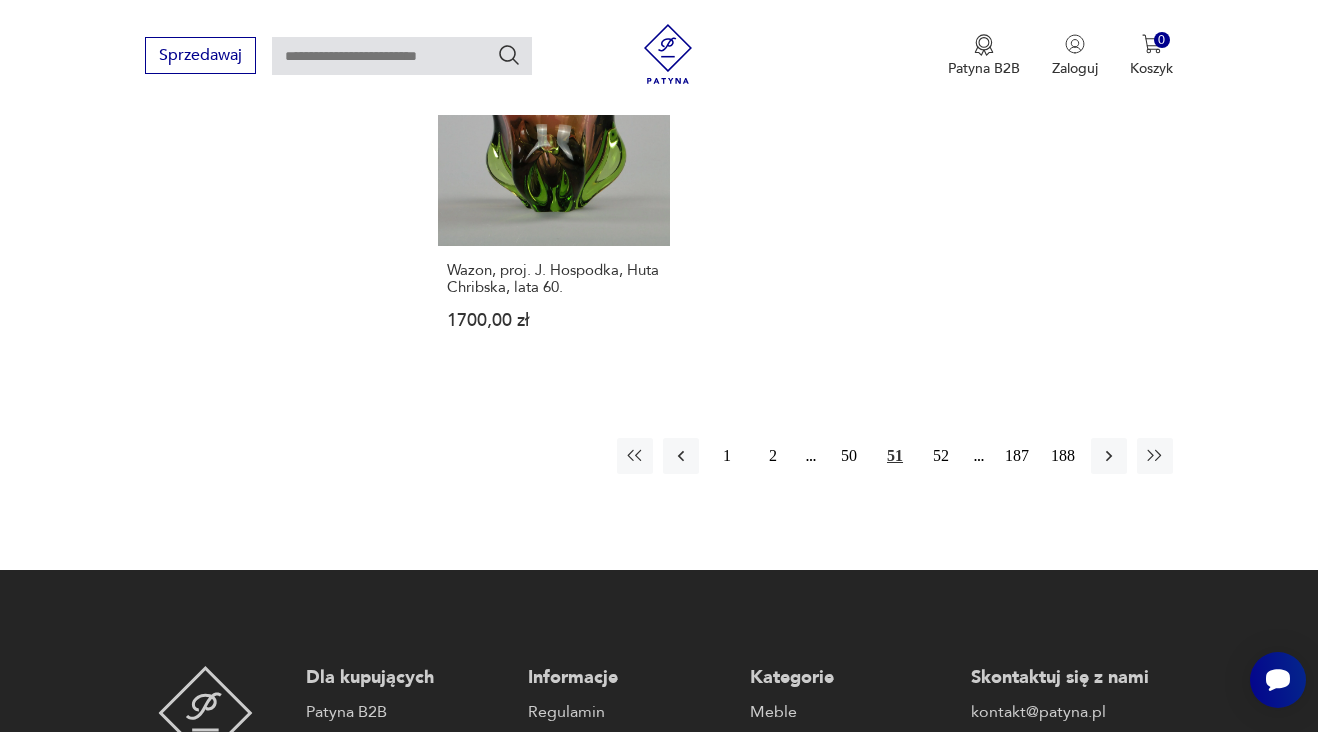 scroll, scrollTop: 2884, scrollLeft: 0, axis: vertical 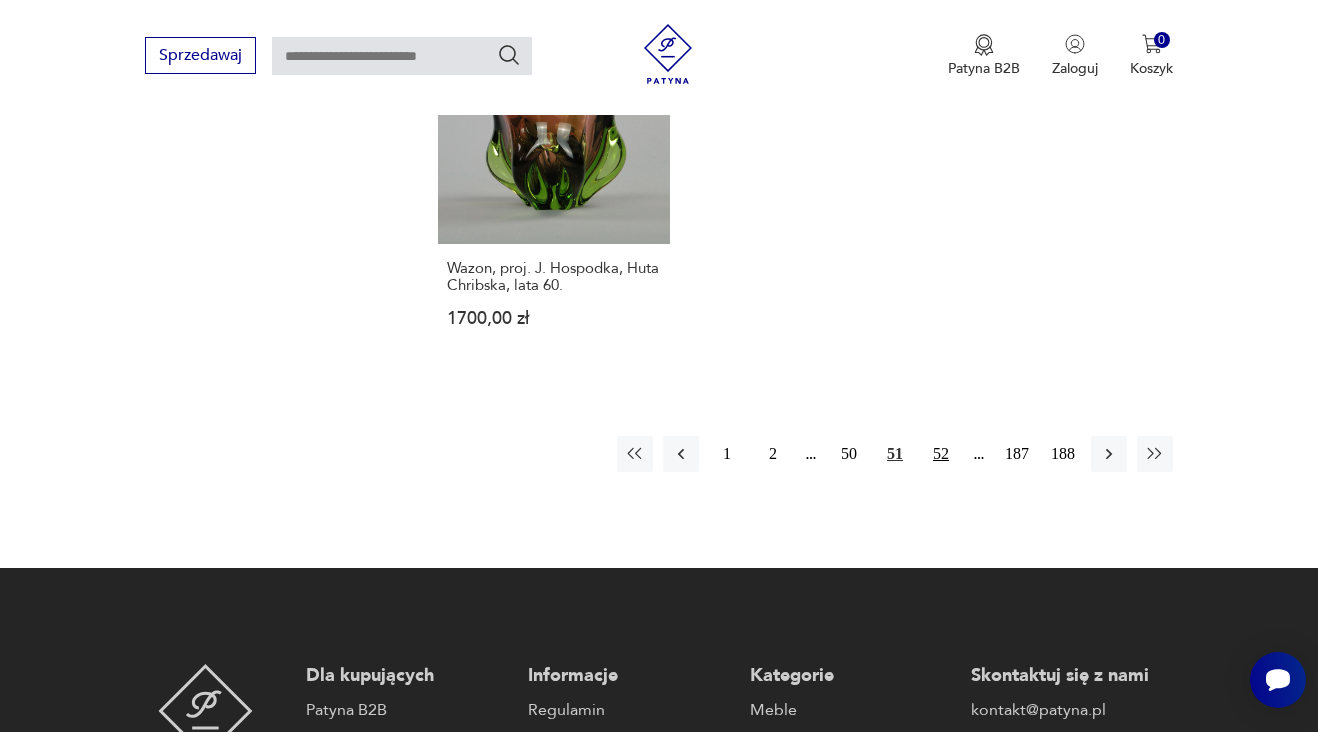 click on "52" at bounding box center (941, 454) 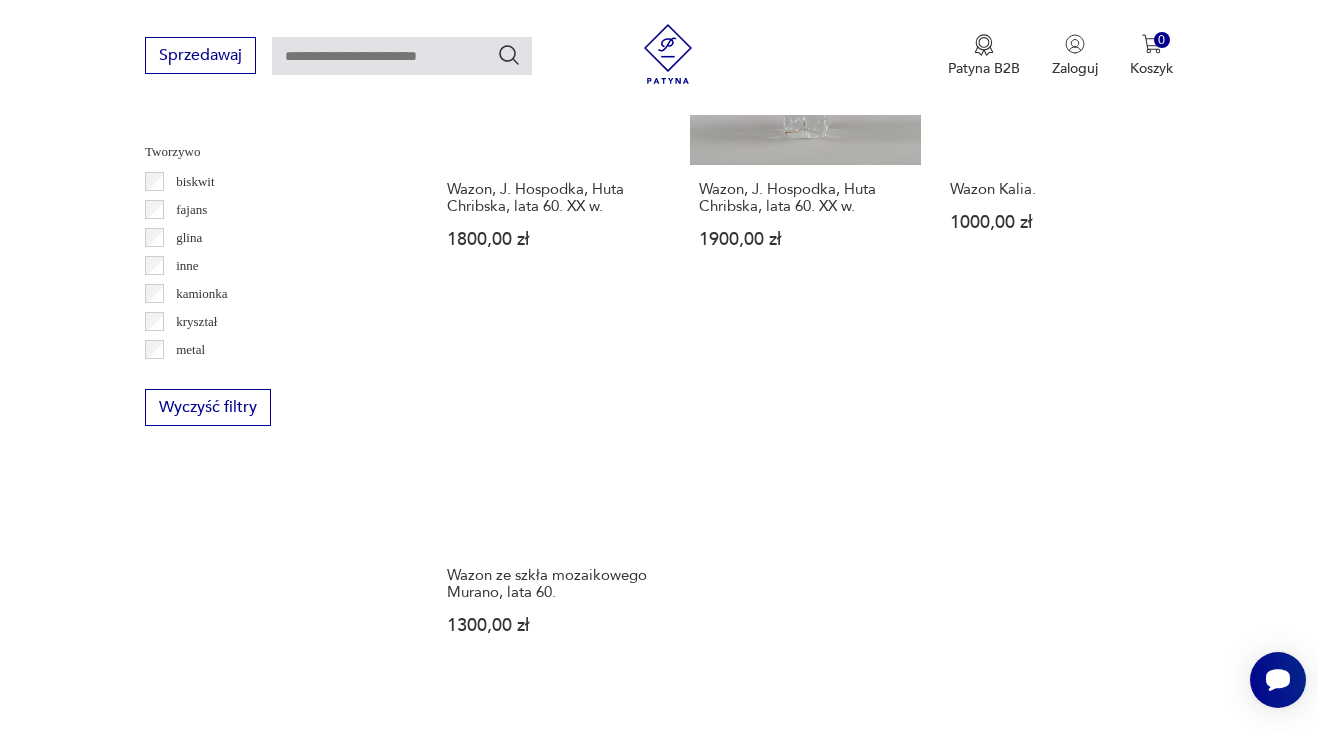 scroll, scrollTop: 2568, scrollLeft: 0, axis: vertical 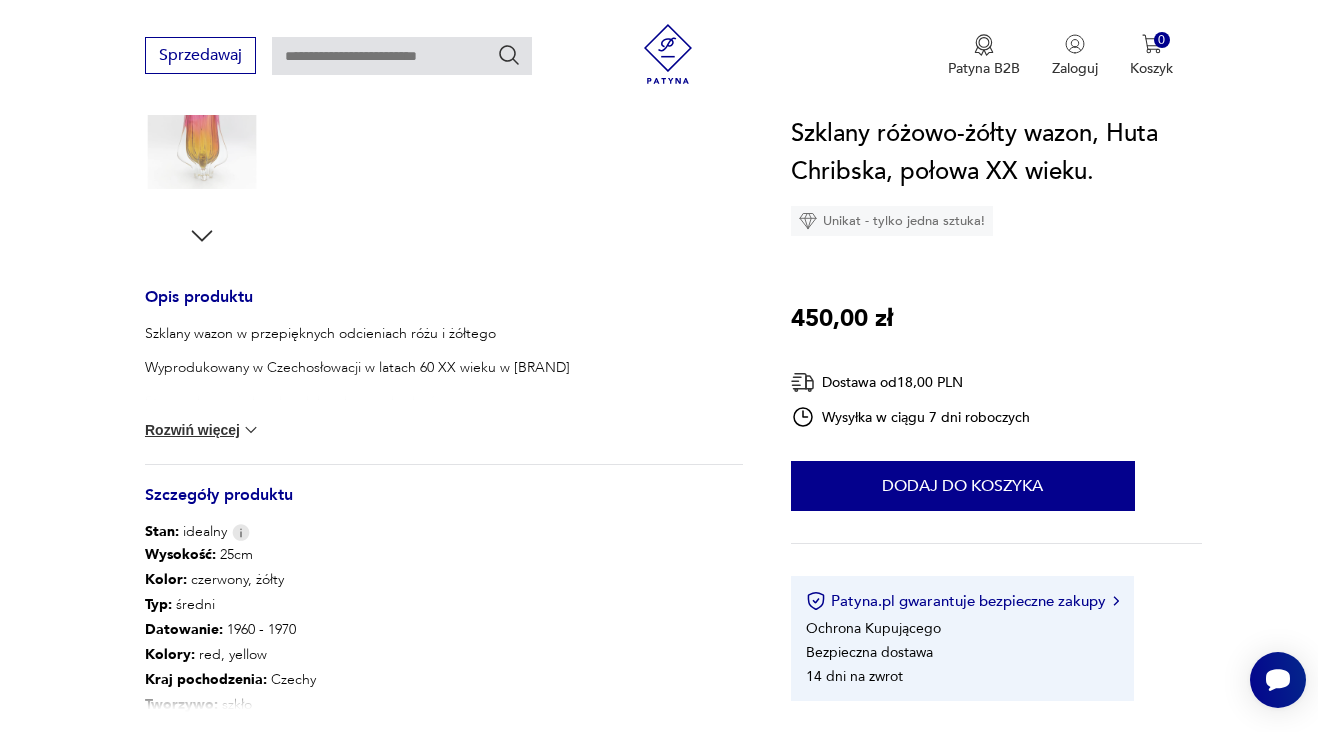 click at bounding box center [251, 430] 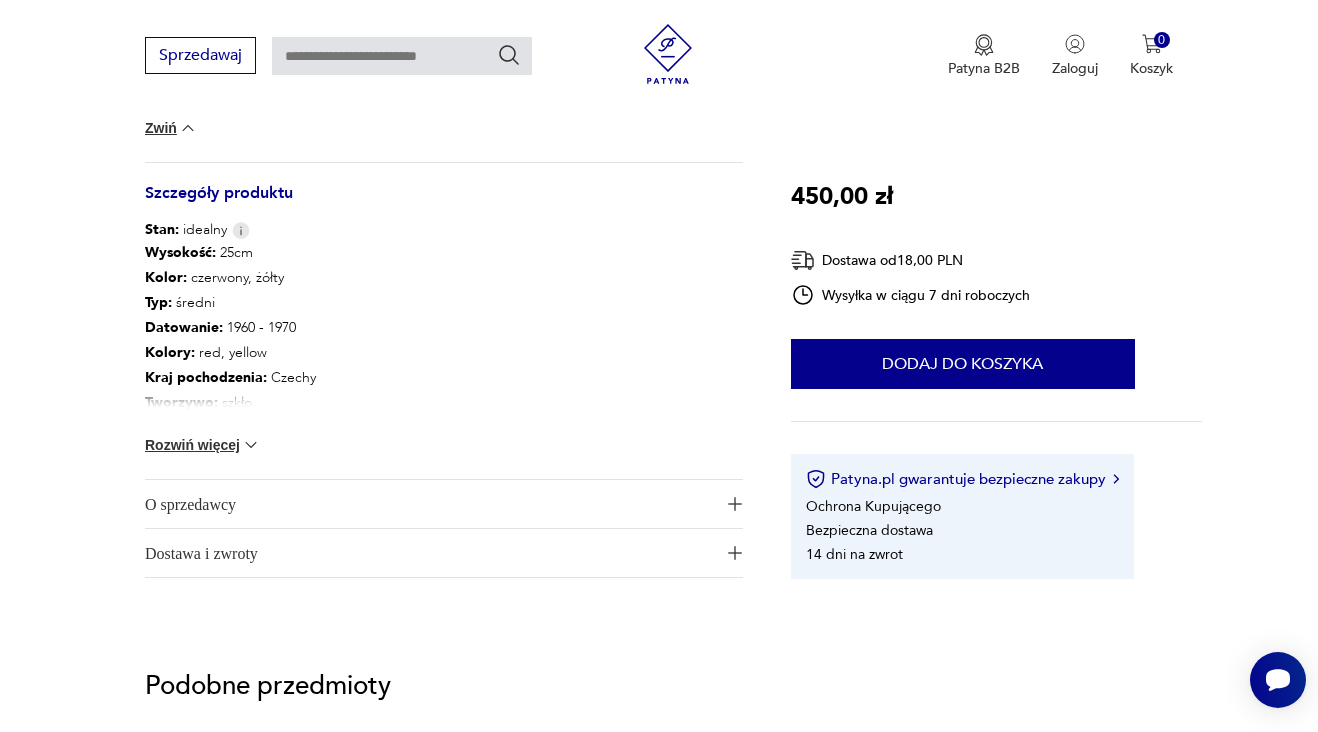 scroll, scrollTop: 1007, scrollLeft: 0, axis: vertical 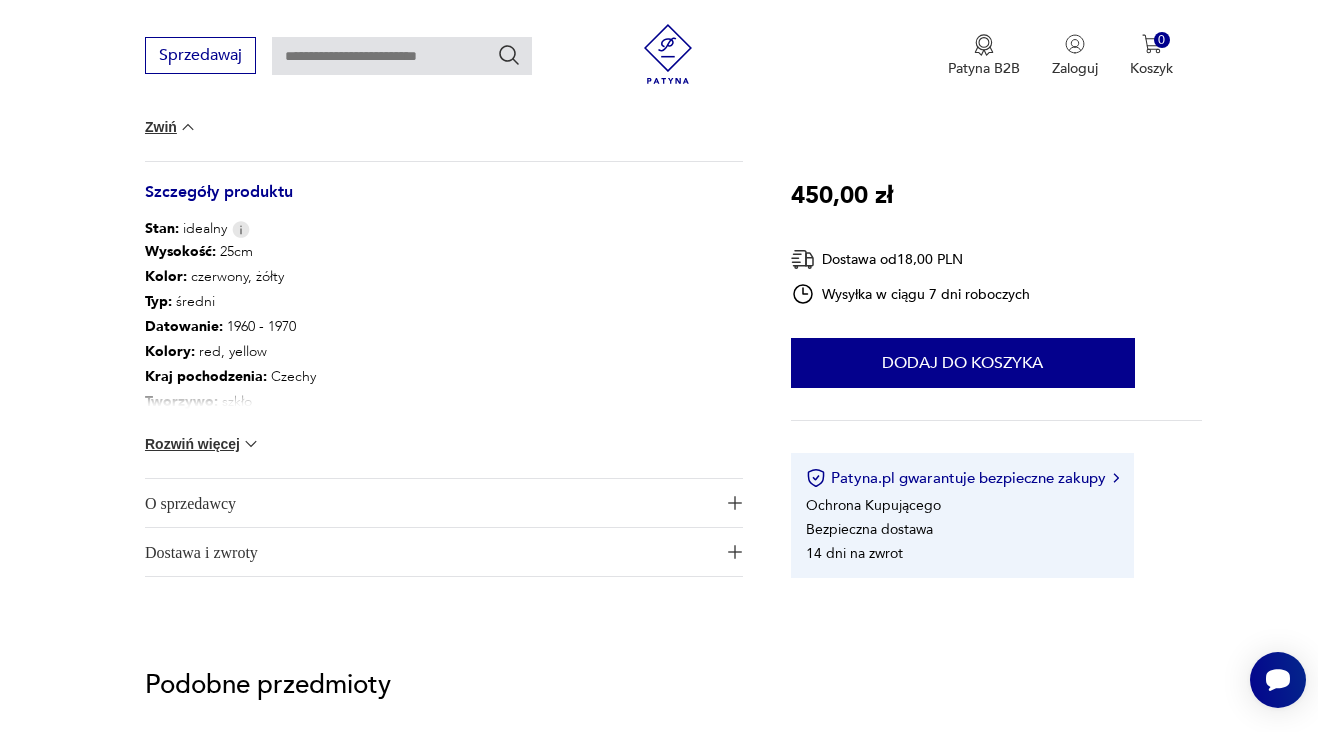 click at bounding box center [251, 444] 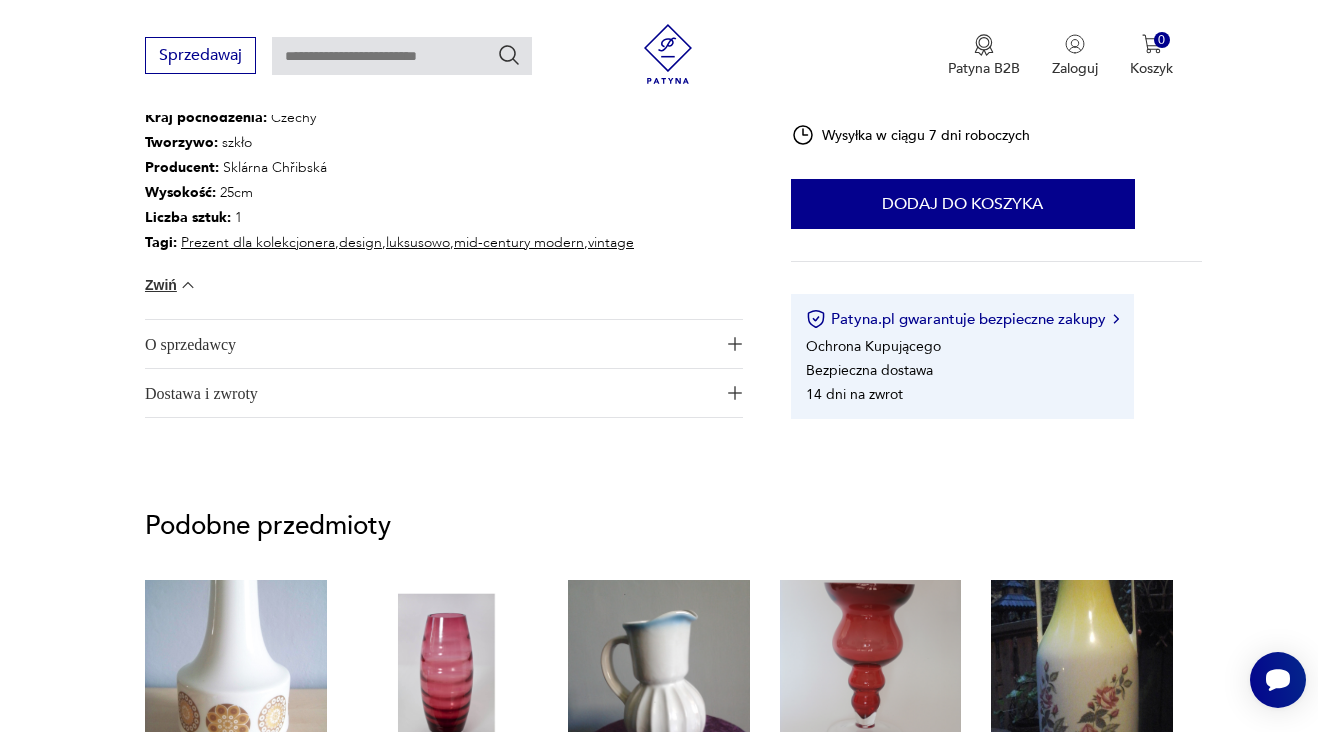 scroll, scrollTop: 1264, scrollLeft: 0, axis: vertical 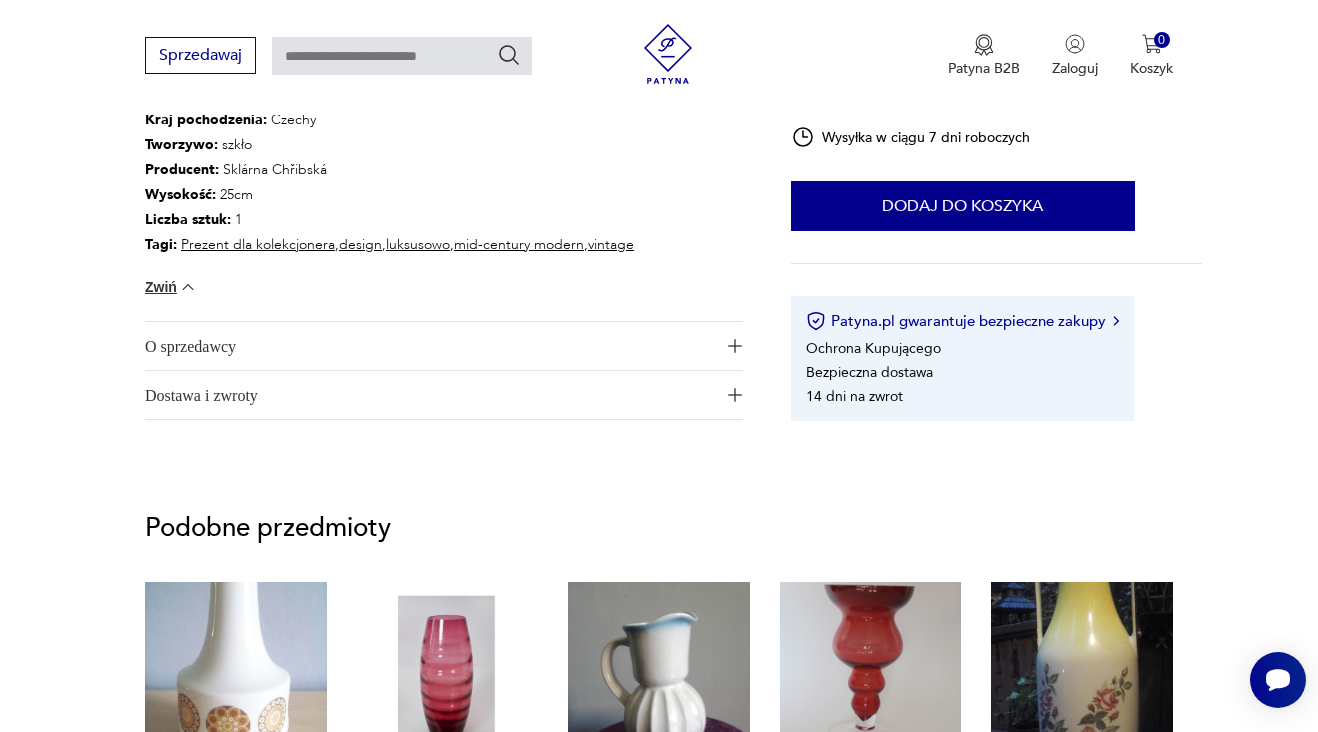 click at bounding box center (735, 346) 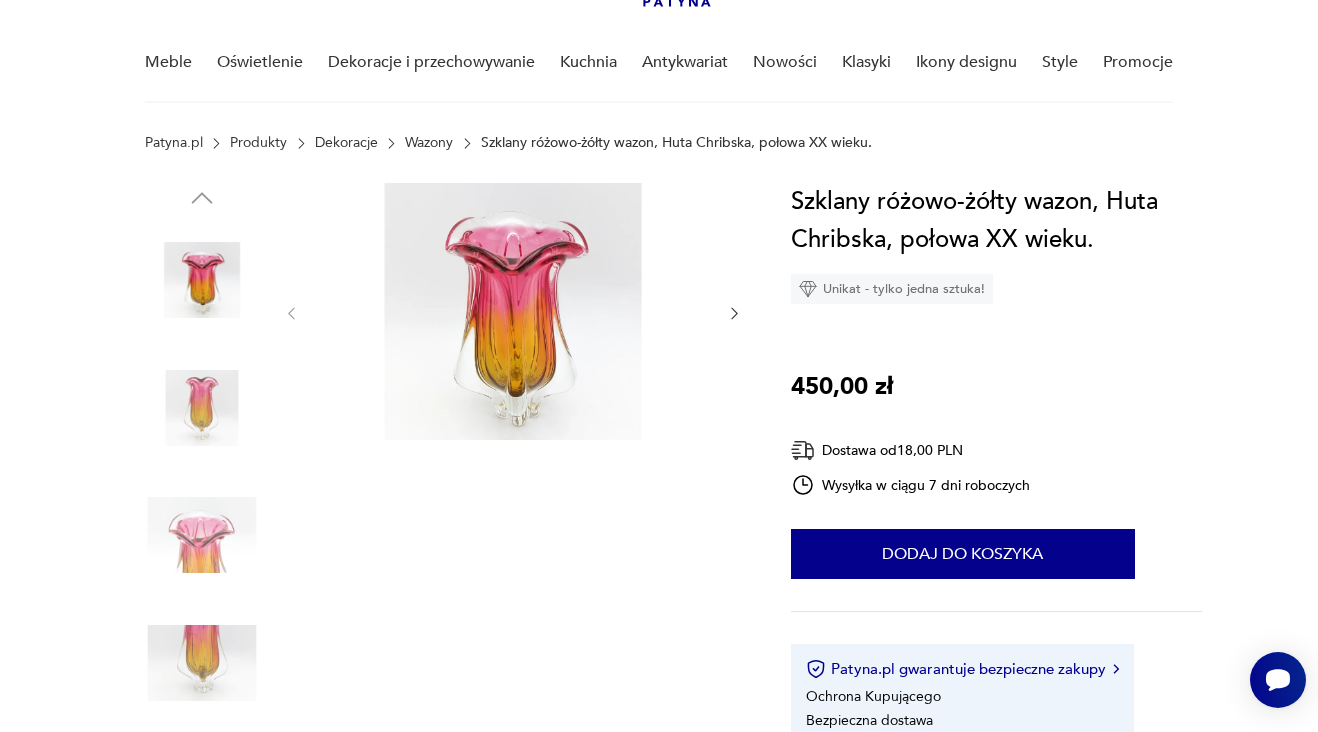 scroll, scrollTop: 14, scrollLeft: 0, axis: vertical 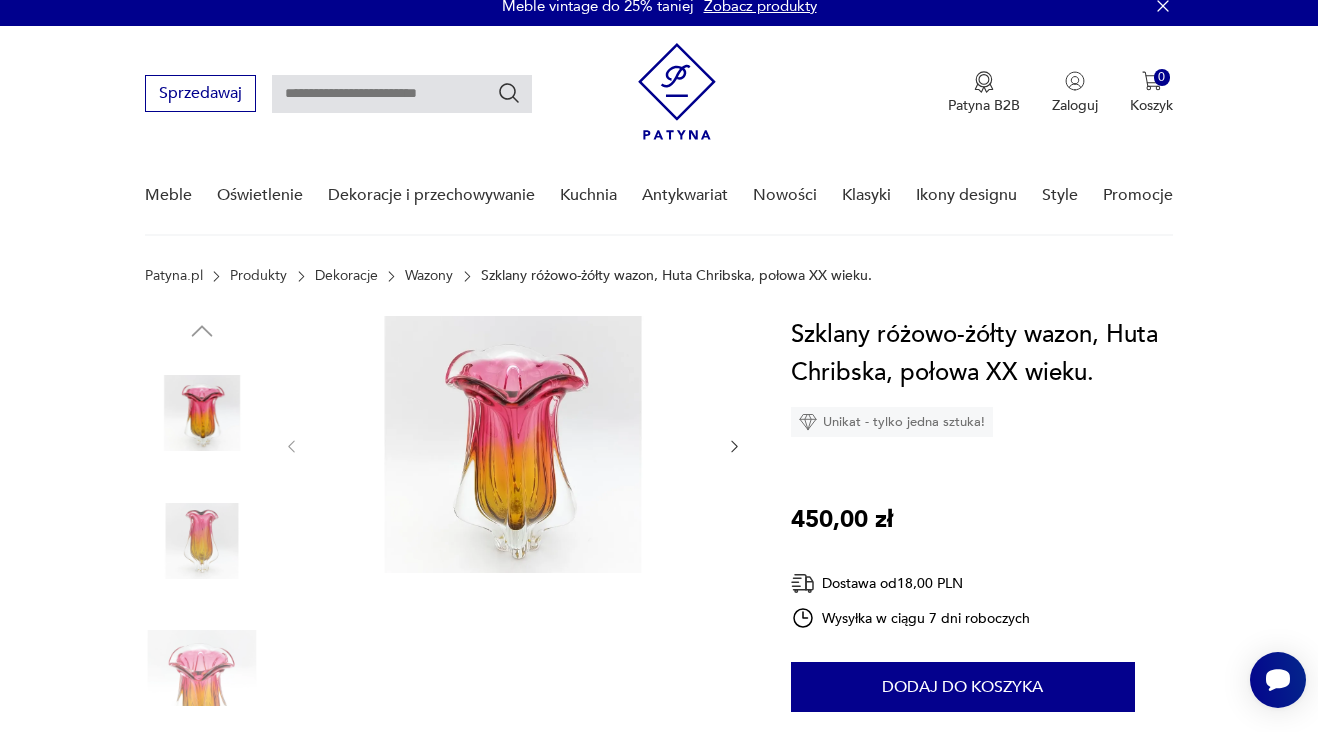 click at bounding box center (513, 444) 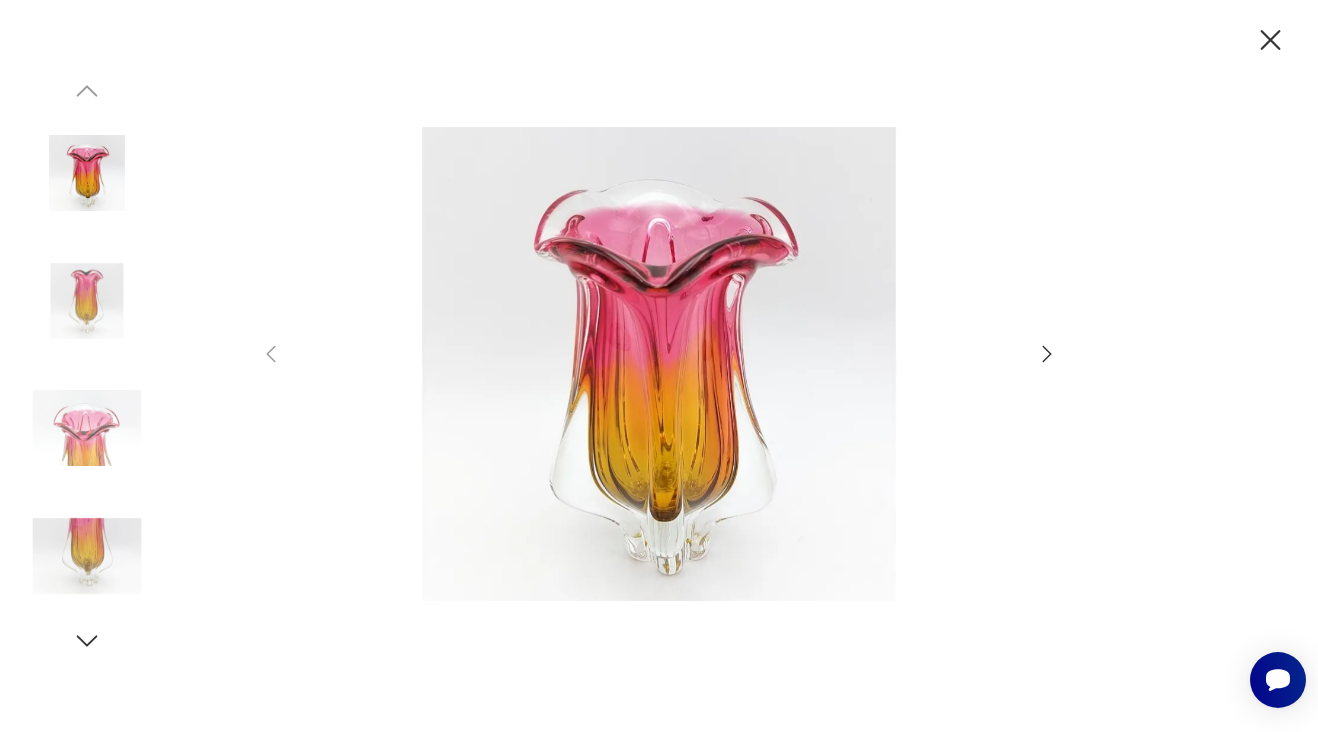 click 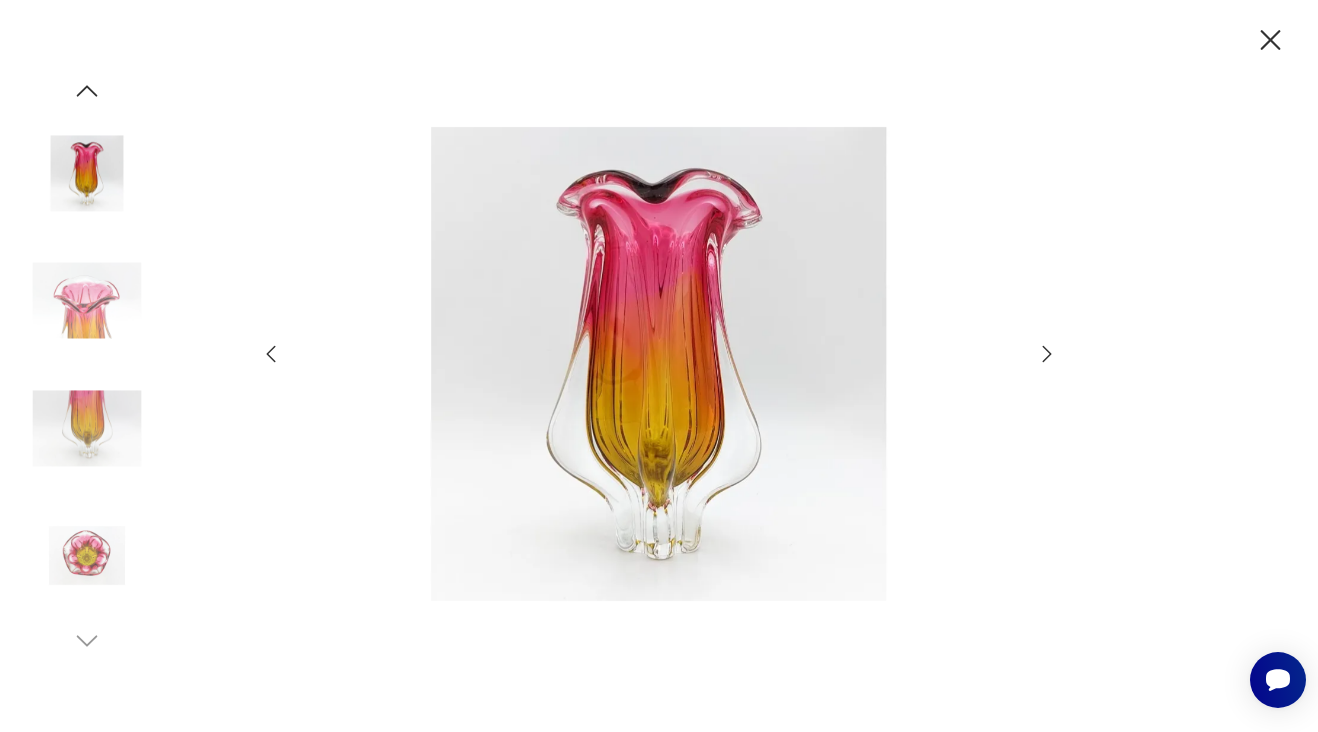 click 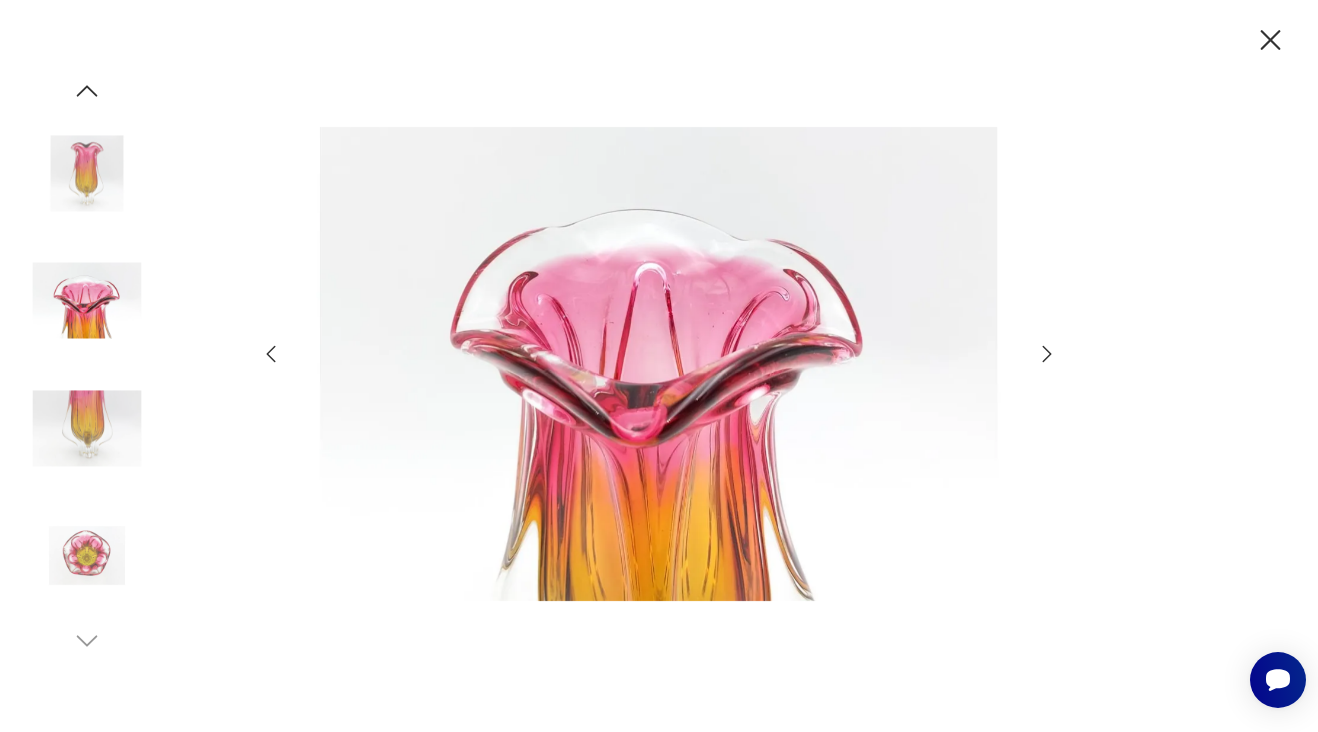 click 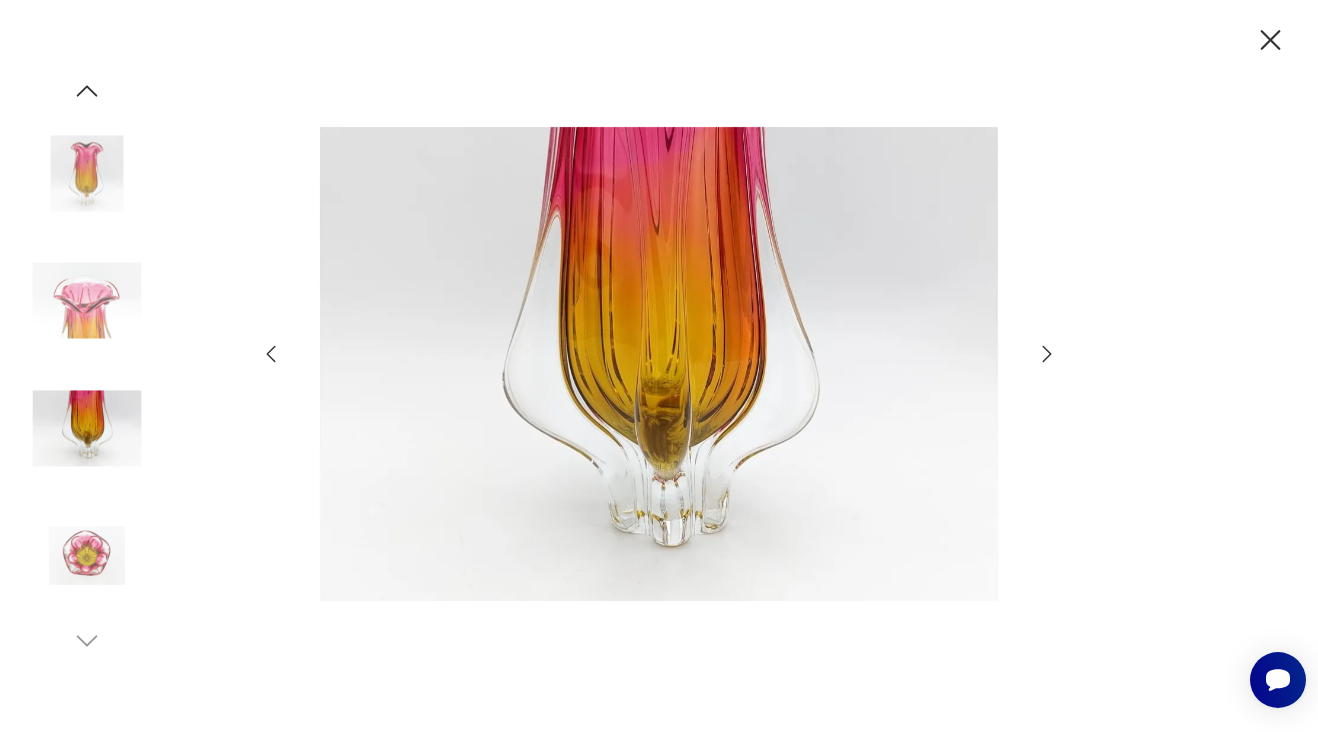 click 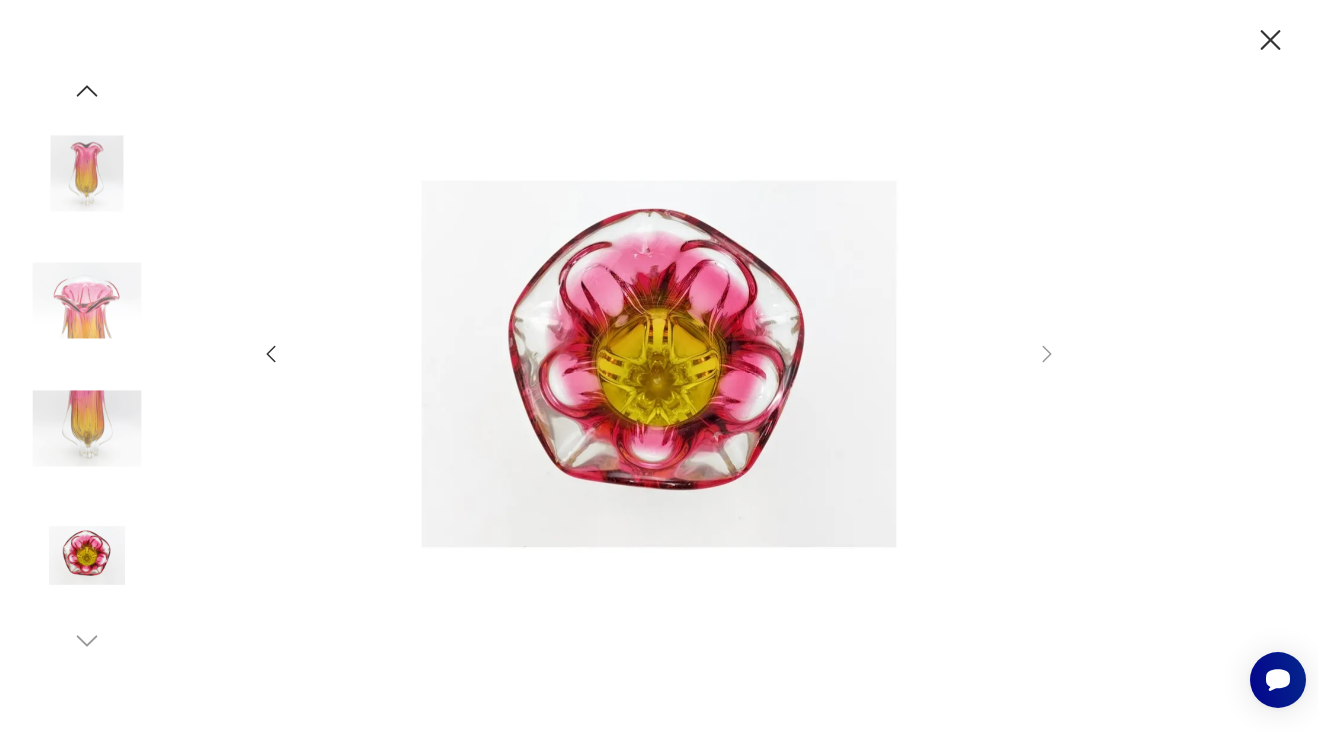 click 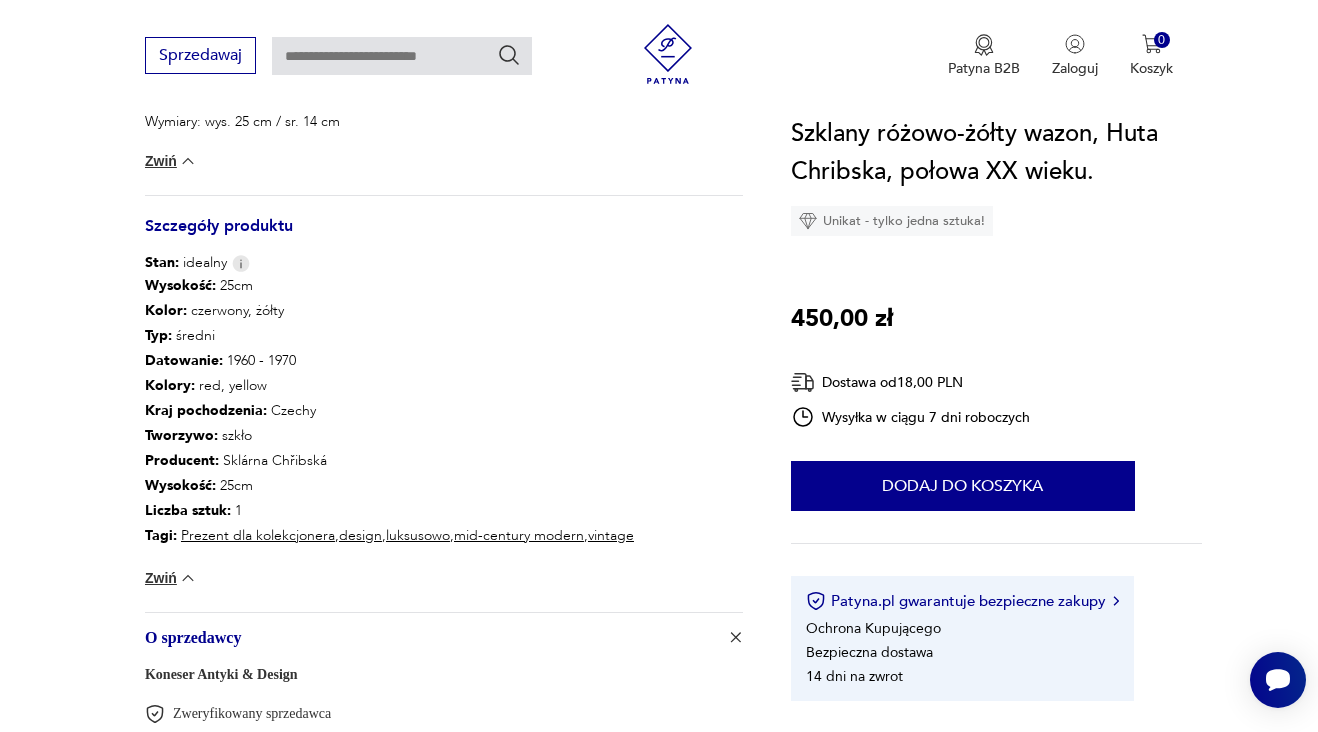 scroll, scrollTop: 1102, scrollLeft: 0, axis: vertical 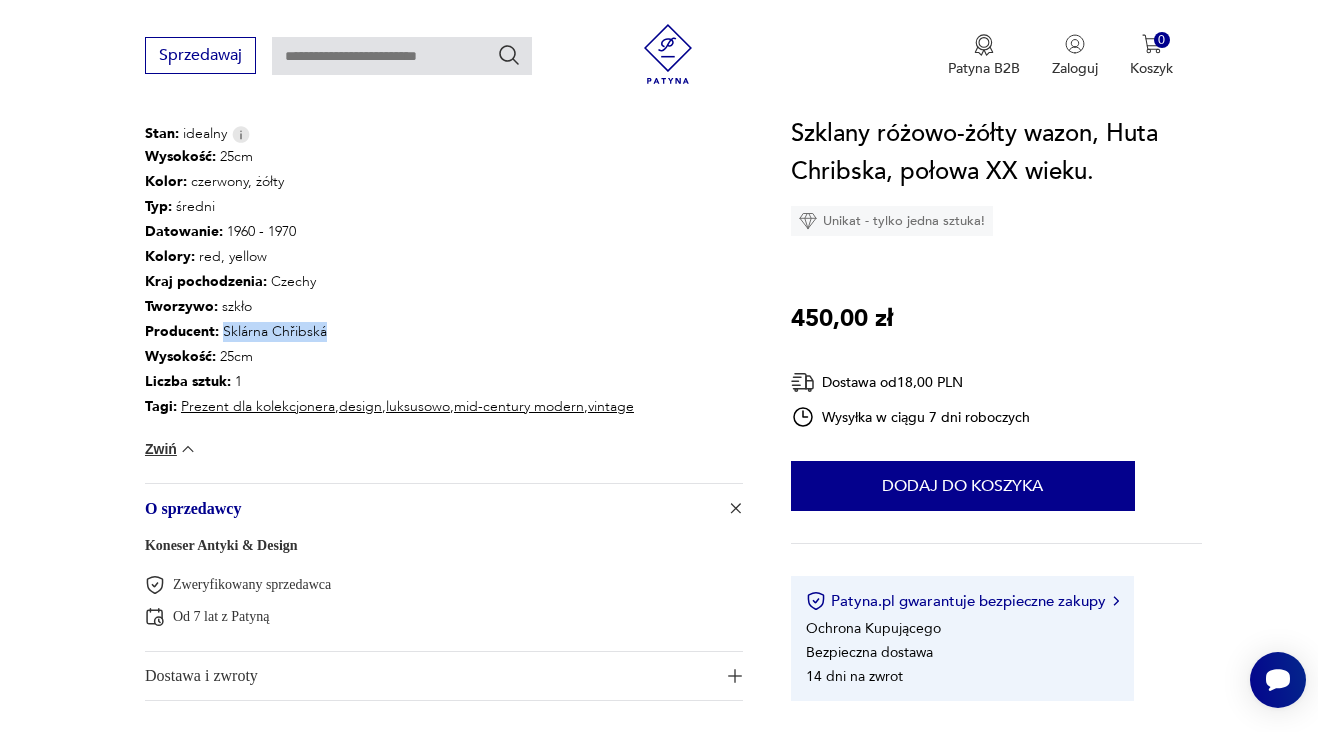 drag, startPoint x: 325, startPoint y: 328, endPoint x: 217, endPoint y: 329, distance: 108.00463 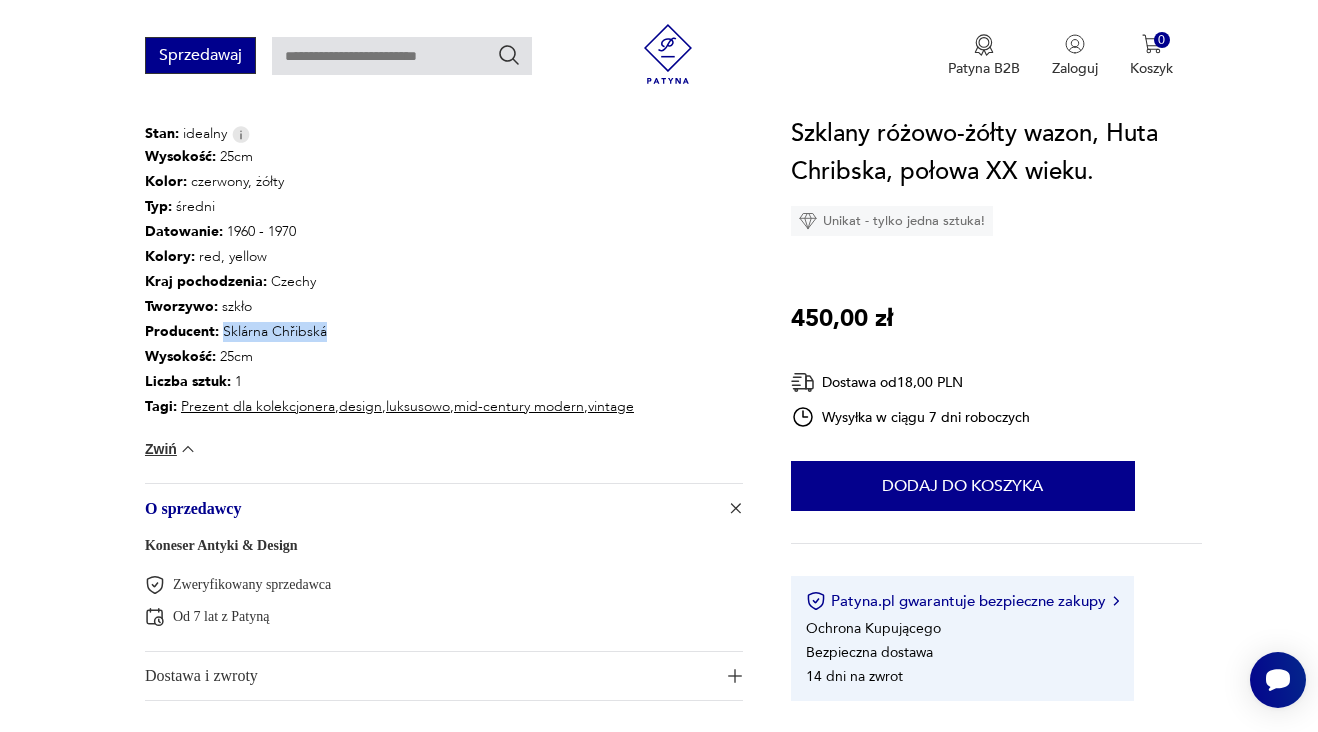 copy on "Sklárna Chřibská" 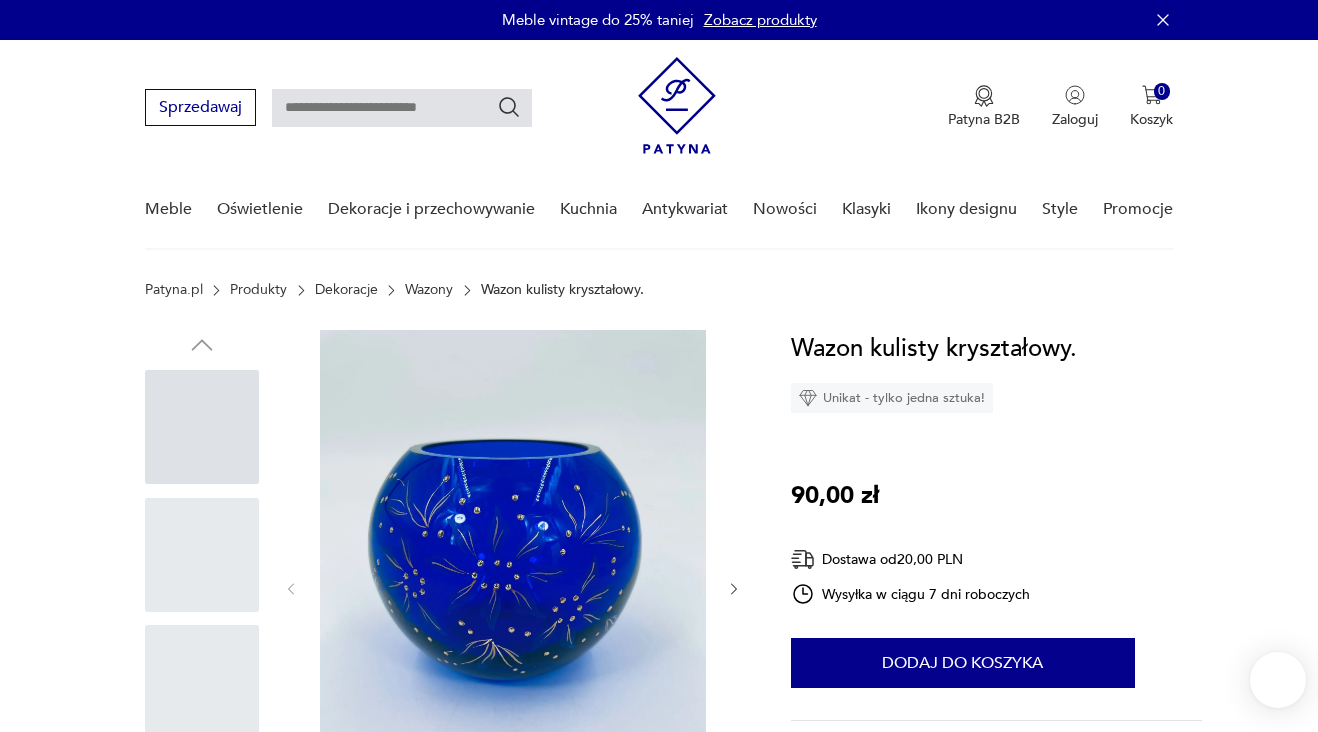 scroll, scrollTop: 0, scrollLeft: 0, axis: both 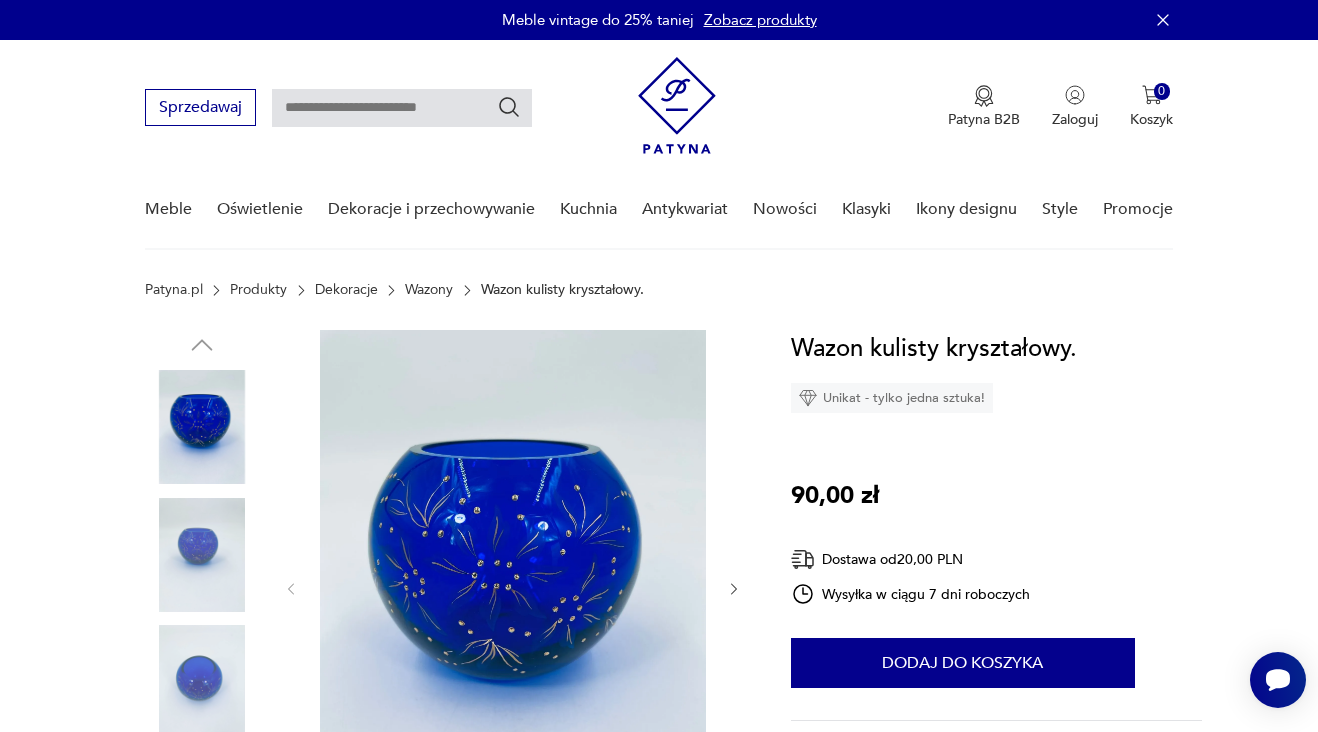 click at bounding box center [513, 587] 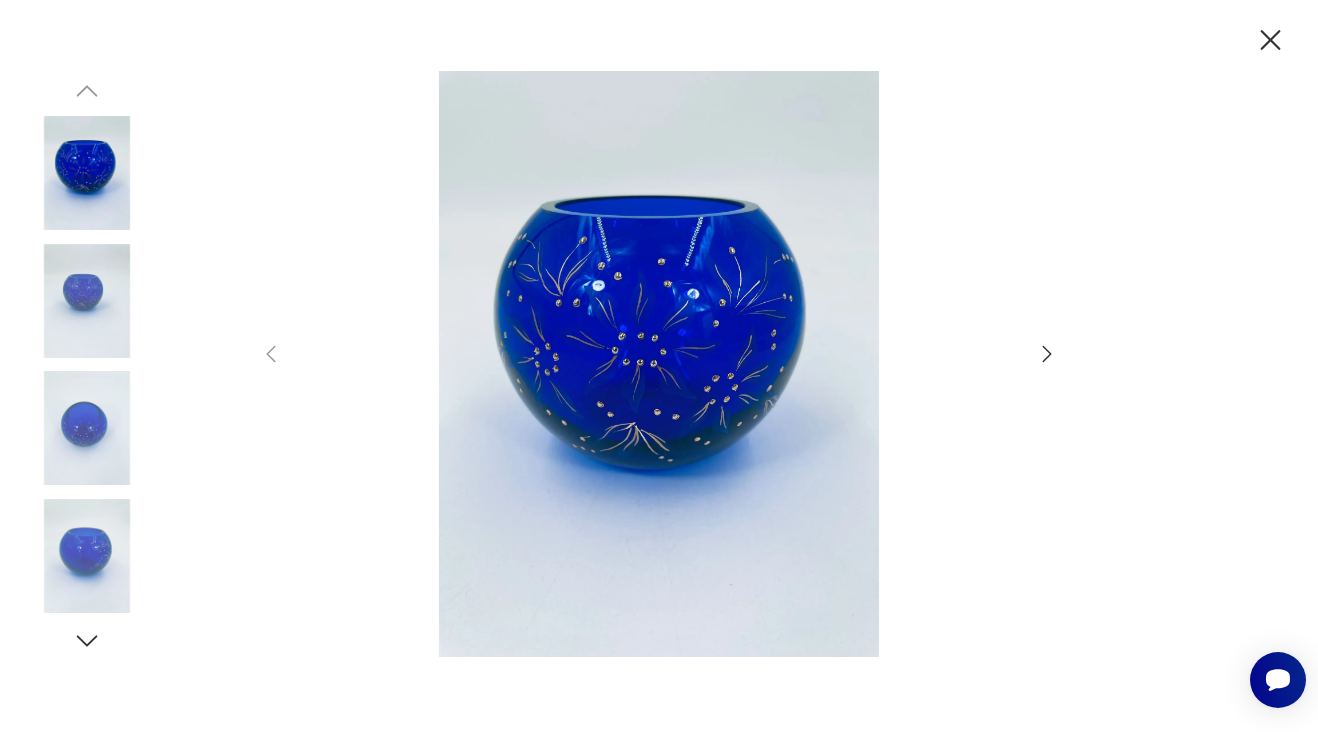 click 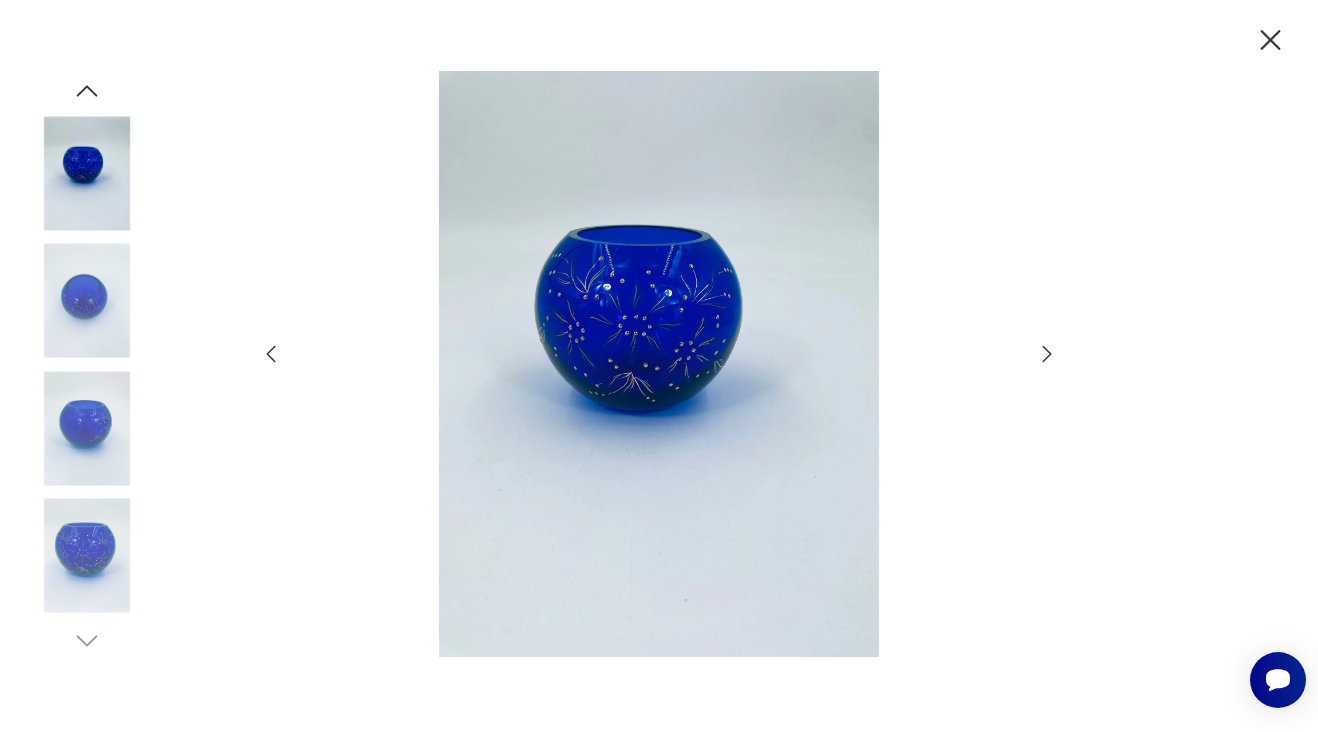 click 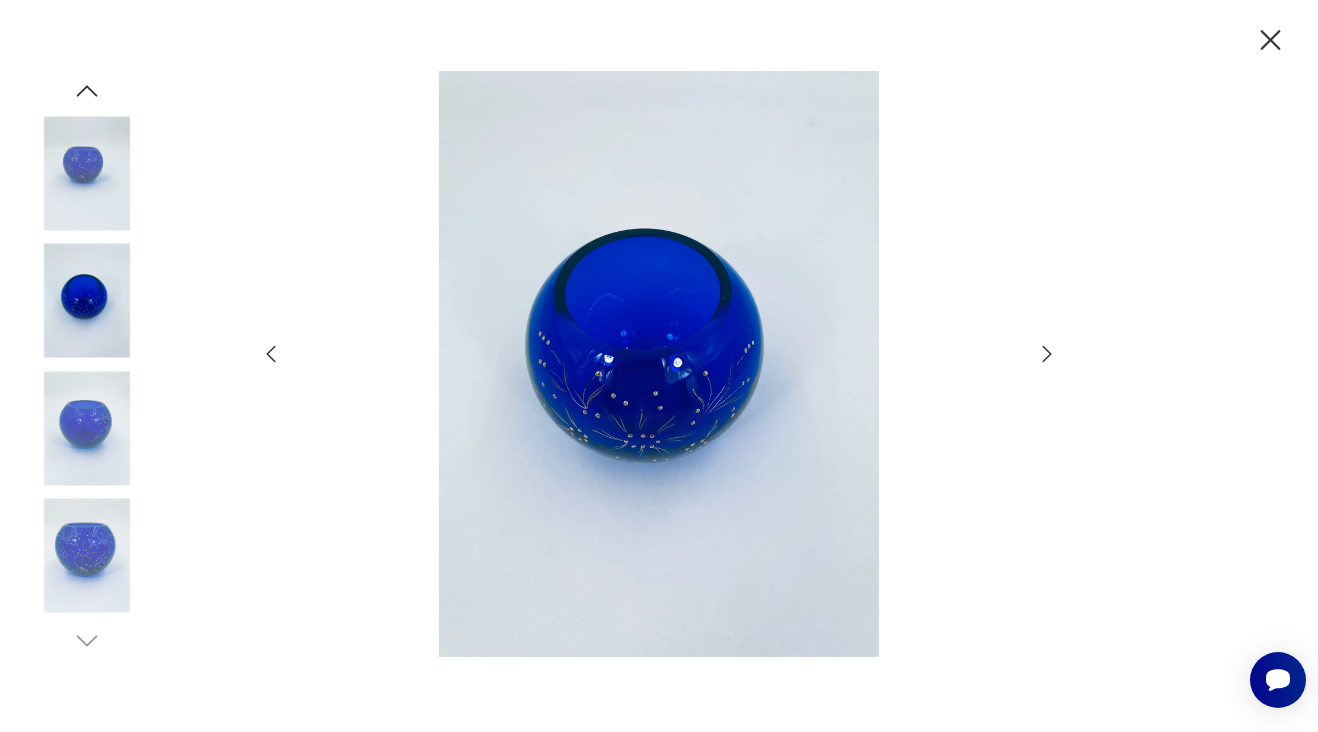 click 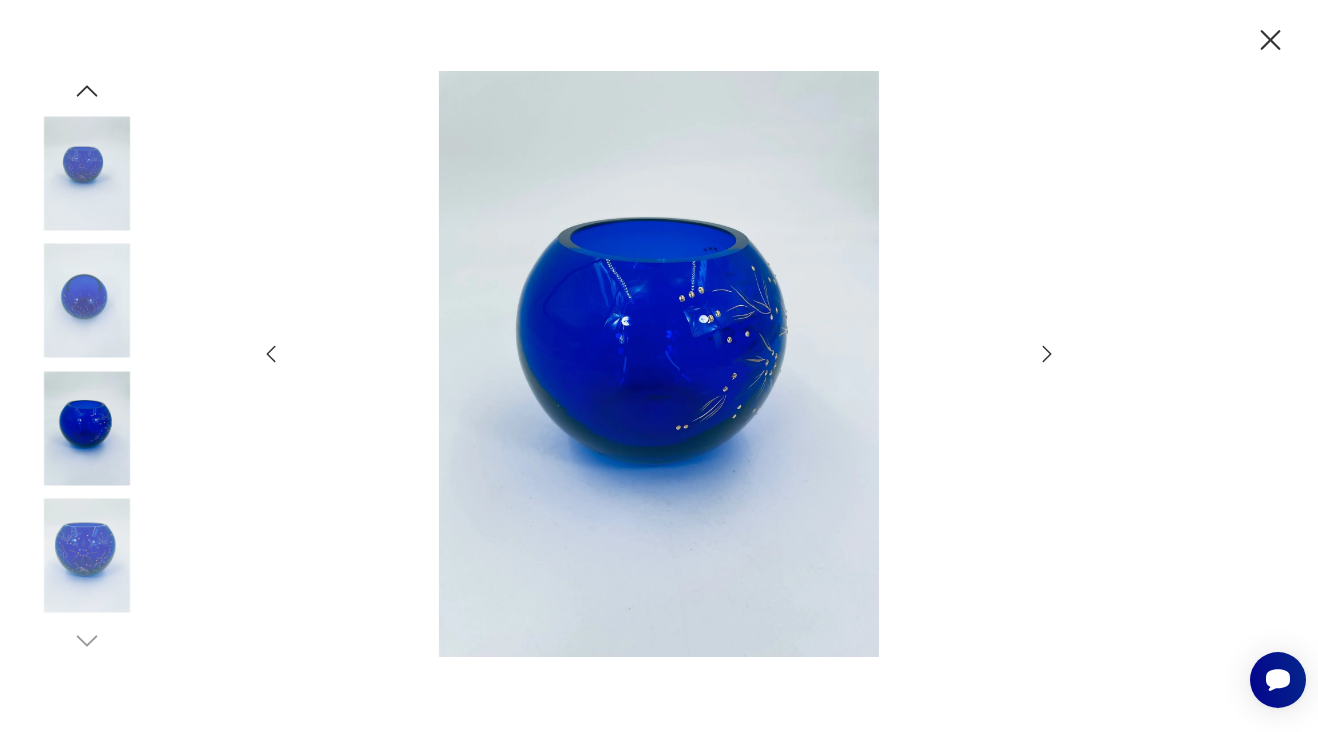 click 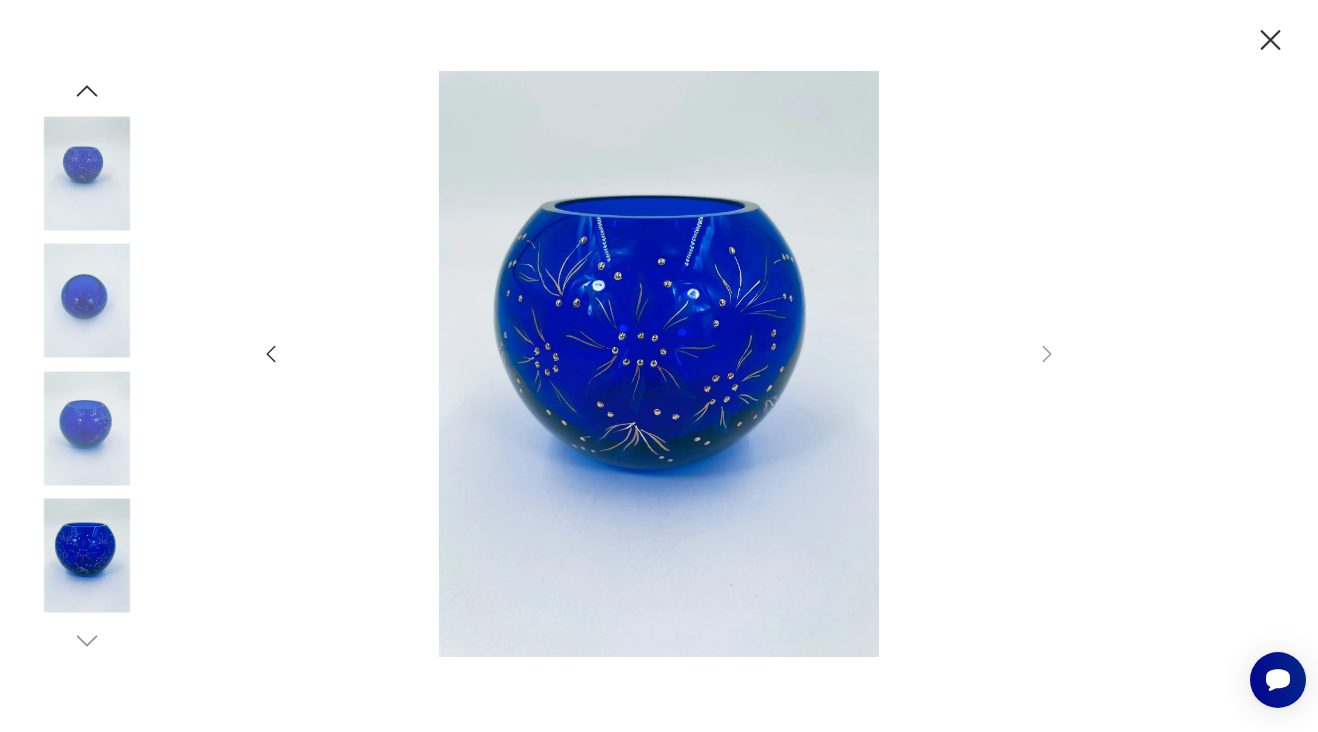 click 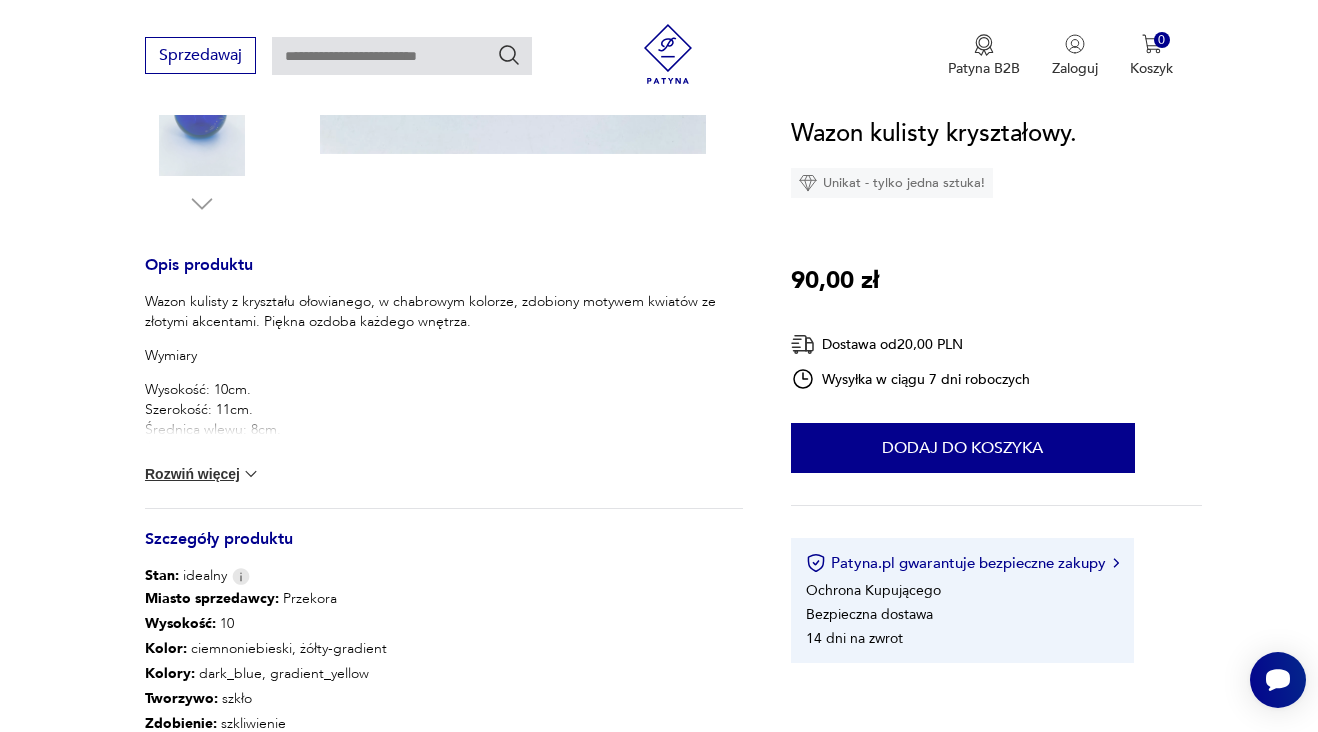 scroll, scrollTop: 690, scrollLeft: 0, axis: vertical 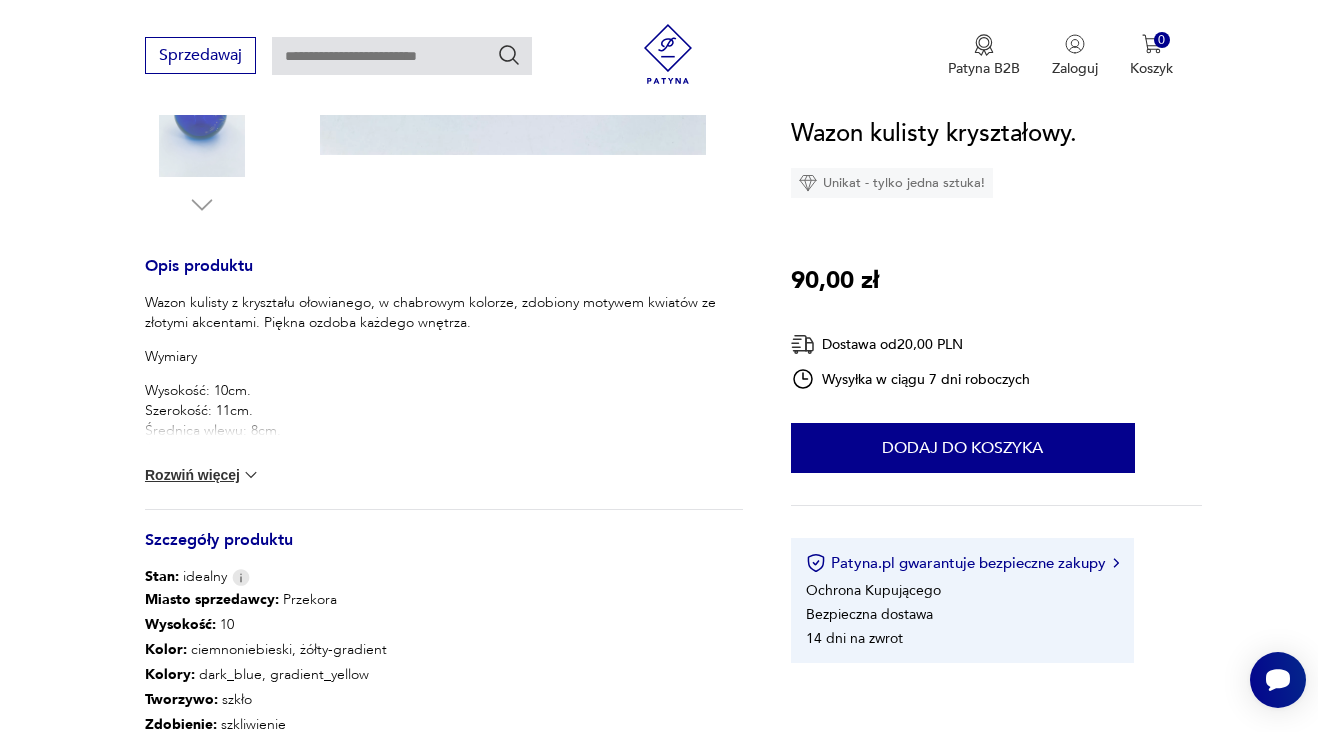 click at bounding box center [251, 475] 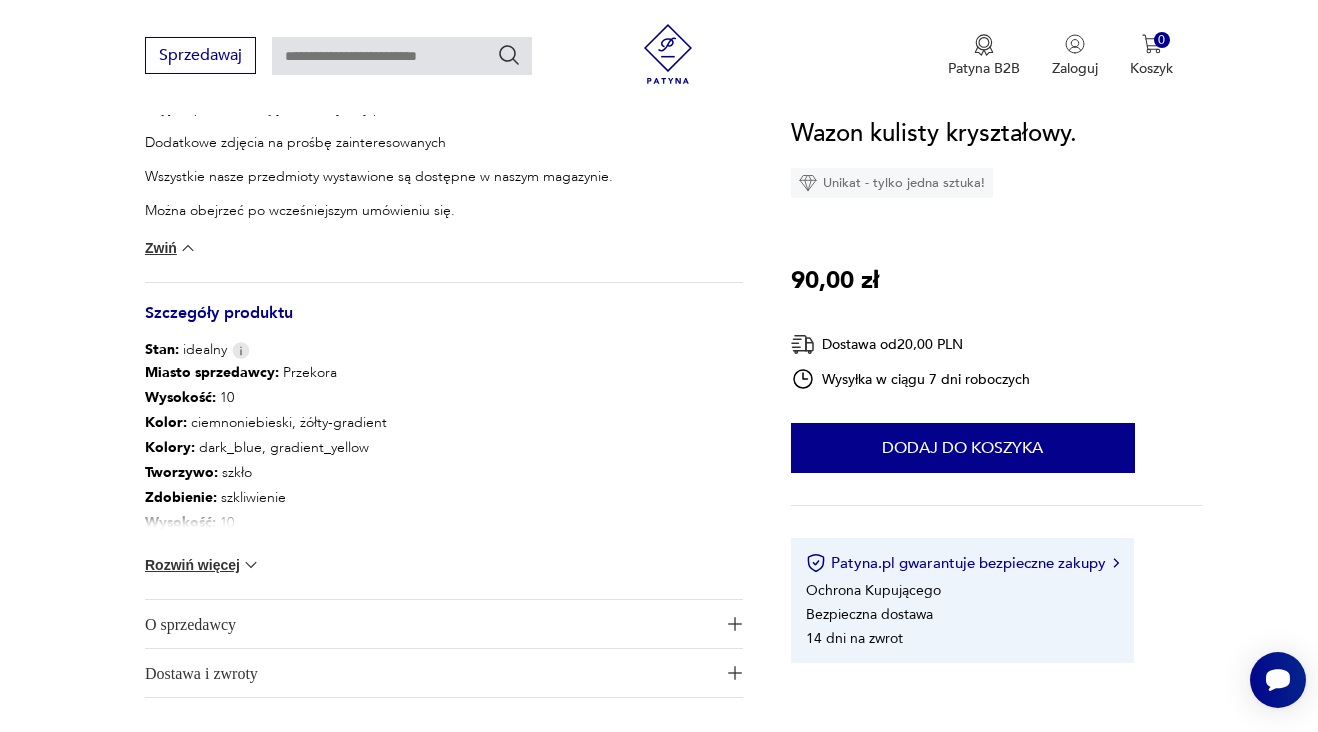 scroll, scrollTop: 1065, scrollLeft: 0, axis: vertical 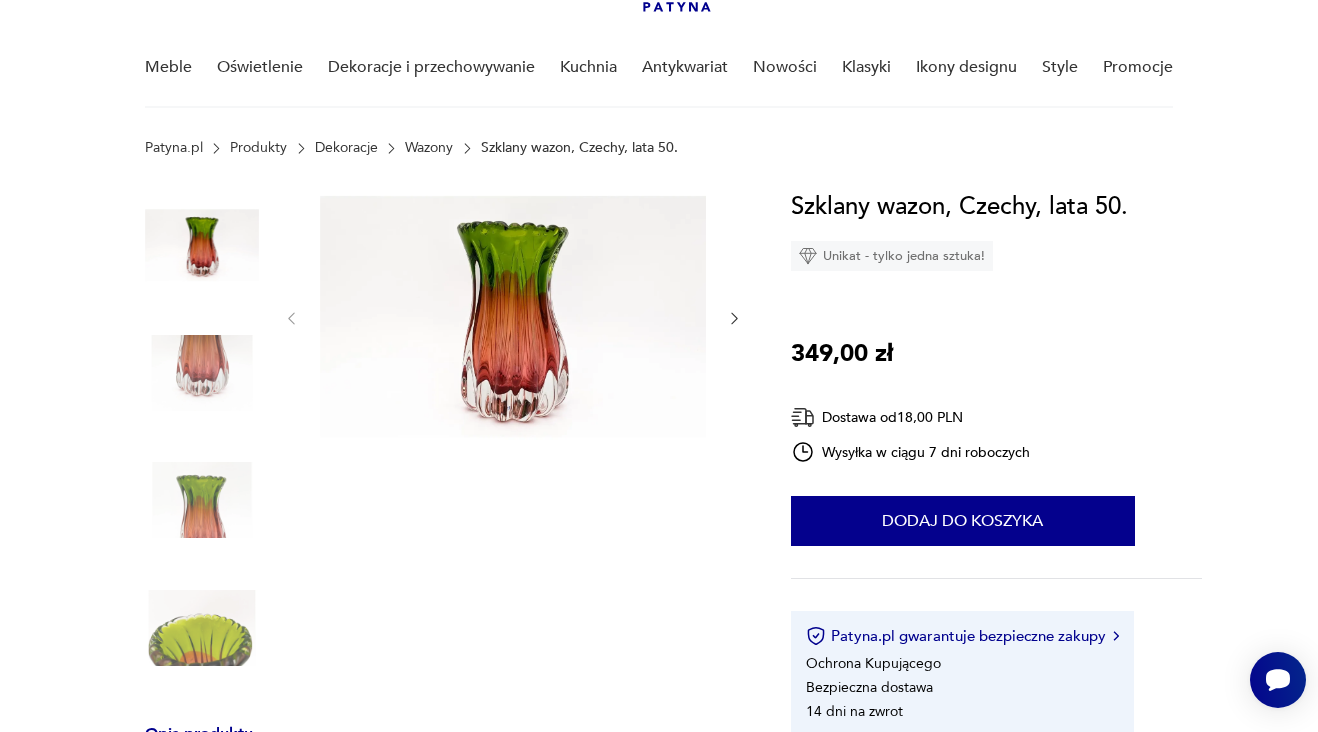 click at bounding box center (513, 316) 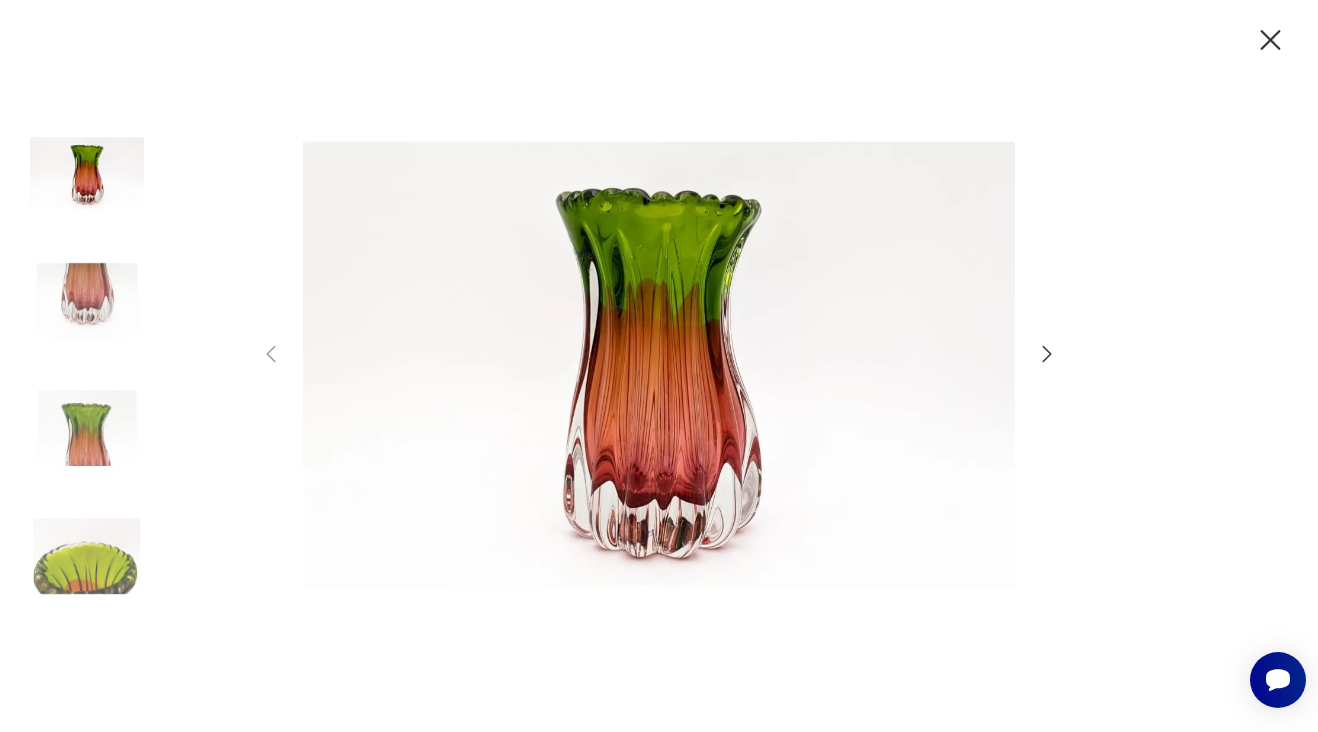 click 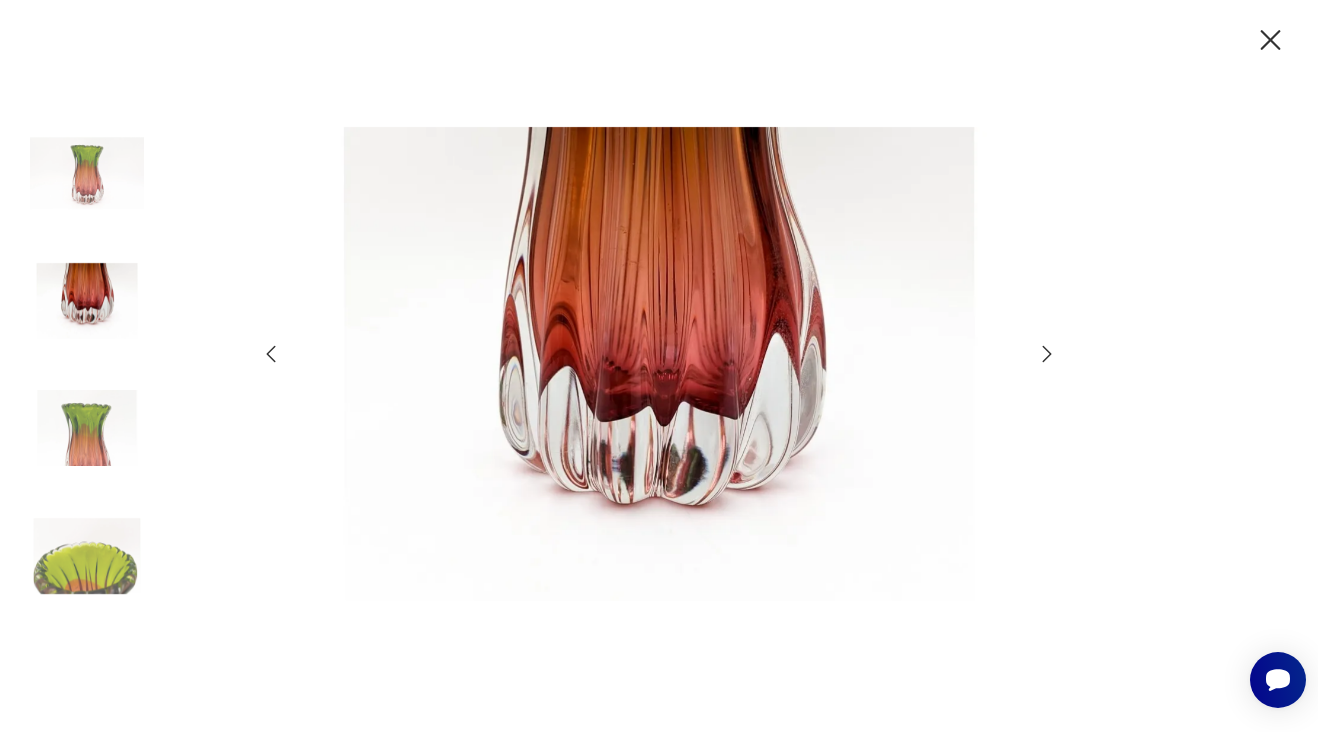 click 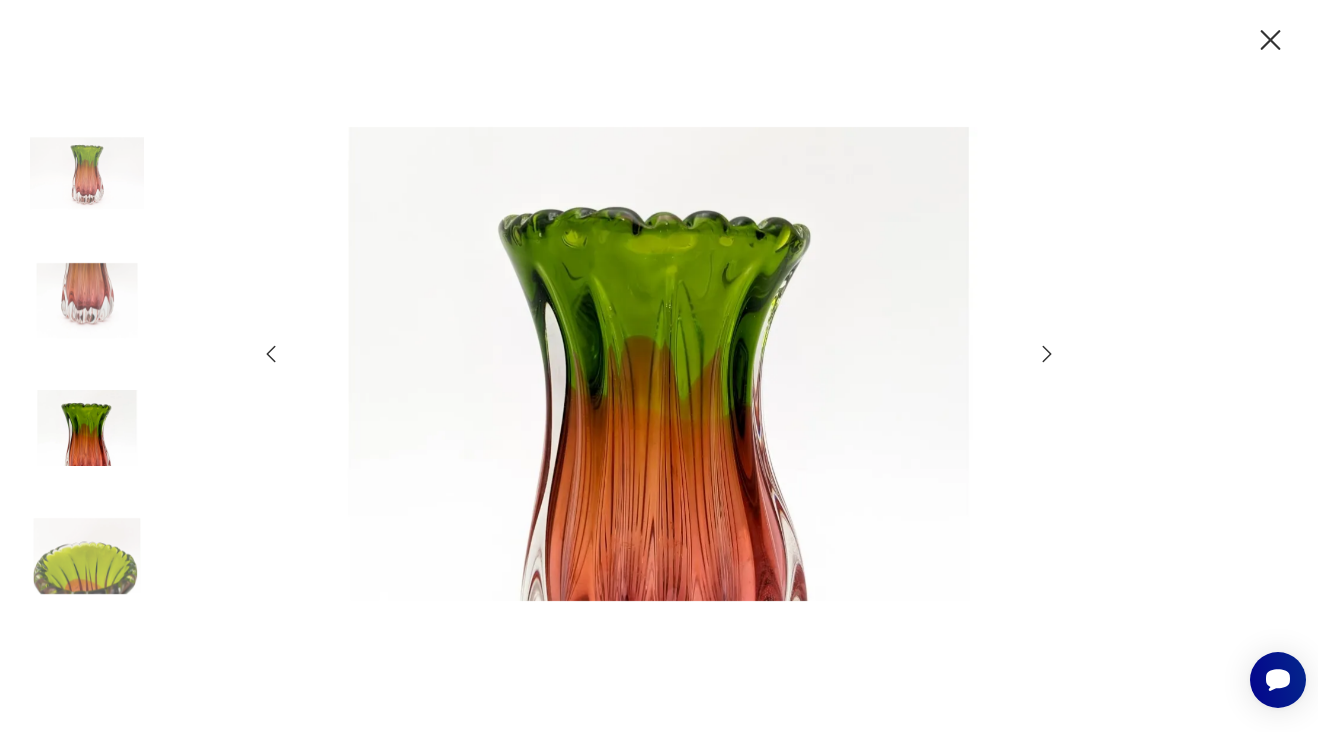 click 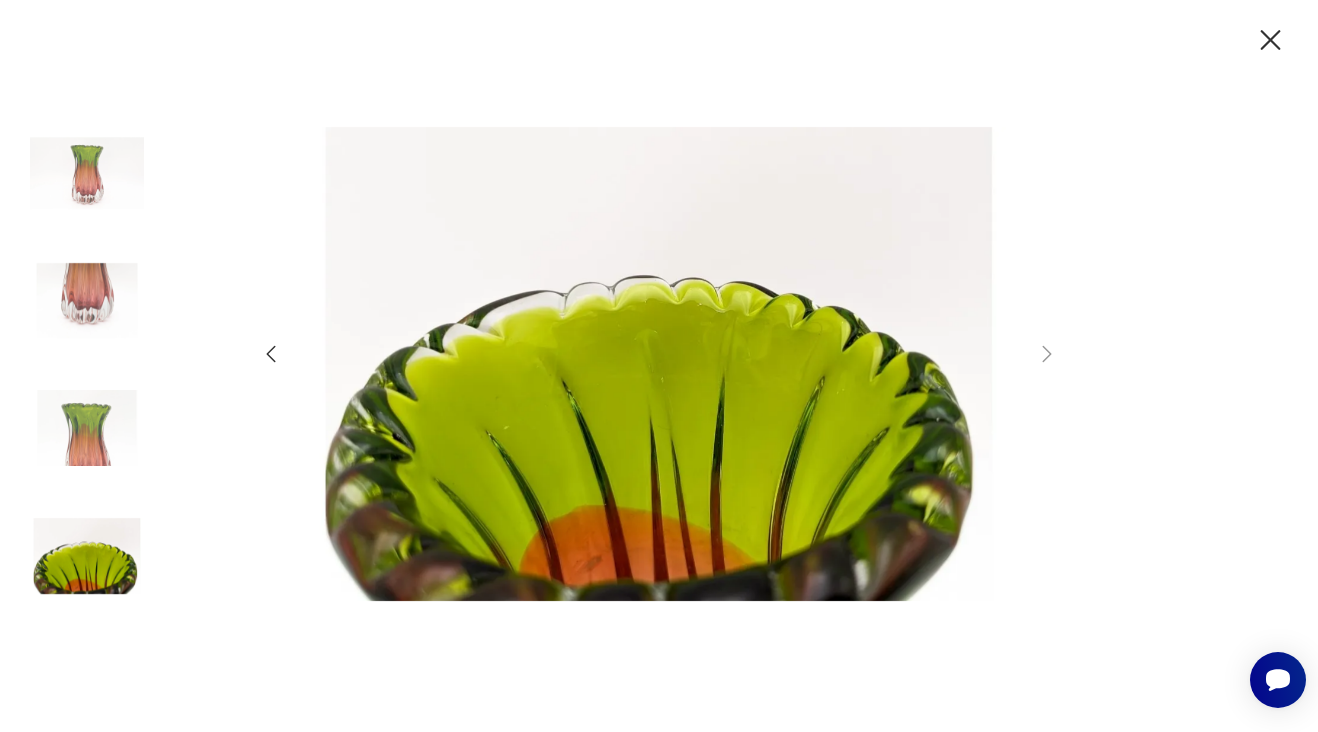 click 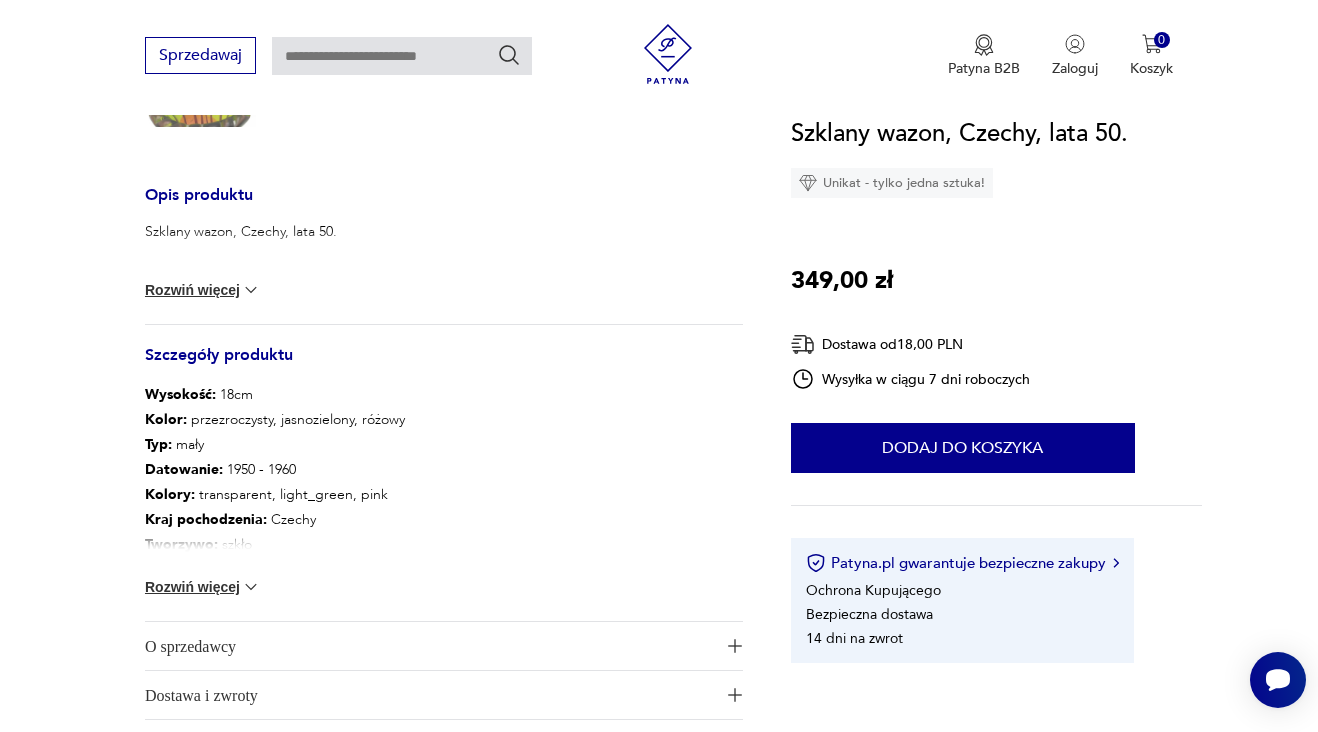 scroll, scrollTop: 684, scrollLeft: 0, axis: vertical 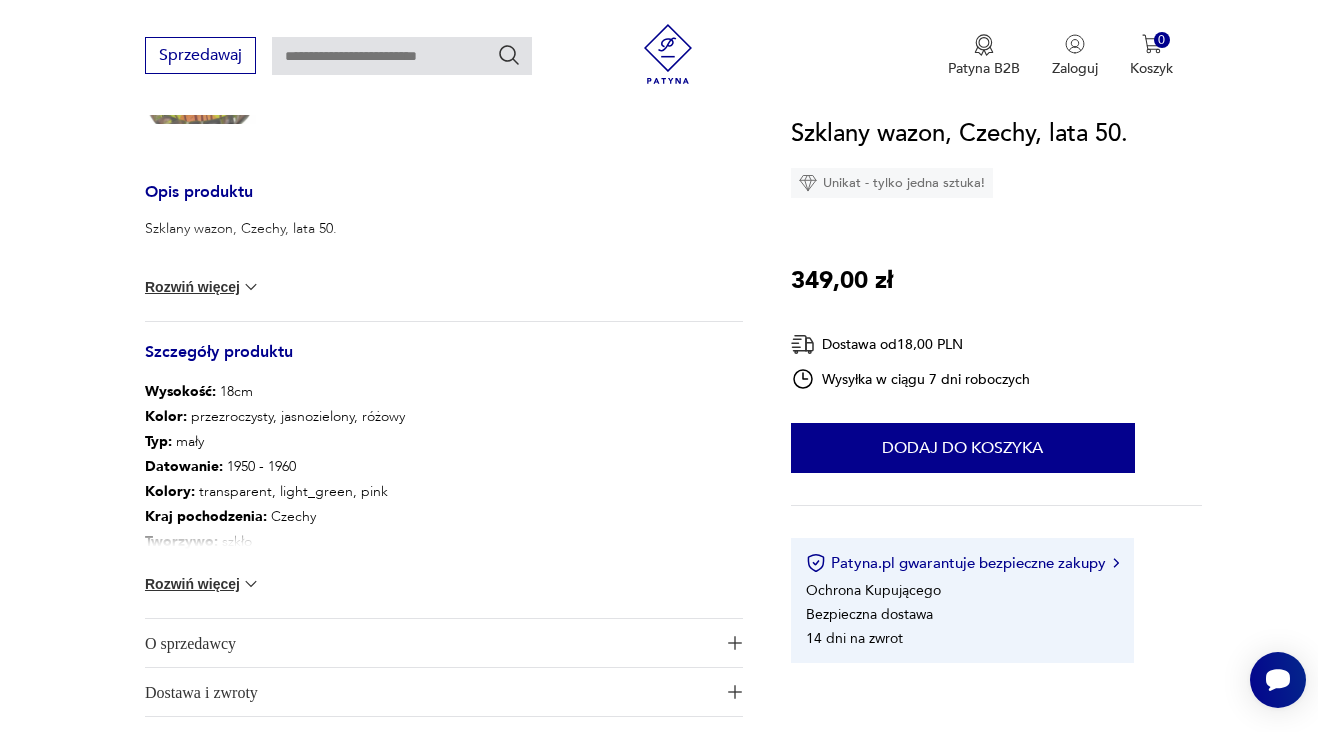 click at bounding box center (251, 287) 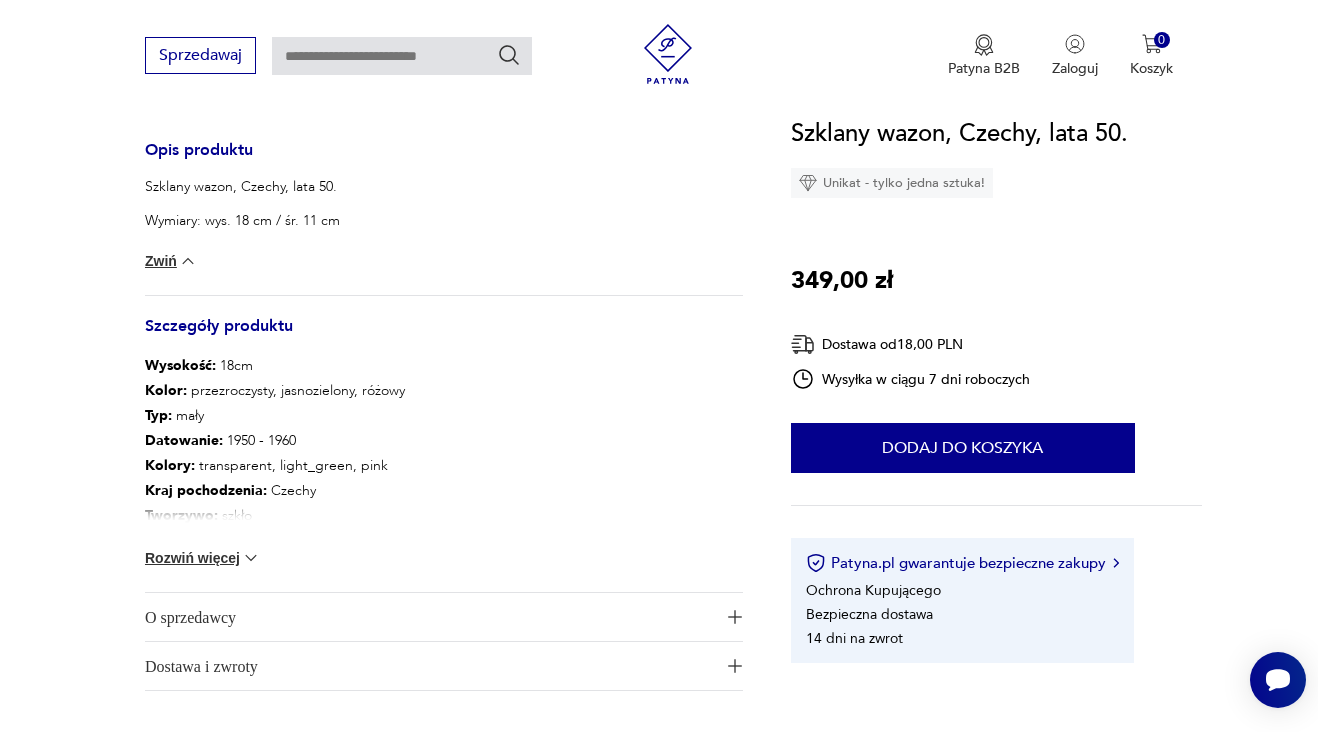 scroll, scrollTop: 770, scrollLeft: 0, axis: vertical 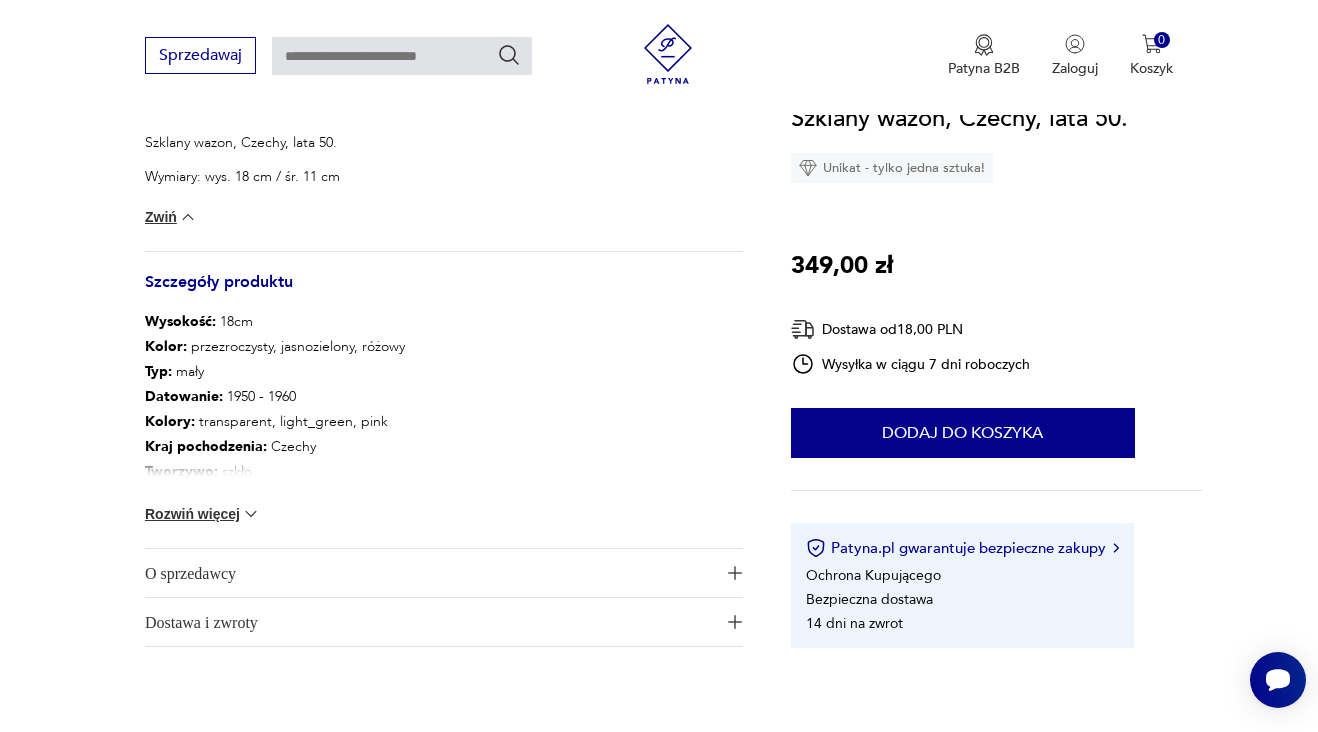click at bounding box center [251, 514] 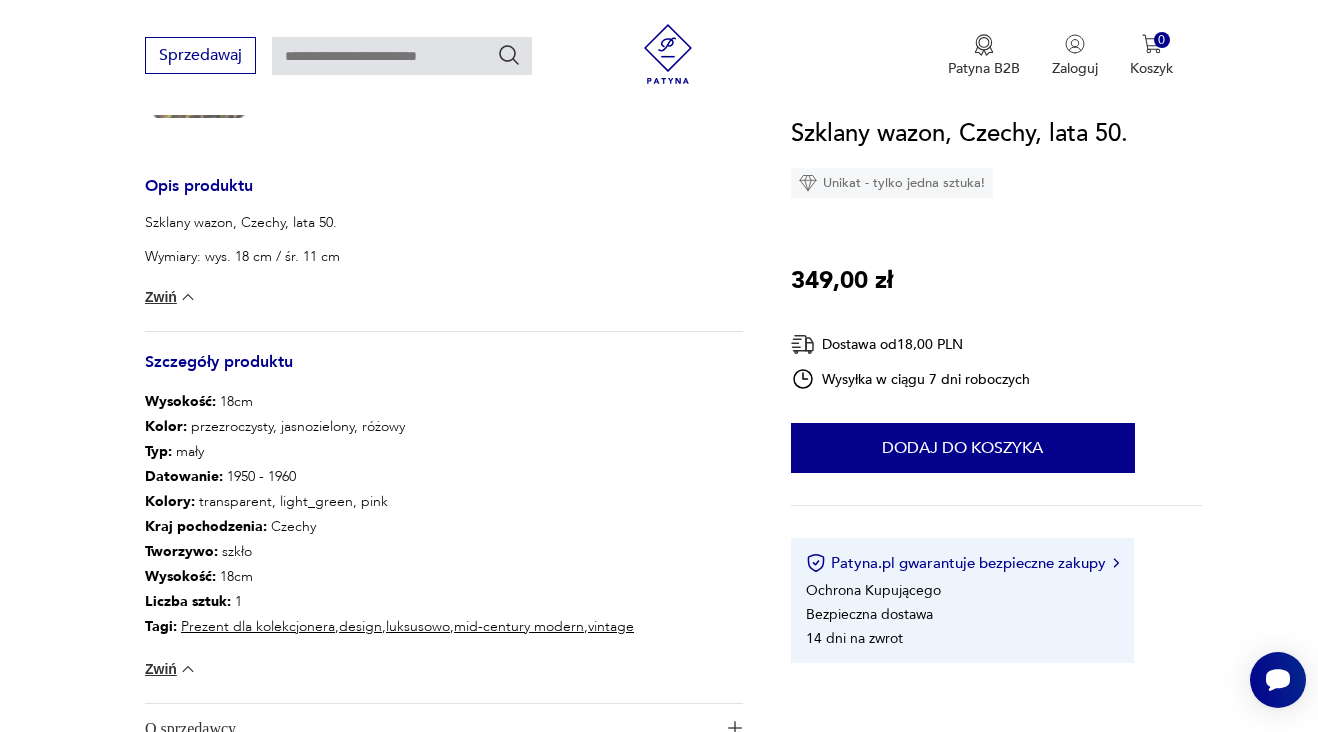 scroll, scrollTop: 635, scrollLeft: 0, axis: vertical 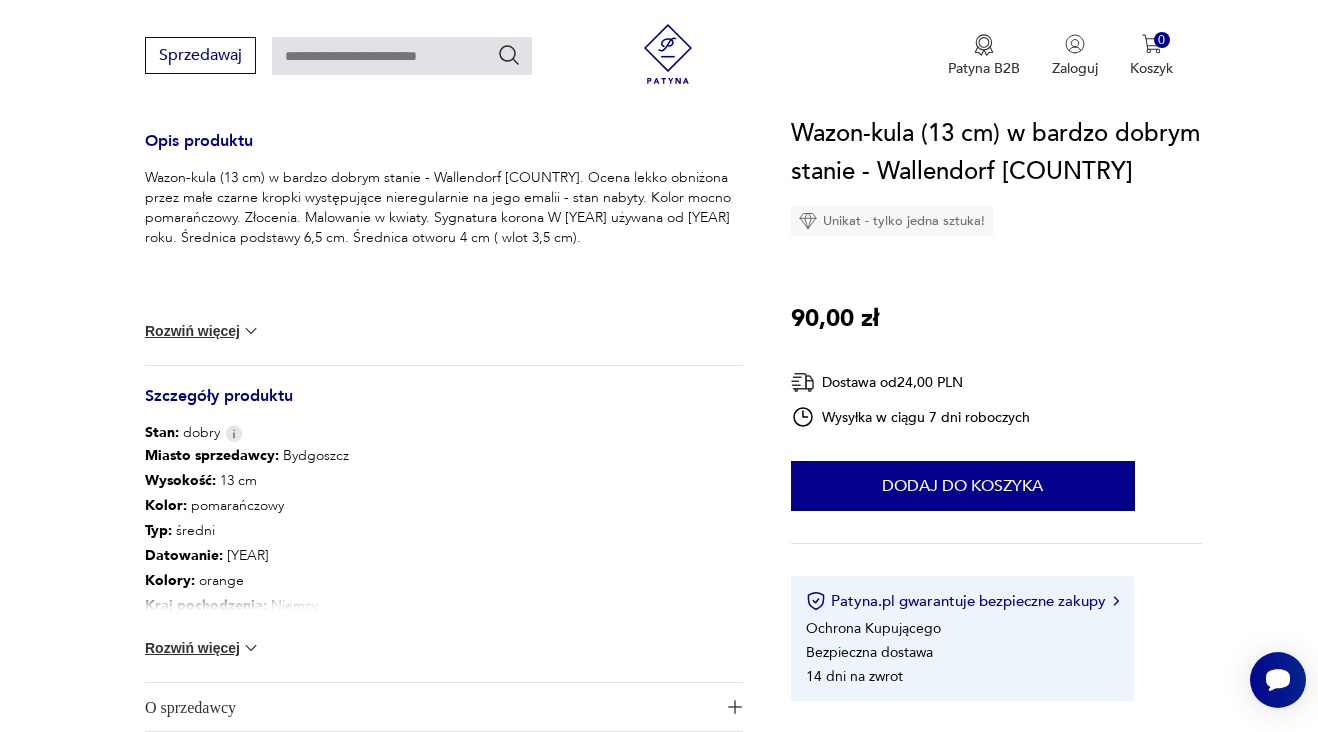 click at bounding box center (251, 648) 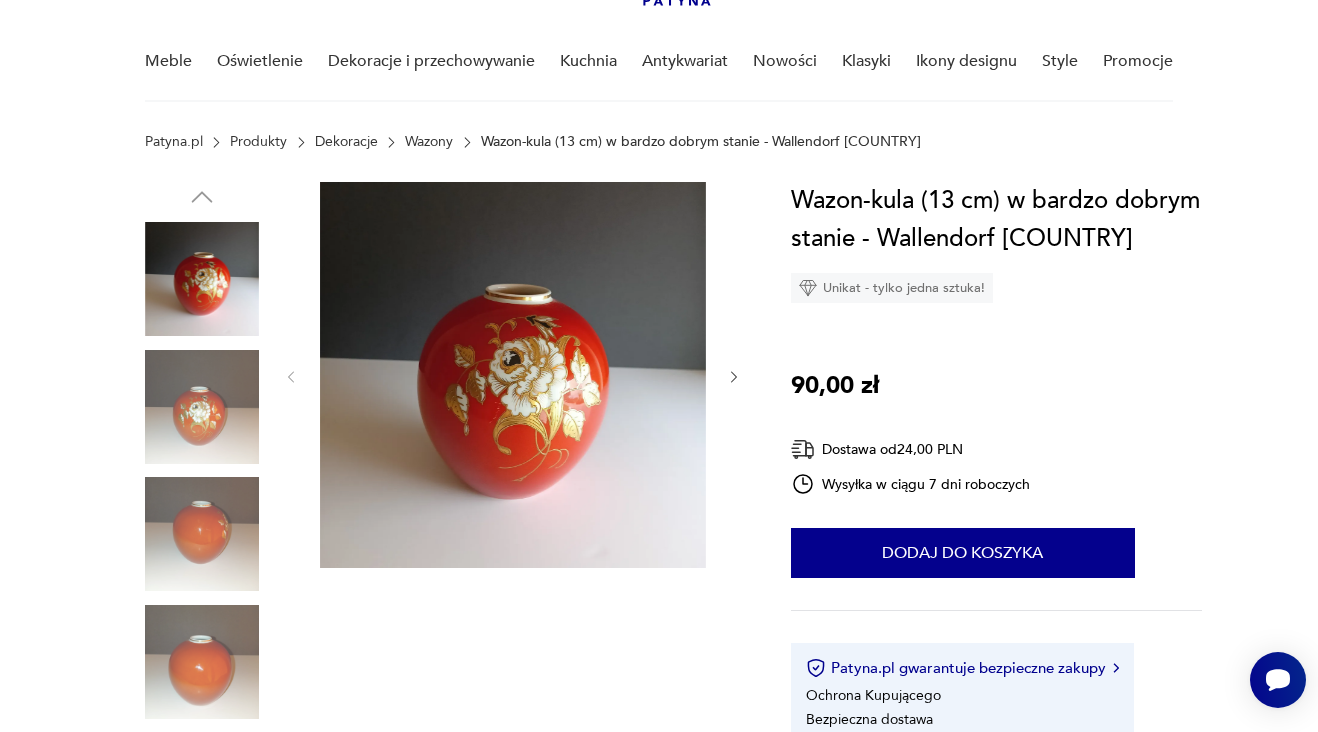 scroll, scrollTop: 138, scrollLeft: 0, axis: vertical 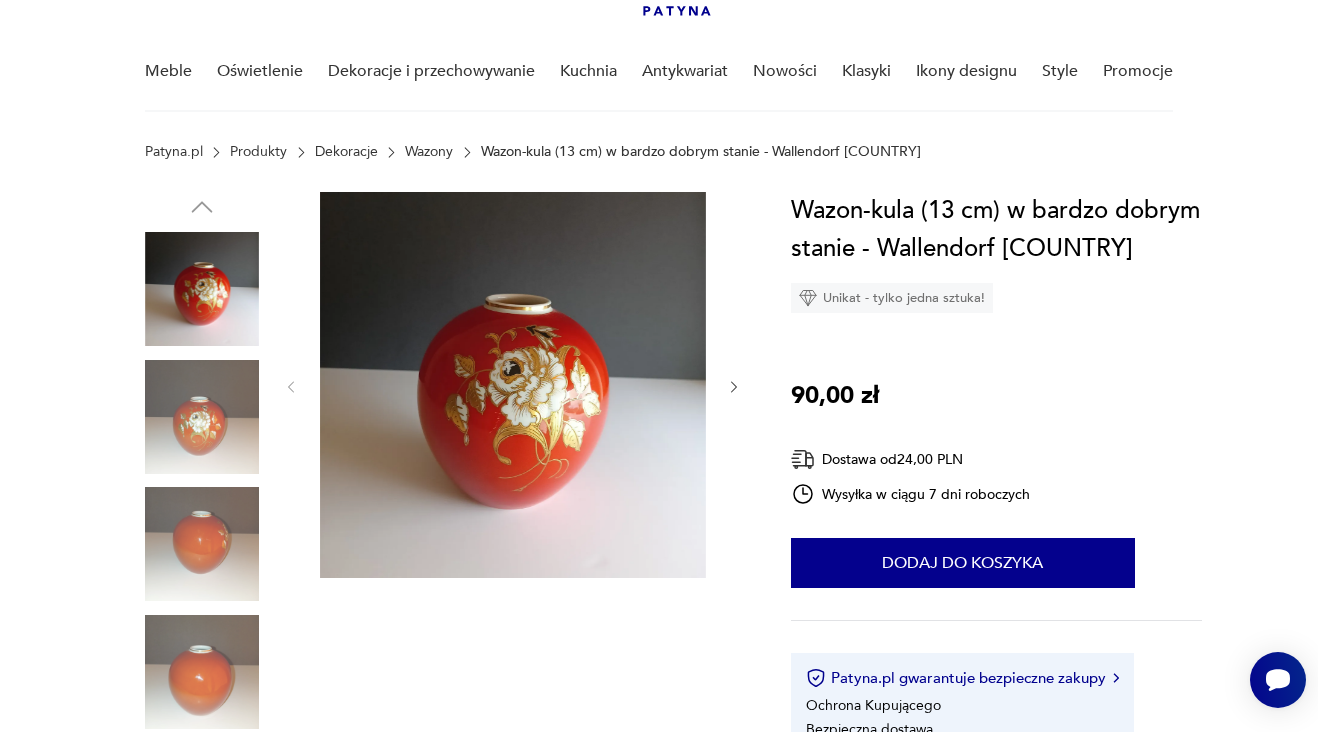 click at bounding box center (202, 417) 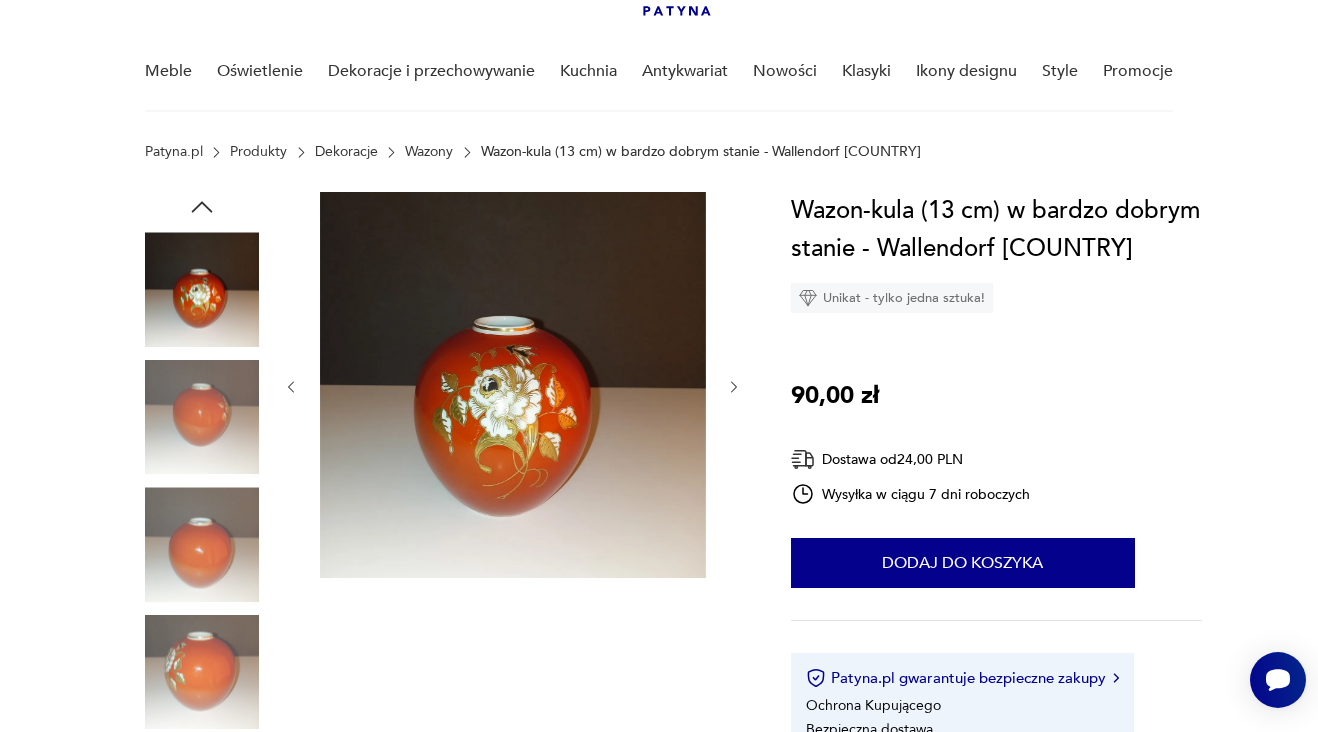click at bounding box center (202, 544) 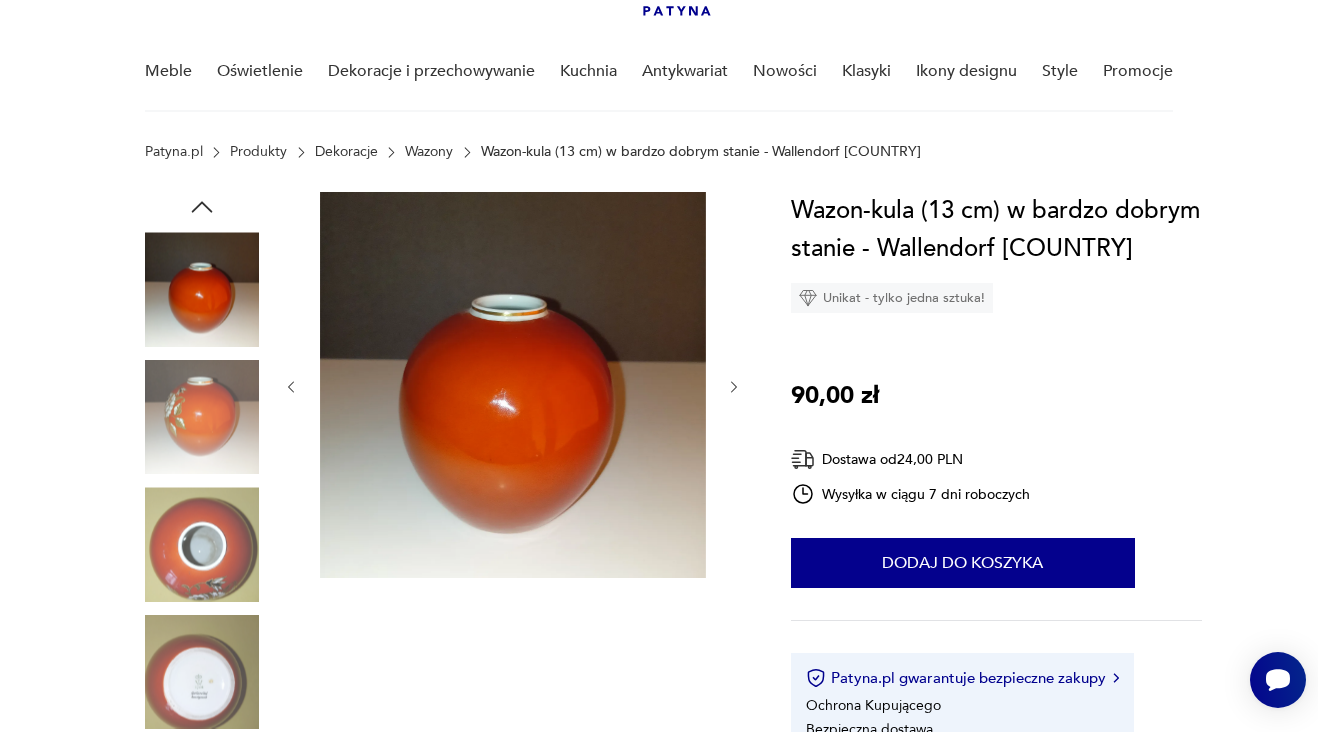 click at bounding box center [202, 672] 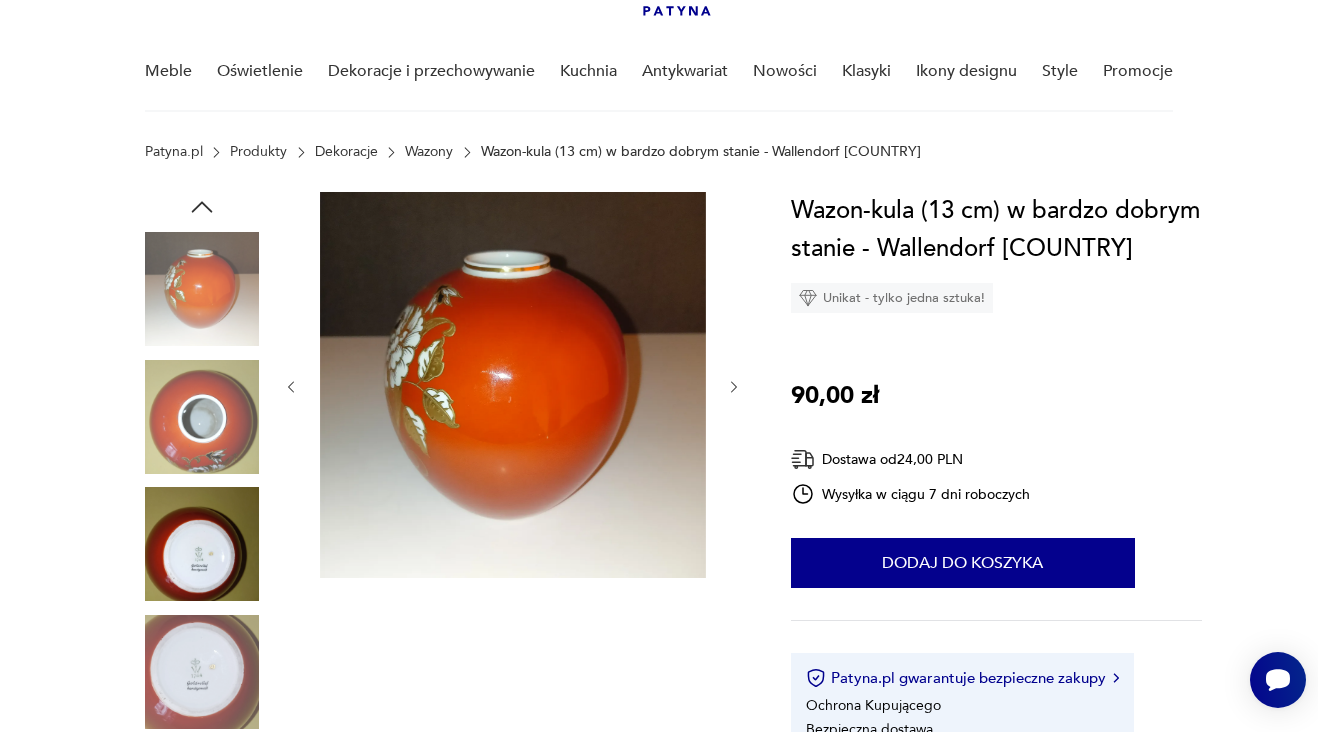 click at bounding box center [202, 672] 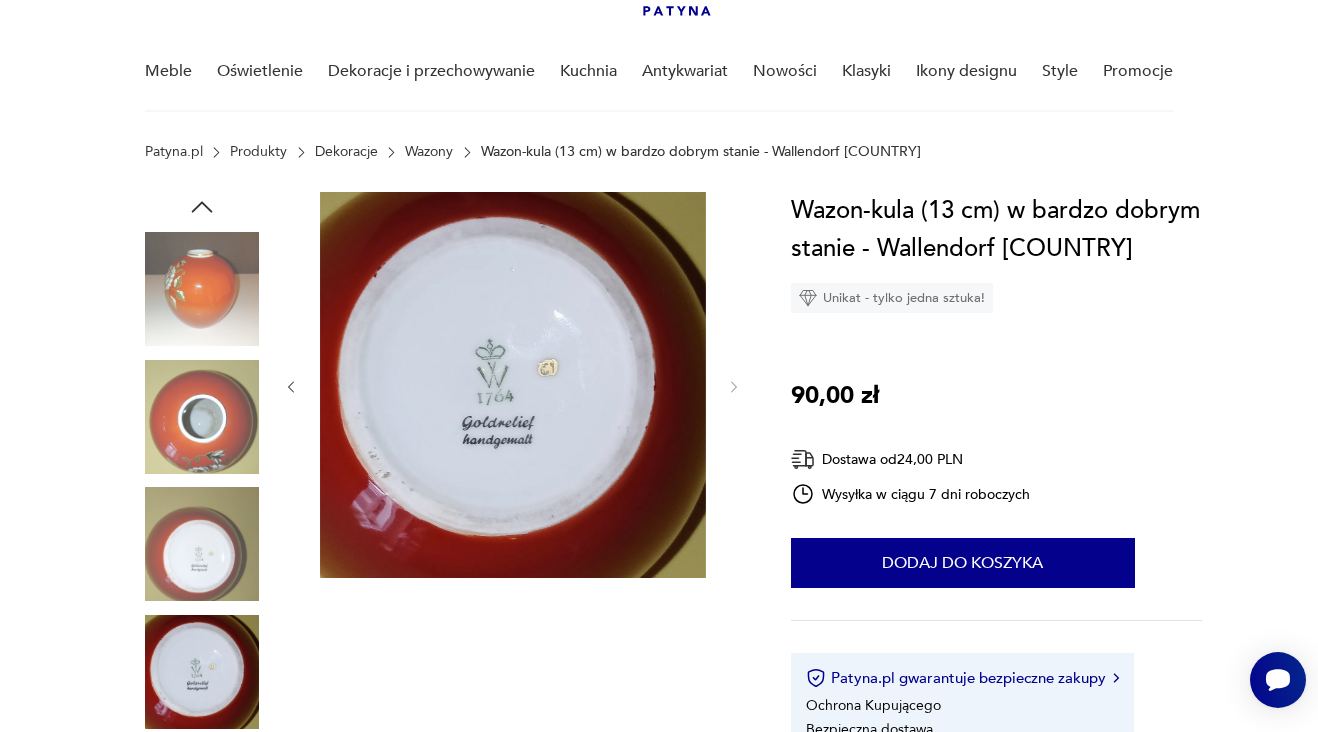 click at bounding box center (202, 544) 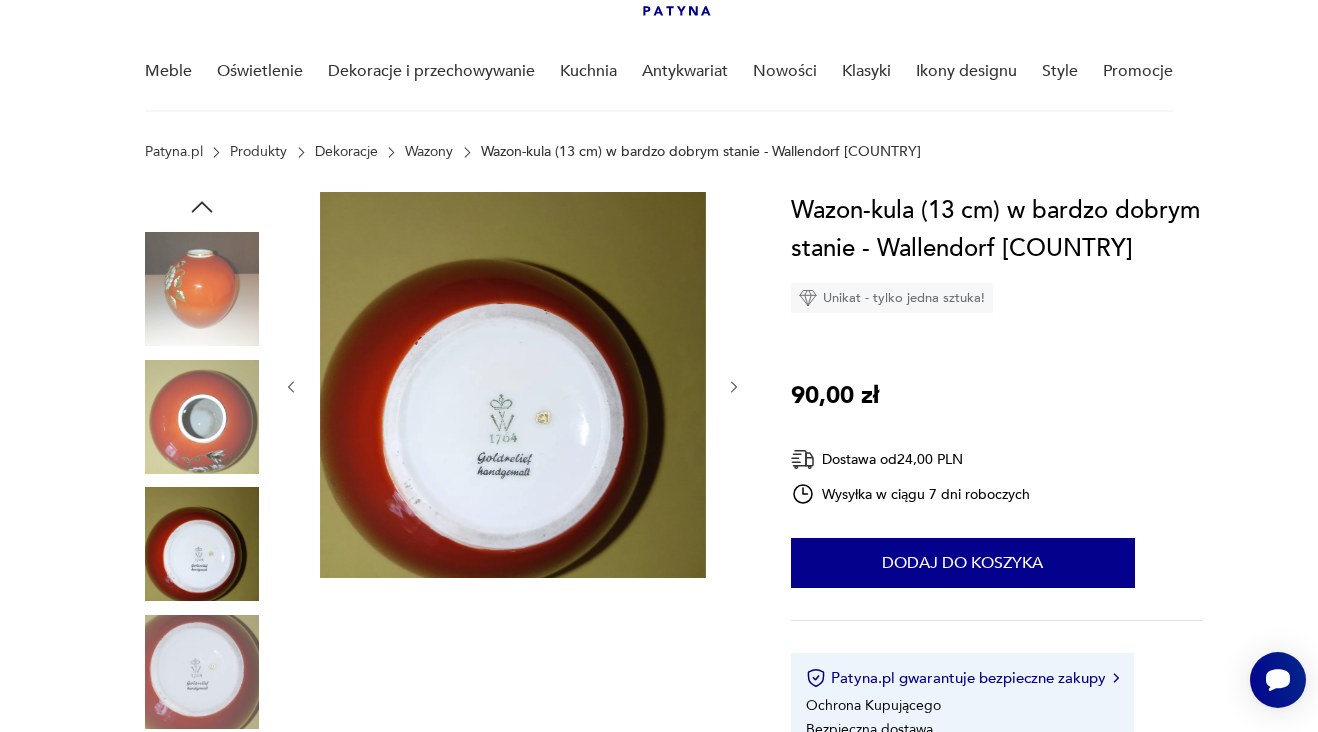 click at bounding box center [202, 672] 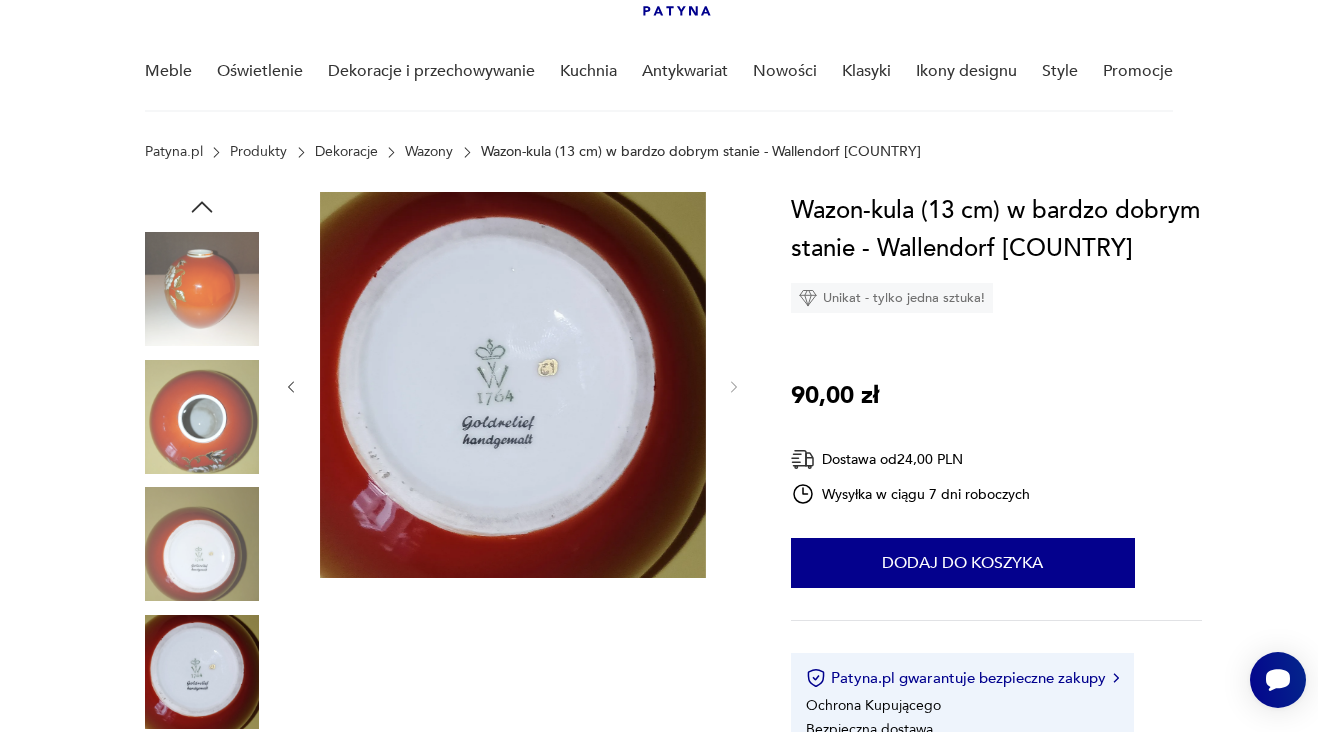 click at bounding box center [202, 289] 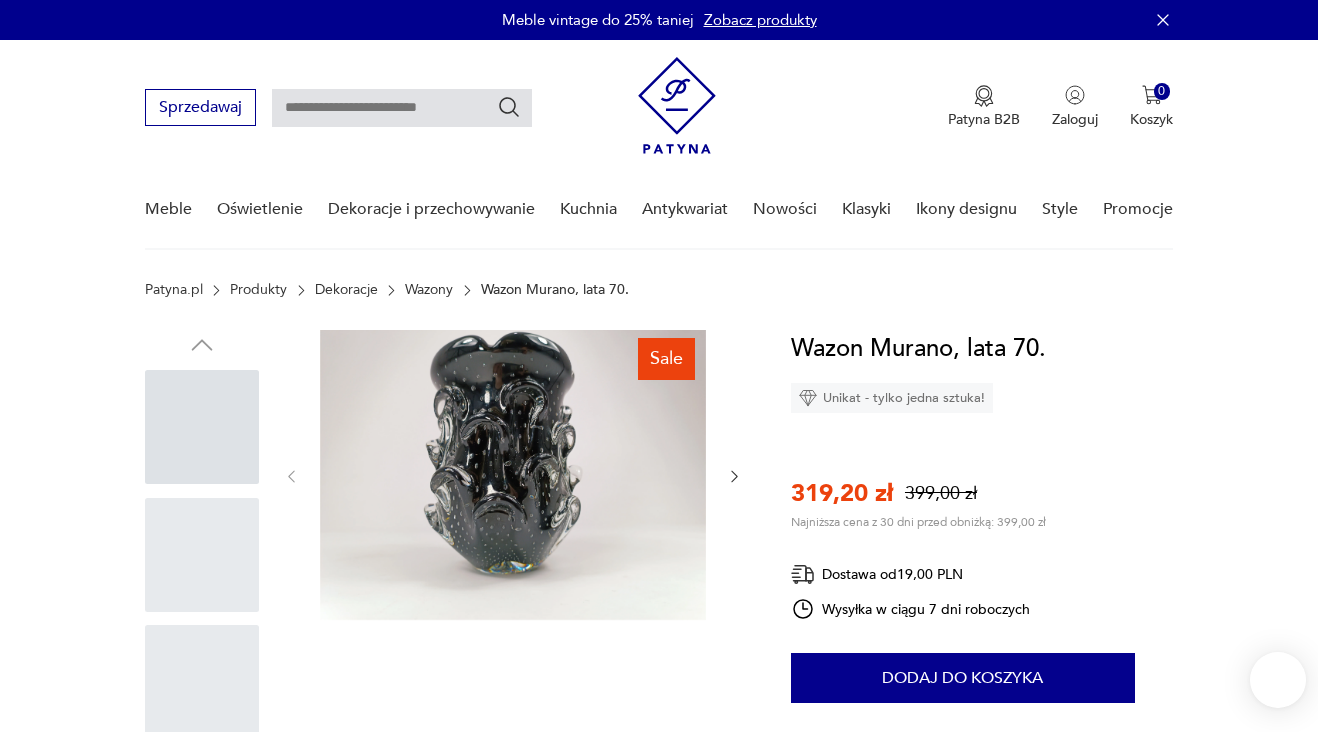 scroll, scrollTop: 0, scrollLeft: 0, axis: both 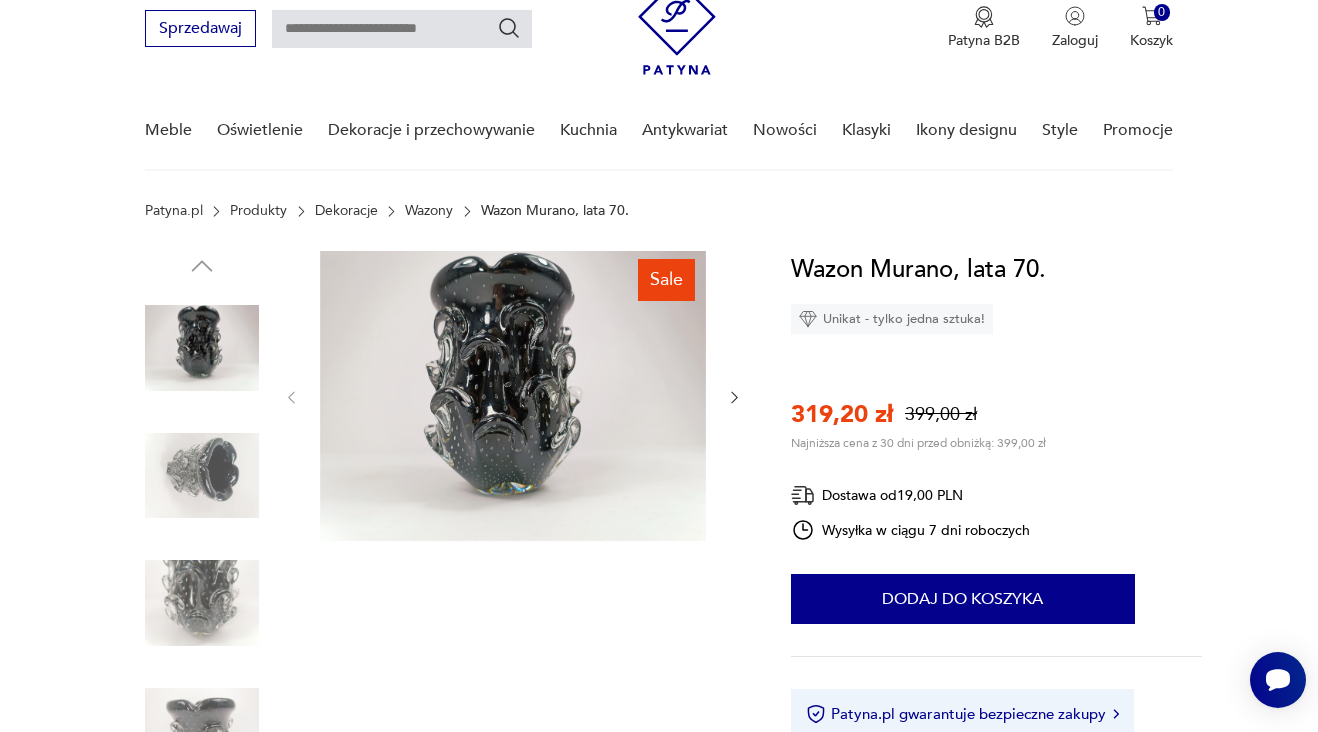 click at bounding box center [202, 476] 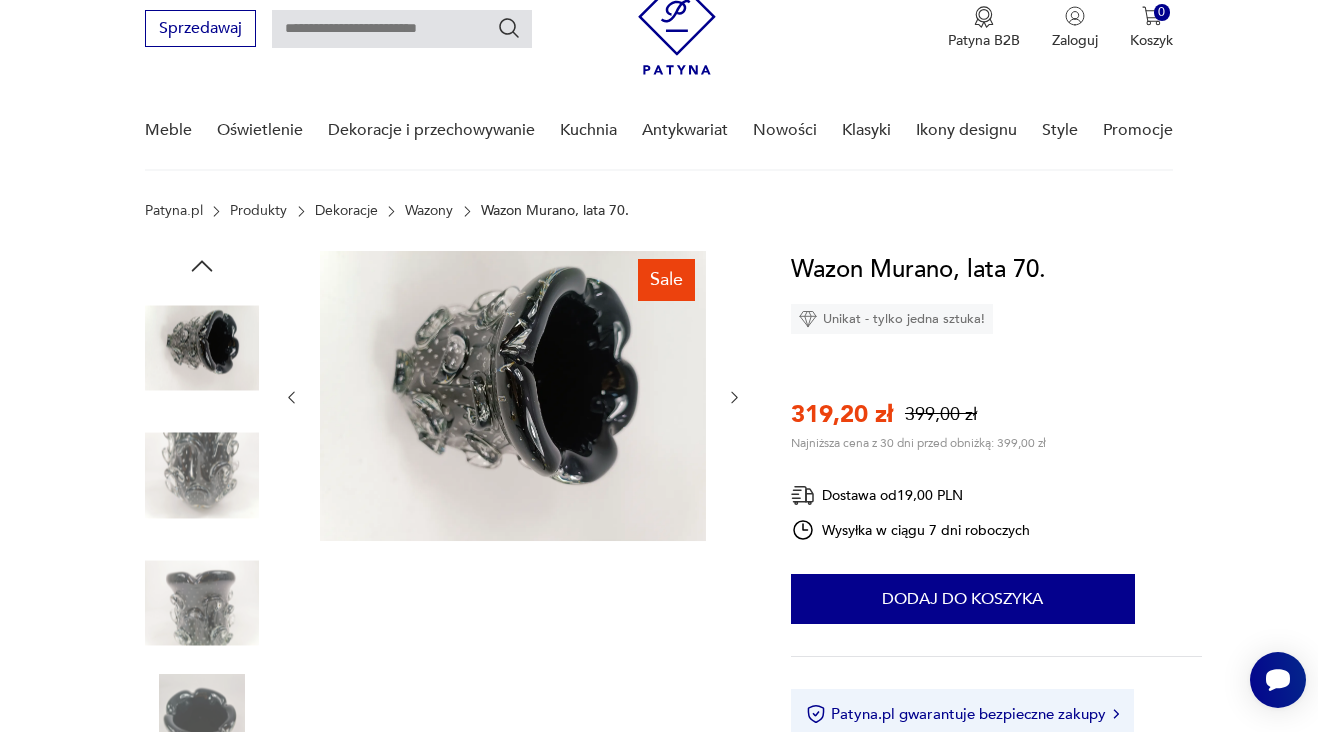 click at bounding box center (202, 603) 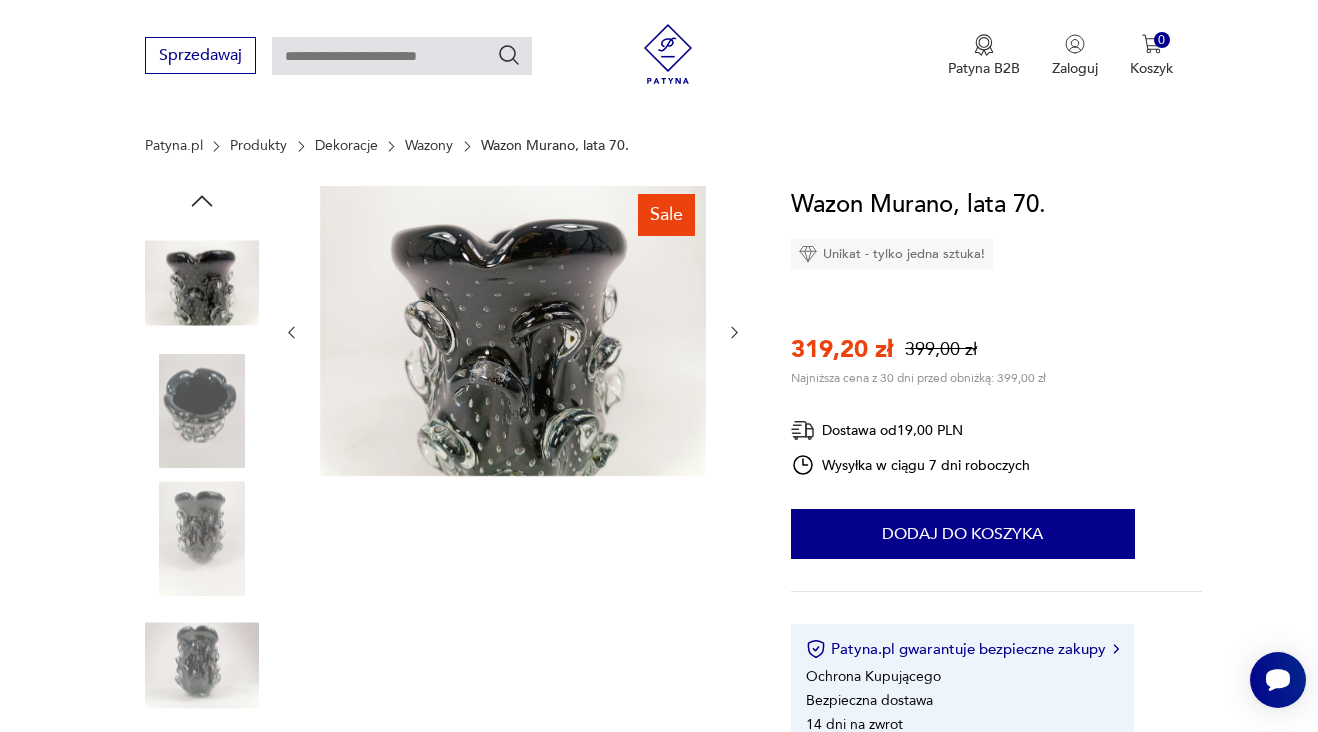 scroll, scrollTop: 182, scrollLeft: 0, axis: vertical 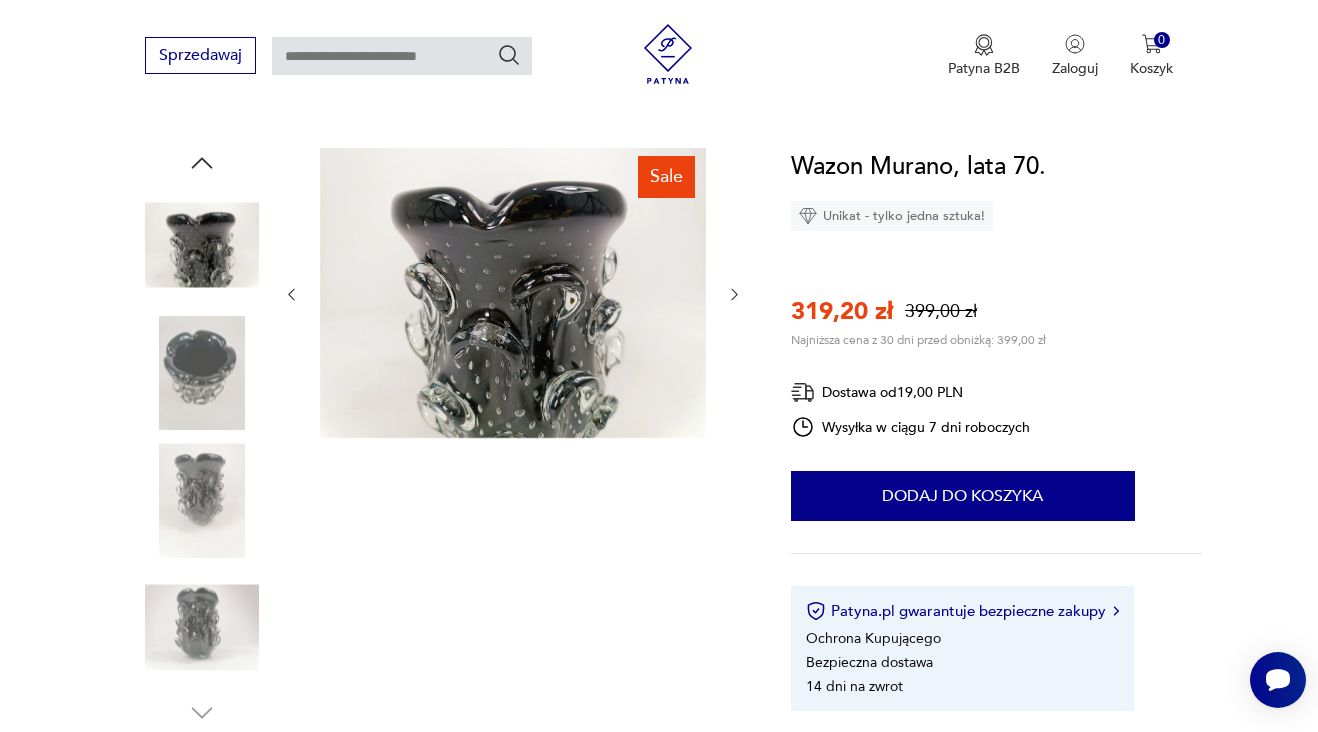click at bounding box center (202, 628) 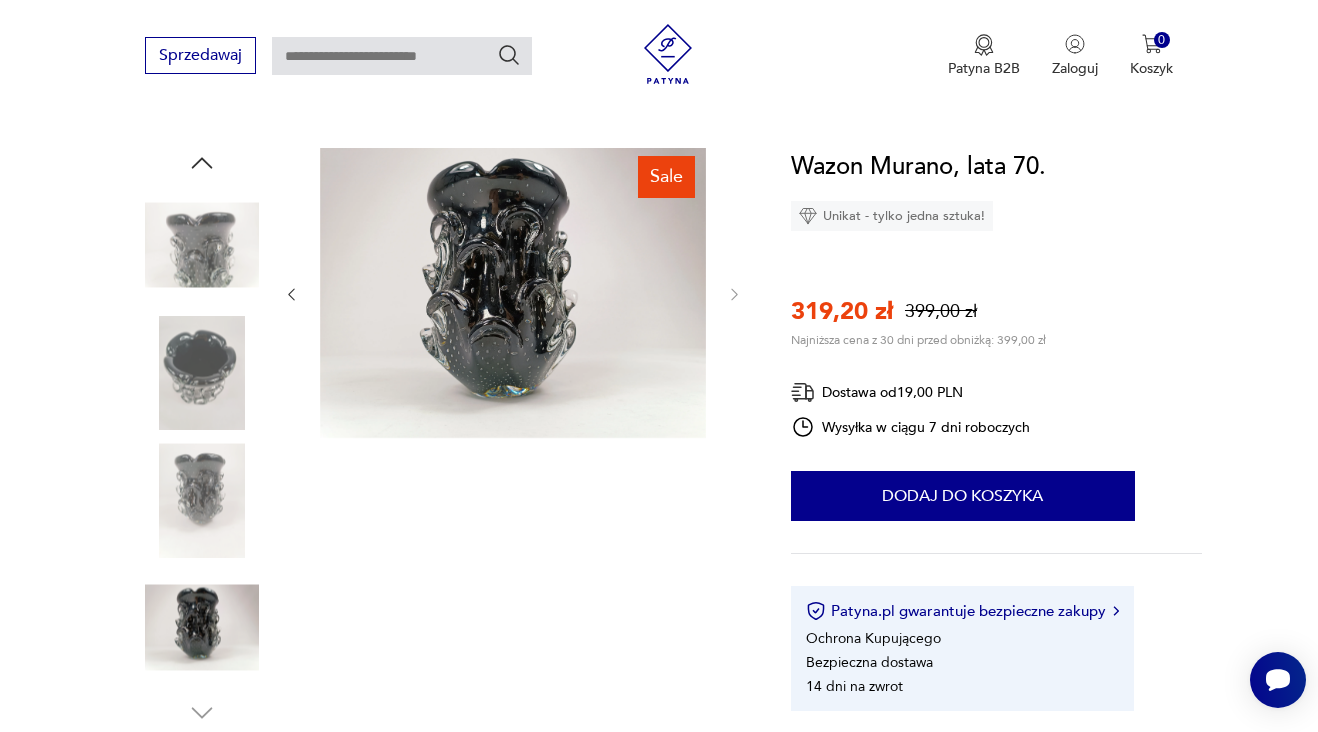 click at bounding box center [202, 500] 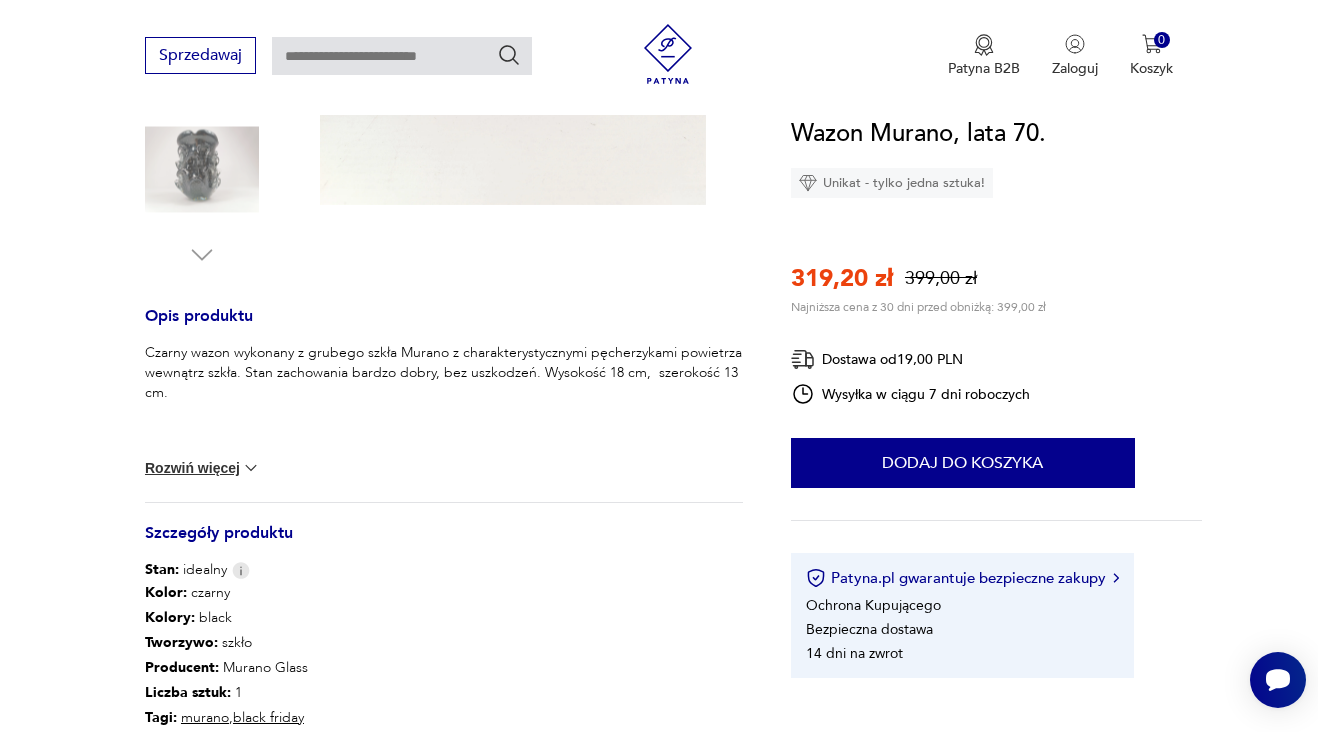 scroll, scrollTop: 655, scrollLeft: 0, axis: vertical 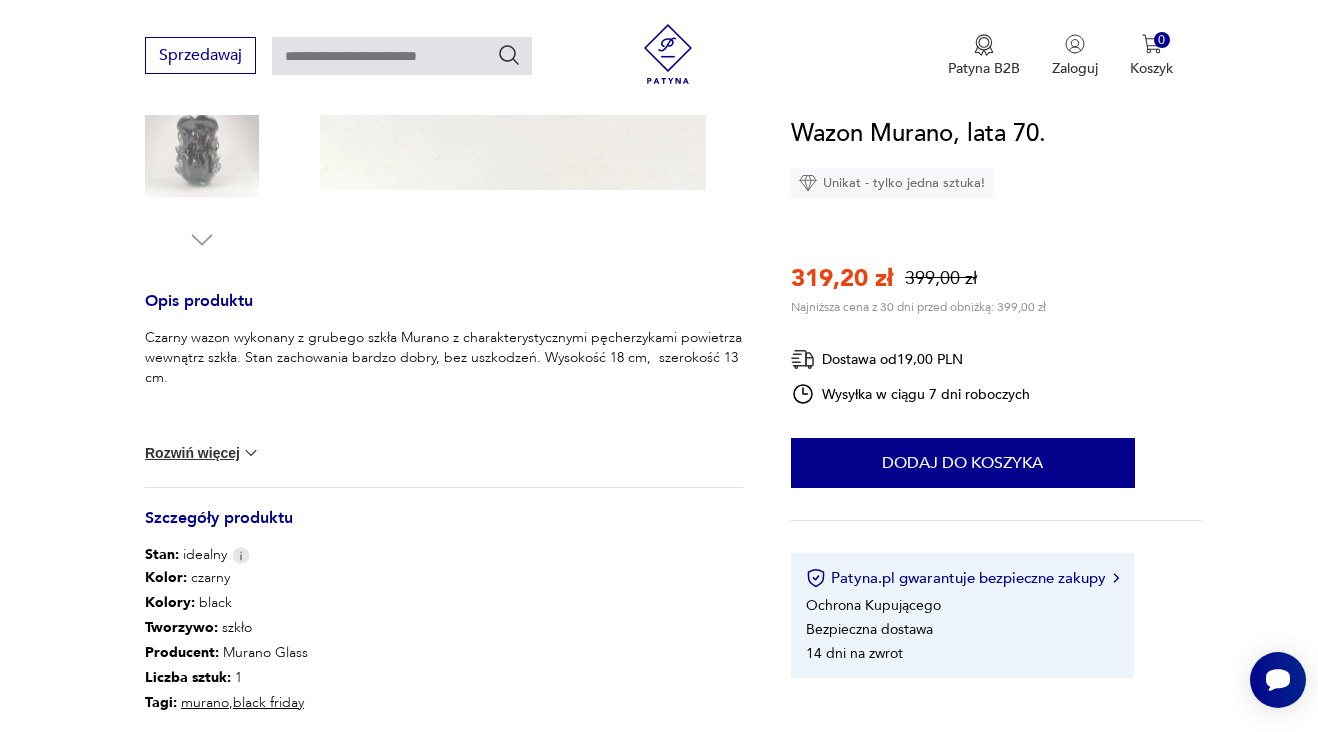 click at bounding box center (251, 453) 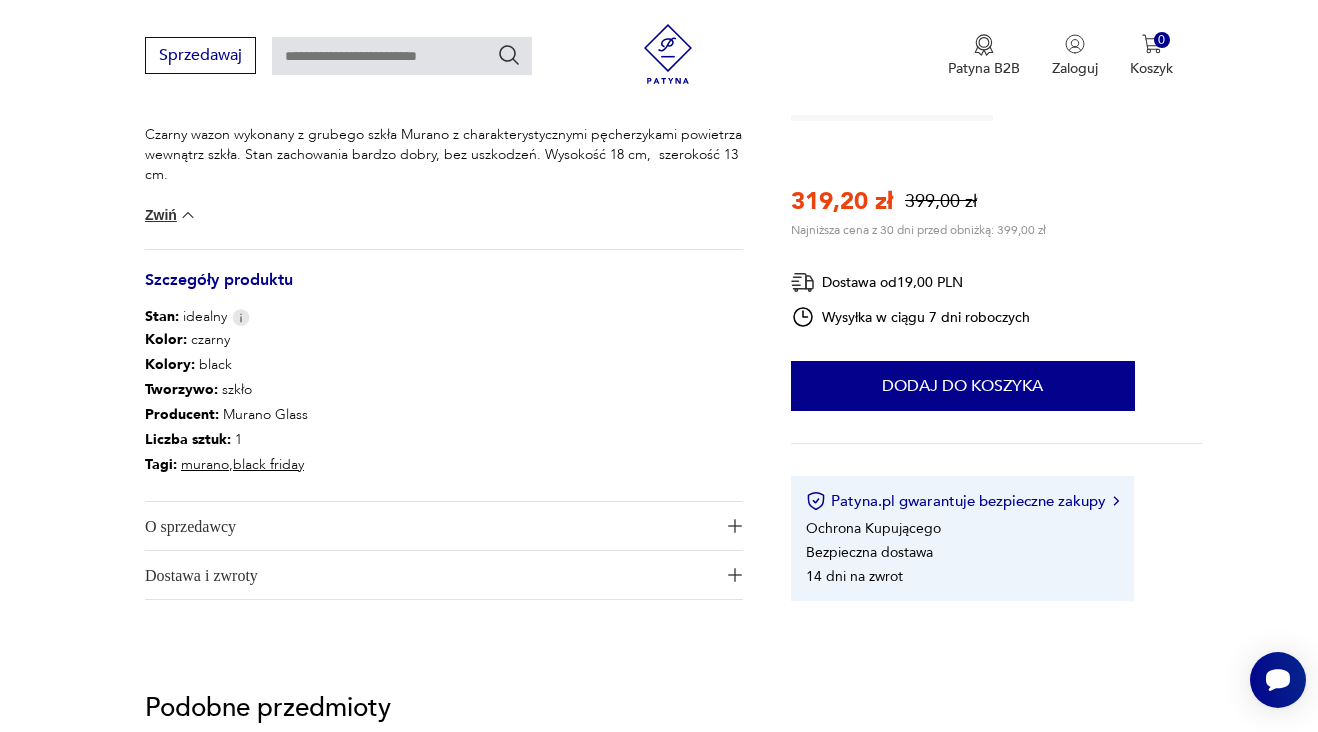 scroll, scrollTop: 909, scrollLeft: 0, axis: vertical 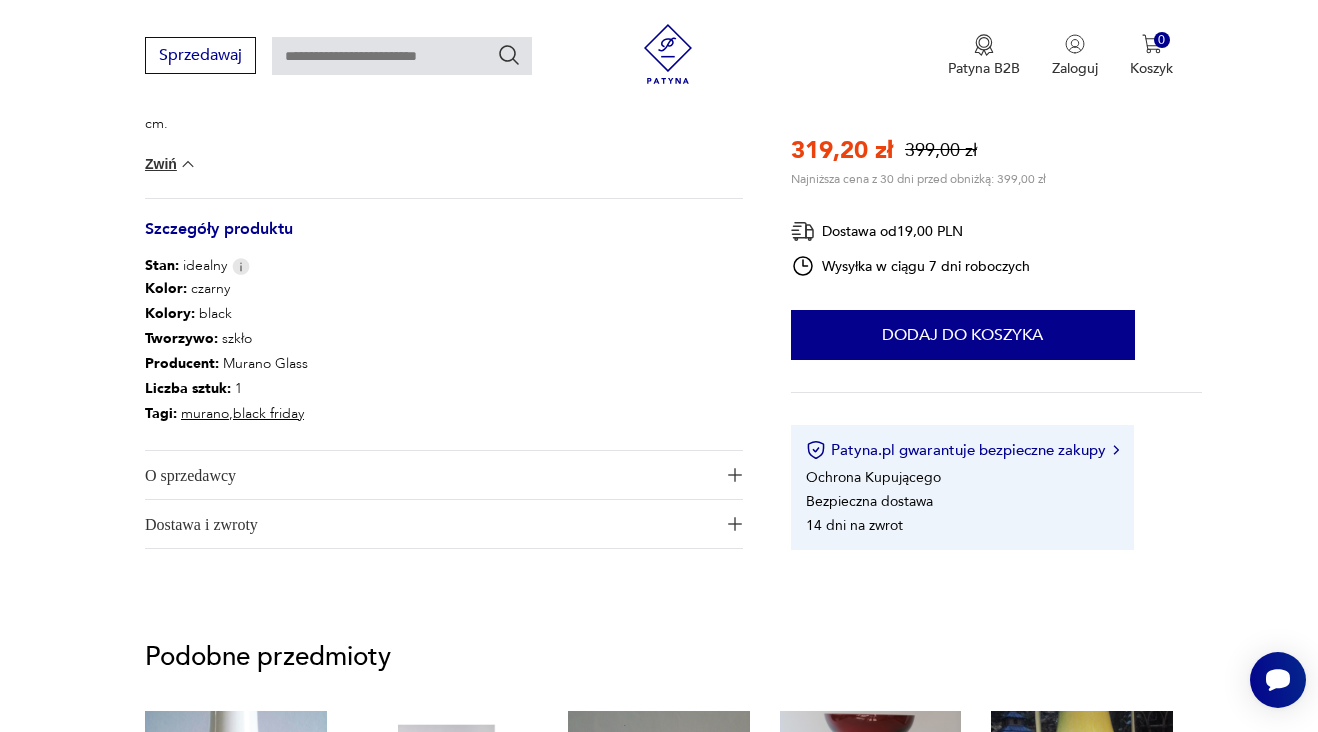 click on "Sale Opis produktu Czarny wazon wykonany z grubego szkła Murano z charakterystycznymi pęcherzykami powietrza wewnątrz szkła. Stan zachowania bardzo dobry, bez uszkodzeń. Wysokość [NUMBER] cm,  szerokość [NUMBER] cm. Zwiń Szczegóły produktu Stan:   idealny Kolor:   czarny Kolory :   black Tworzywo :   szkło Producent :   Murano Glass Liczba sztuk:   [NUMBER] Tagi:   murano ,  black friday O sprzedawcy gablota Zweryfikowany sprzedawca Od [NUMBER] lat z Patyną Dostawa i zwroty Dostępne formy dostawy: Kurier   [PRICE] Zwroty: Jeśli z jakiegokolwiek powodu chcesz zwrócić zamówiony przedmiot, masz na to   [NUMBER] dni od momentu otrzymania przesyłki. Wazon Murano, lata [NUMBER]. Unikat - tylko jedna sztuka! [PRICE] [PRICE] Najniższa cena z [NUMBER] dni przed obniżką: [PRICE] Dostawa od  [PRICE] Wysyłka w ciągu [NUMBER] dni roboczych [NUMBER] Dodaj do koszyka Patyna.pl gwarantuje bezpieczne zakupy Ochrona Kupującego Bezpieczna dostawa [NUMBER] dni na zwrot Opis produktu Rozwiń więcej Szczegóły produktu Stan:   idealny Kolor:   :" at bounding box center [659, 9] 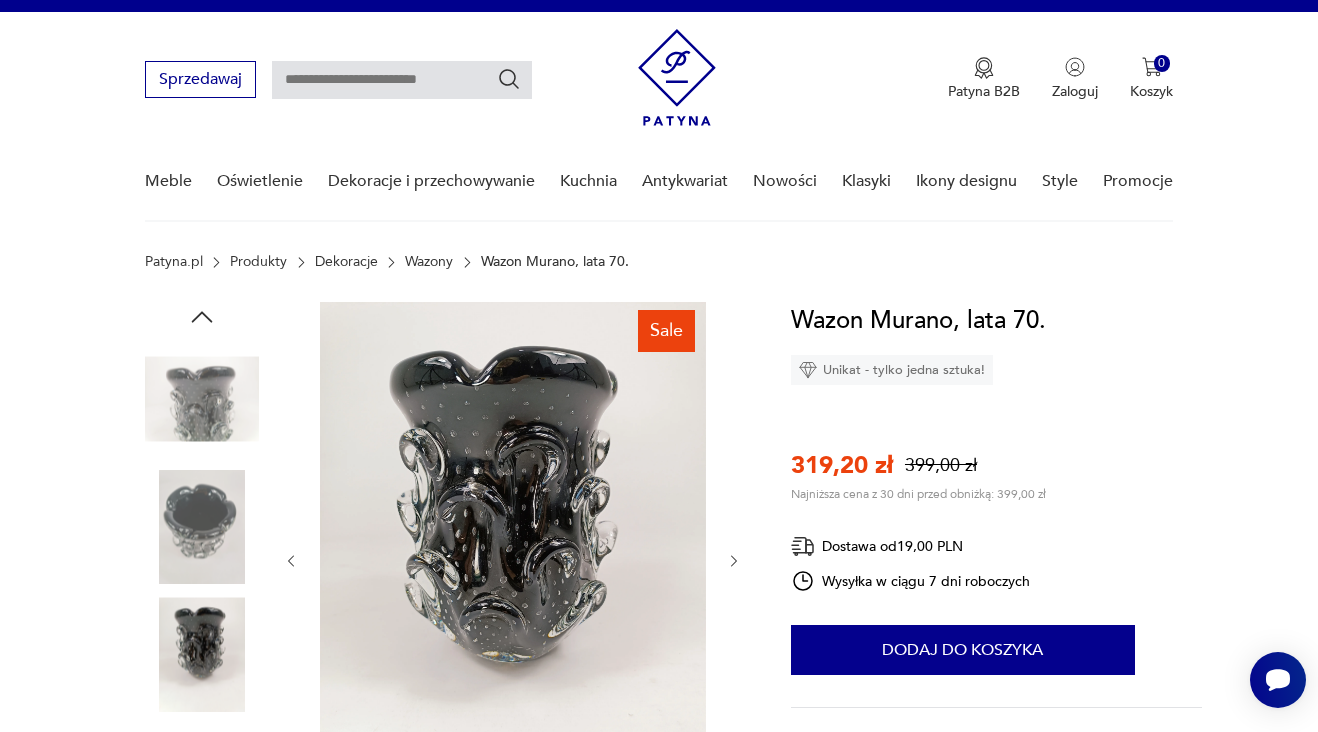 scroll, scrollTop: 20, scrollLeft: 0, axis: vertical 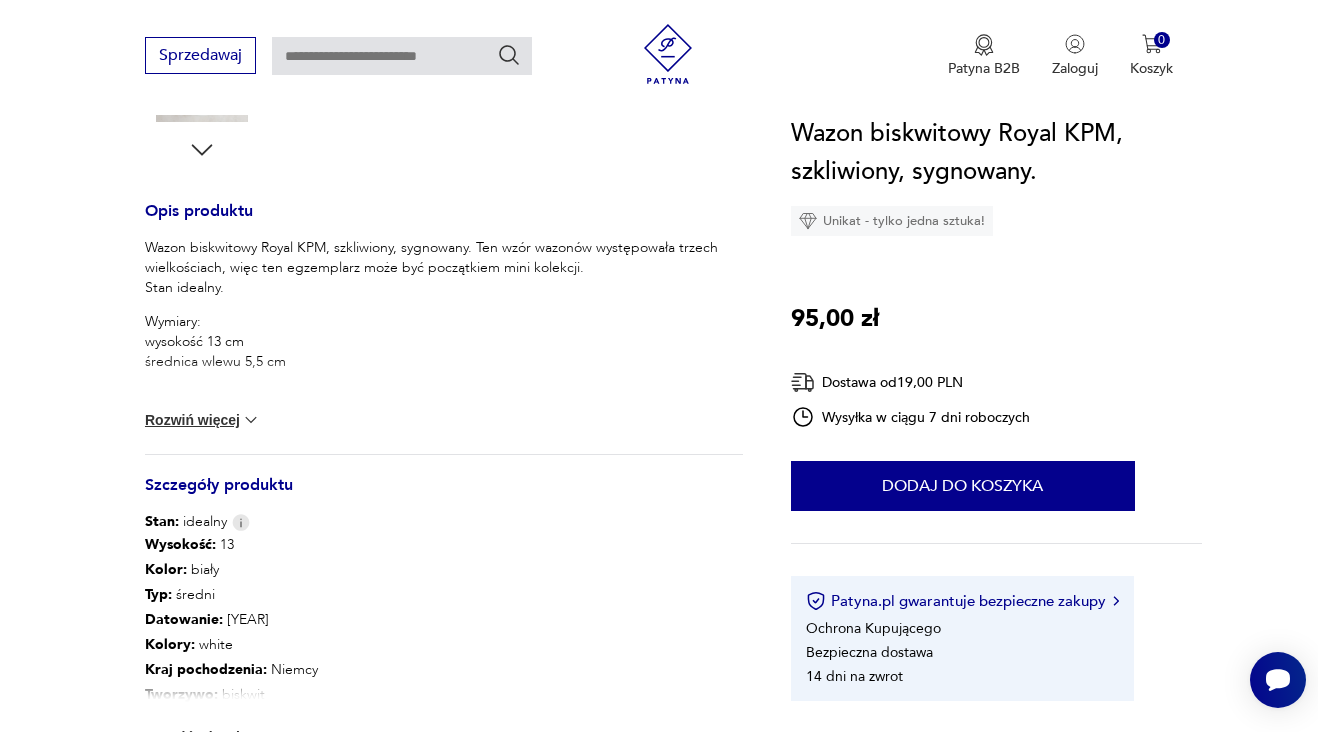 click at bounding box center (251, 420) 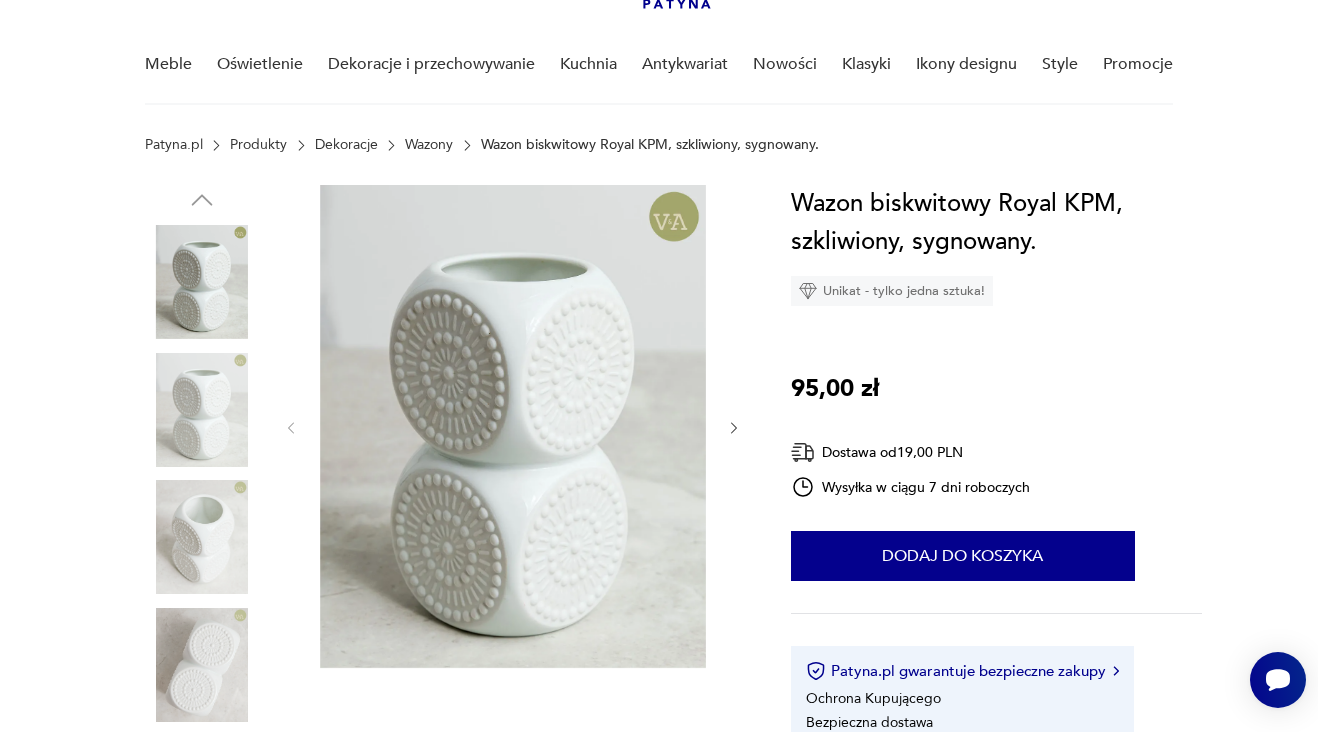 scroll, scrollTop: 106, scrollLeft: 0, axis: vertical 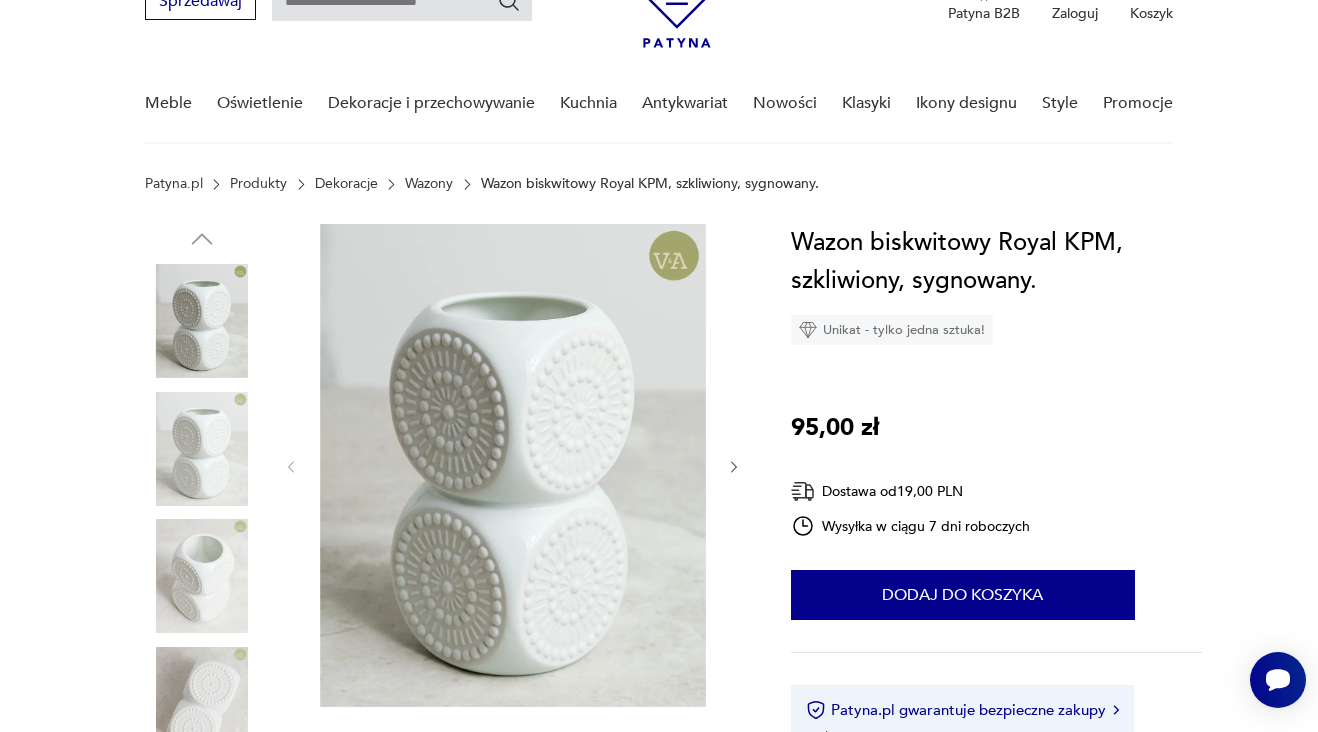 click at bounding box center (202, 321) 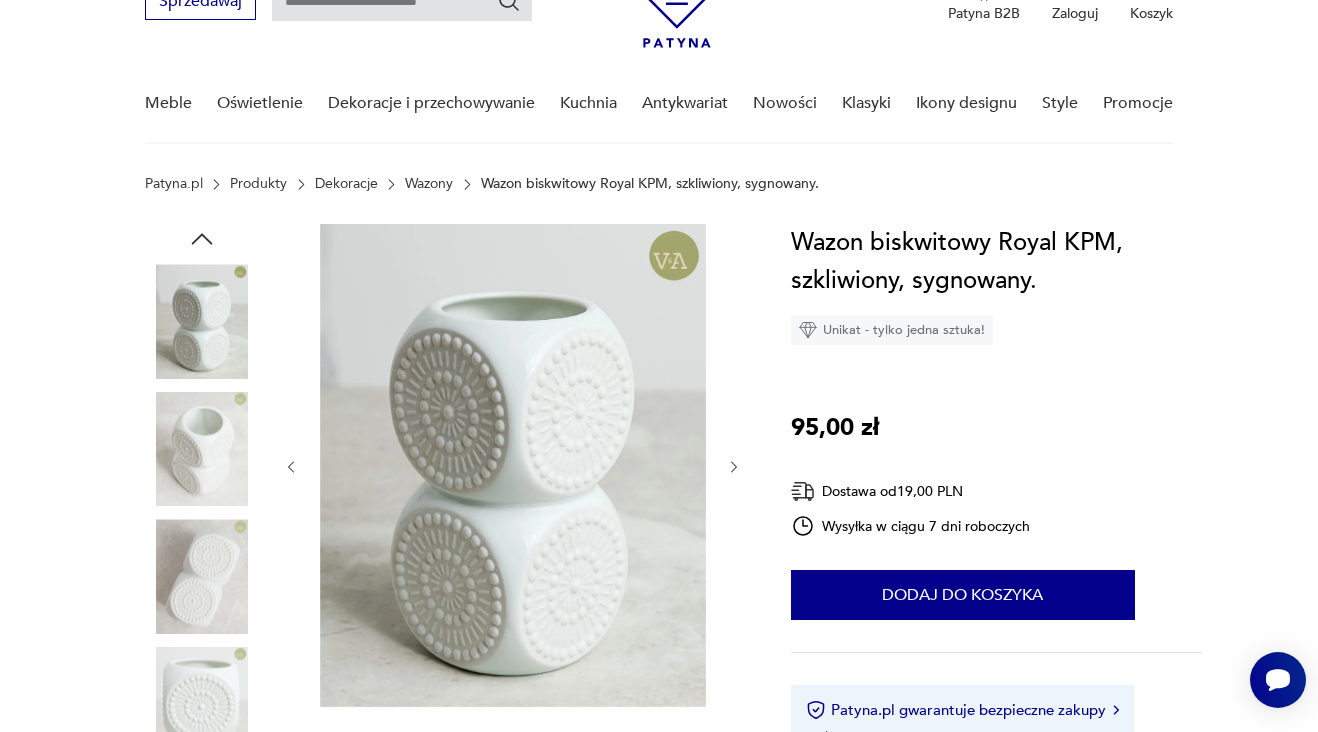 click at bounding box center (202, 576) 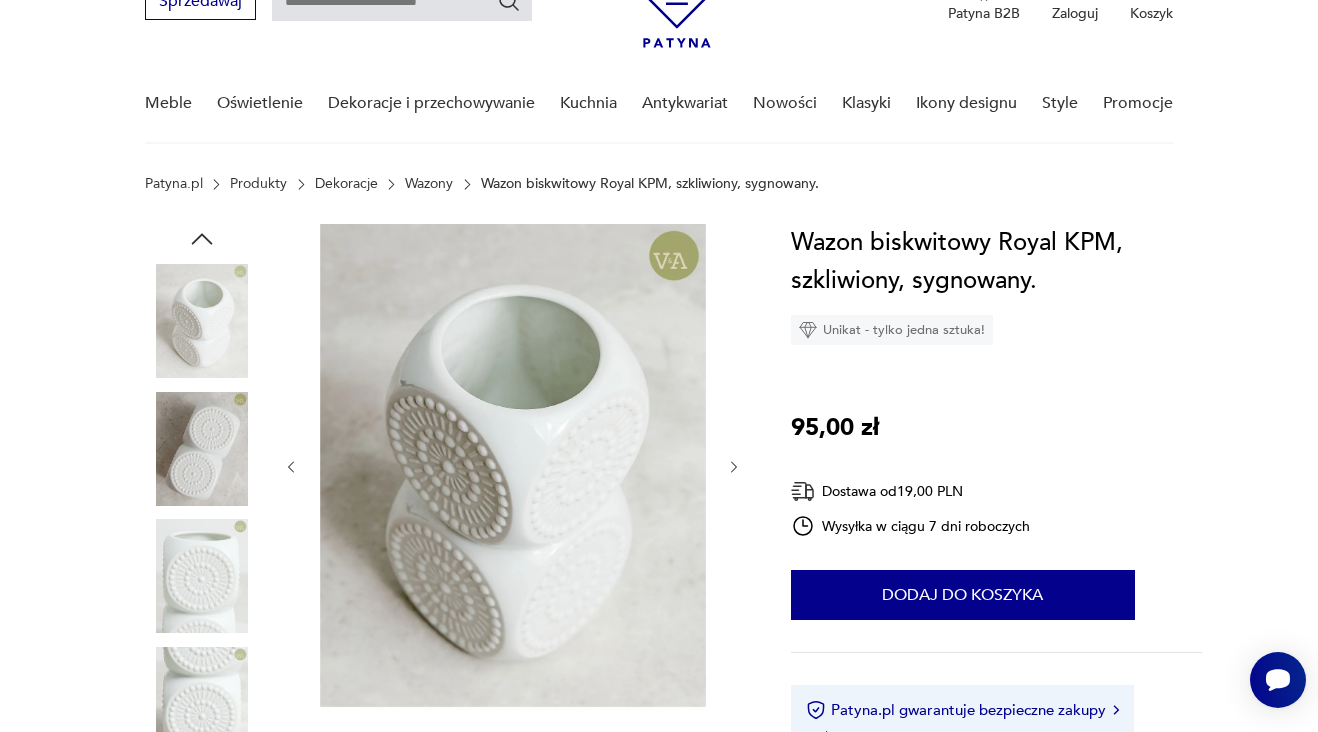 click at bounding box center [202, 704] 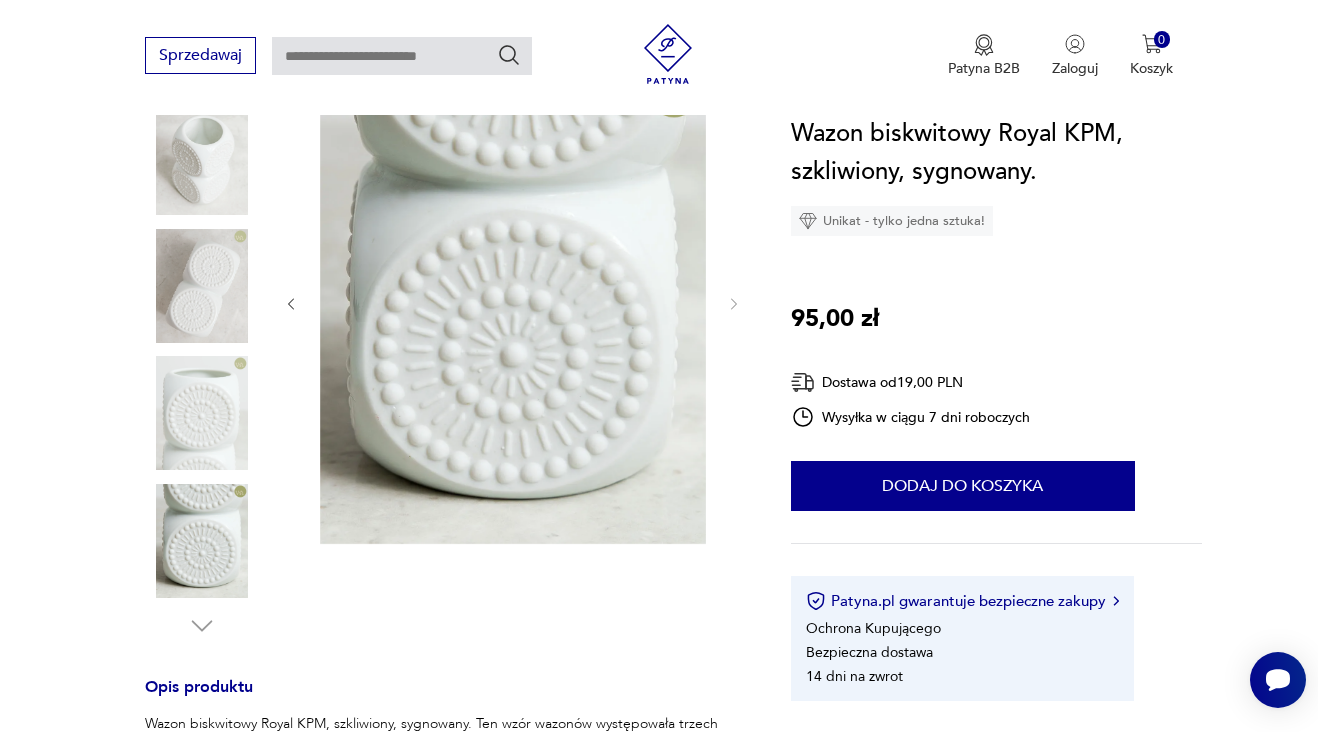 scroll, scrollTop: 281, scrollLeft: 0, axis: vertical 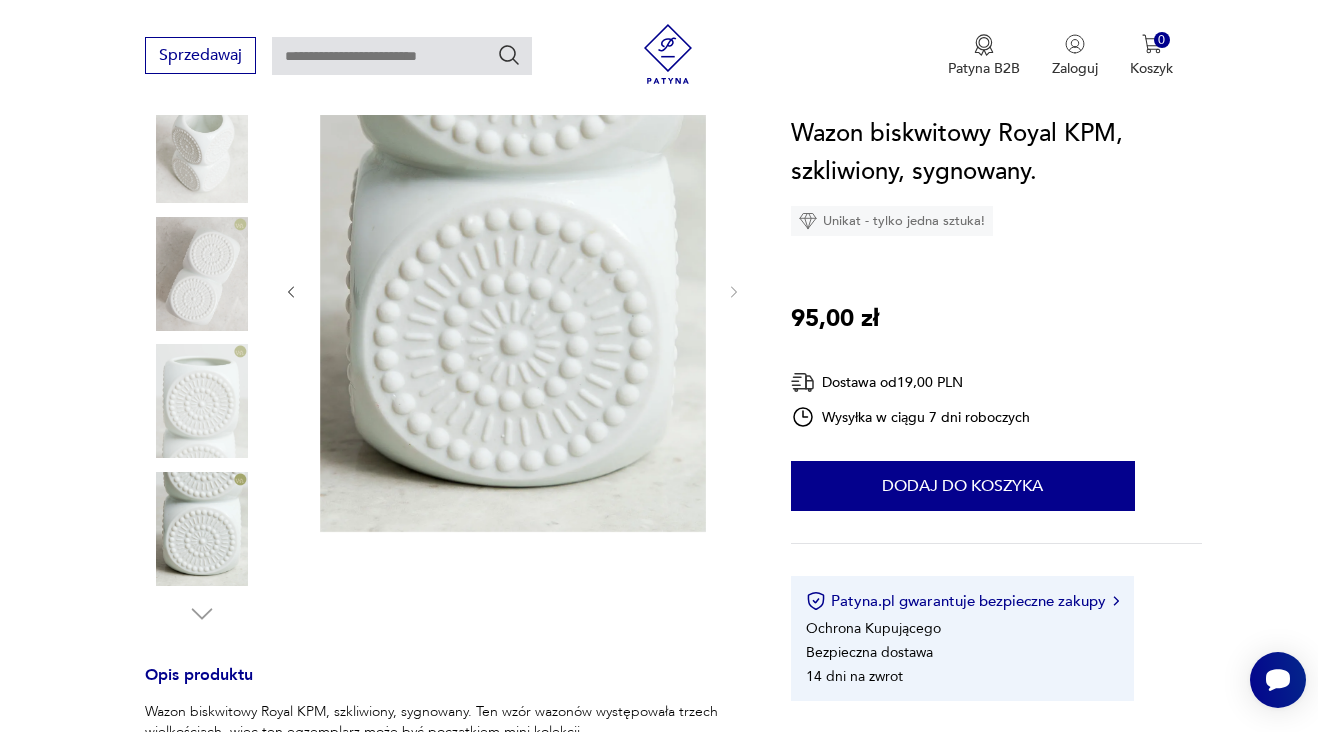 click 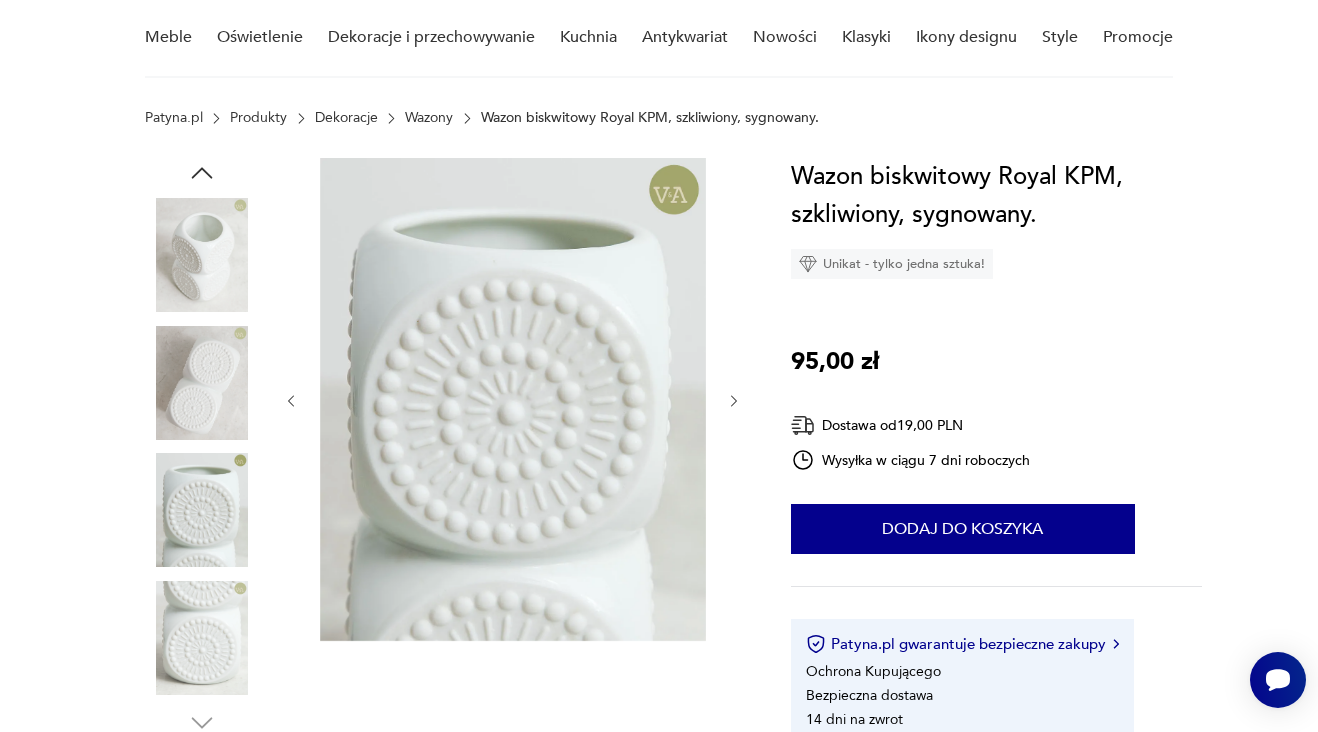 scroll, scrollTop: 114, scrollLeft: 0, axis: vertical 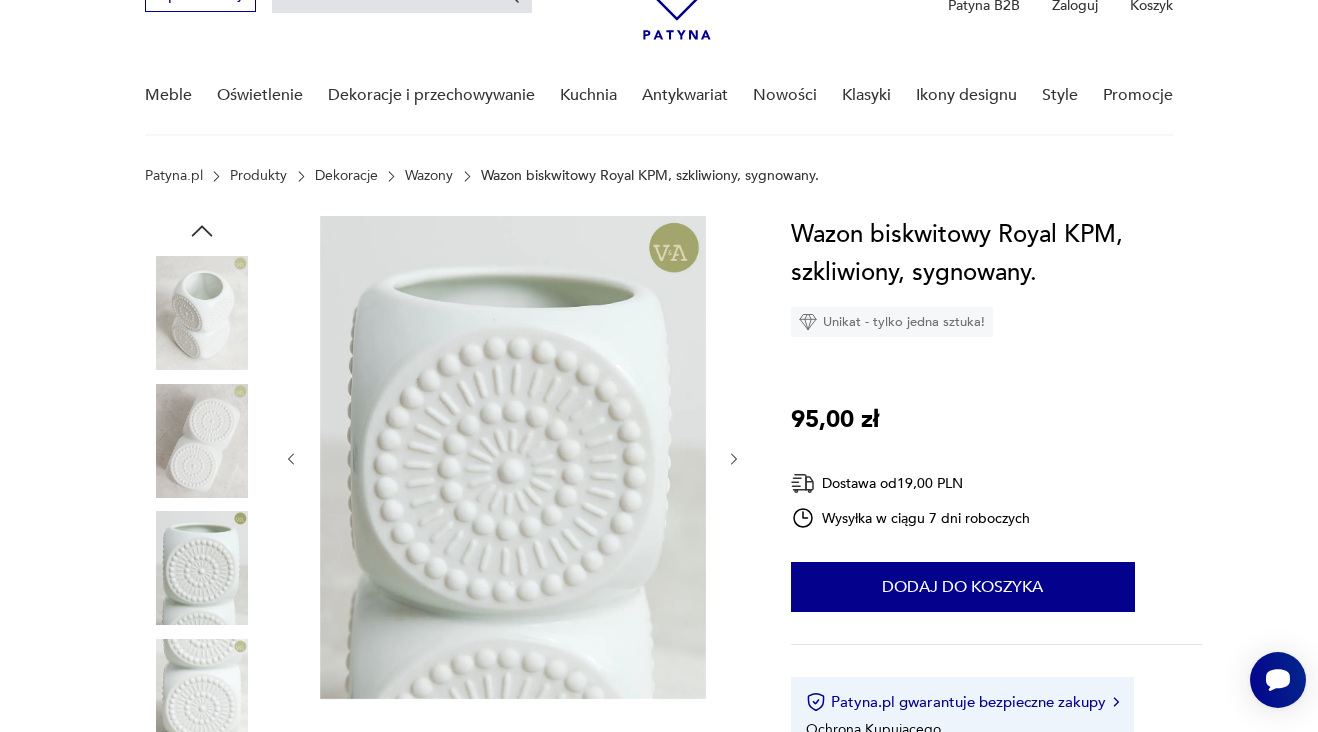 click 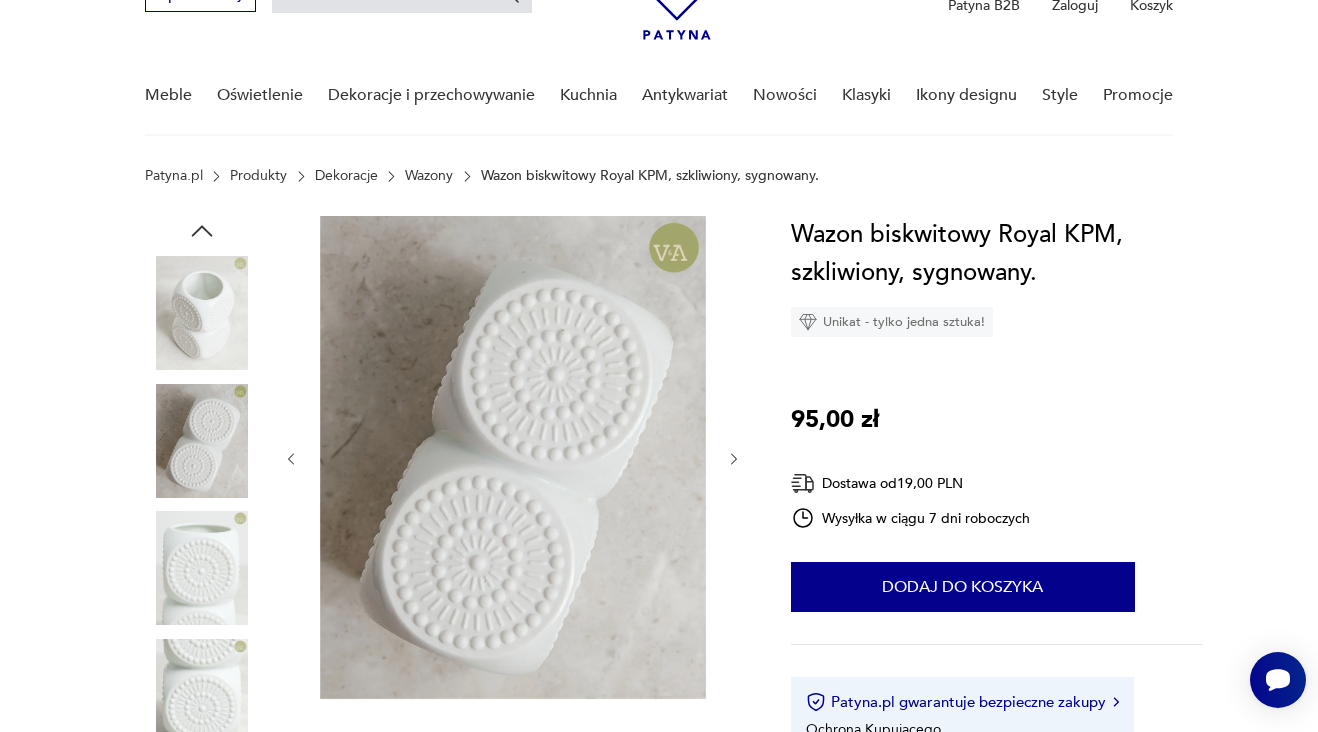 click 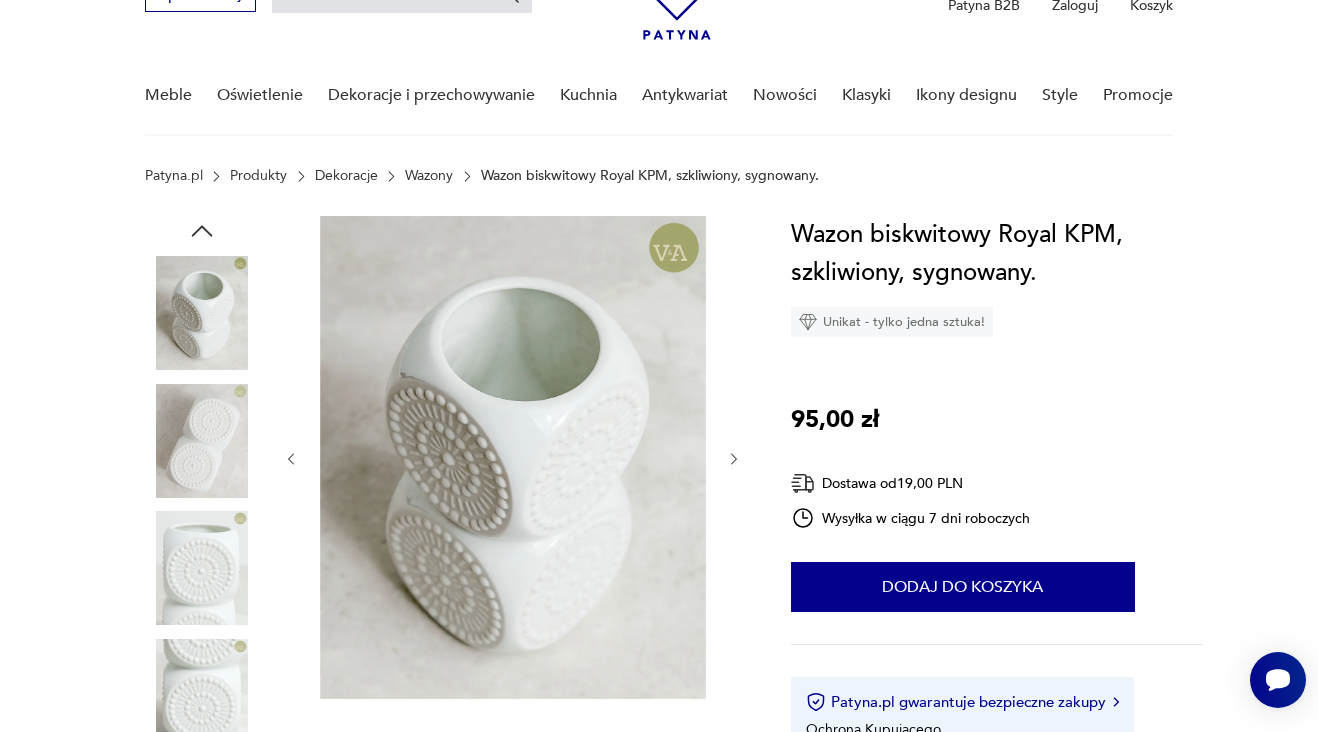 click on "Wazon biskwitowy Royal KPM, szkliwiony, sygnowany. Unikat - tylko jedna sztuka! 95,00 zł Dostawa od  19,00 PLN Wysyłka w ciągu 7 dni roboczych 1 Dodaj do koszyka Patyna.pl gwarantuje bezpieczne zakupy Ochrona Kupującego Bezpieczna dostawa 14 dni na zwrot Opis produktu Wazon biskwitowy Royal KPM, szkliwiony, sygnowany. Ten wzór wazonów występowała trzech wielkościach, więc ten egzemplarz może być początkiem mini kolekcji.
Stan idealny.
Wymiary:
wysokość 13 cm
średnica wlewu 5,5 cm Rozwiń więcej Szczegóły produktu Stan:   idealny Wysokość :   13 Kolor:   biały Typ :   średni Datowanie :   1932 Kolory :   white Kraj pochodzenia :   Niemcy Tworzywo :   biskwit Producent :   Kerafina Royal Porzellan KPM Sygnatura :   Tak Zdobienie :   inne Wysokość :   13 Średnica wylotu :   5,5 Liczba sztuk:   1 Rozwiń więcej O sprzedawcy Vintage & Art Zweryfikowany sprzedawca Od 4 lat z Patyną Dostawa i zwroty Dostępne formy dostawy: Paczkomat InPost   19,00 PLN Zwroty:" at bounding box center [996, 509] 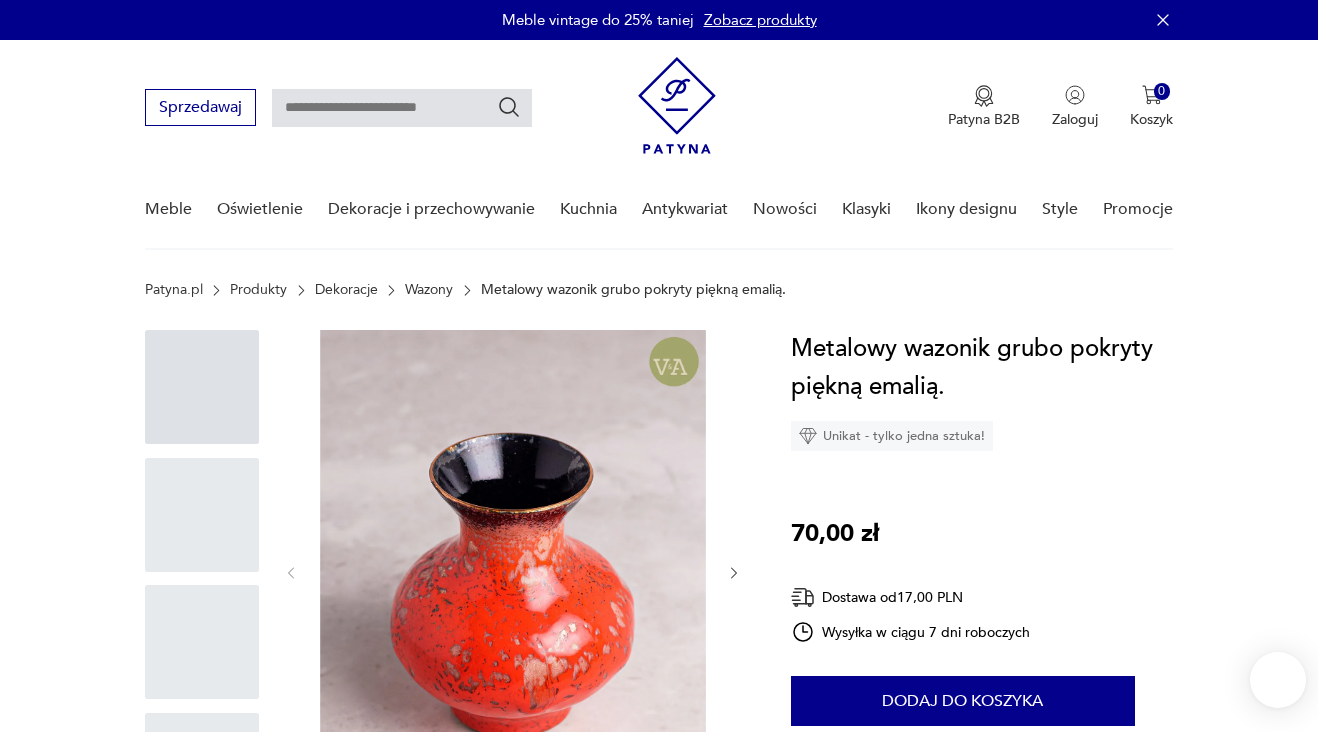 scroll, scrollTop: 0, scrollLeft: 0, axis: both 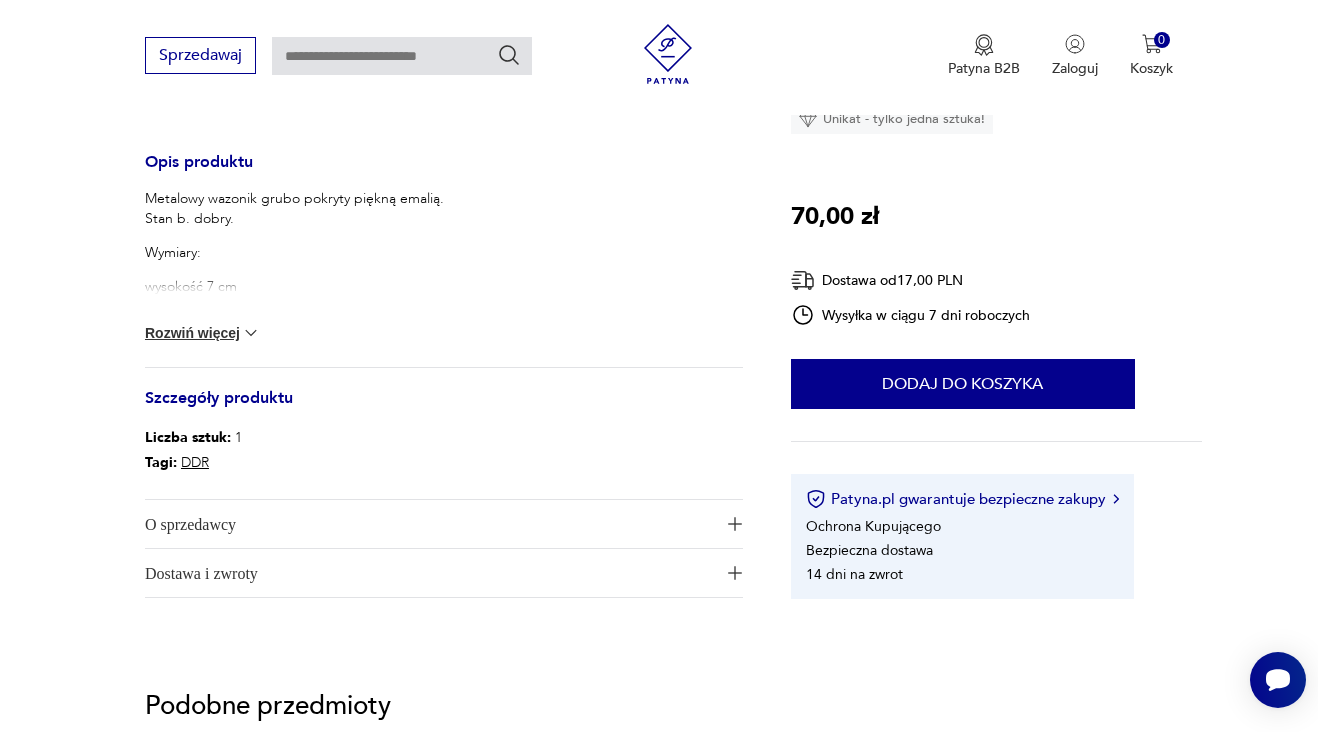 click at bounding box center (251, 333) 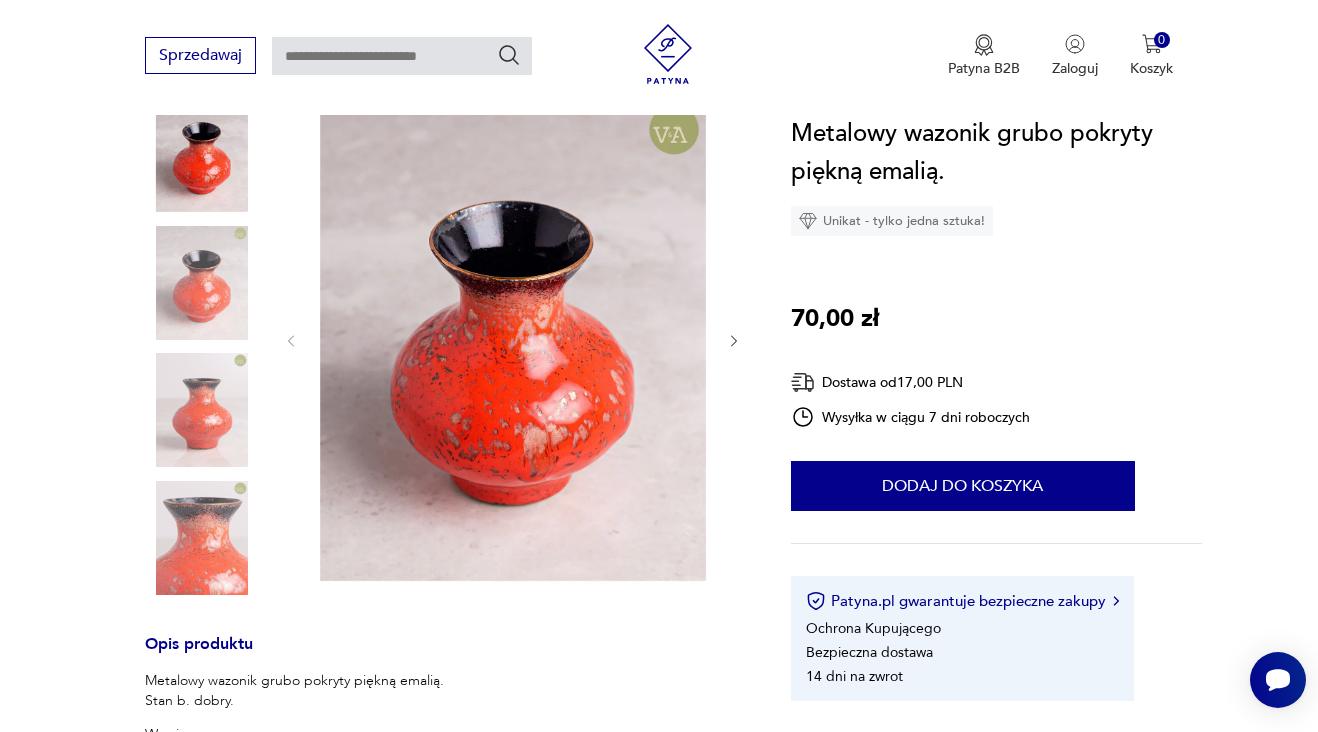 scroll, scrollTop: 141, scrollLeft: 0, axis: vertical 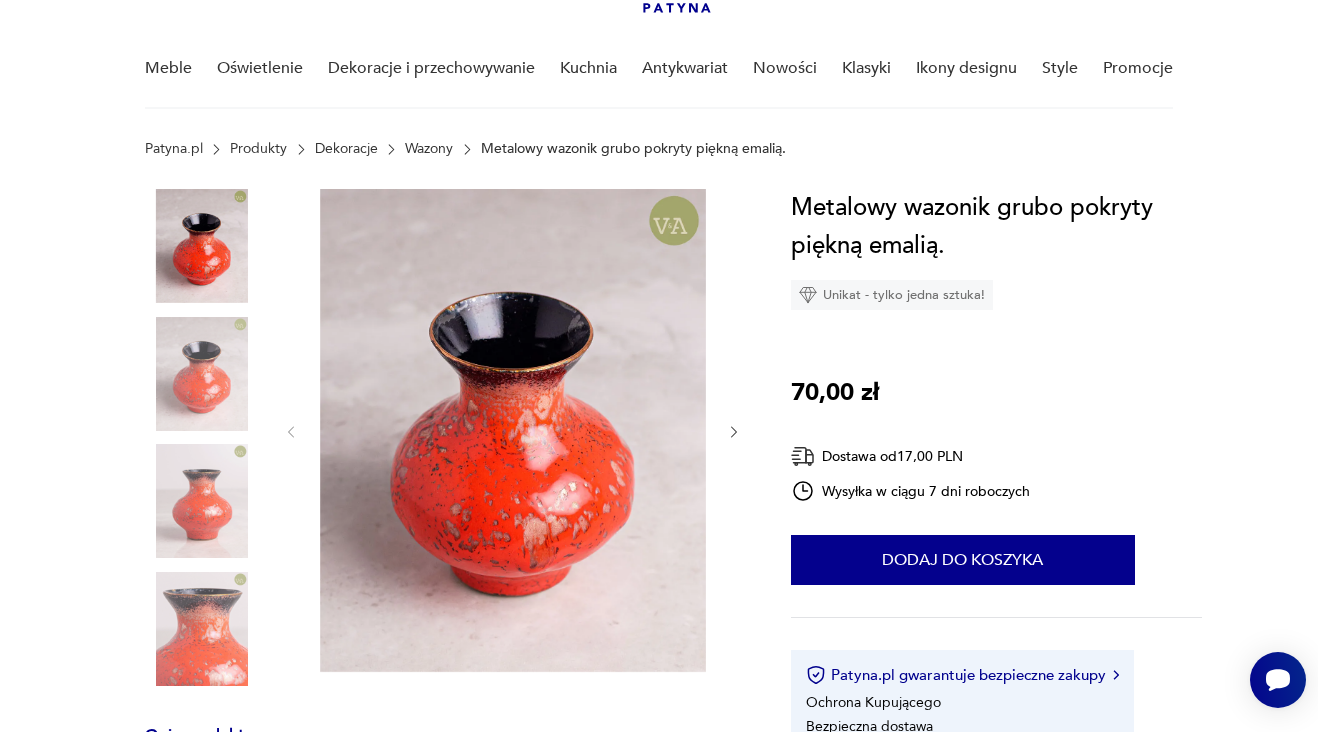 click at bounding box center [202, 246] 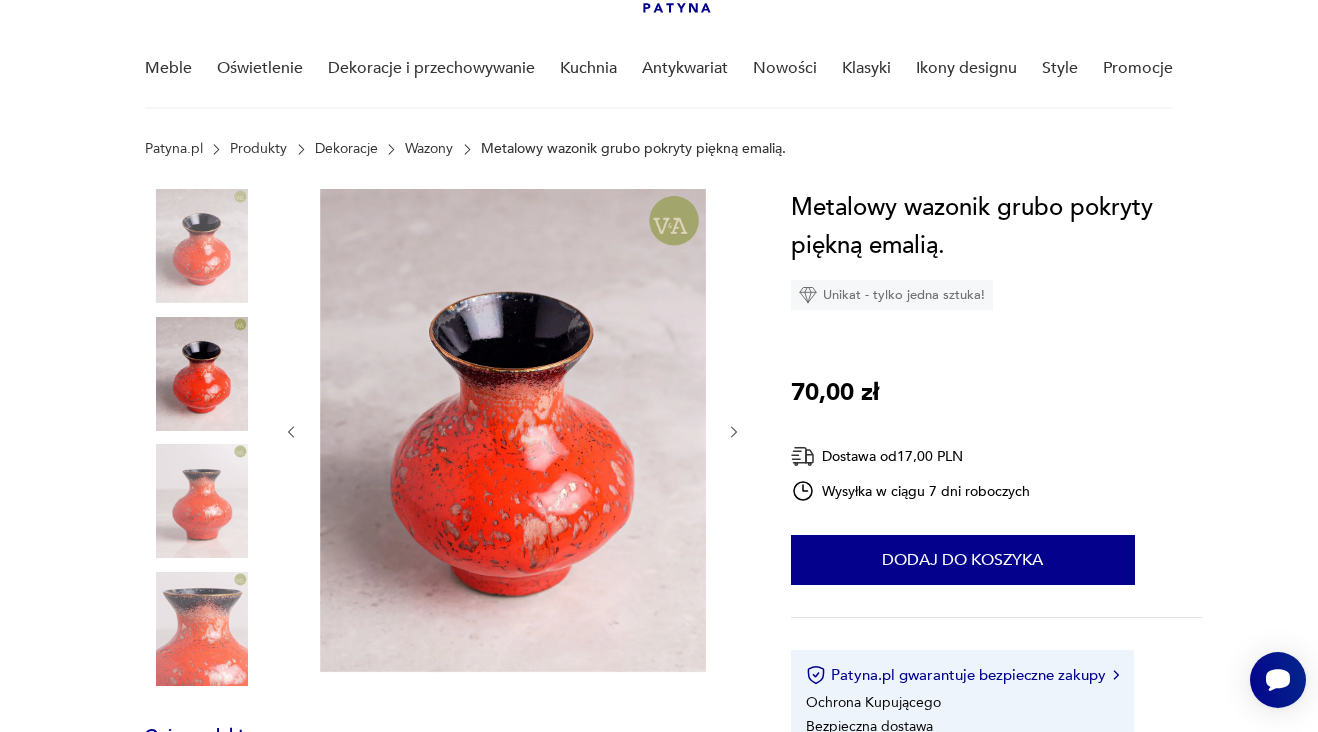 click at bounding box center (202, 501) 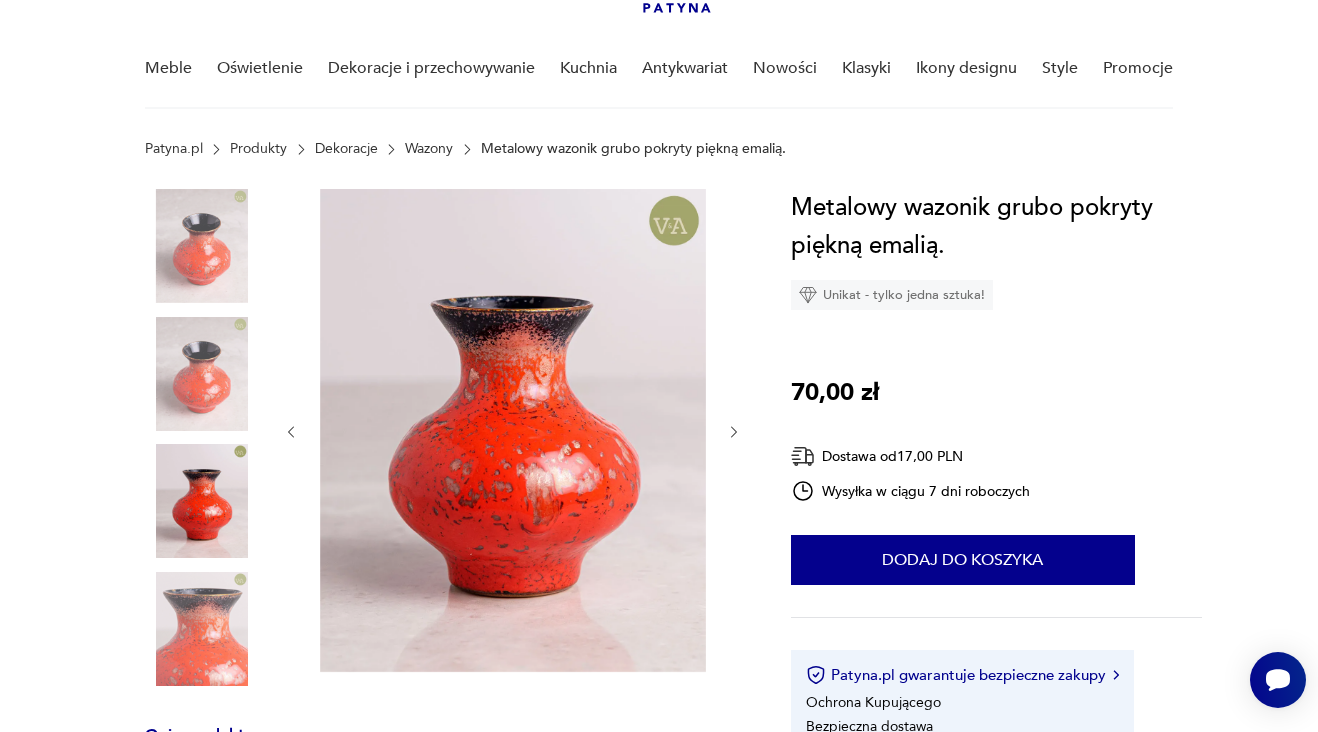 click at bounding box center [202, 629] 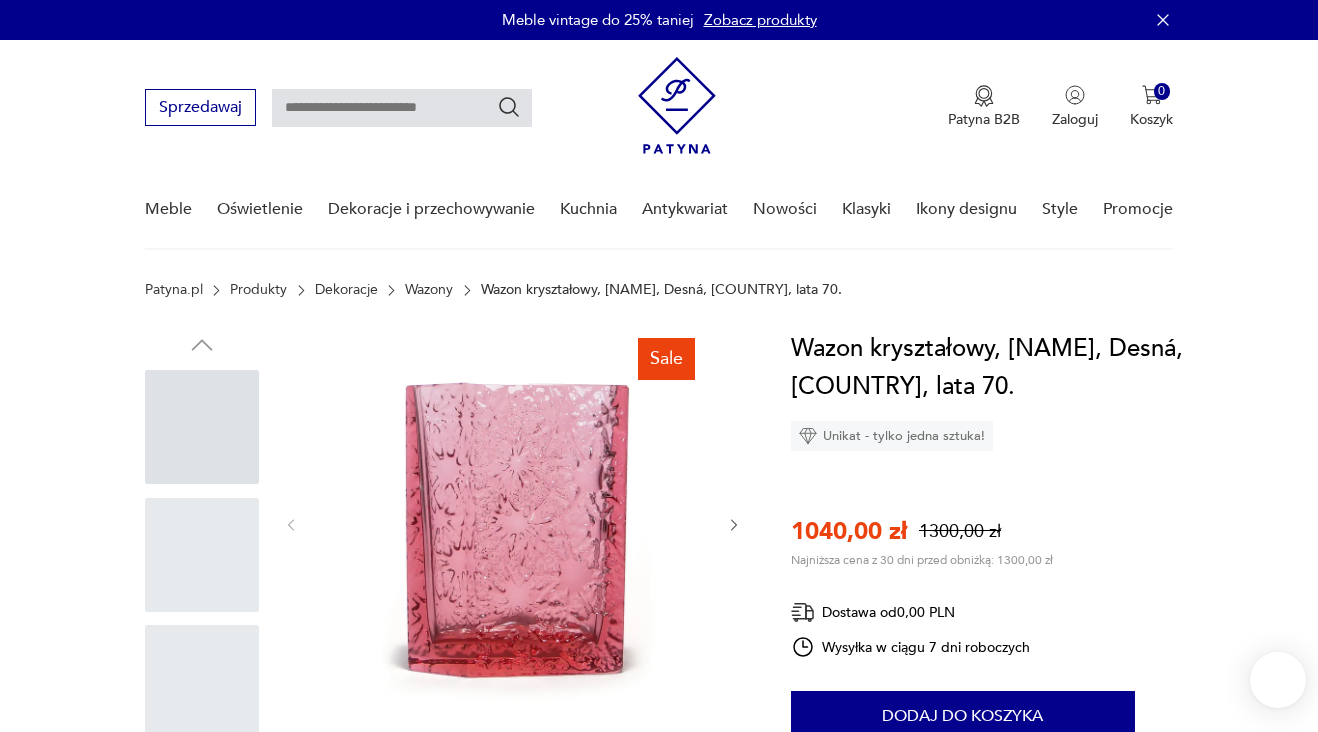scroll, scrollTop: 0, scrollLeft: 0, axis: both 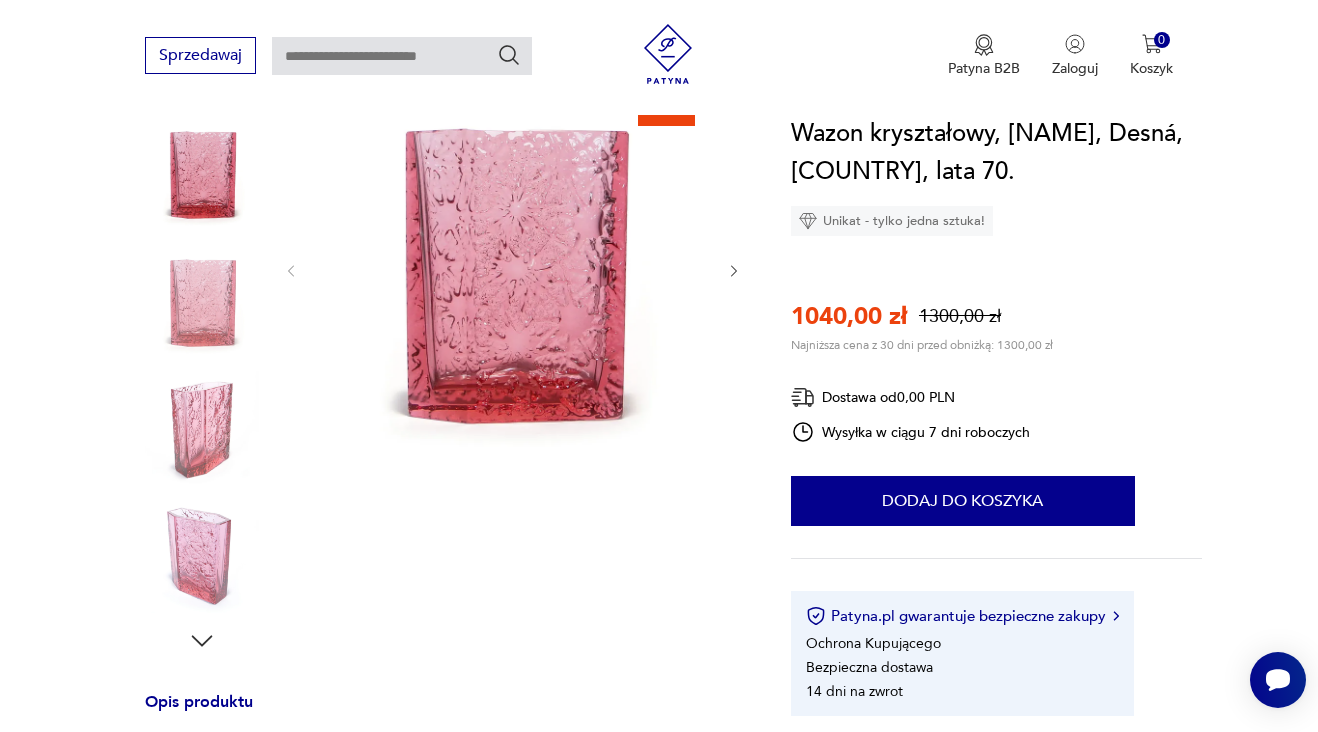 click at bounding box center (202, 301) 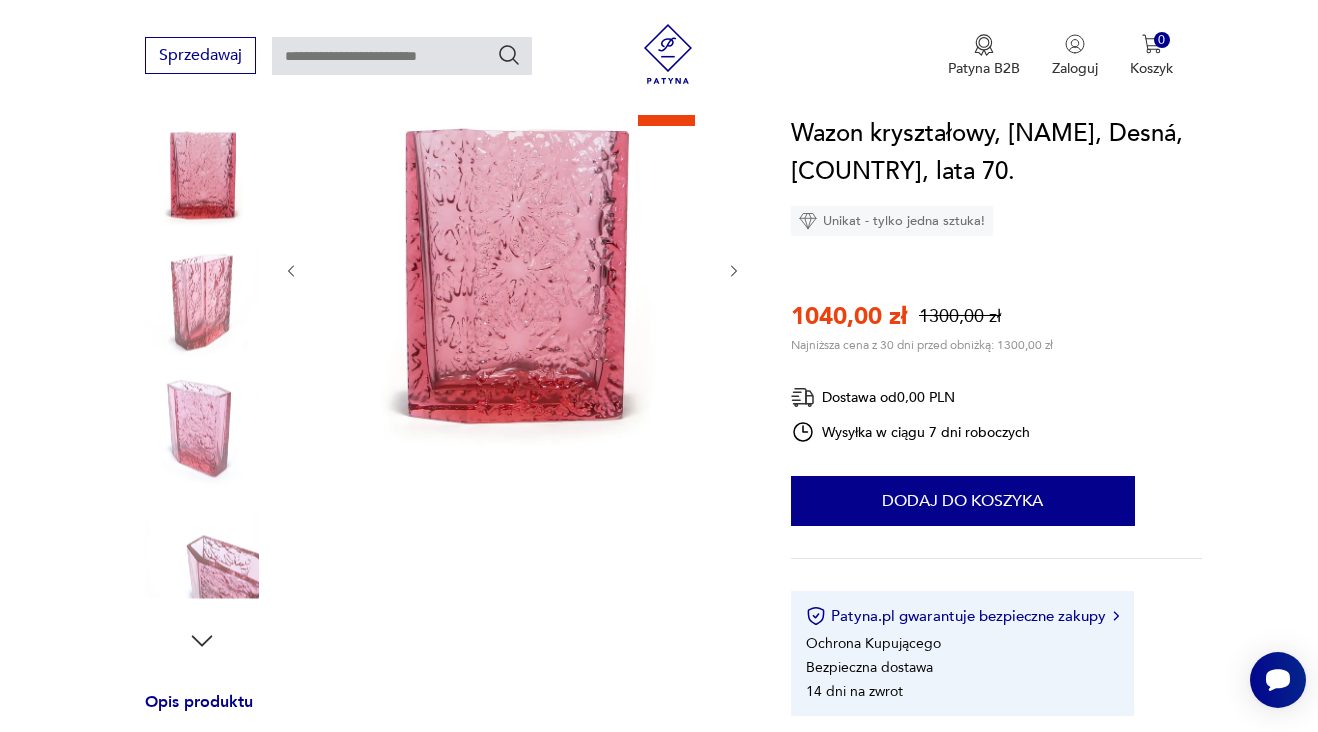 click at bounding box center [202, 428] 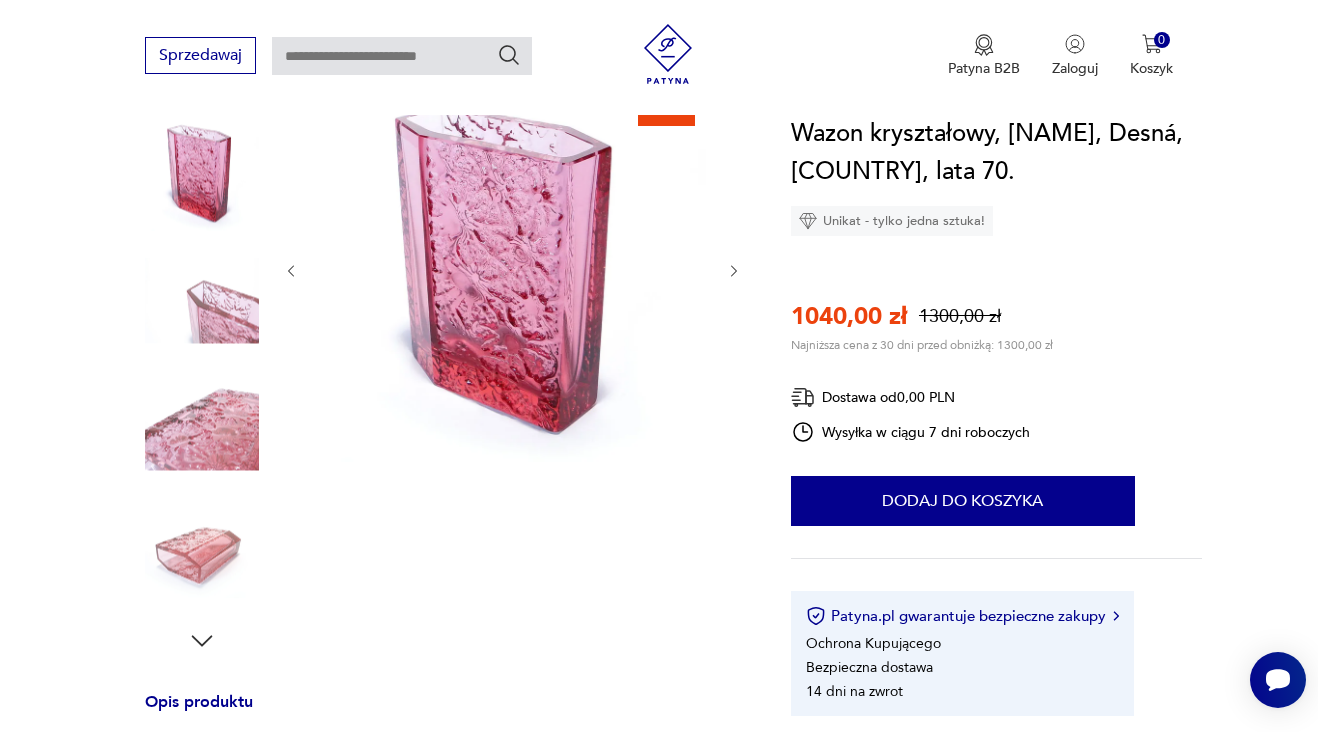 click at bounding box center [202, 428] 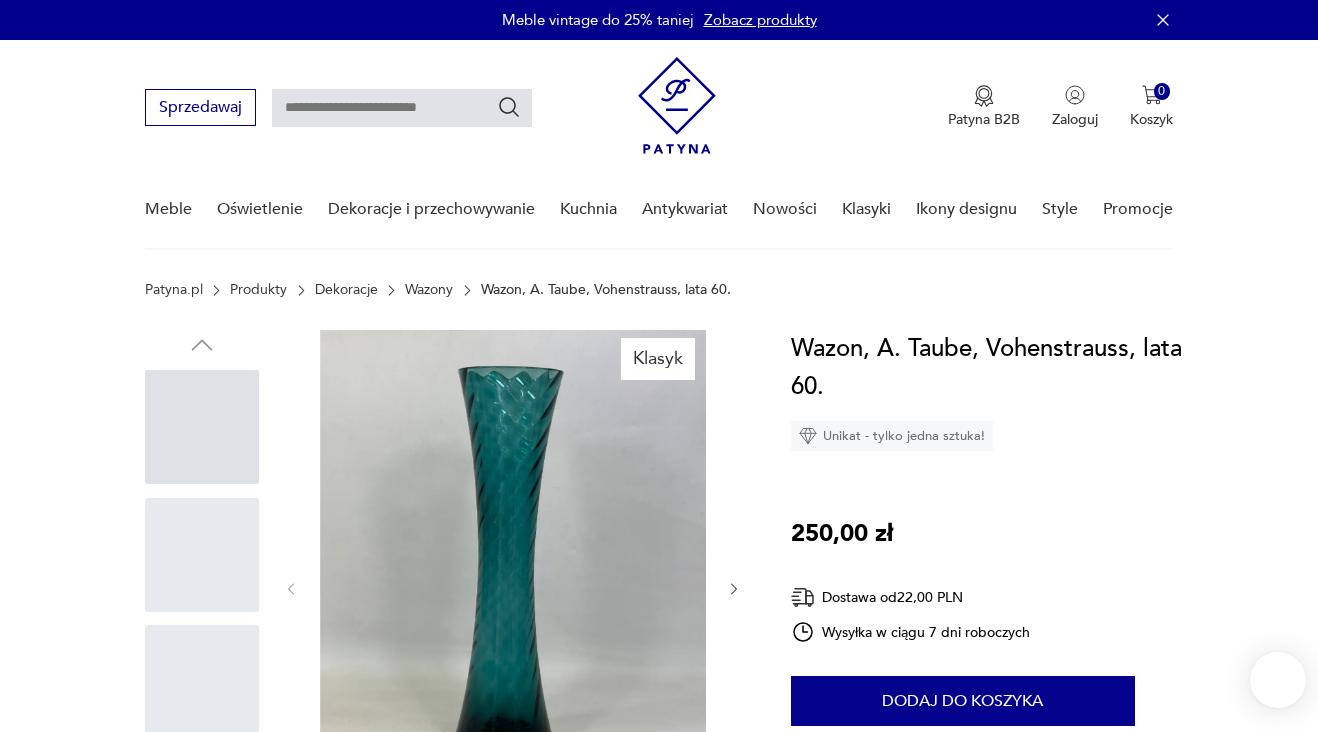 scroll, scrollTop: 0, scrollLeft: 0, axis: both 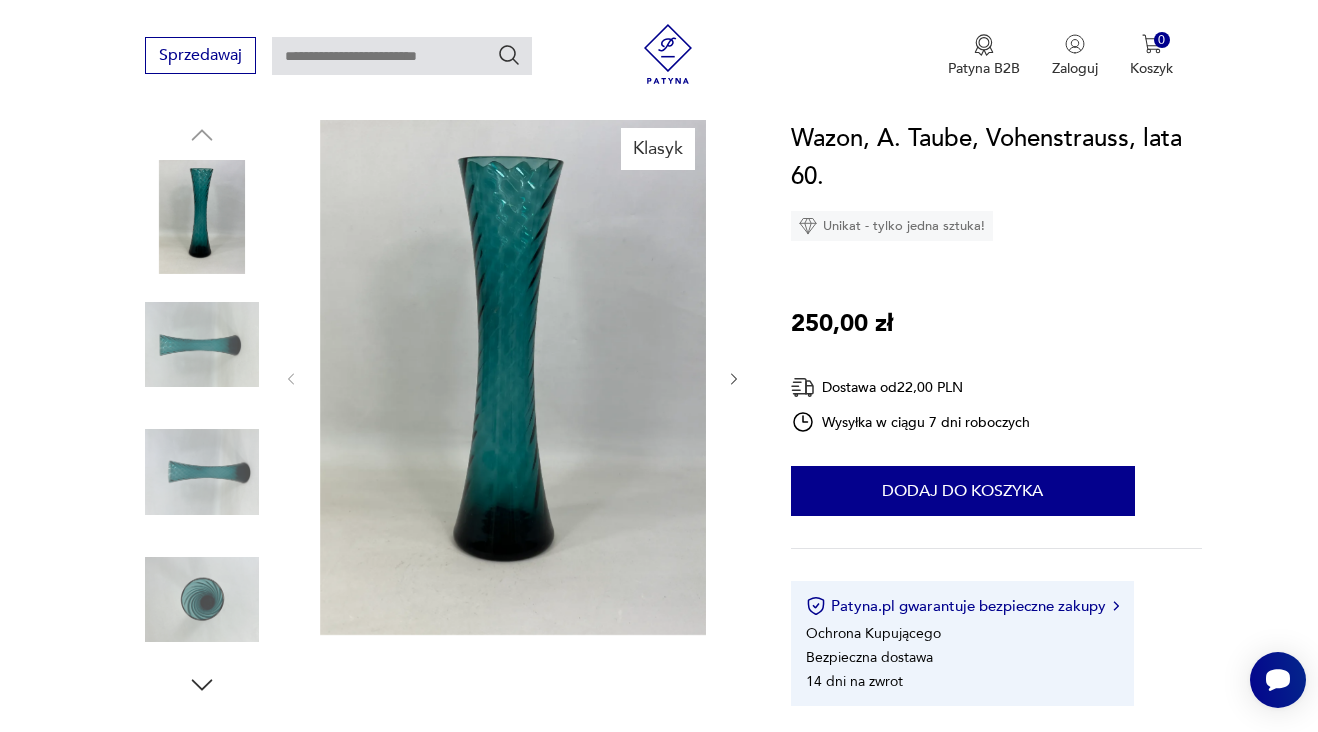 click at bounding box center [202, 345] 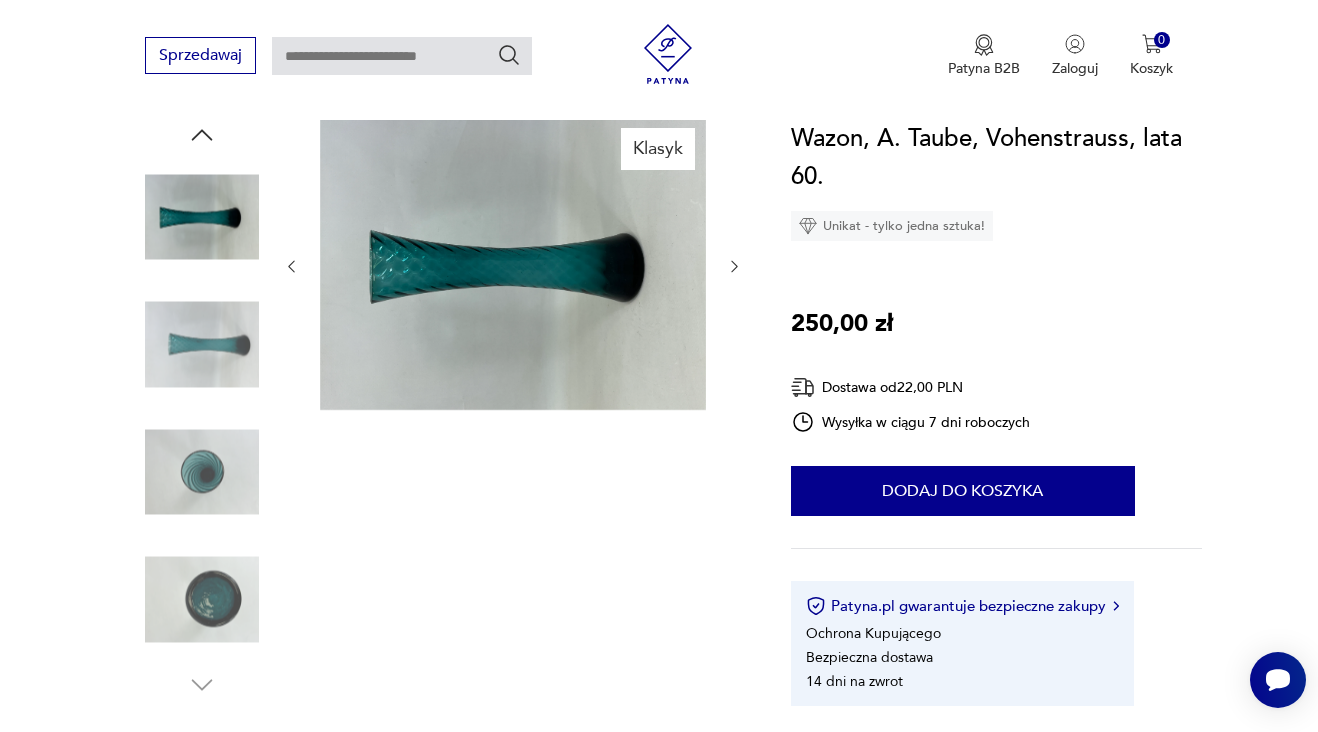 click at bounding box center [202, 472] 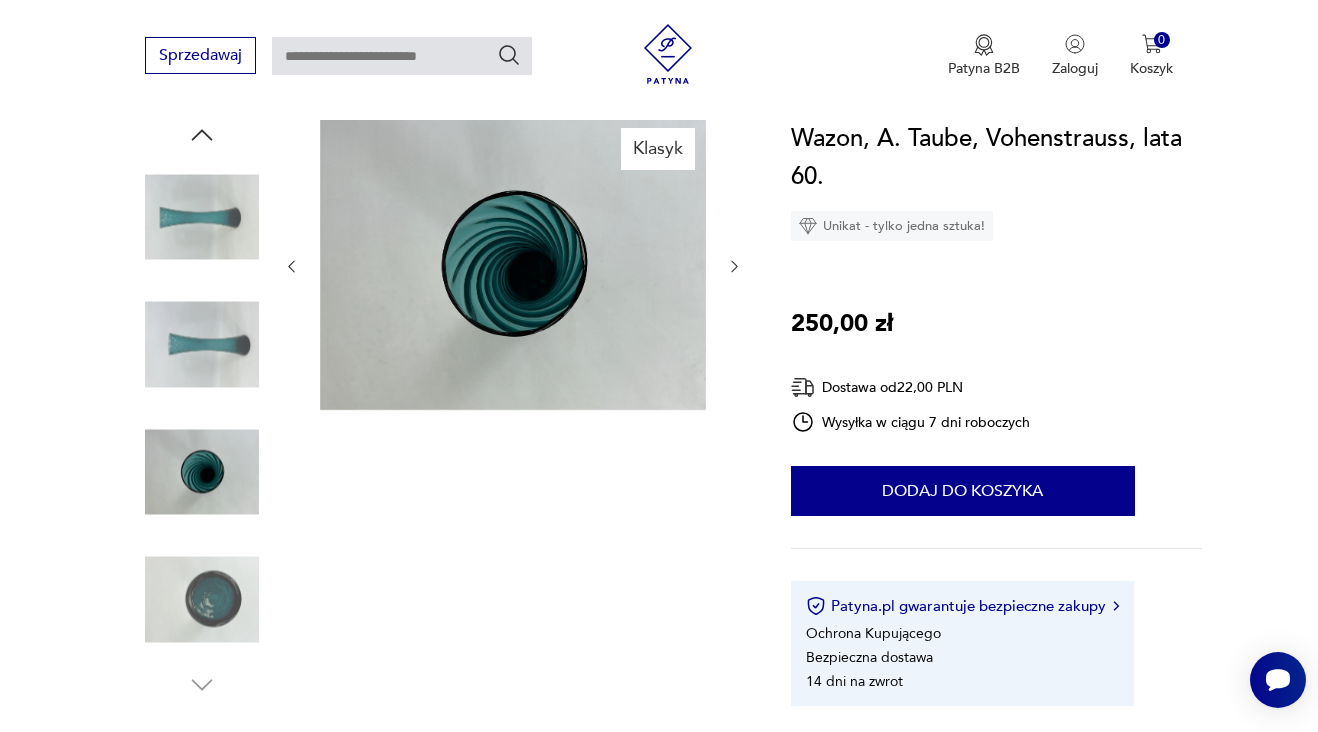 click at bounding box center [202, 600] 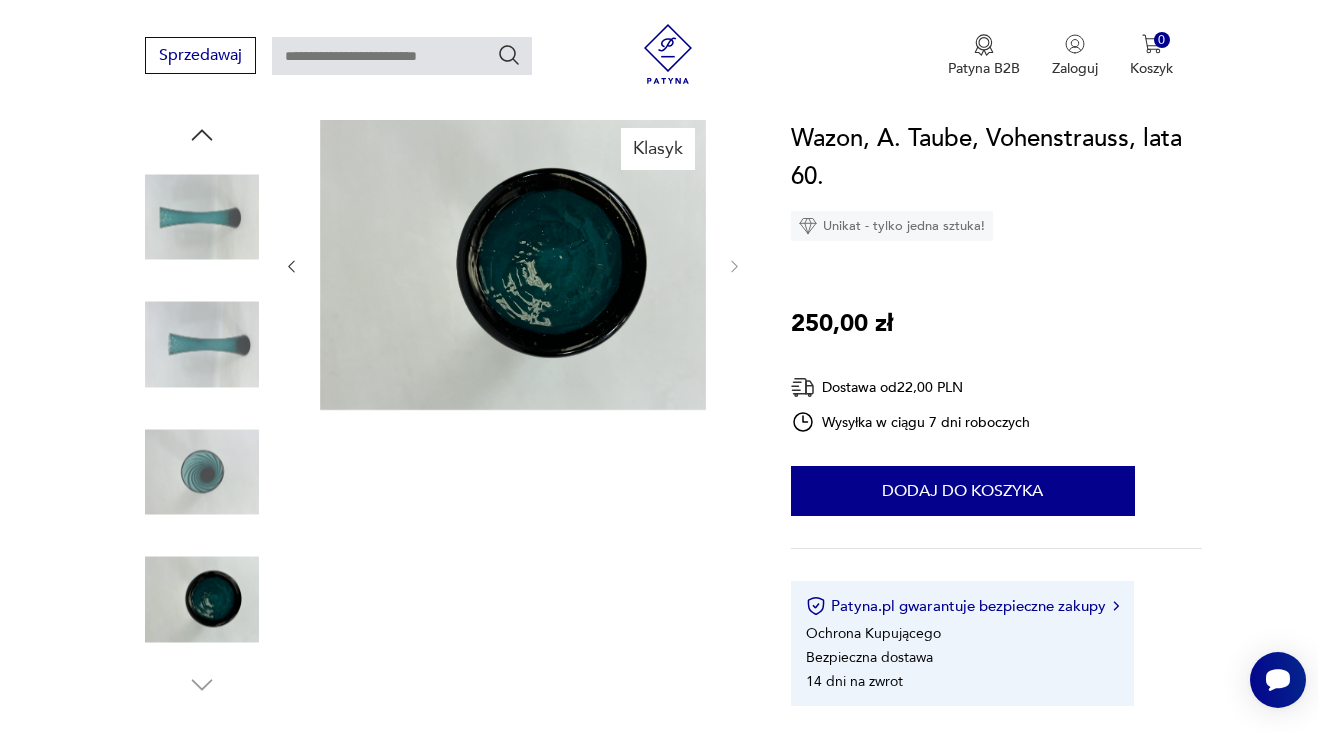 click at bounding box center (202, 217) 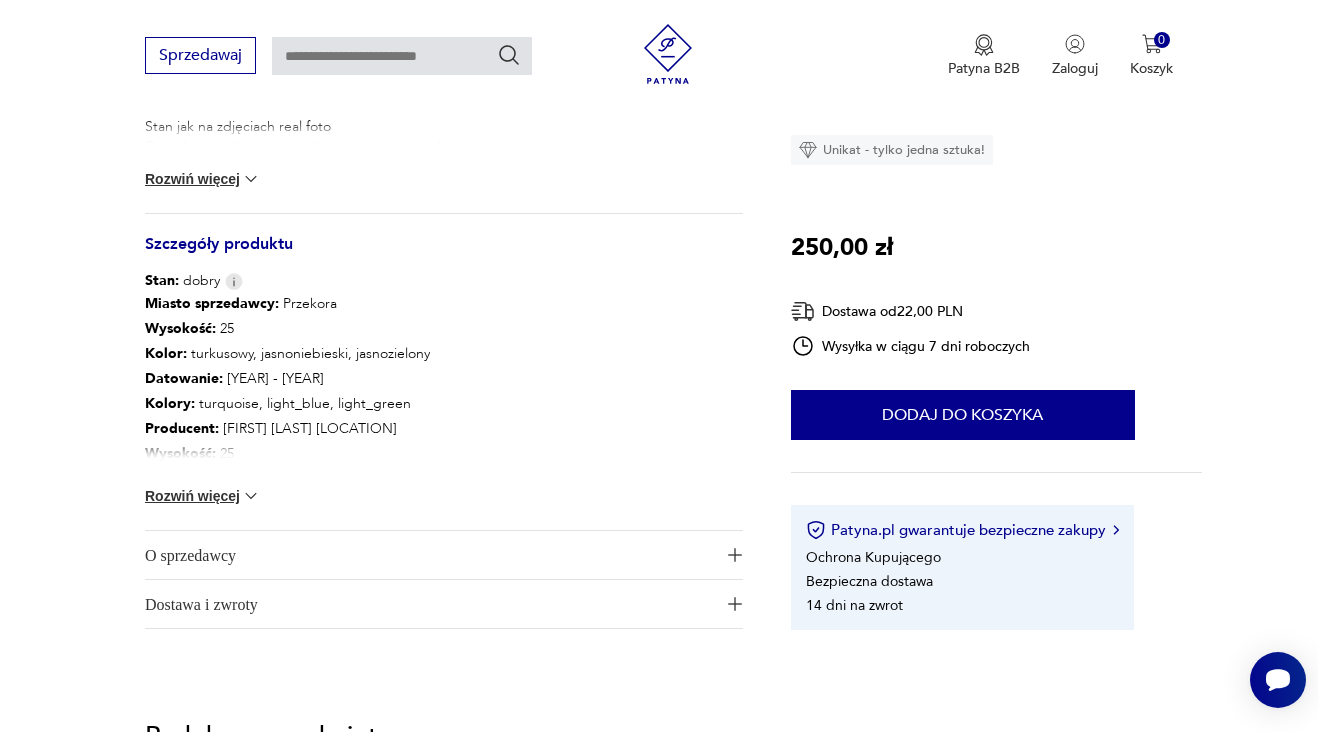 scroll, scrollTop: 985, scrollLeft: 0, axis: vertical 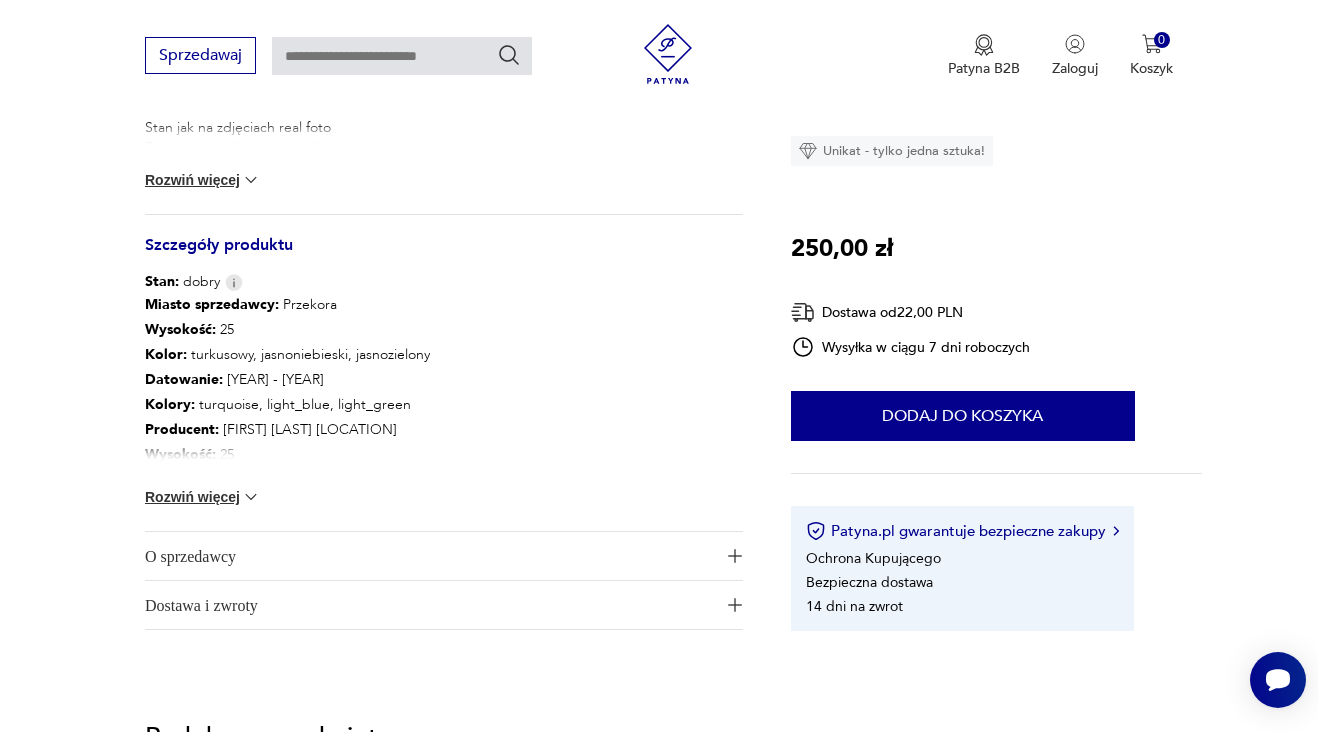 click at bounding box center (251, 497) 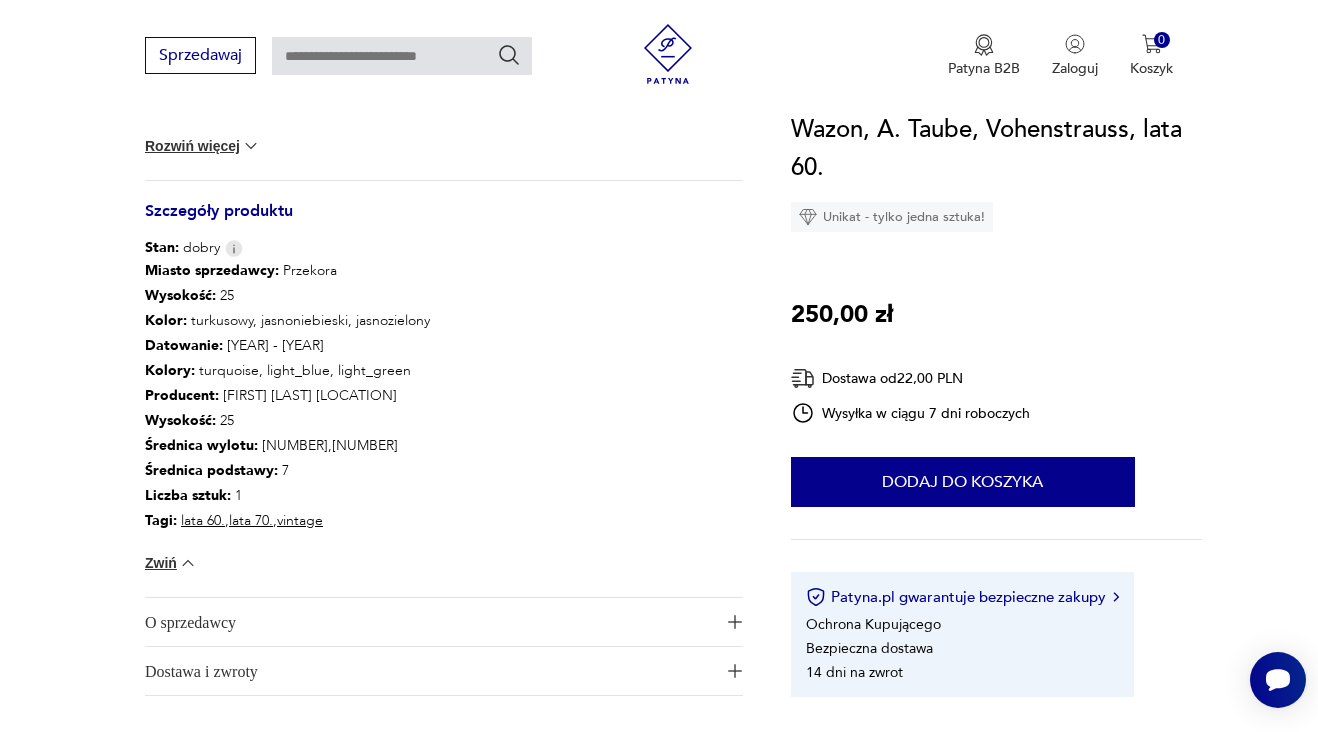 scroll, scrollTop: 1051, scrollLeft: 0, axis: vertical 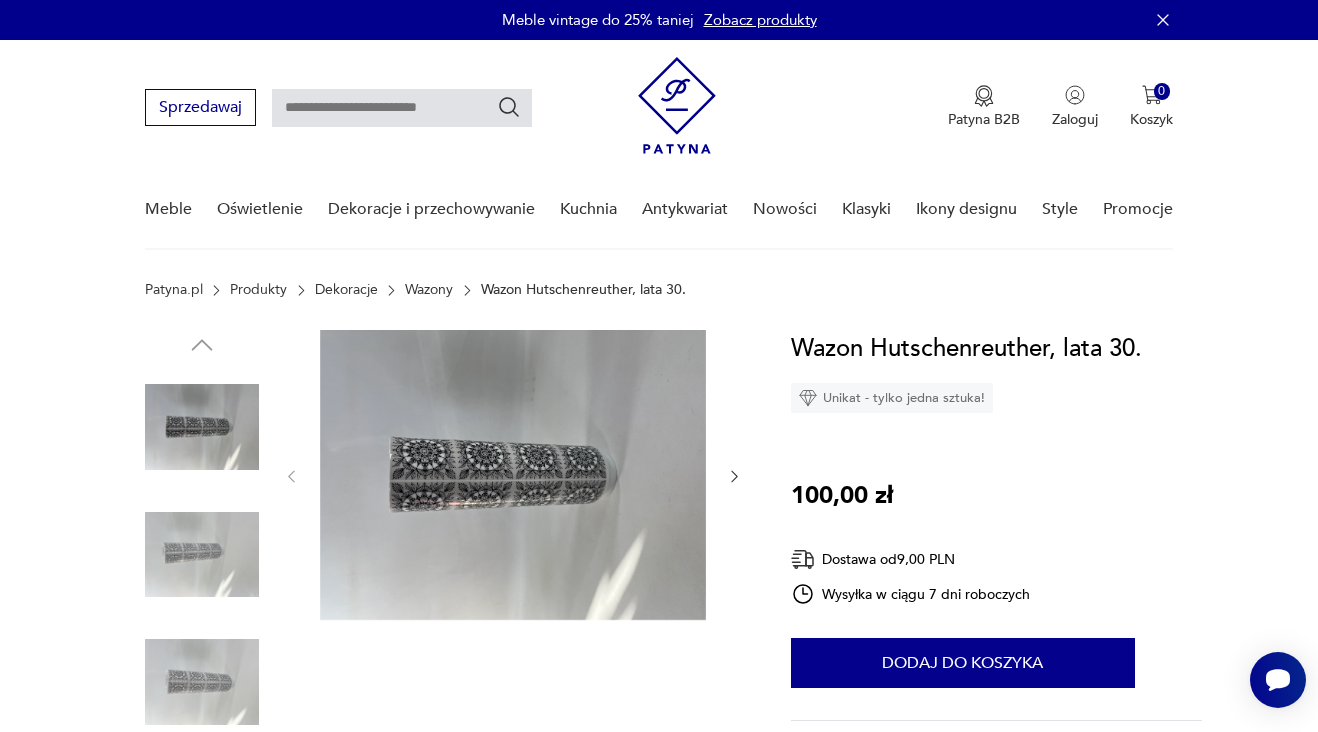 click at bounding box center (202, 555) 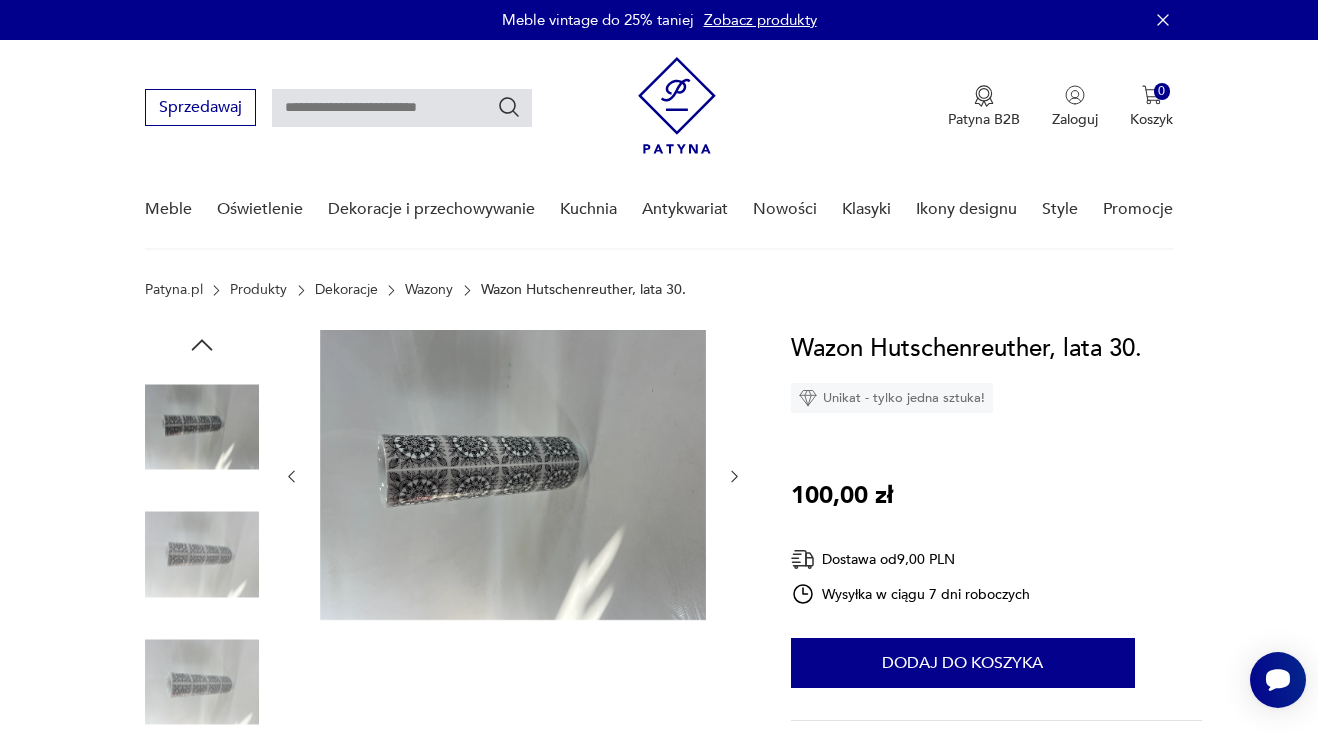 click at bounding box center [202, 682] 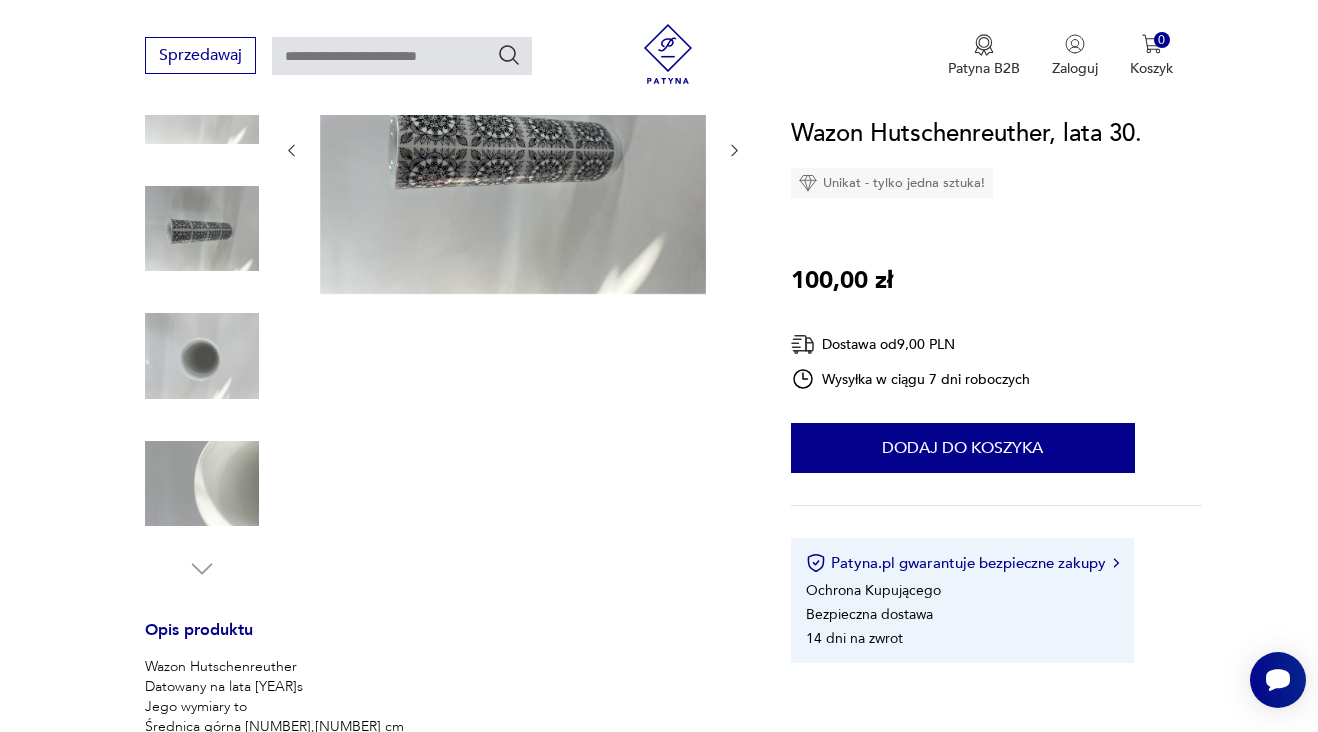 scroll, scrollTop: 333, scrollLeft: 0, axis: vertical 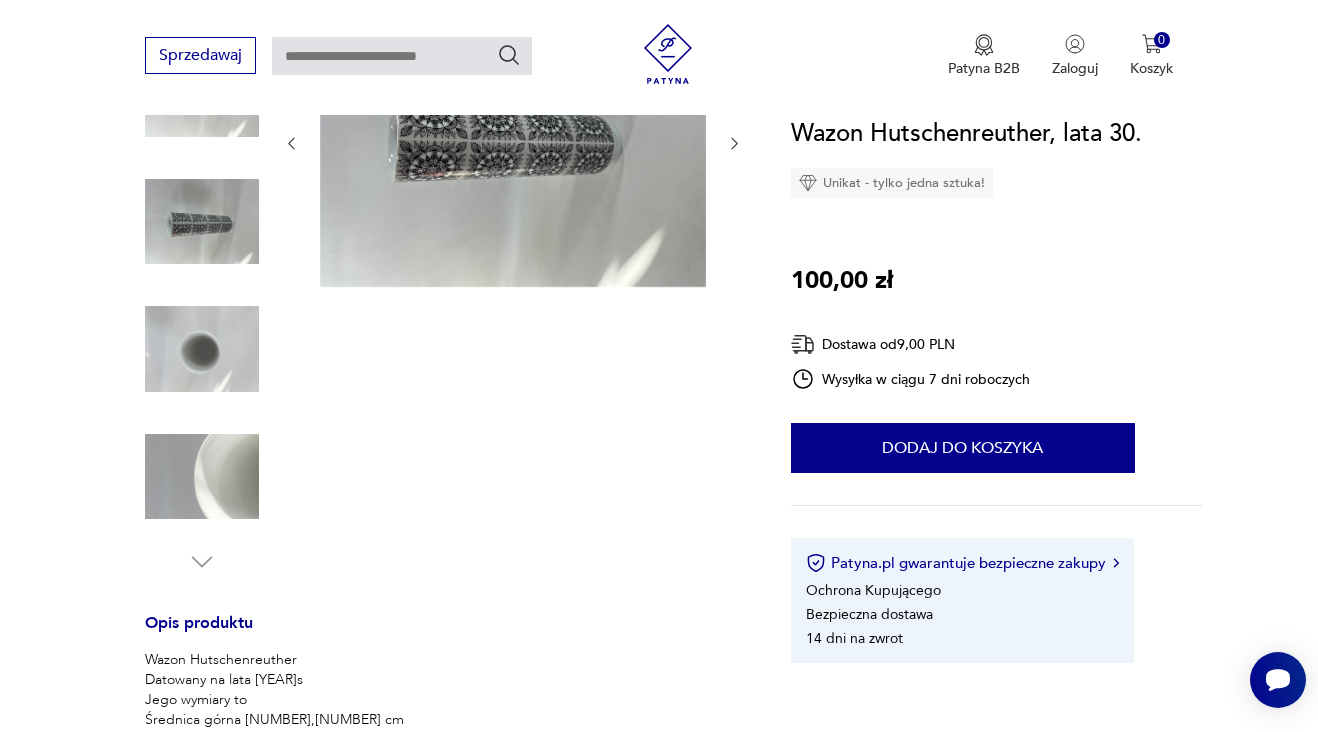 click at bounding box center [202, 477] 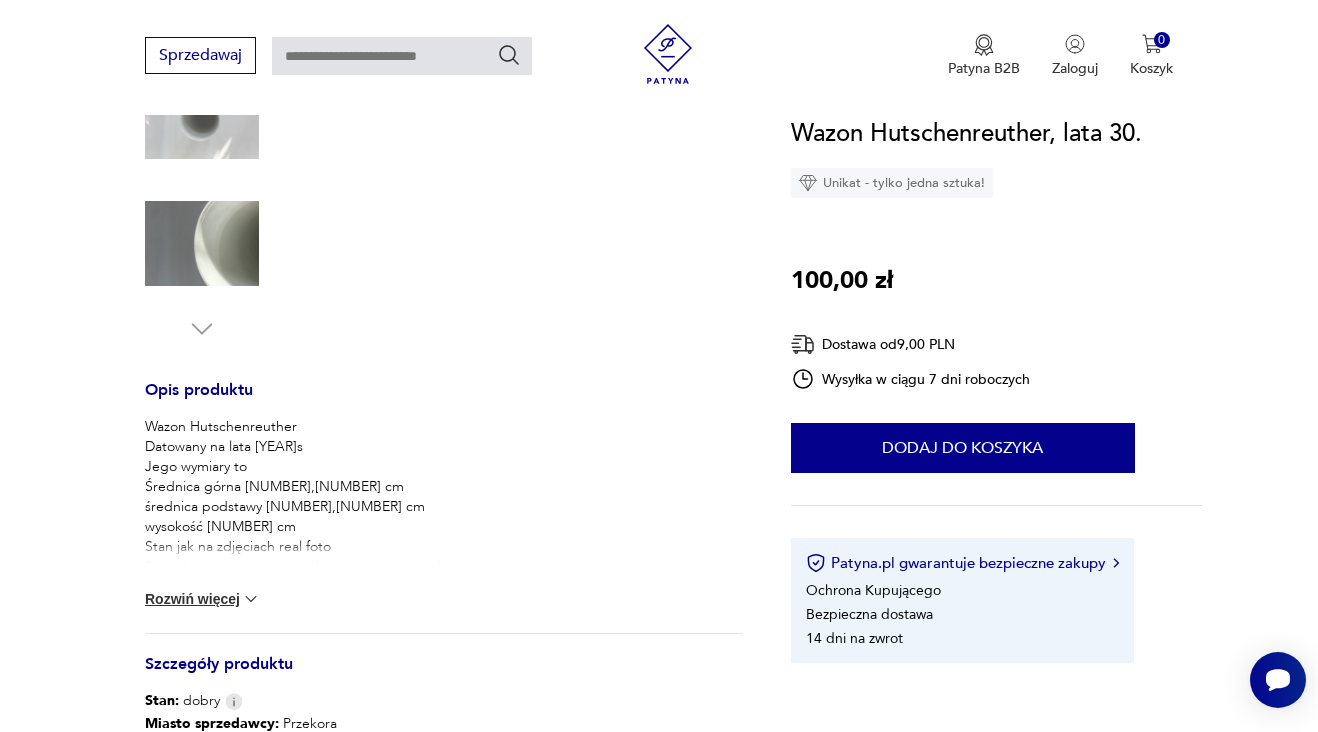 scroll, scrollTop: 567, scrollLeft: 0, axis: vertical 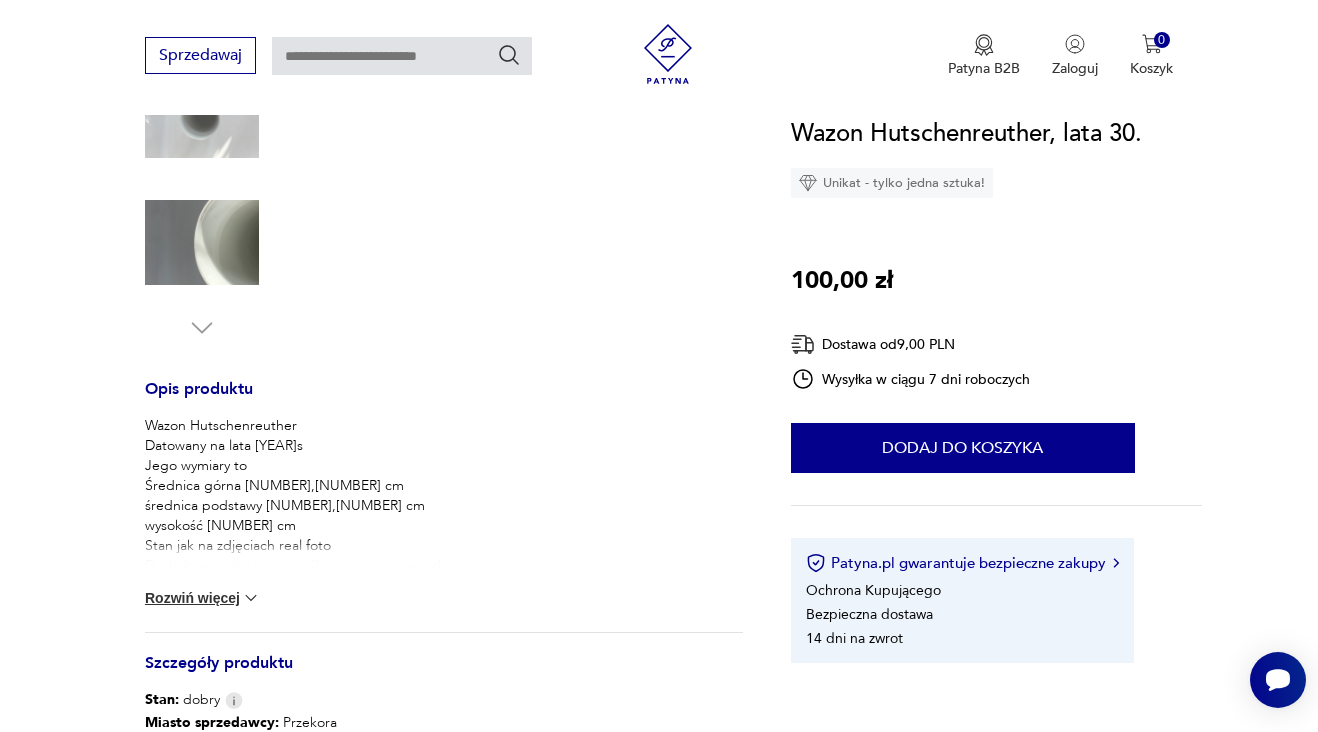 click at bounding box center [251, 598] 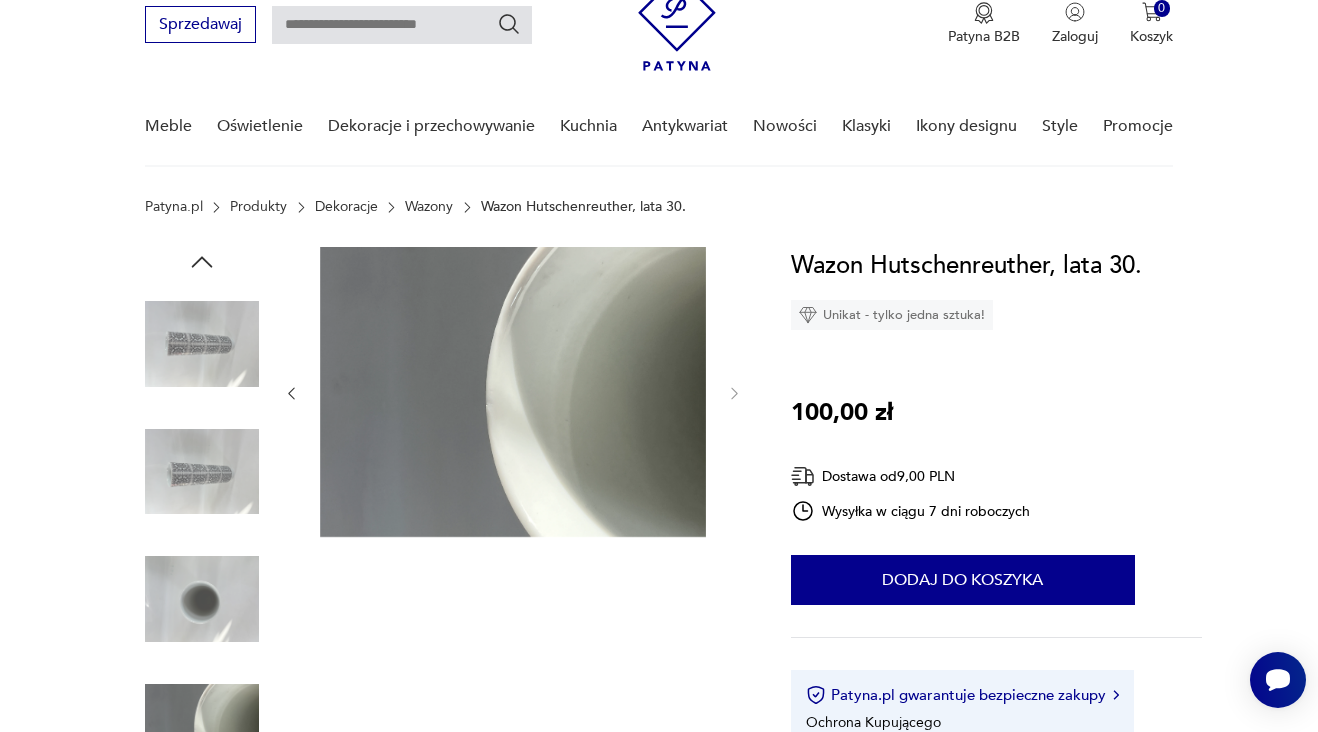 scroll, scrollTop: 0, scrollLeft: 0, axis: both 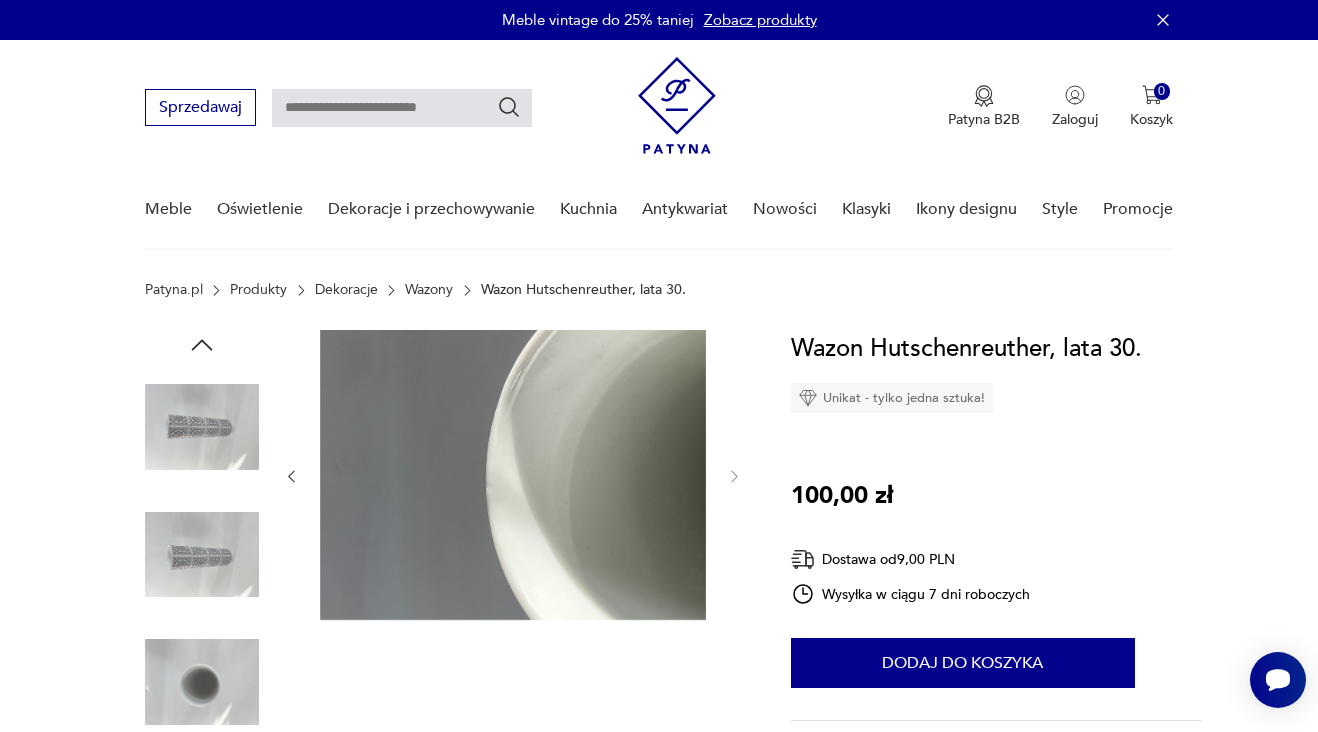 click at bounding box center [202, 427] 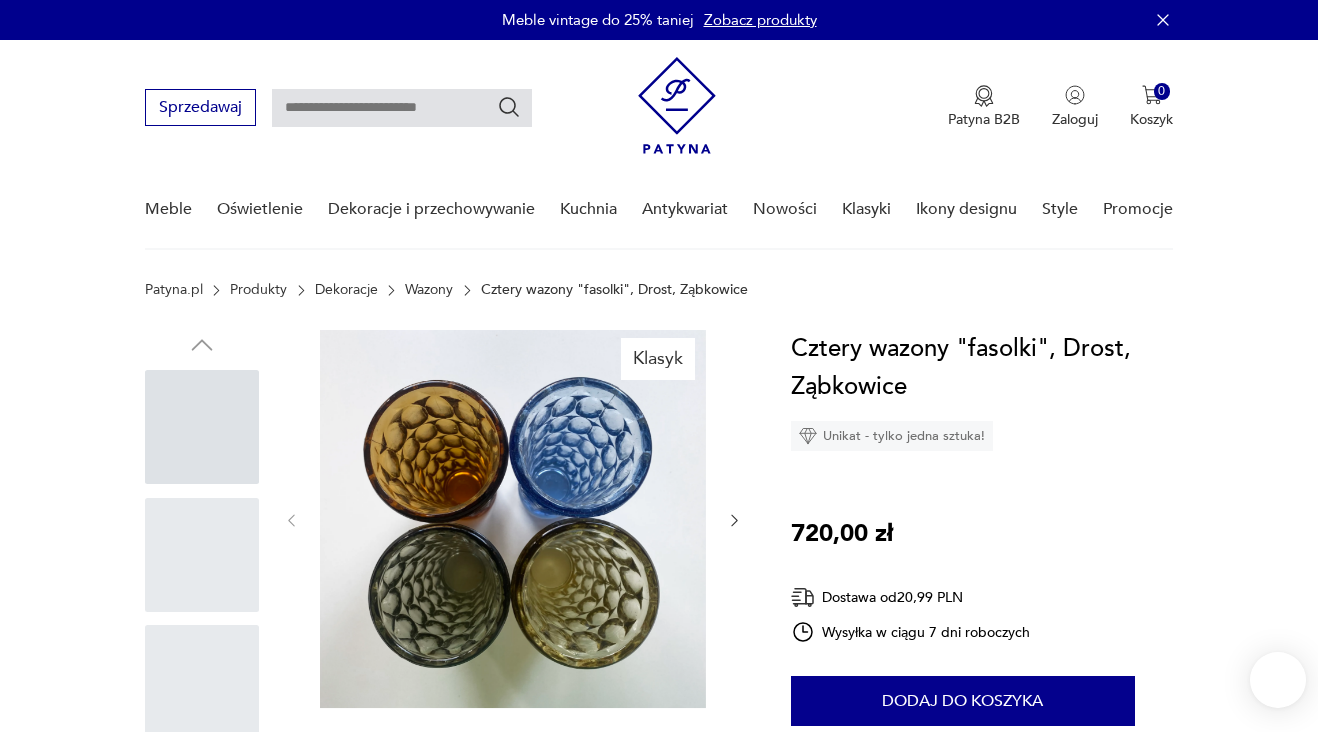 scroll, scrollTop: 0, scrollLeft: 0, axis: both 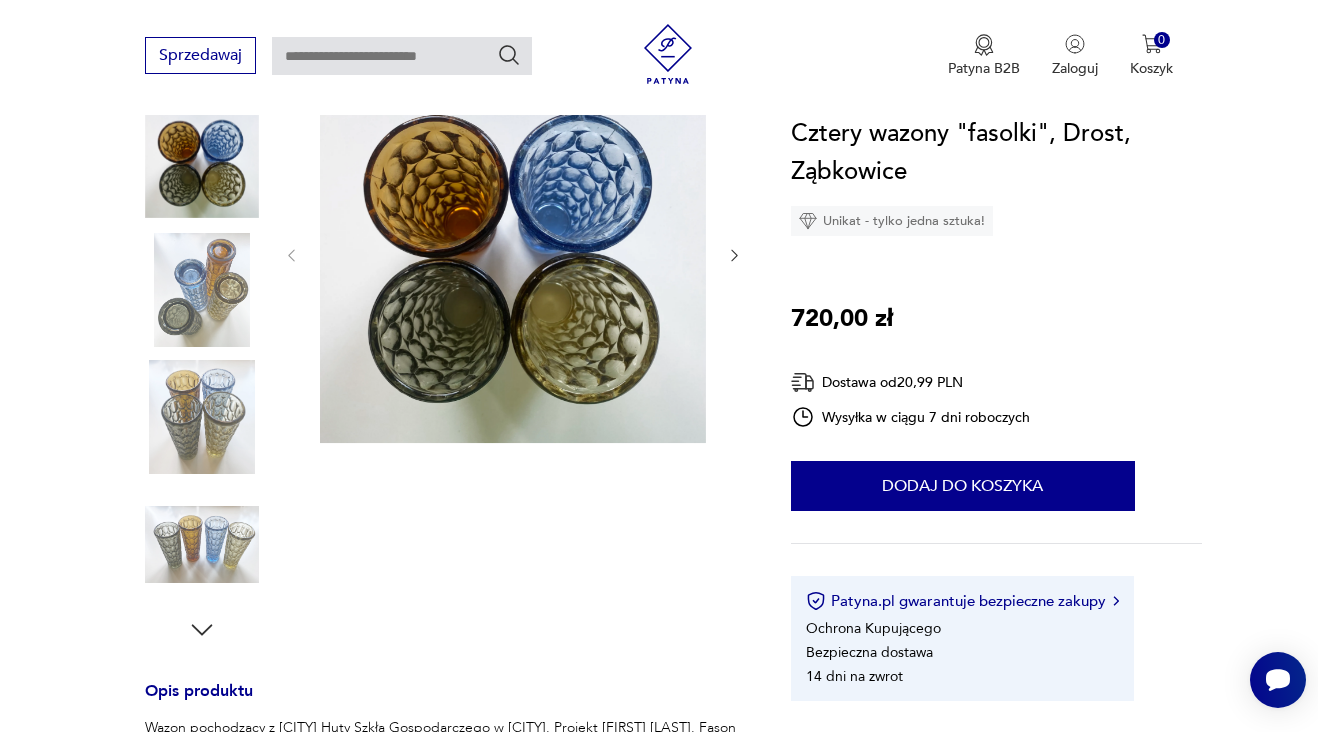 click at bounding box center [202, 290] 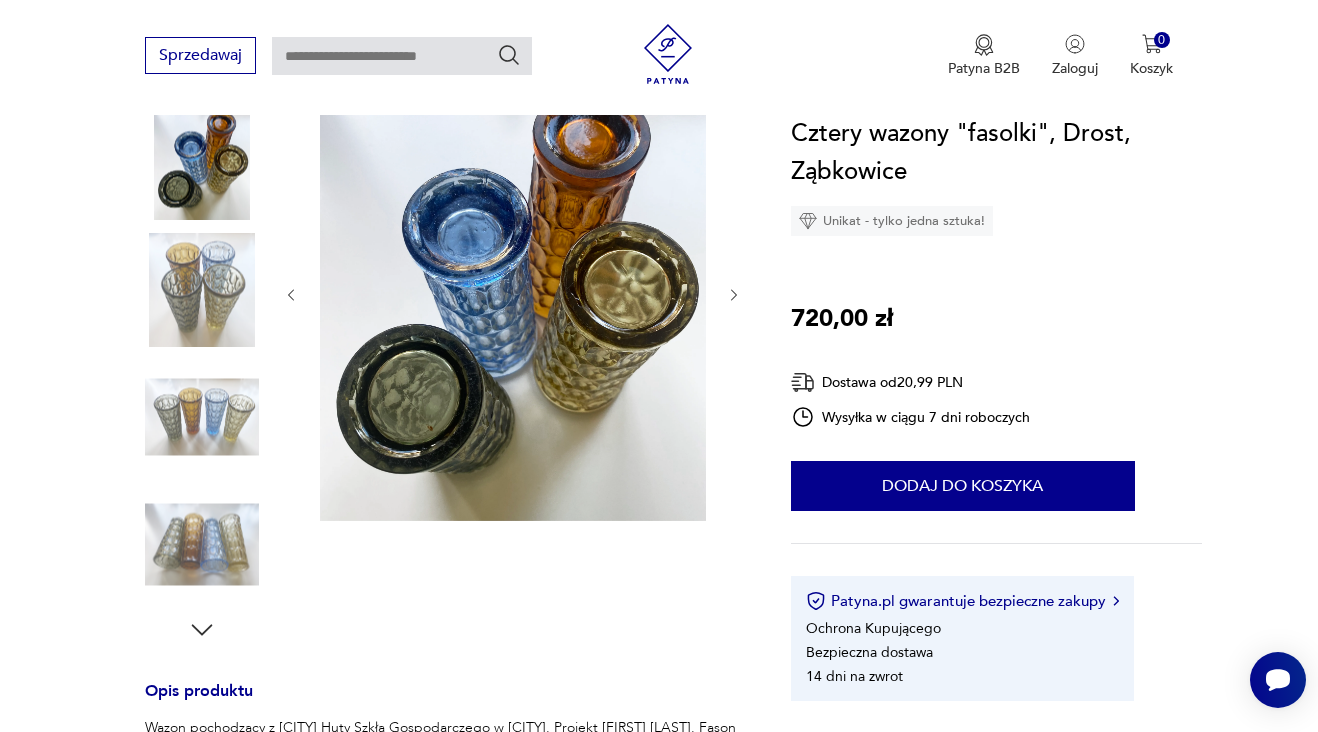 click at bounding box center [202, 417] 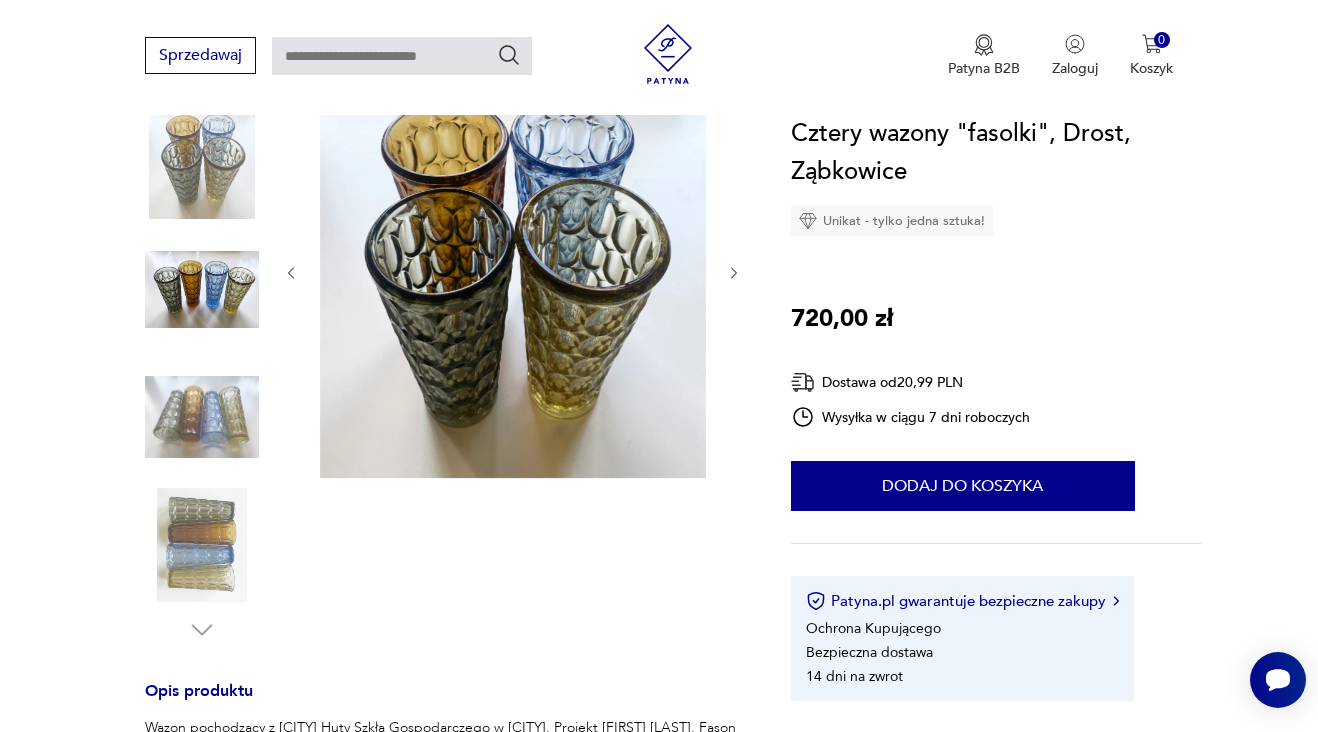 click at bounding box center (202, 545) 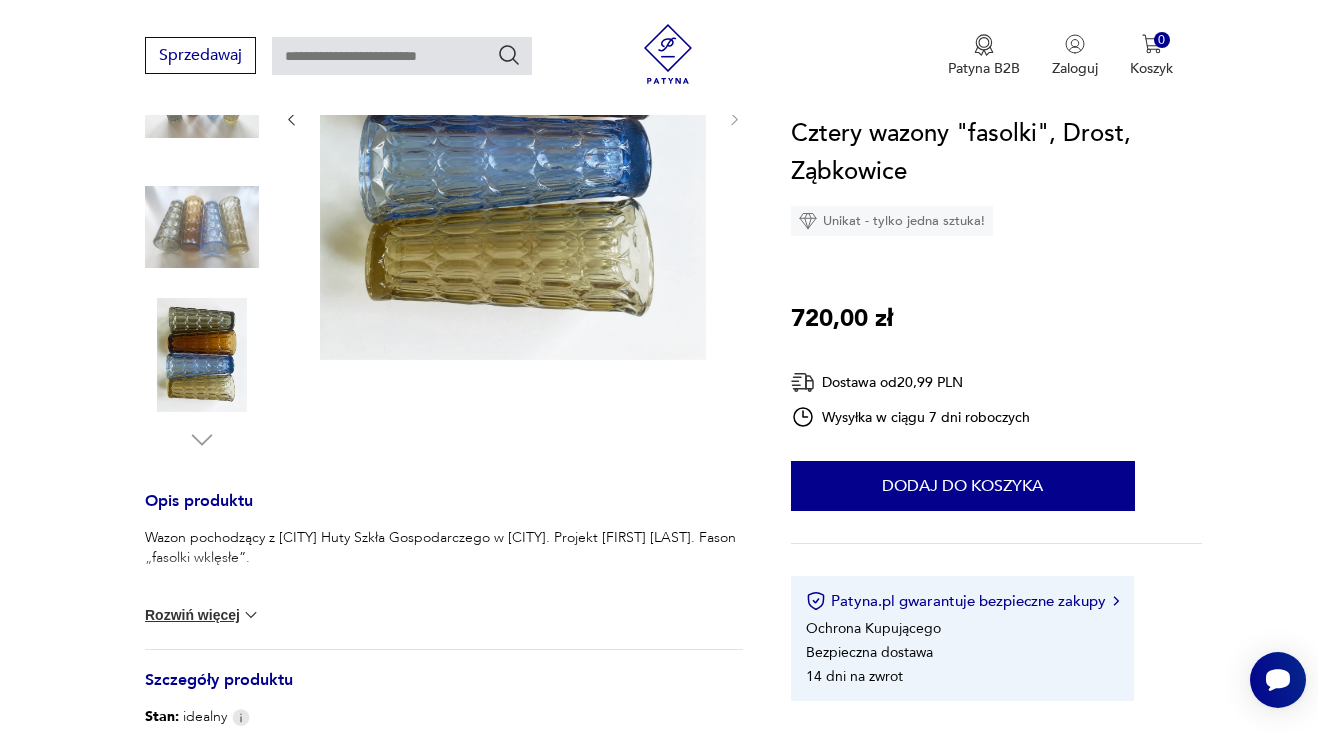 scroll, scrollTop: 378, scrollLeft: 0, axis: vertical 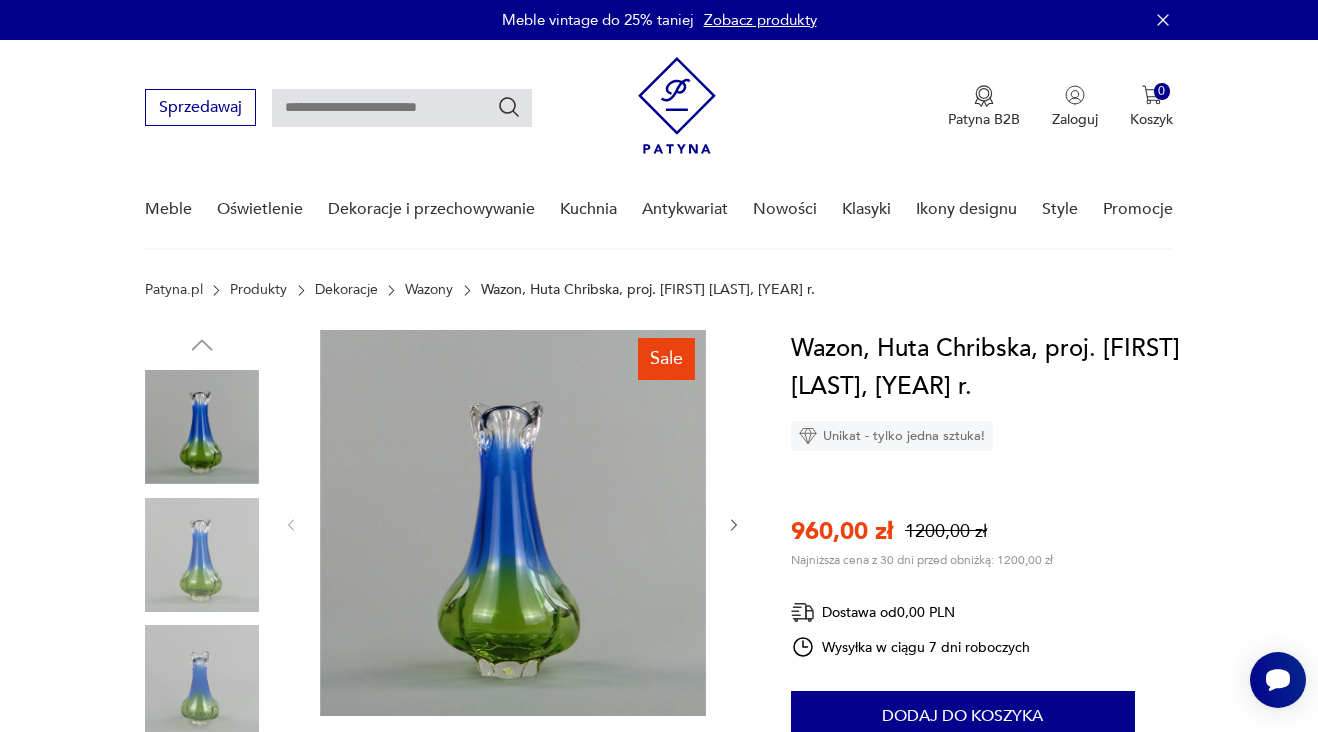 click on "Wazon, Huta Chribska, proj. [FIRST] [LAST], [YEAR] r." at bounding box center [996, 368] 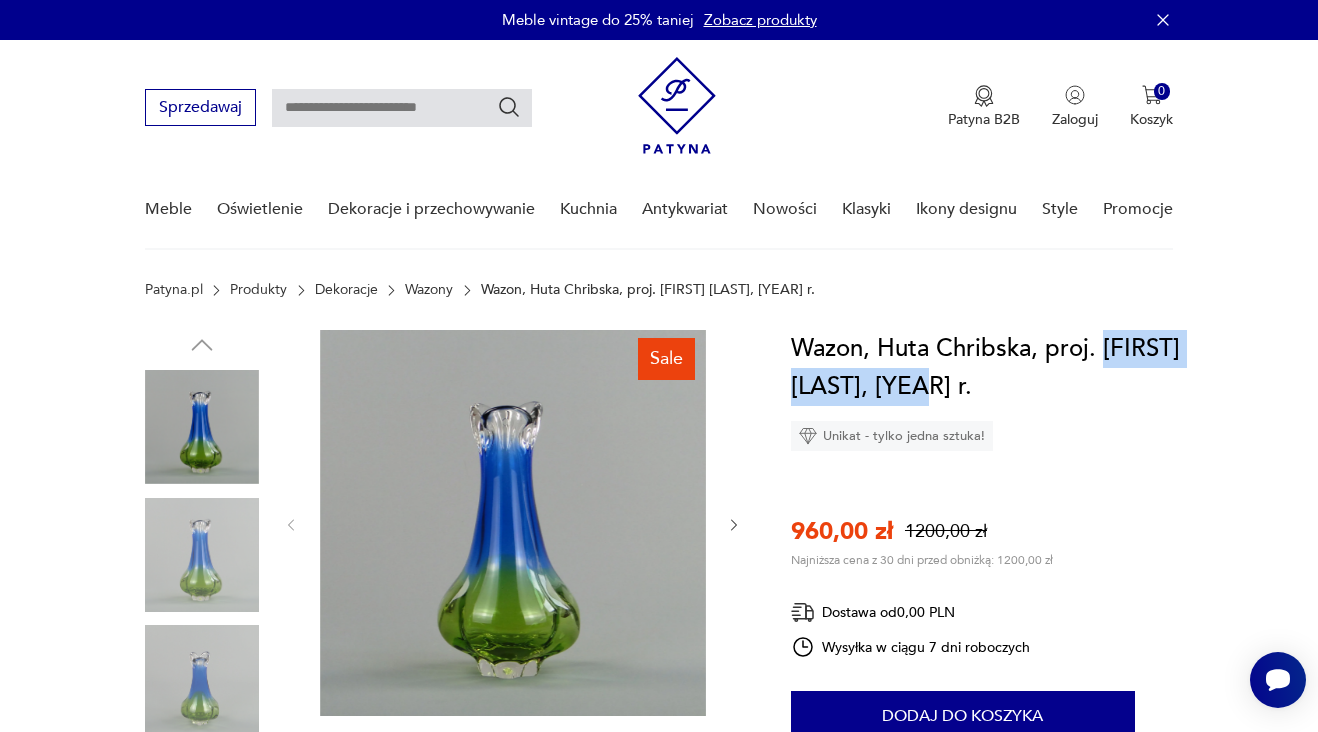 drag, startPoint x: 1104, startPoint y: 346, endPoint x: 965, endPoint y: 372, distance: 141.41075 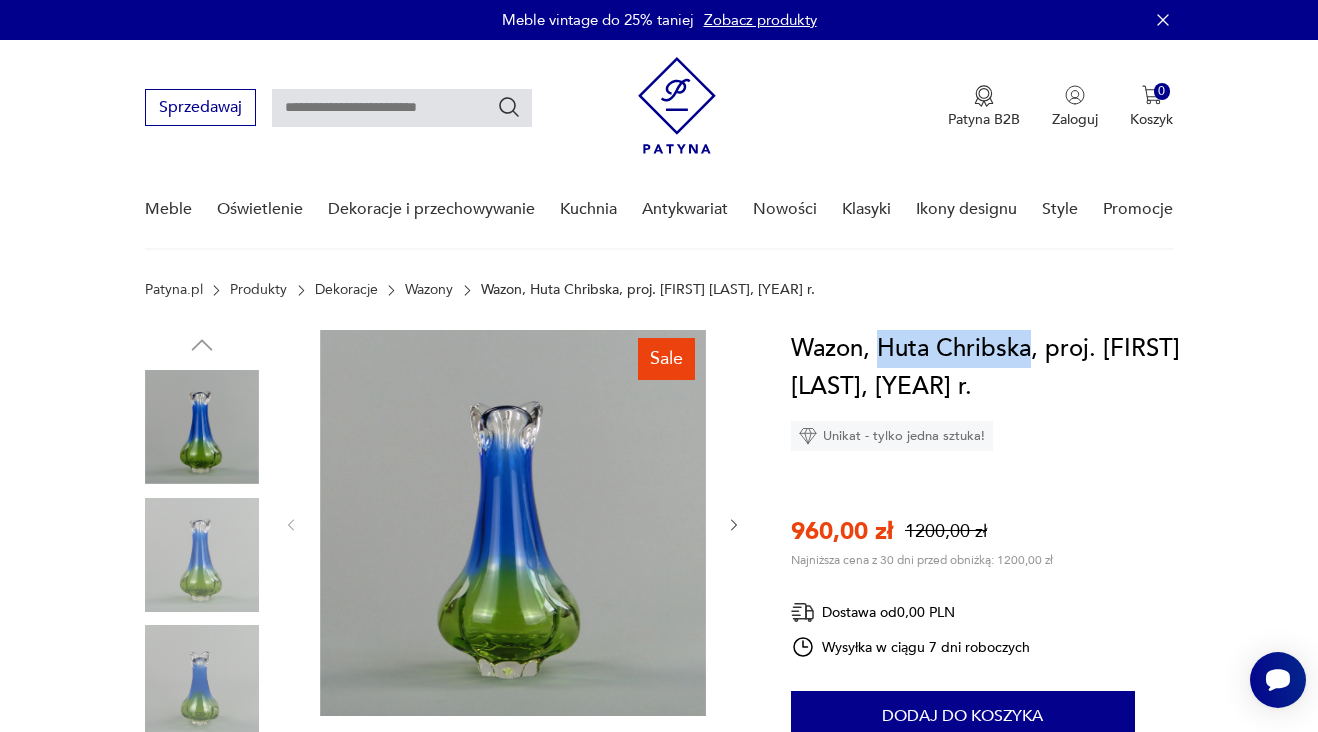 drag, startPoint x: 879, startPoint y: 351, endPoint x: 1030, endPoint y: 349, distance: 151.01324 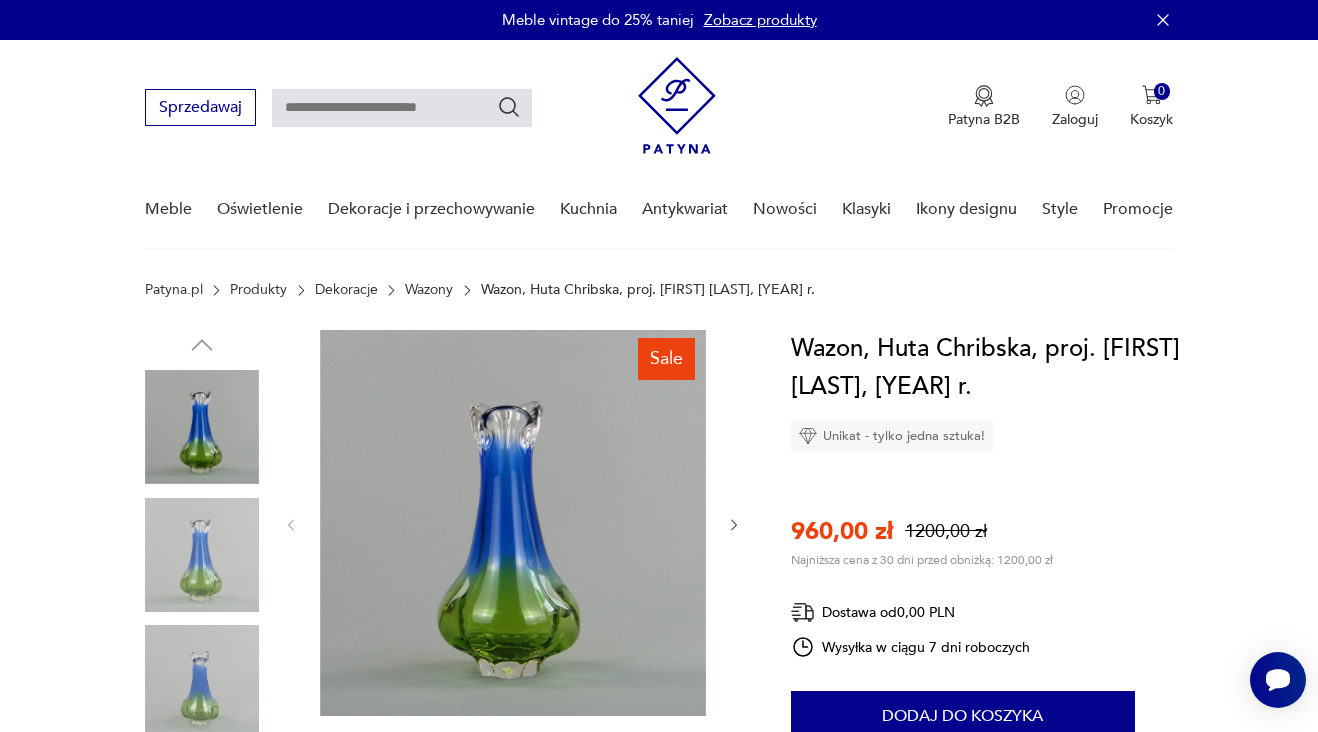 click at bounding box center [402, 108] 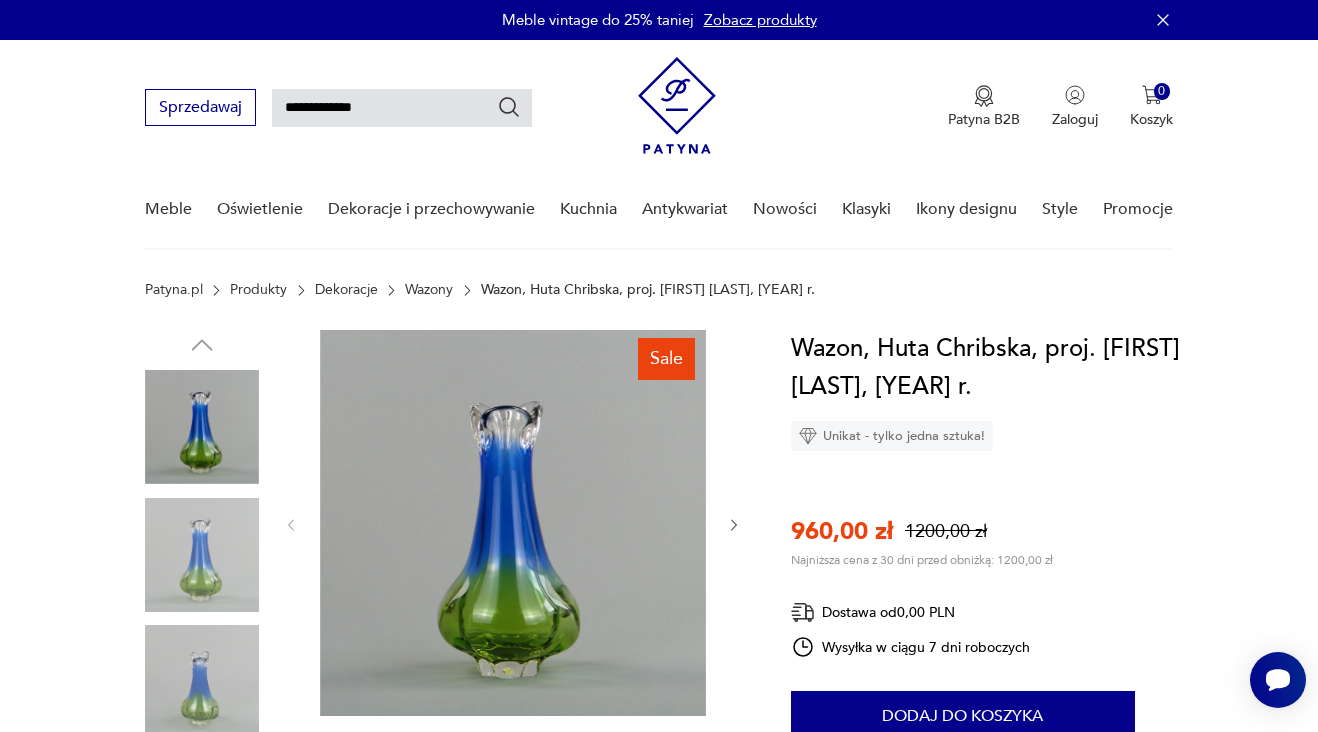 type on "**********" 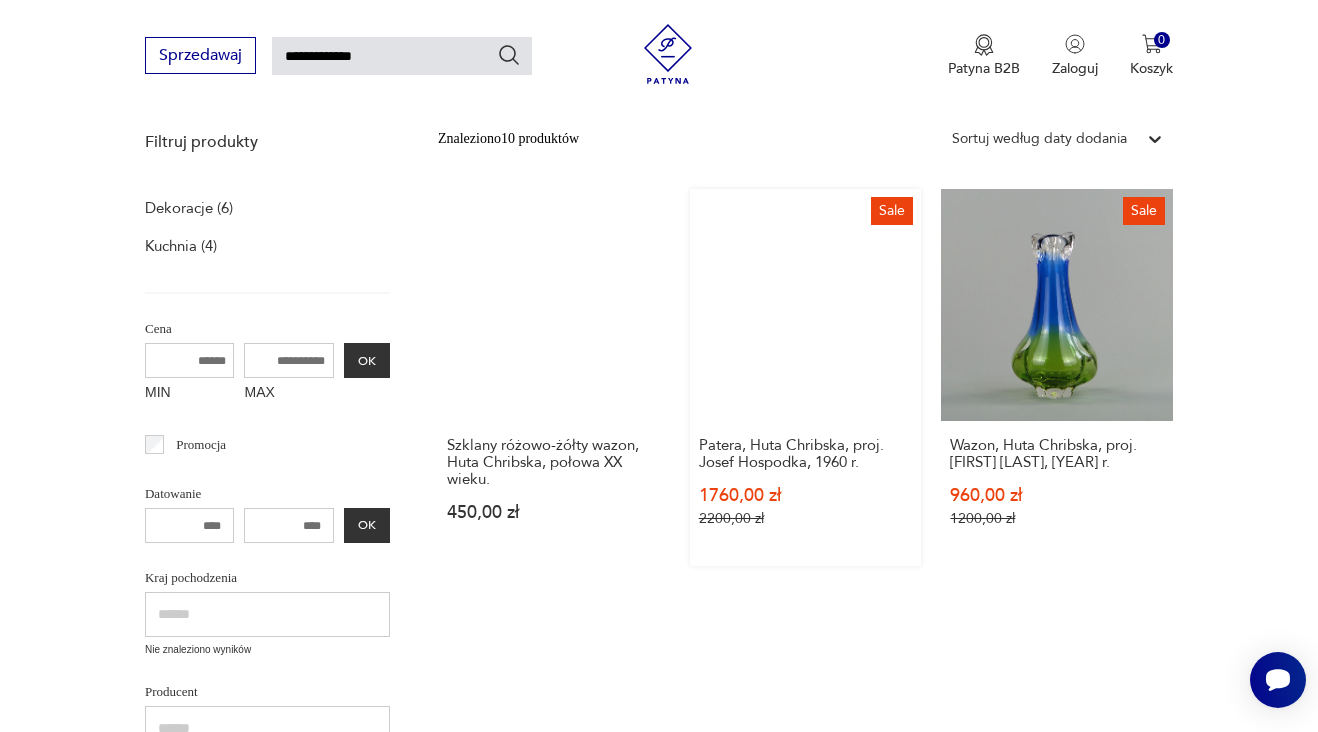 scroll, scrollTop: 0, scrollLeft: 0, axis: both 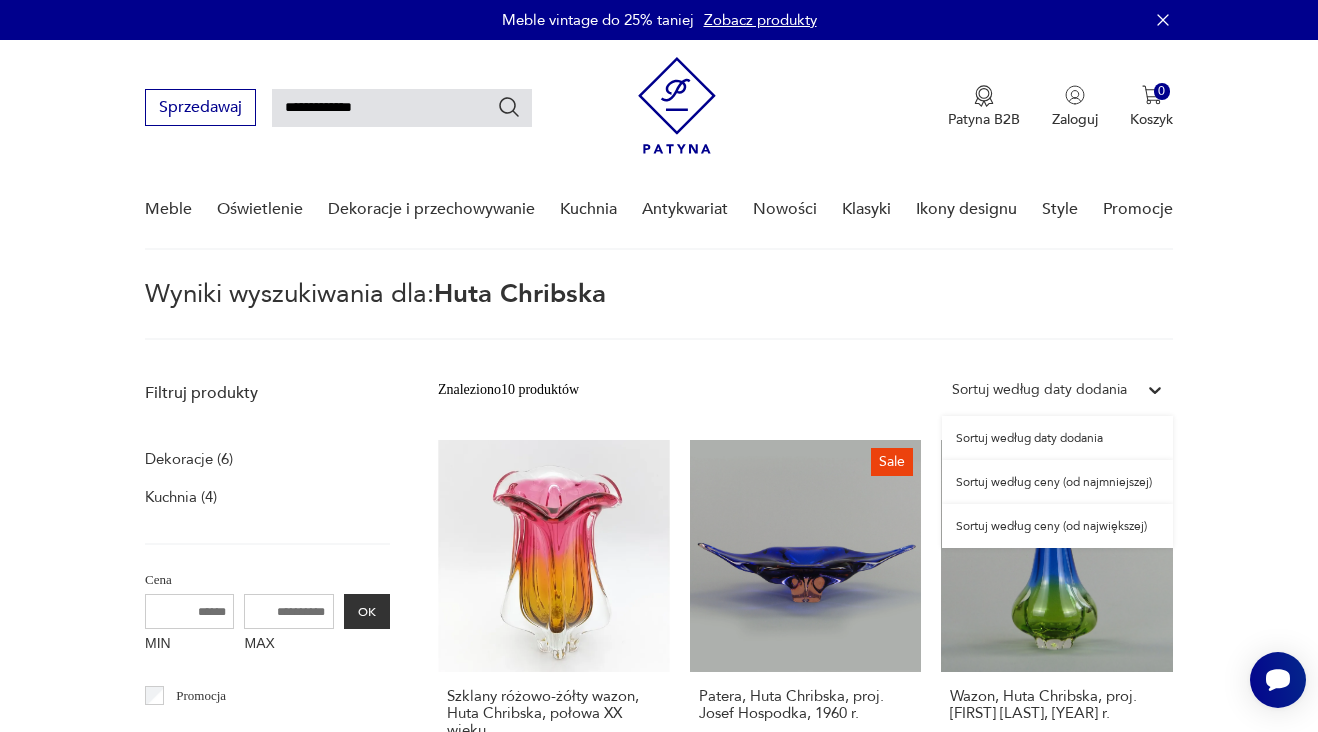 click 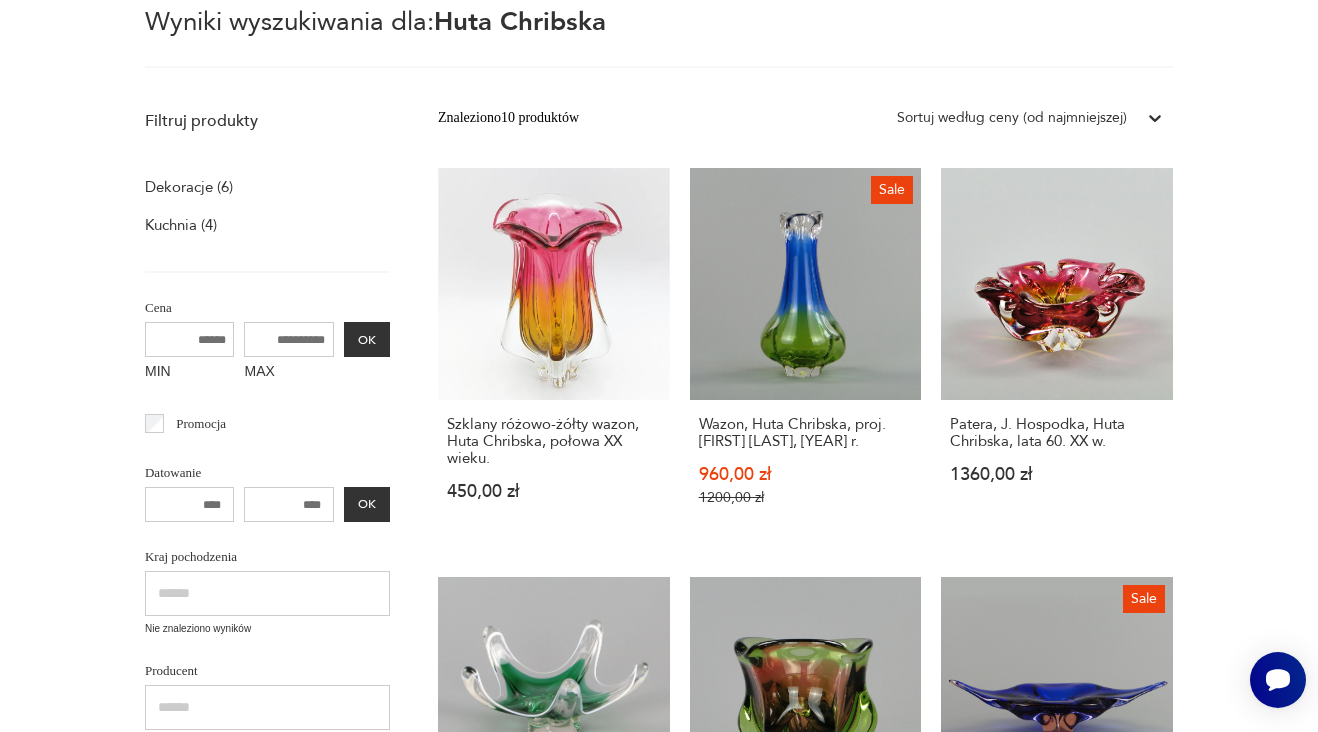 scroll, scrollTop: 0, scrollLeft: 0, axis: both 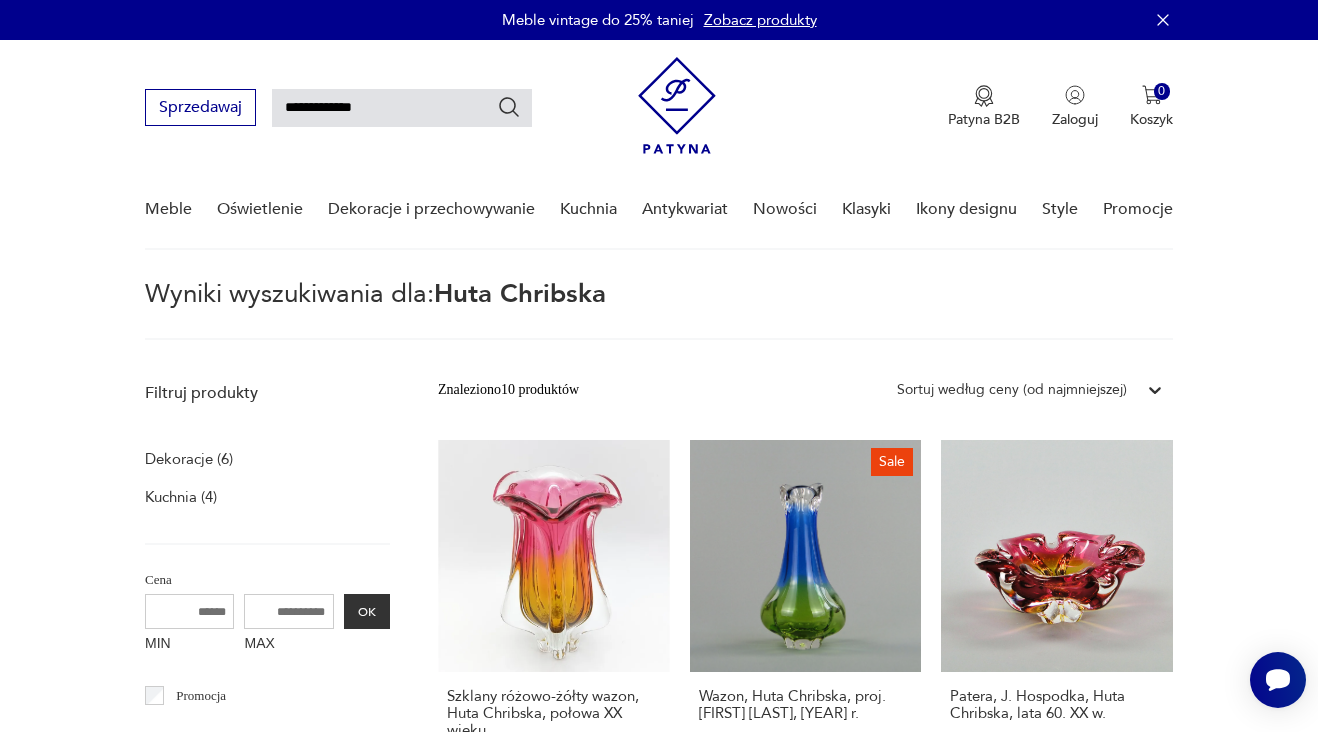 drag, startPoint x: 376, startPoint y: 107, endPoint x: 263, endPoint y: 103, distance: 113.07078 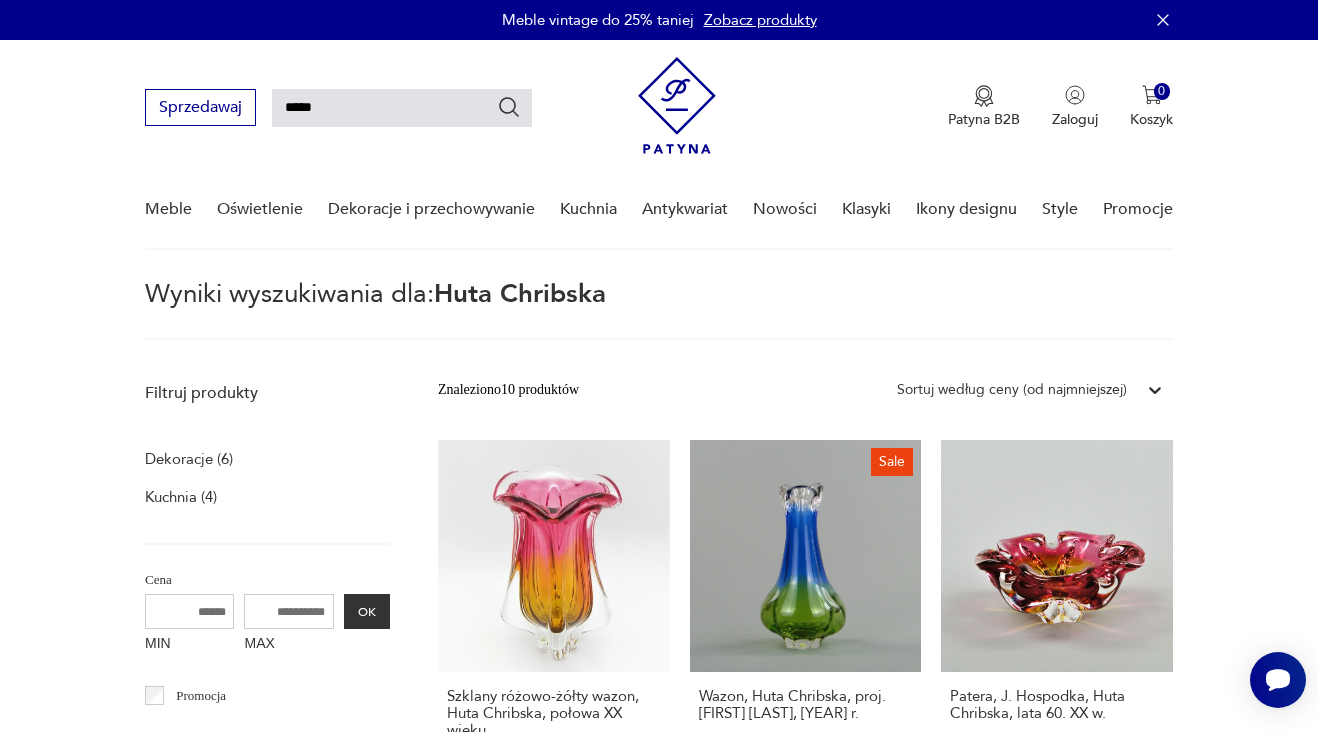 type on "*****" 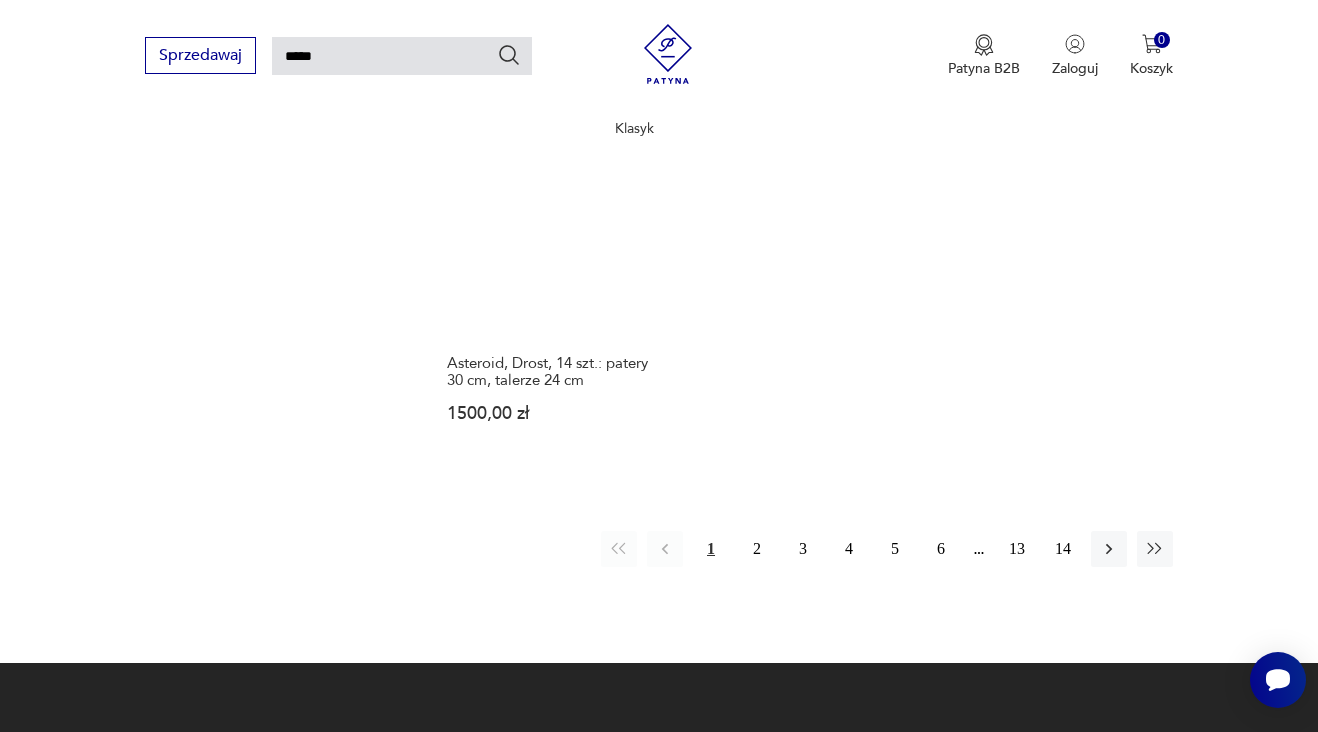 scroll, scrollTop: 2345, scrollLeft: 0, axis: vertical 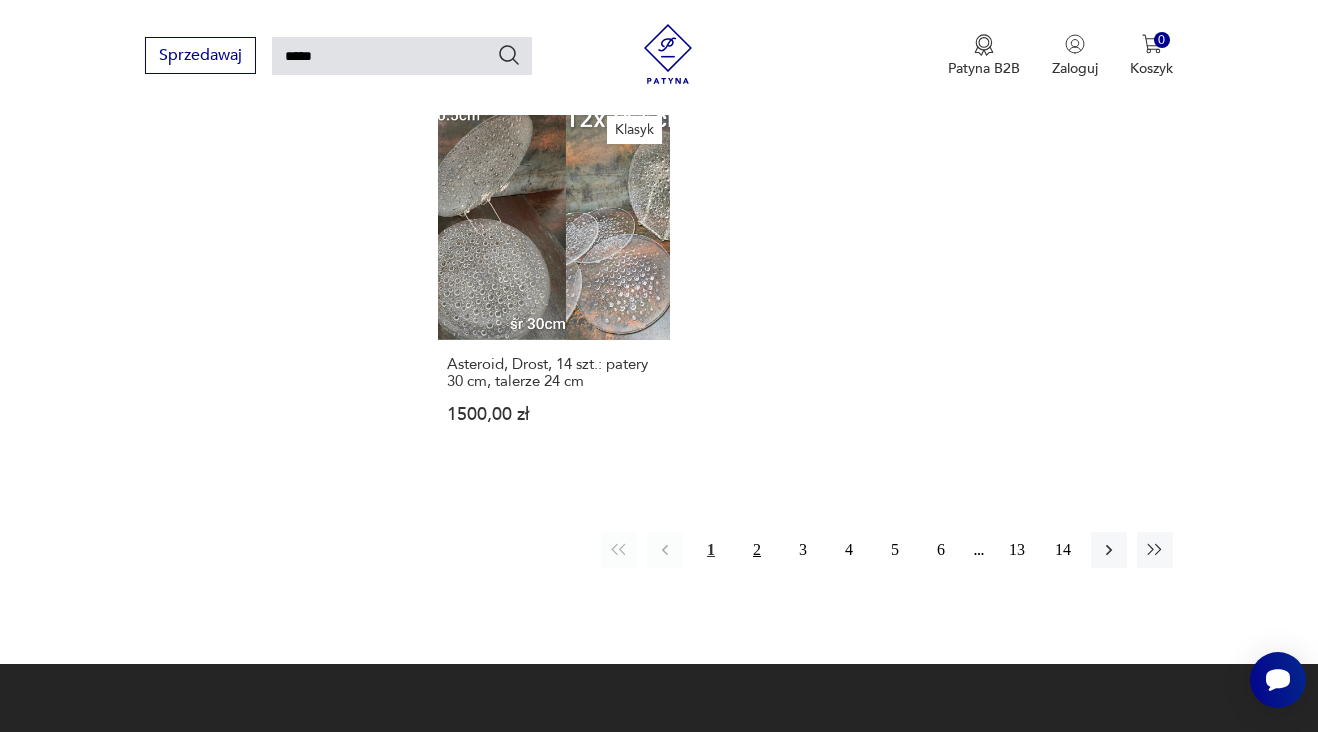 click on "2" at bounding box center [757, 550] 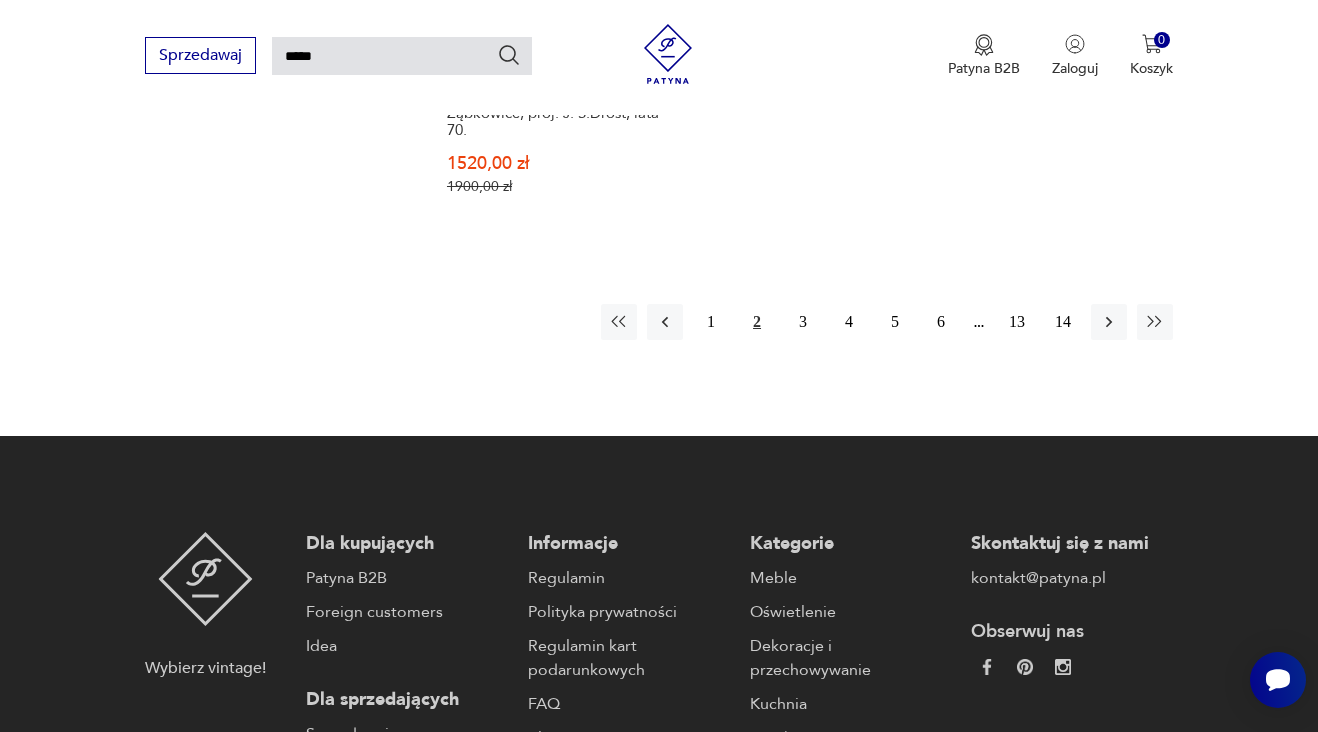 scroll, scrollTop: 2718, scrollLeft: 0, axis: vertical 